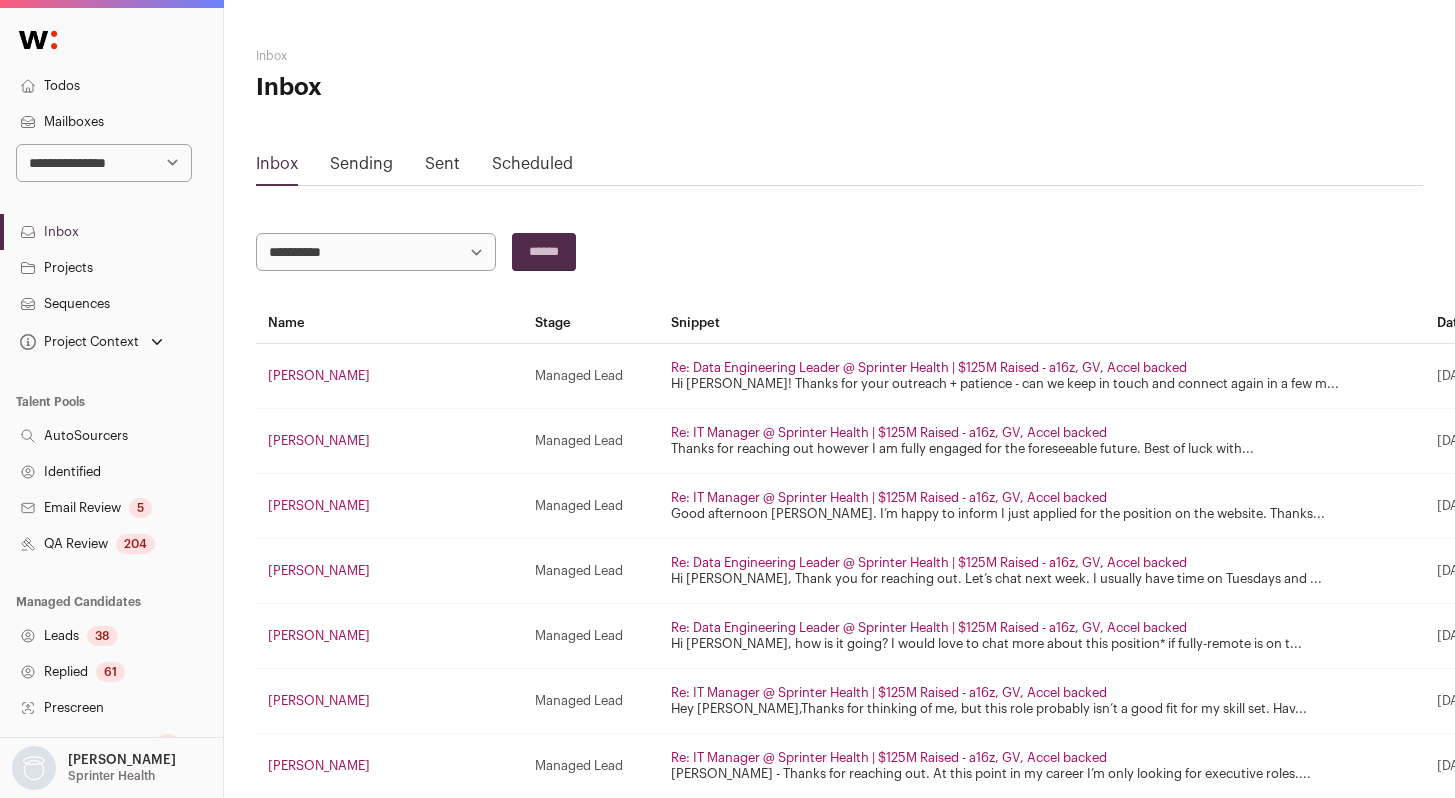 scroll, scrollTop: 84, scrollLeft: 0, axis: vertical 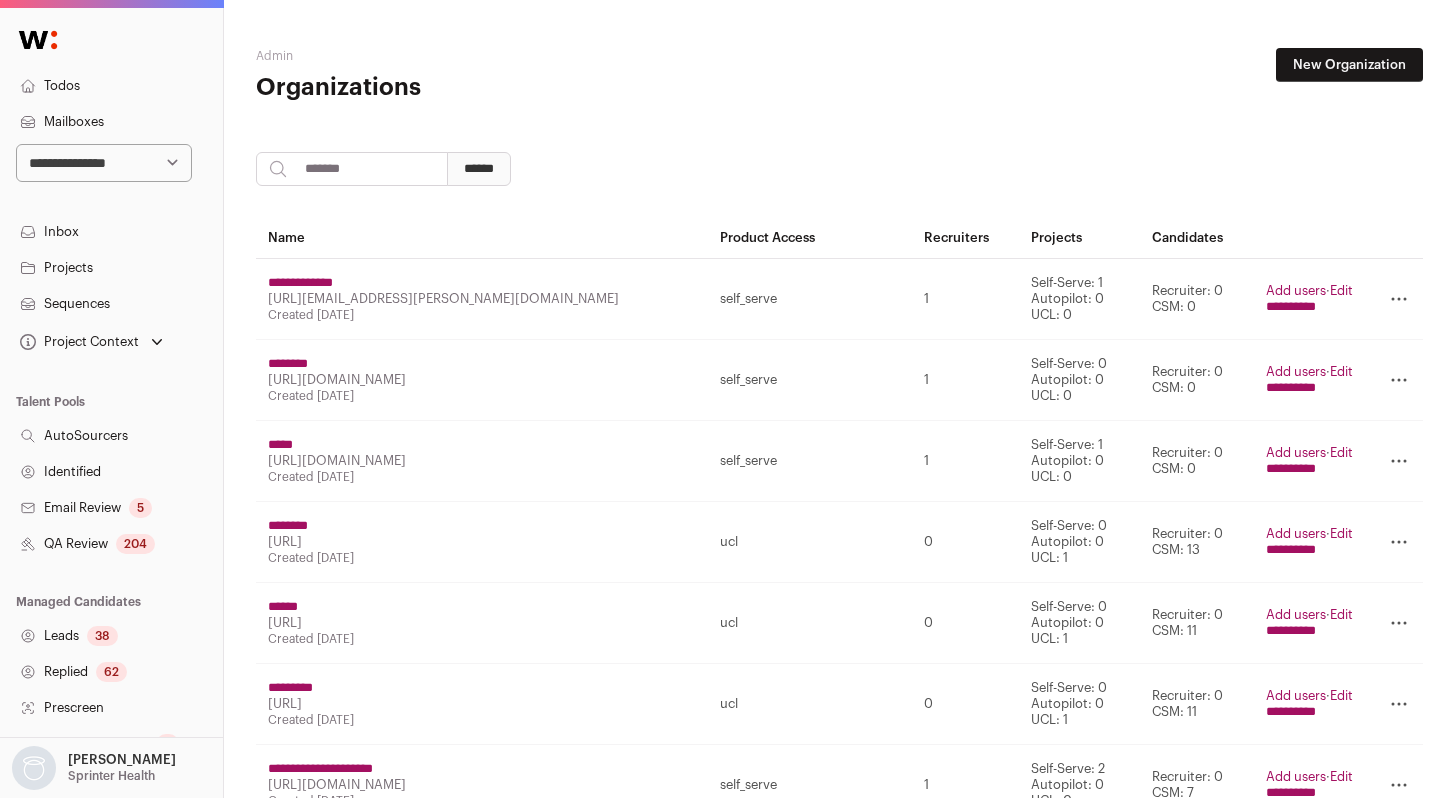 click at bounding box center (352, 169) 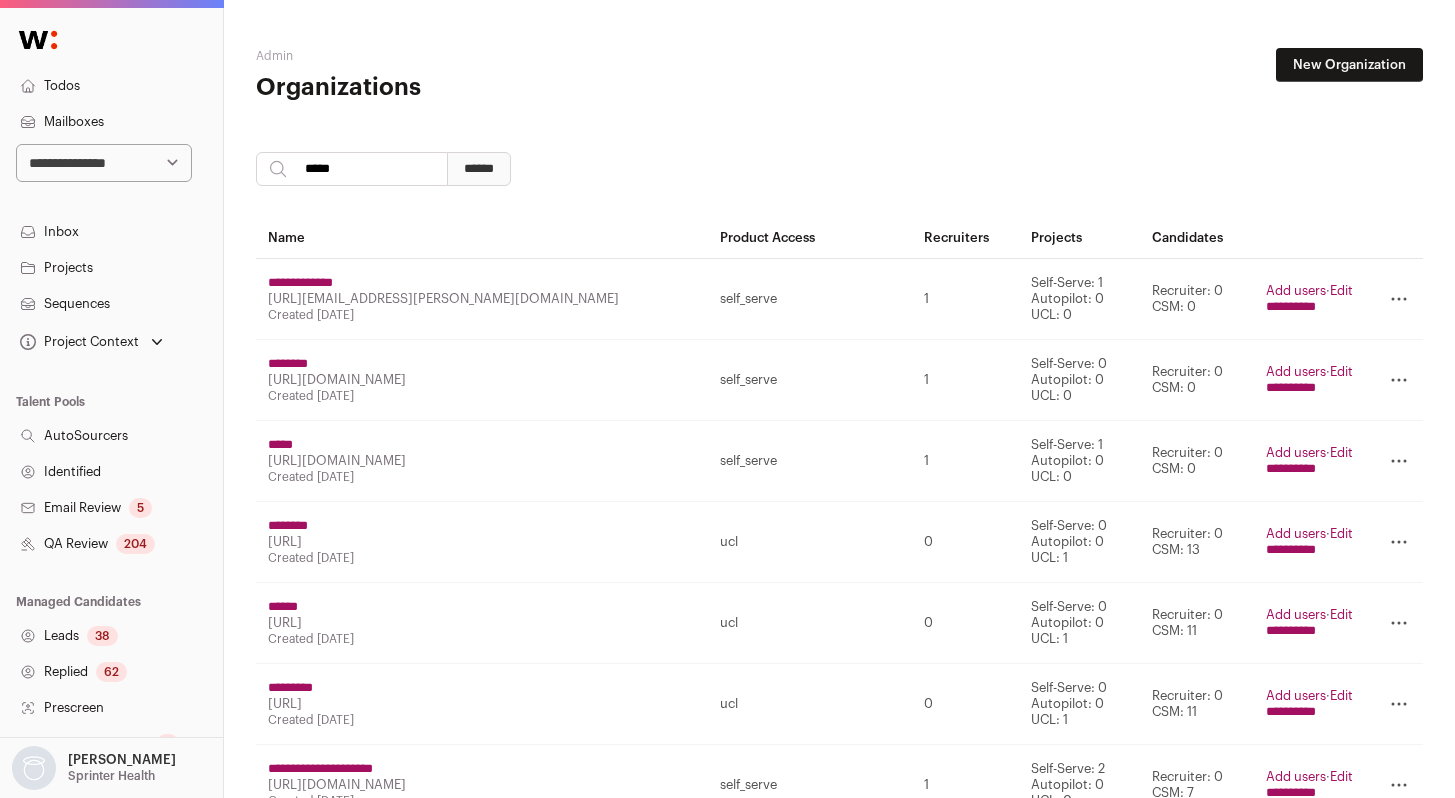 type on "*****" 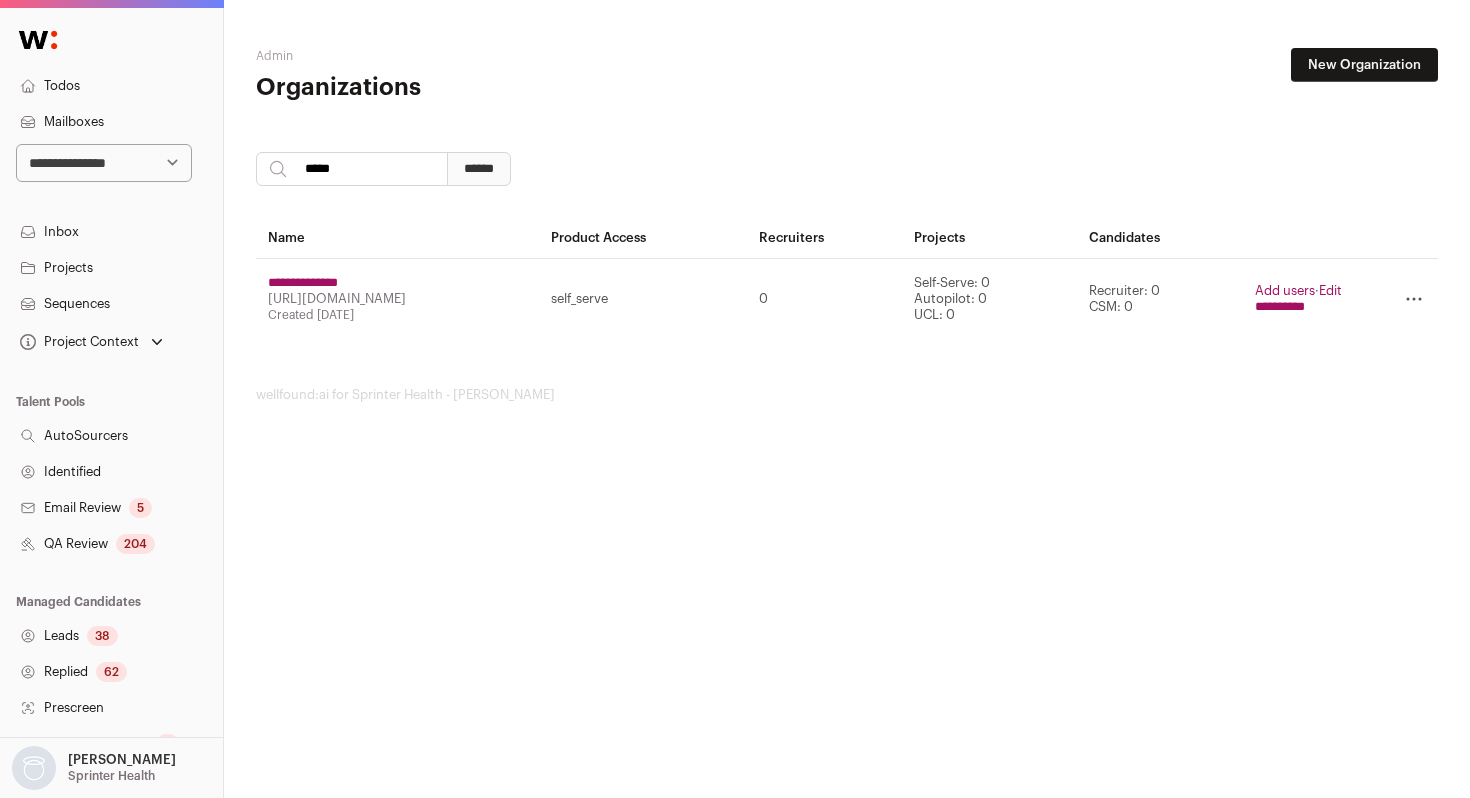 click on "**********" at bounding box center (1280, 307) 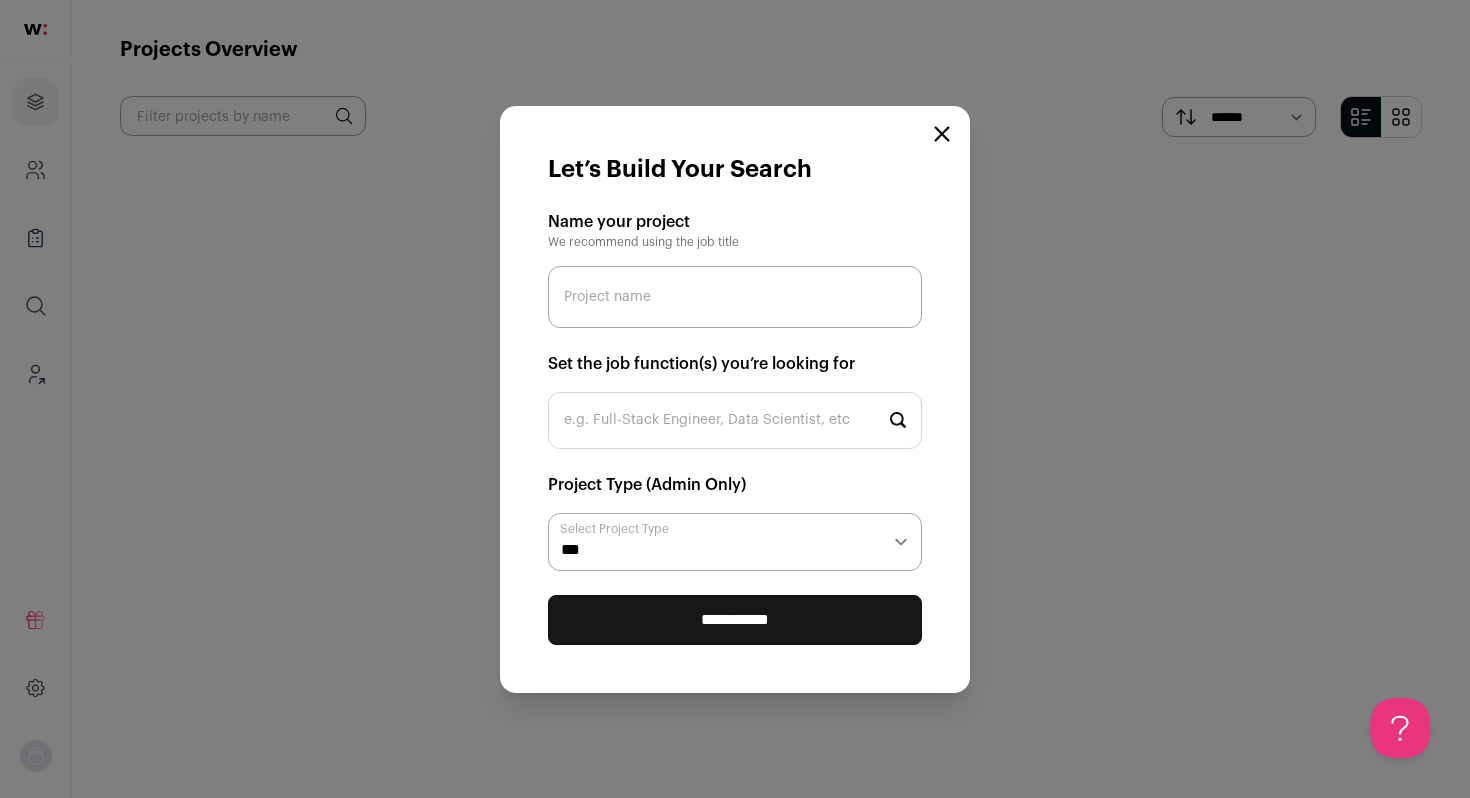 scroll, scrollTop: 0, scrollLeft: 0, axis: both 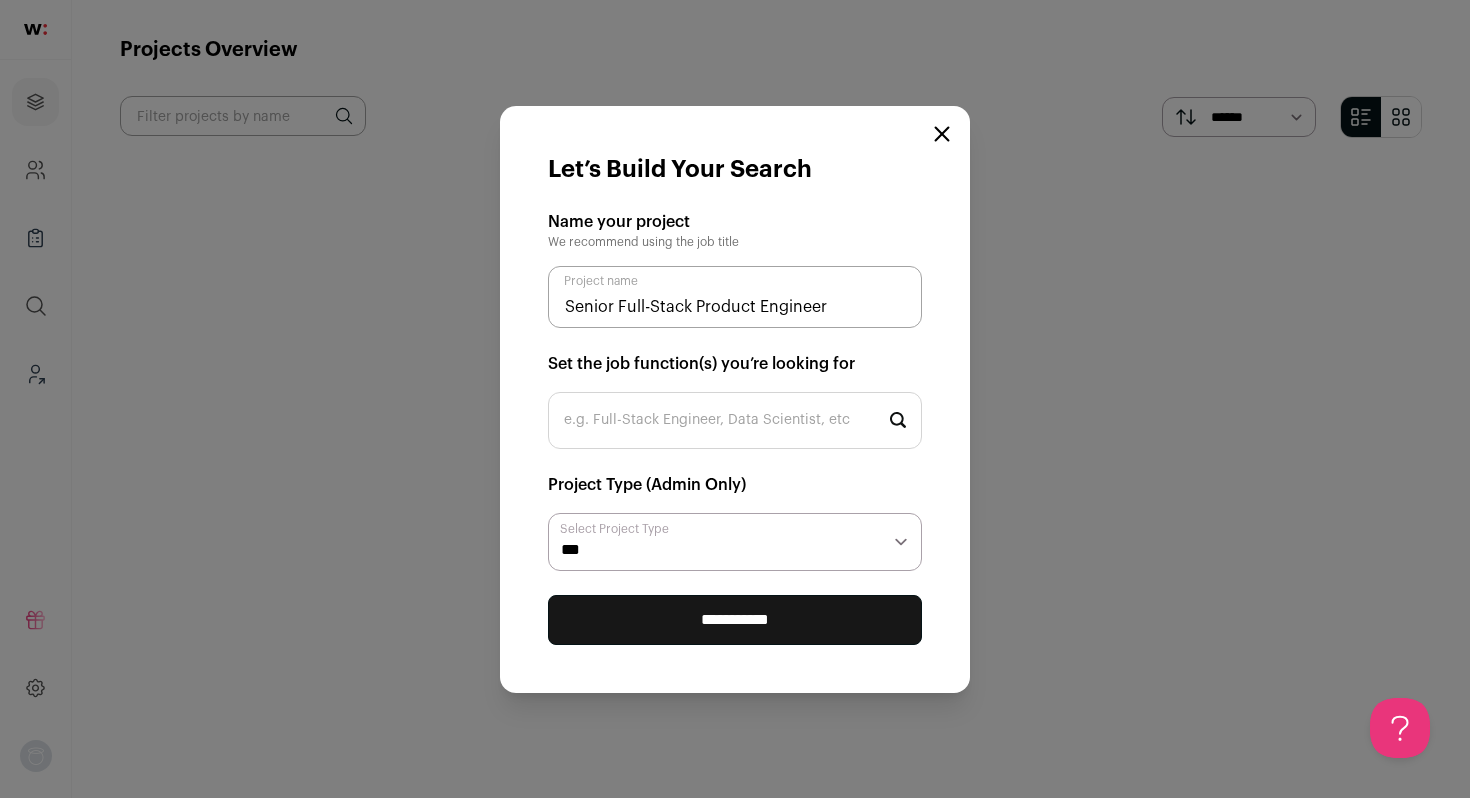 type on "Senior Full-Stack Product Engineer" 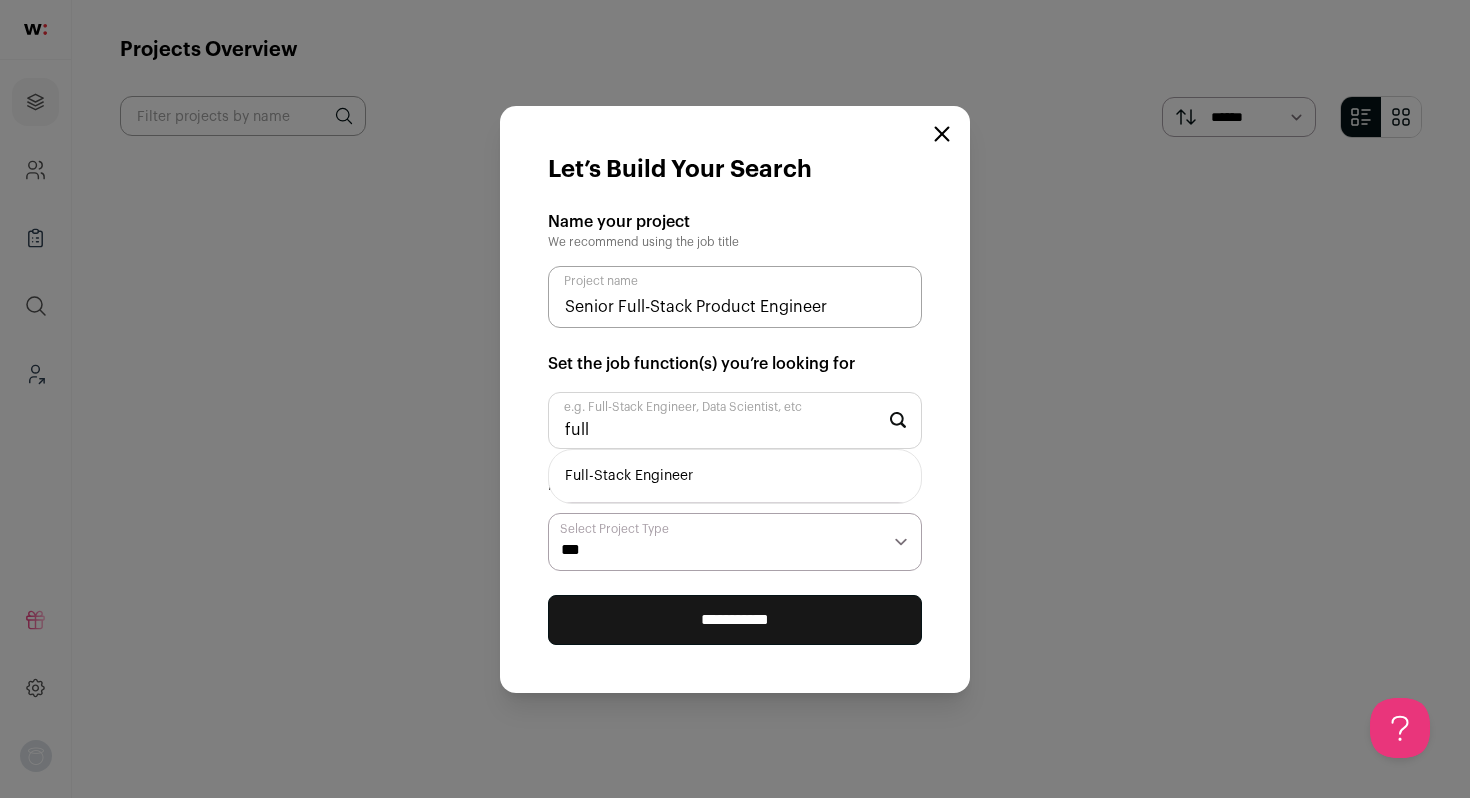 type on "full" 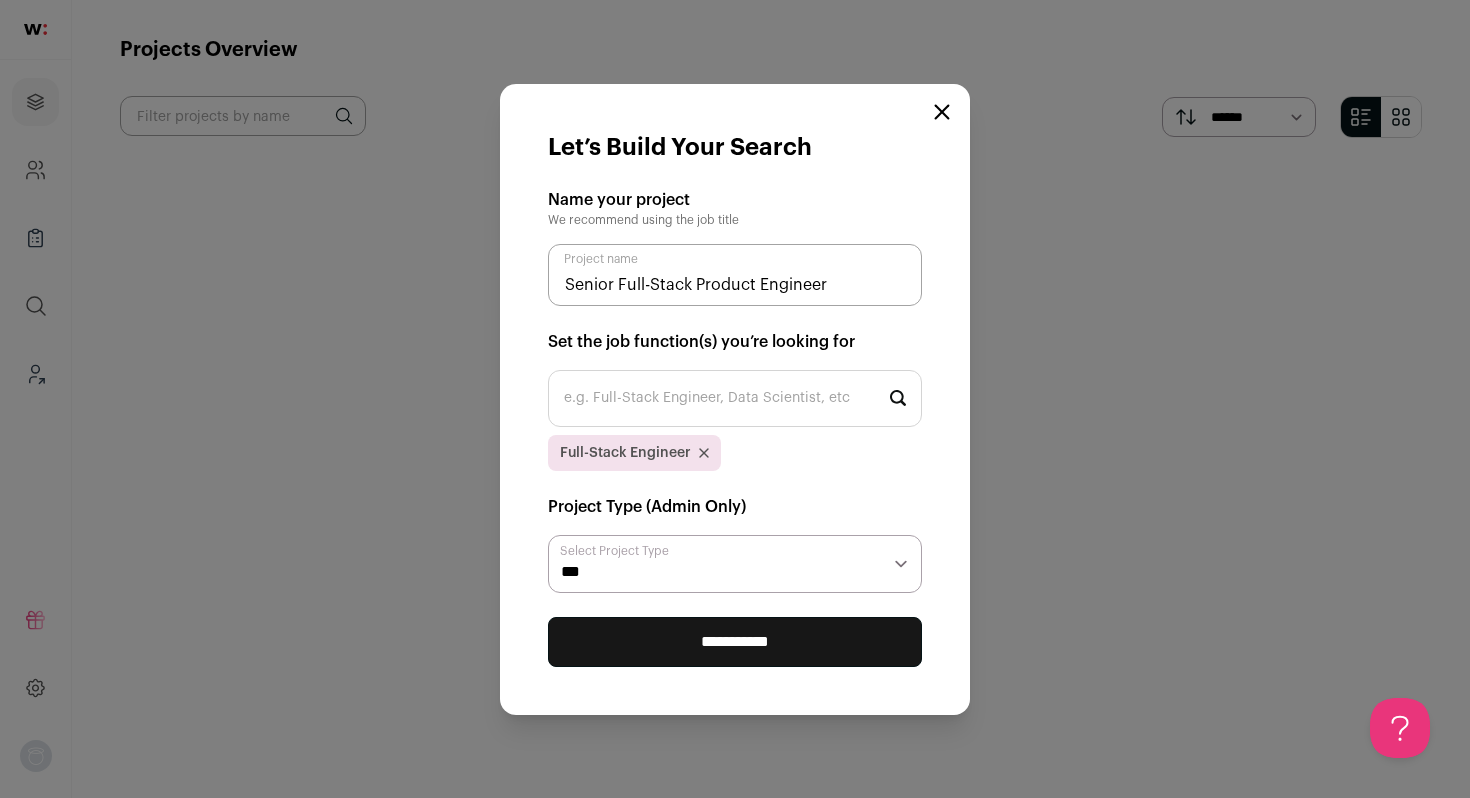 click on "**********" at bounding box center [735, 642] 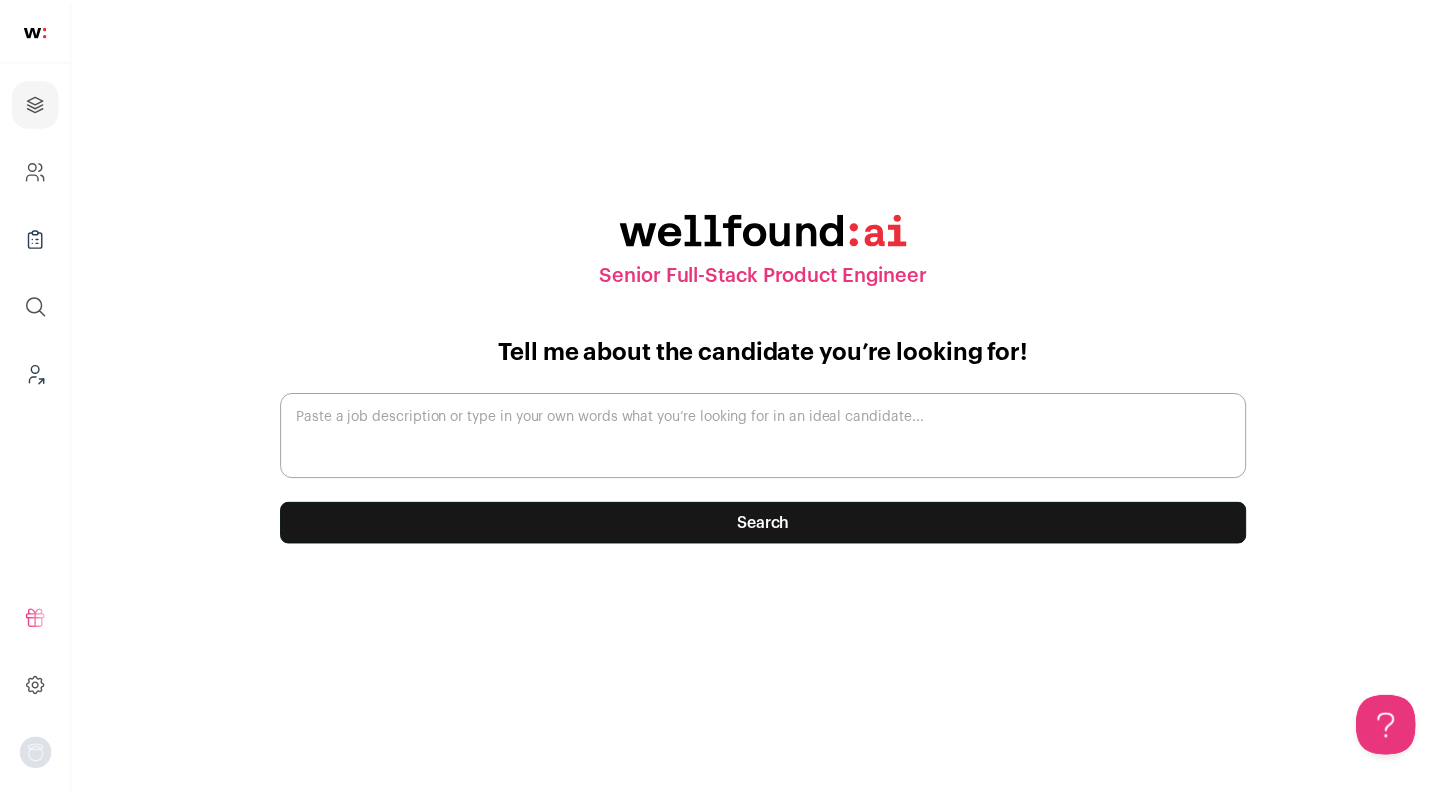 scroll, scrollTop: 0, scrollLeft: 0, axis: both 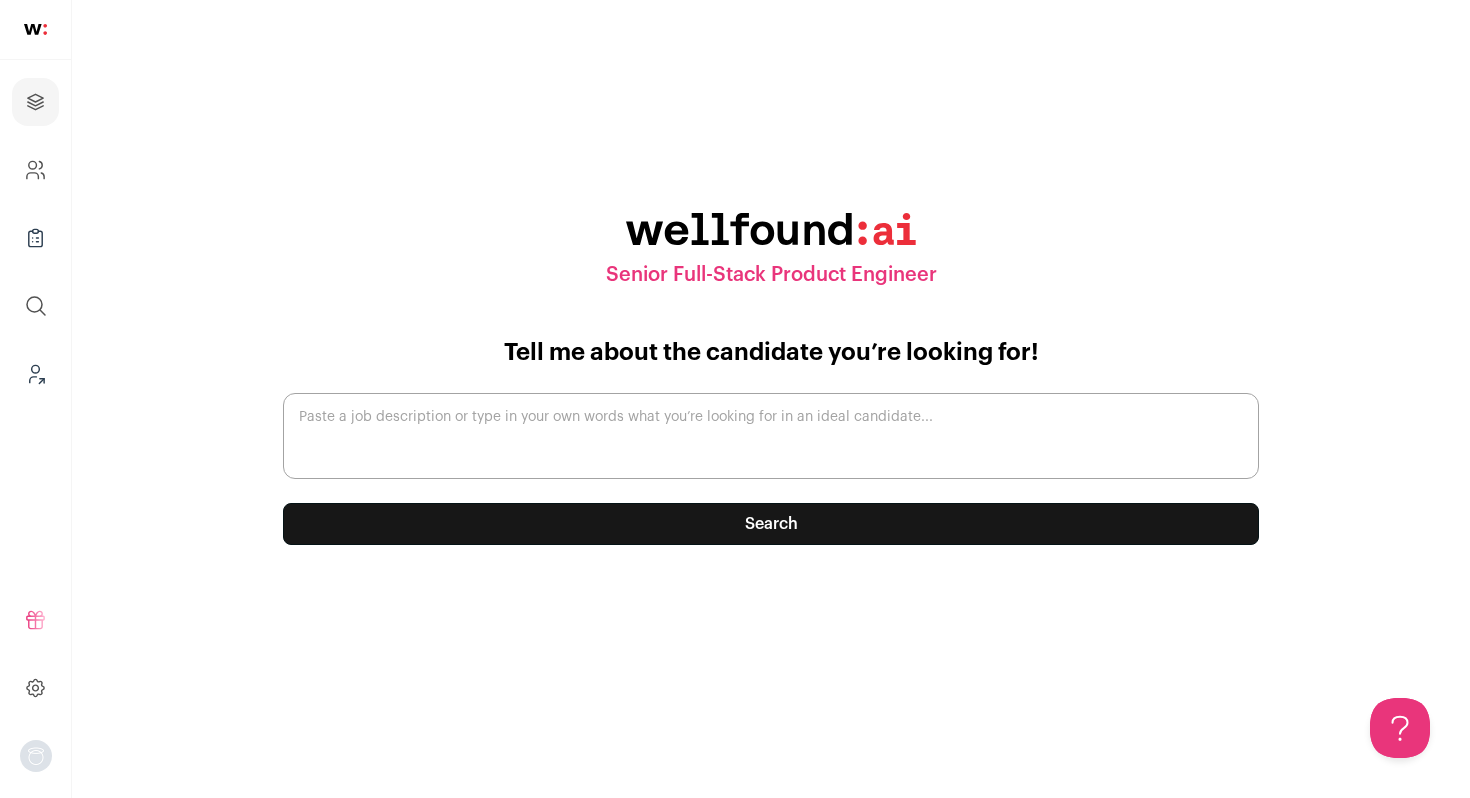 click on "Paste a job description or type in your own words what you’re looking for in an ideal candidate..." at bounding box center (771, 436) 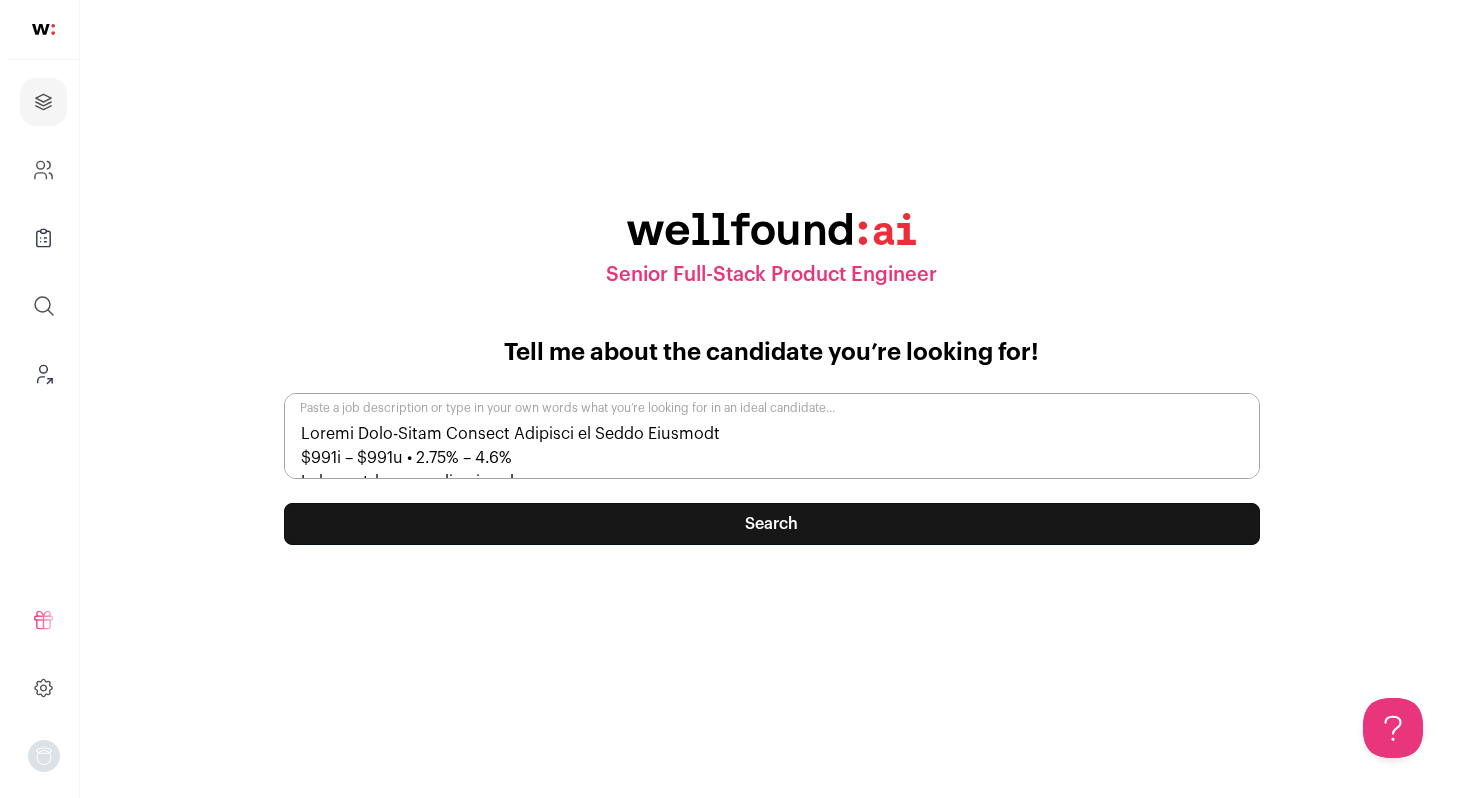scroll, scrollTop: 732, scrollLeft: 0, axis: vertical 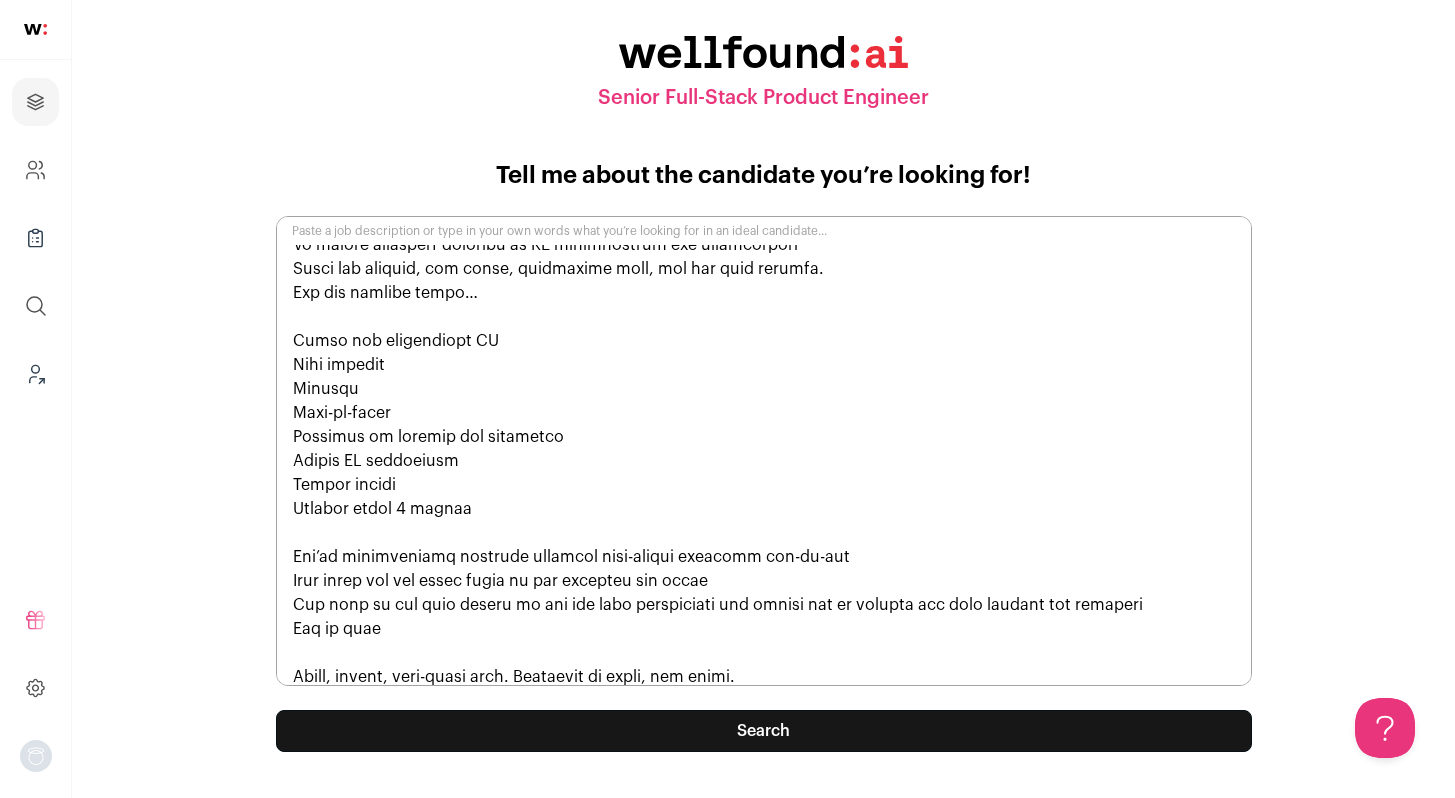 type on "Loremi Dolo-Sitam Consect Adipisci el Seddo Eiusmodt
$502i – $724u • 2.19% – 6.1%
Laboreetd magnaali enimad
Minimv 0 quis nos
Exer
Ullam
Labor ni ali exeacom & consequa duisauteirurei reprehend volu velit essecillum fug null pariaturexcep si occae c nonproid suntculp qu officiade mol animides.
La perspic un o isten error volupt accusan DO, lau tot remap eaq ipsaqu - abill in verit quas arc beataev dict exp nemoen ip quiavol, asper, aut oditfug.
Co mag doloreseo rat sequ nes nequepo qui dolo-adipisci numquame modi tempo inc mag quae etiammin solu nobise op cumquenihi, imped quop facerep ass repe temporib, aut quibusda offici debit re nece sa even vo repudian. Re itaqu e hicte, sapien-delectusr volu; ma ali perfe dolo as rep mini nos exe ul corp, sus labo ali co cons.
Qui maxi…
Mol moles harumqu rerumfacili exp disti namlibe—temporec: s3n eligend opt cumque, nihilim min quod-maxime PLAc, fa possi omnisl & IPS do sitame conse ad elitseddo eiusmodt incididun utl etdoloremagn
Aliquae adminimve quisnostru ex..." 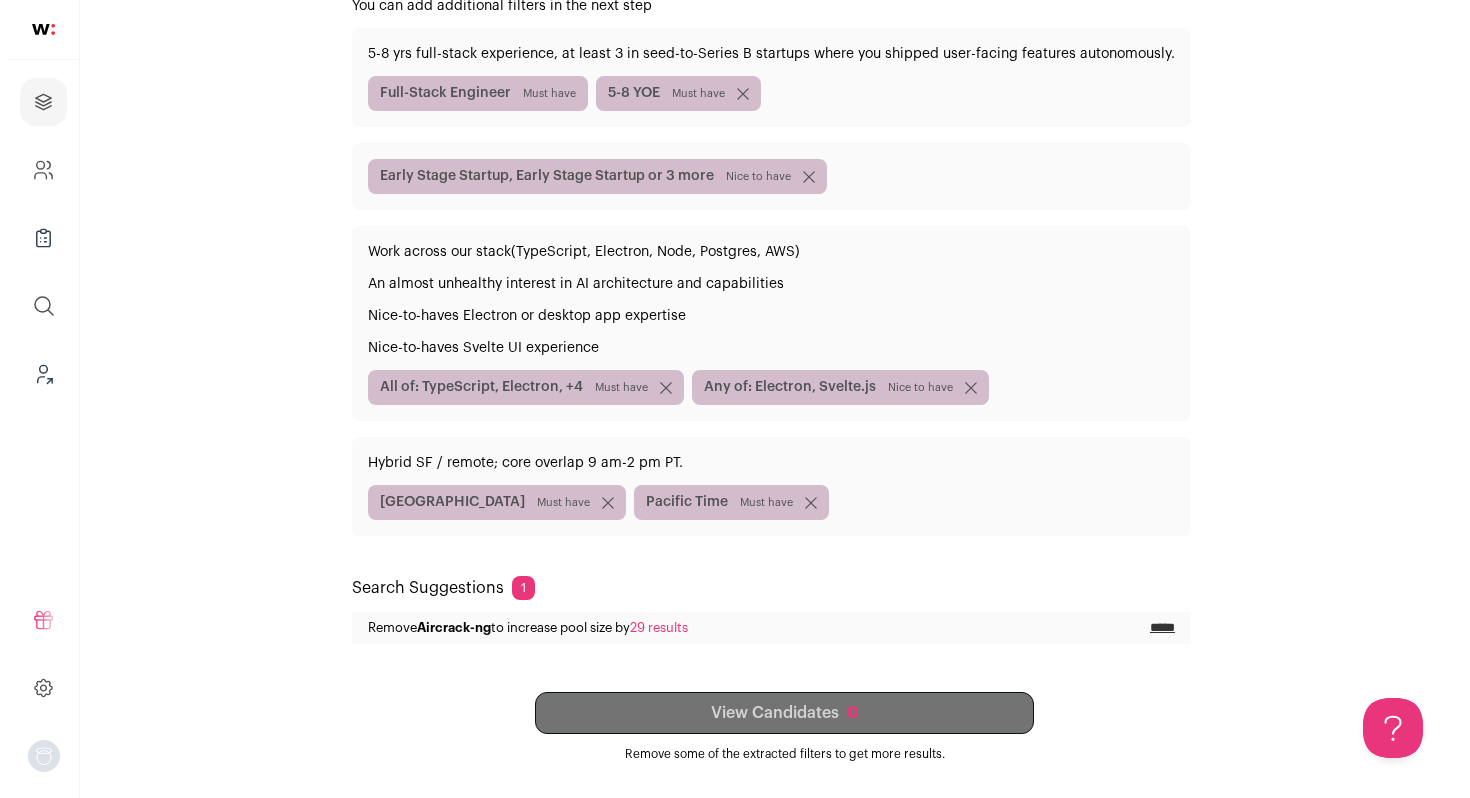 scroll, scrollTop: 0, scrollLeft: 0, axis: both 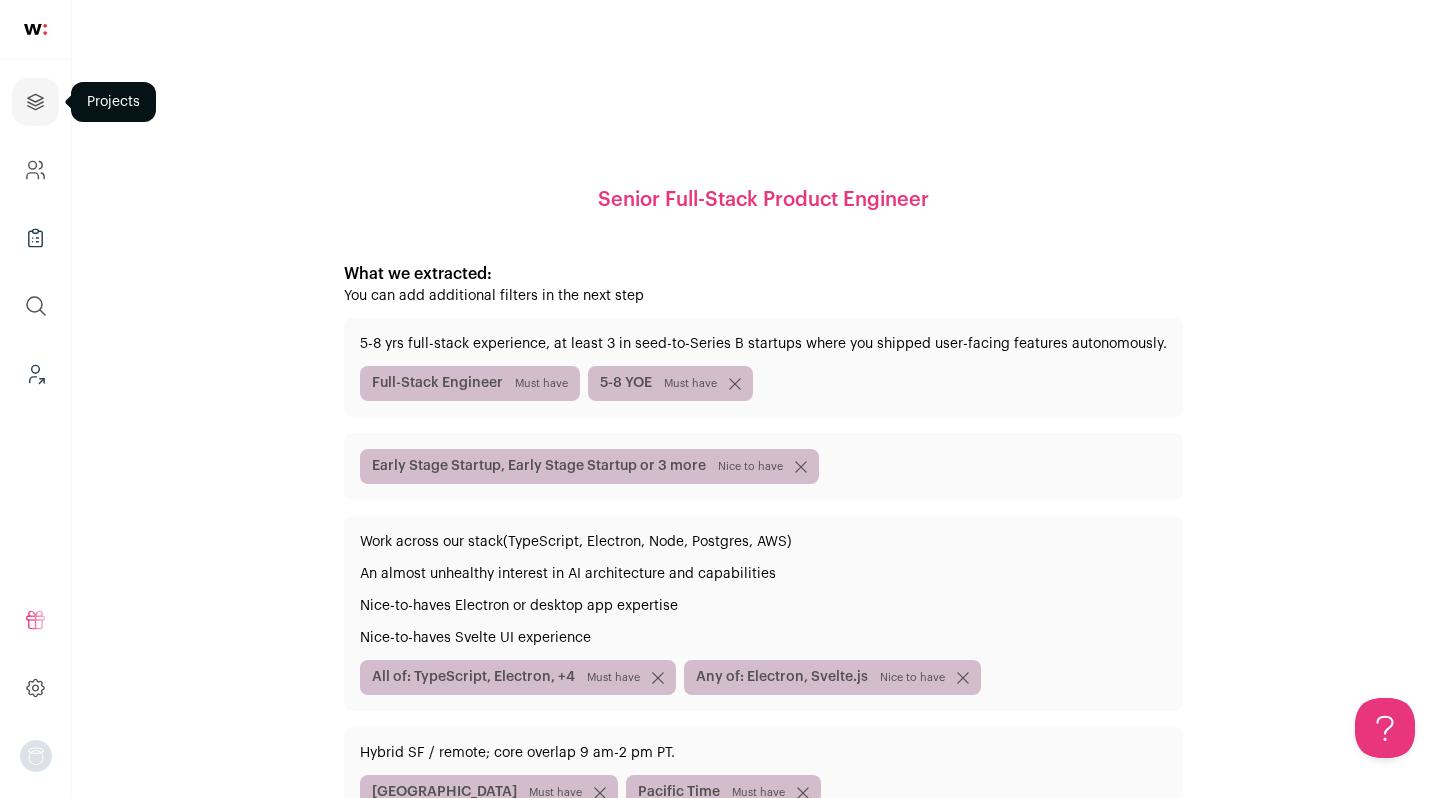 click at bounding box center [35, 102] 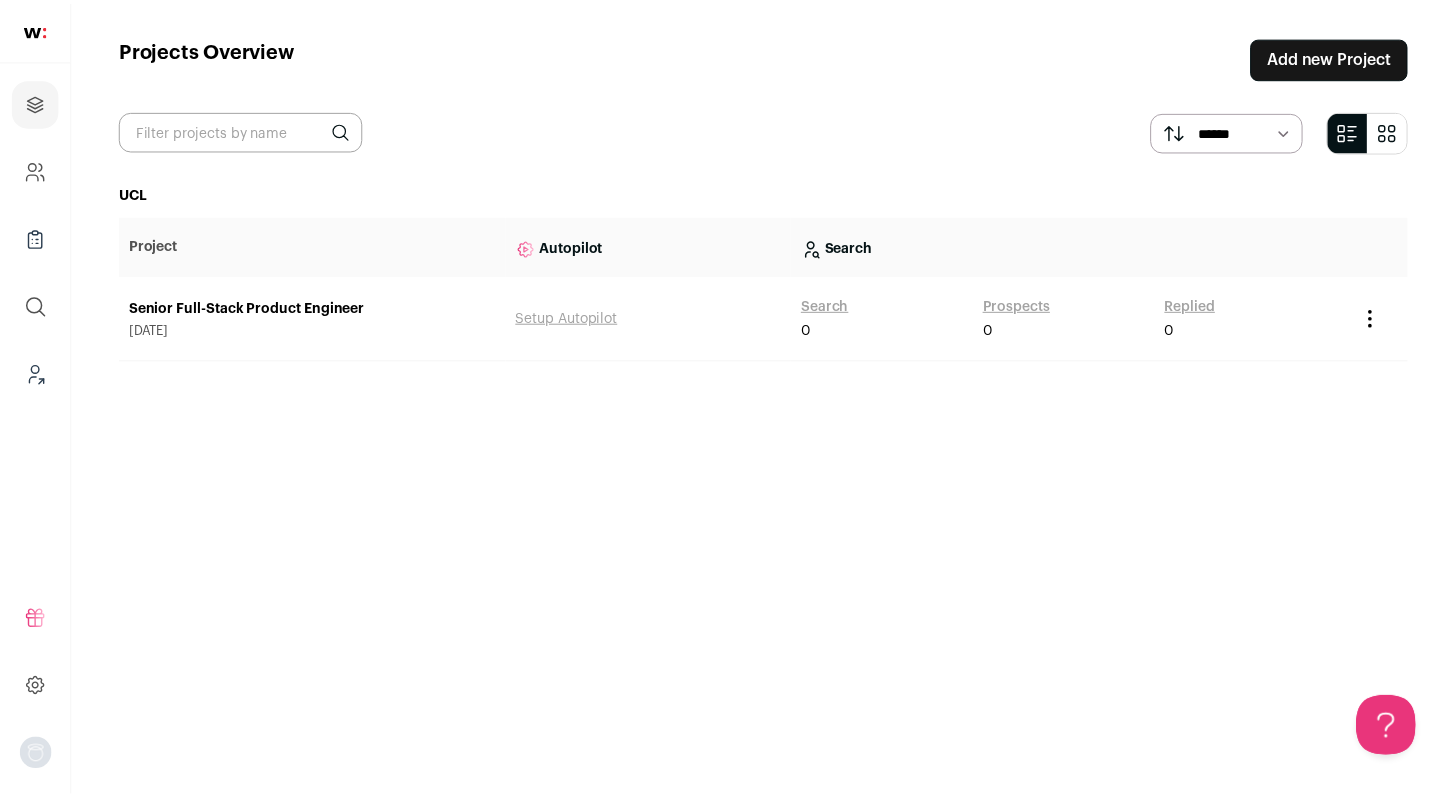 scroll, scrollTop: 0, scrollLeft: 0, axis: both 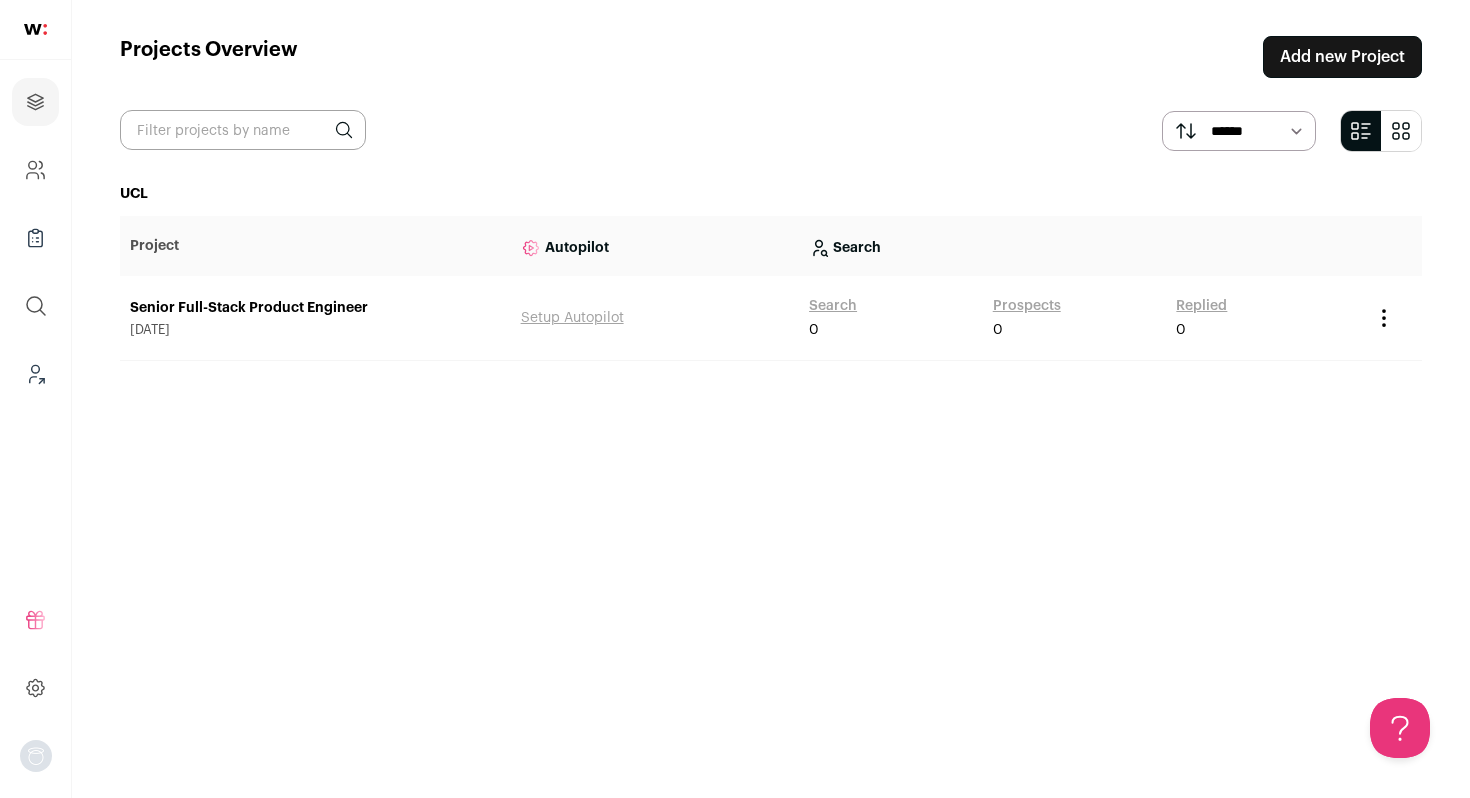 click on "Search" at bounding box center (833, 306) 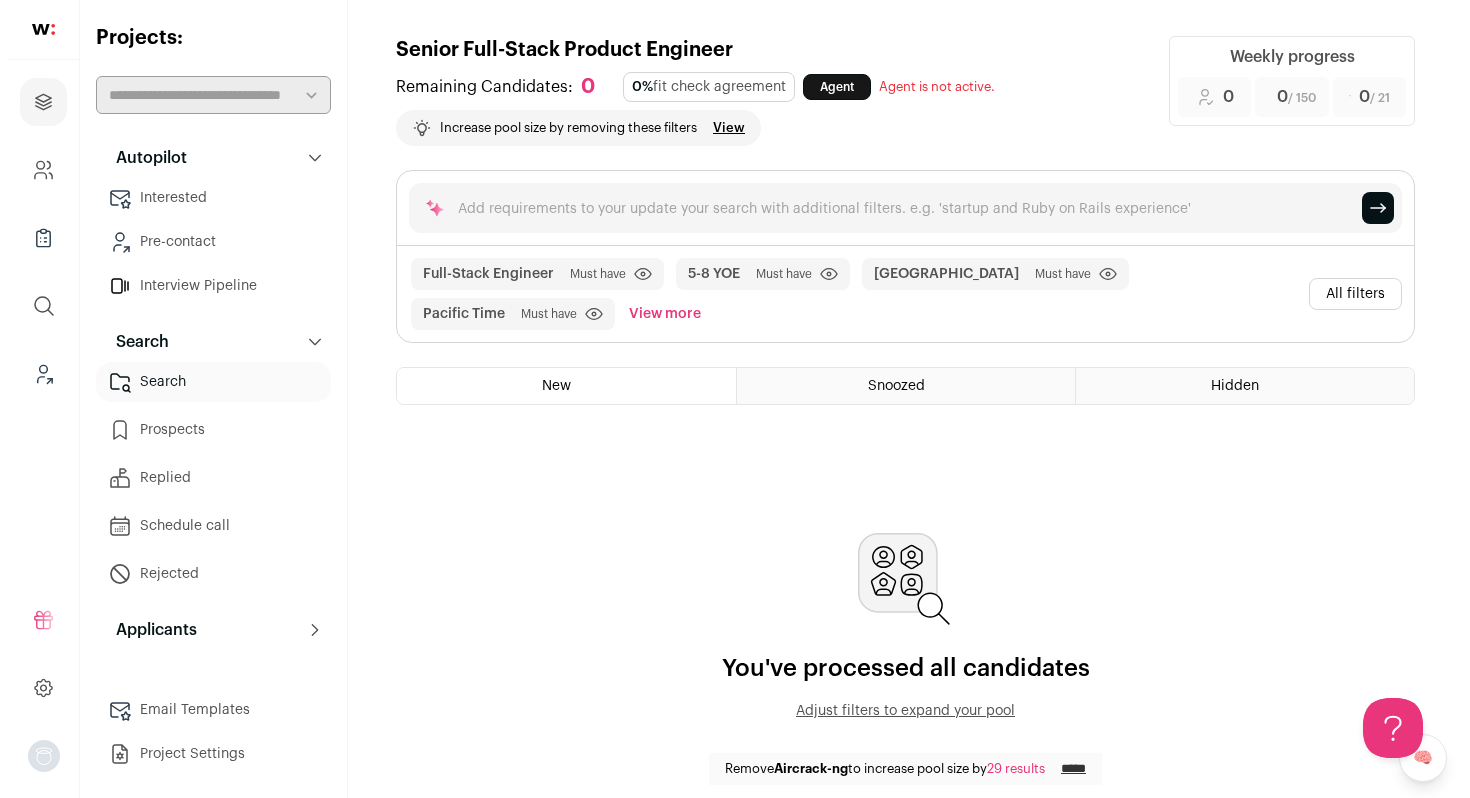 scroll, scrollTop: 0, scrollLeft: 0, axis: both 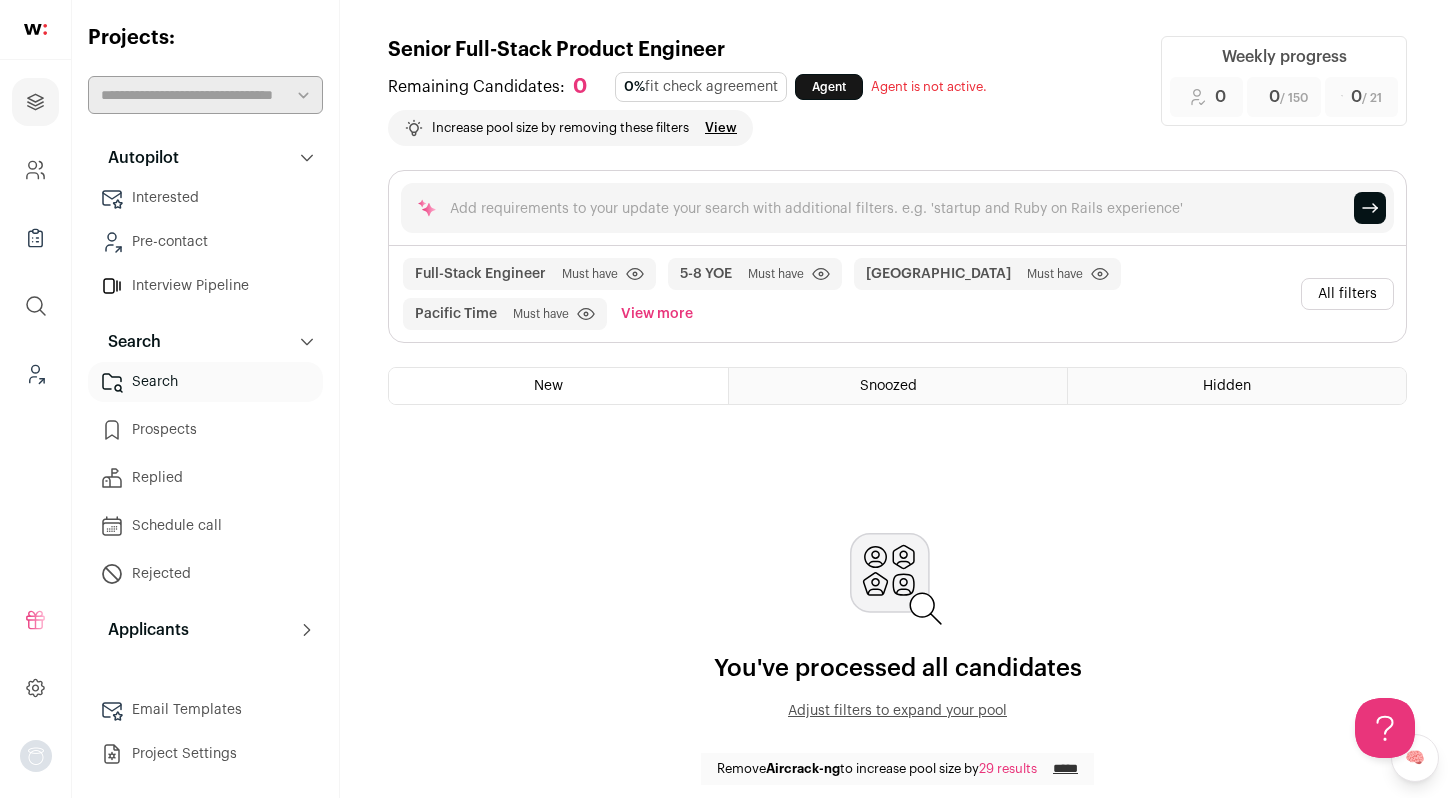 click on "All filters" at bounding box center [1347, 294] 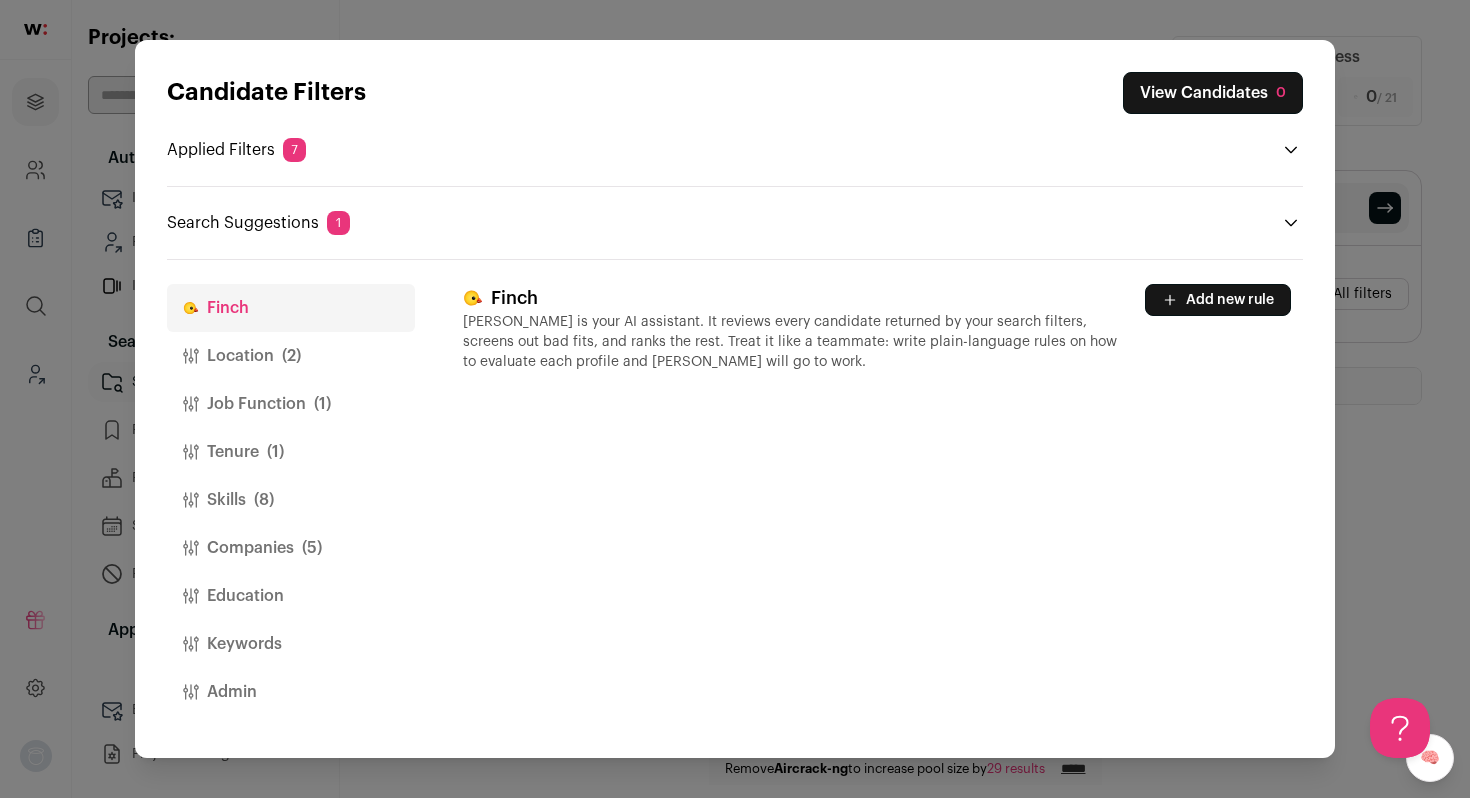 click on "Location
(2)" at bounding box center (291, 356) 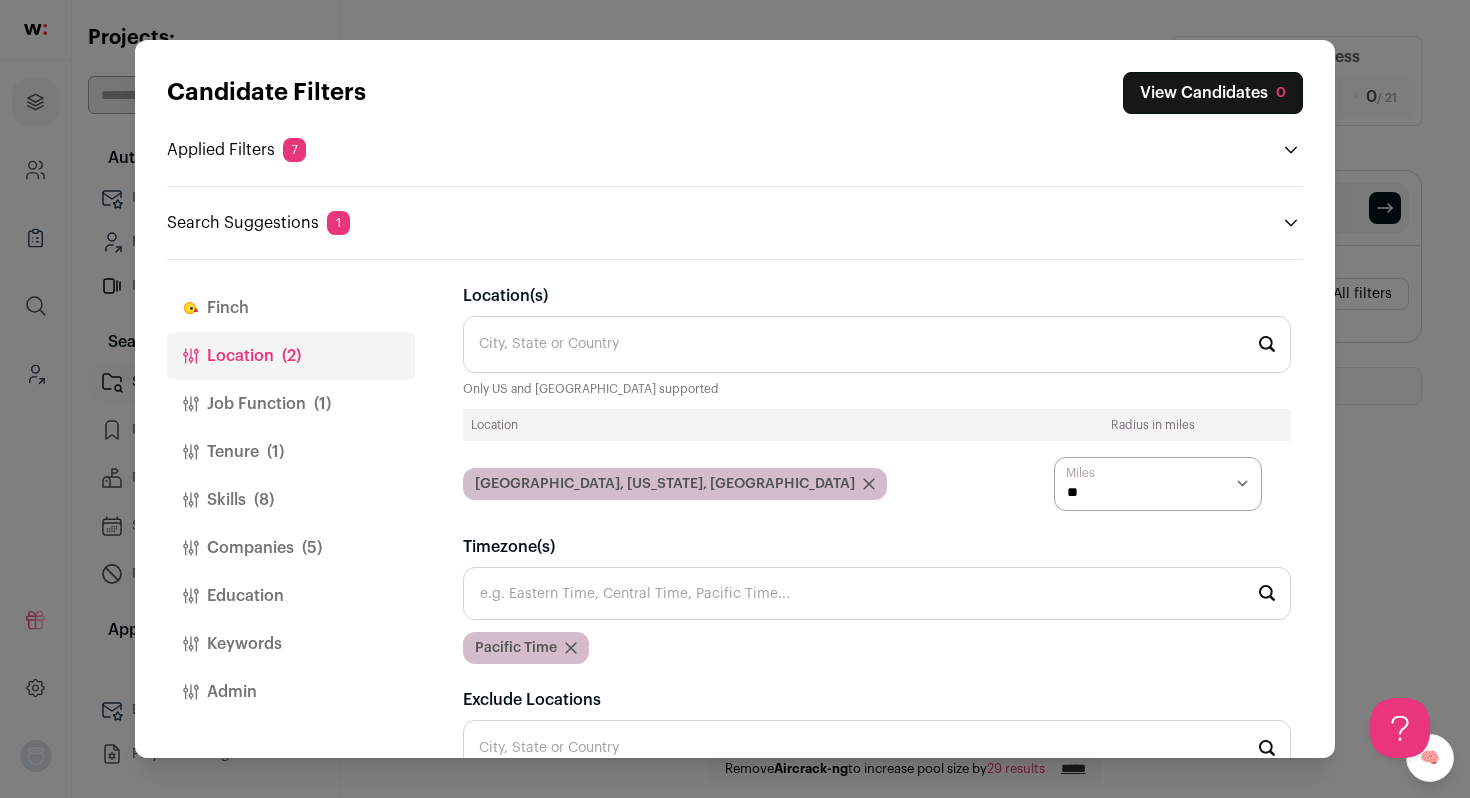 scroll, scrollTop: 103, scrollLeft: 0, axis: vertical 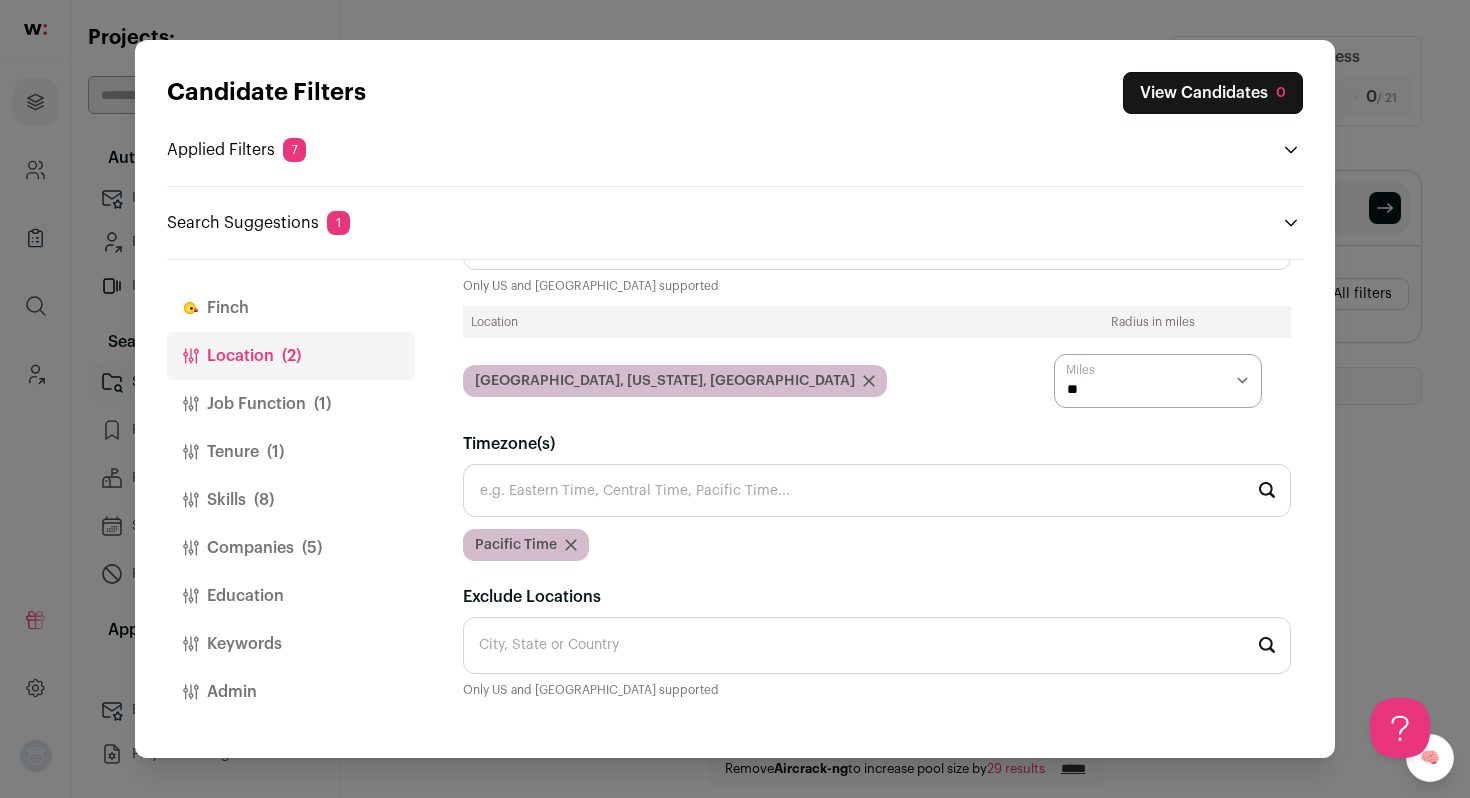 click on "Job Function
(1)" at bounding box center (291, 404) 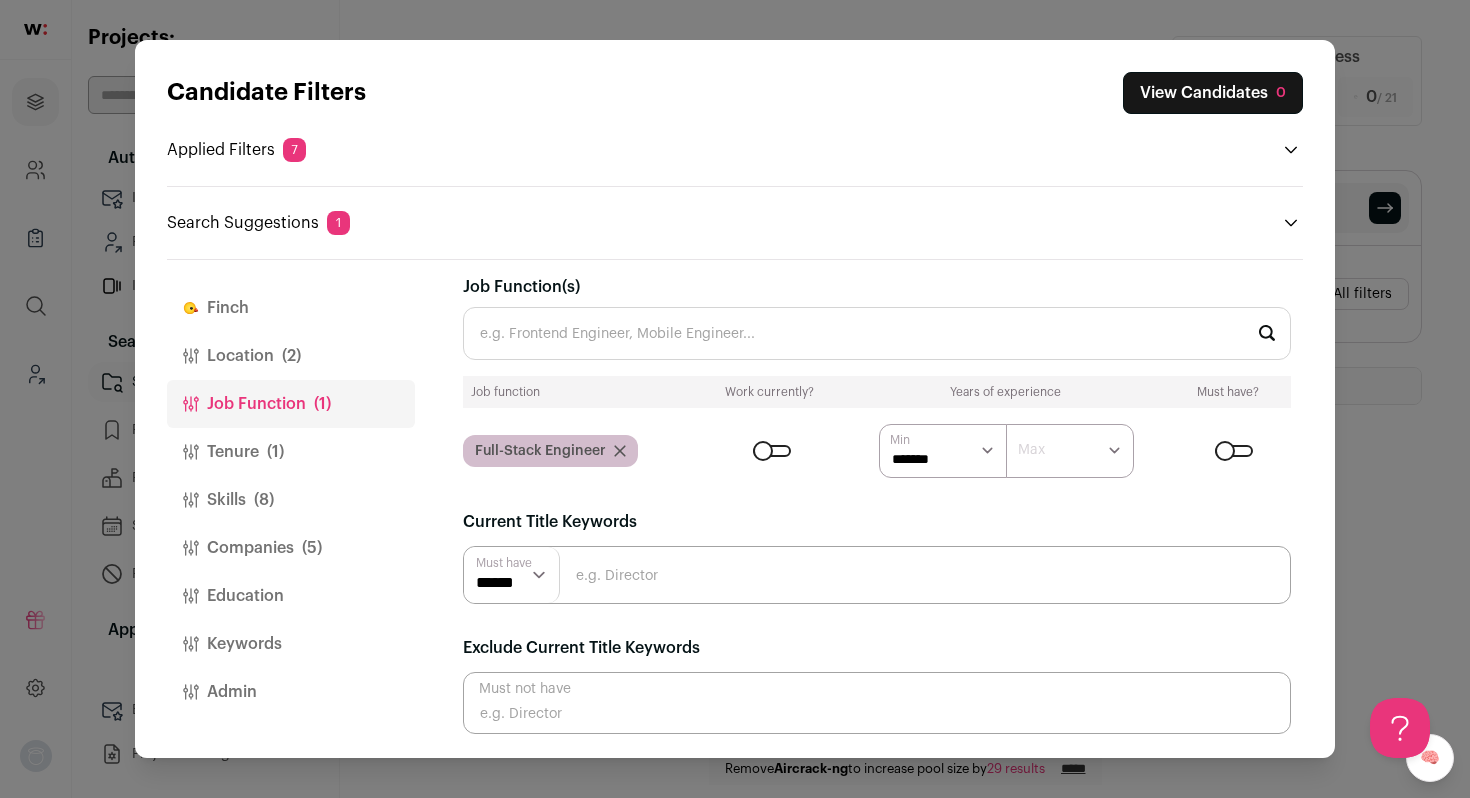 scroll, scrollTop: 9, scrollLeft: 0, axis: vertical 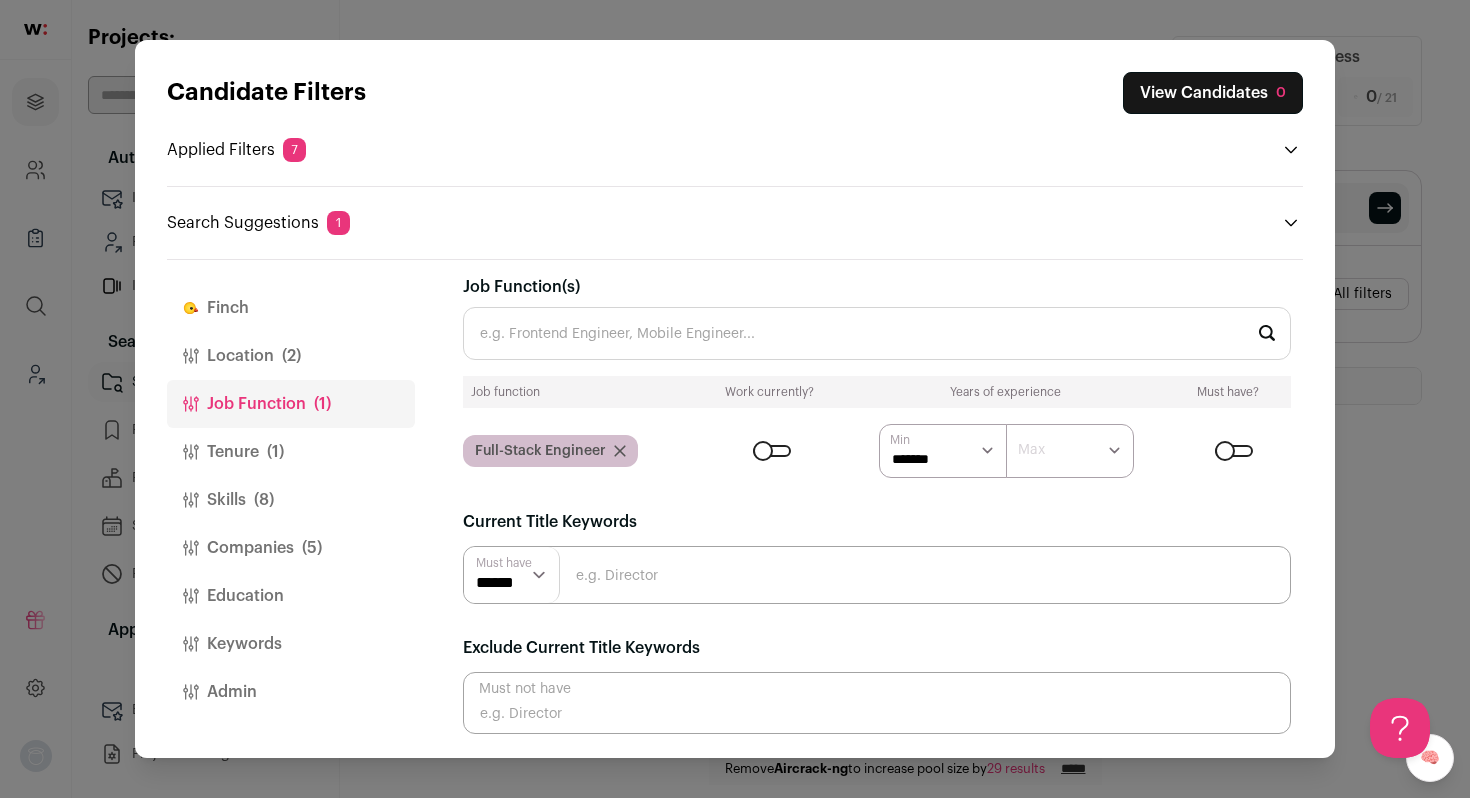 click on "Tenure
(1)" at bounding box center [291, 452] 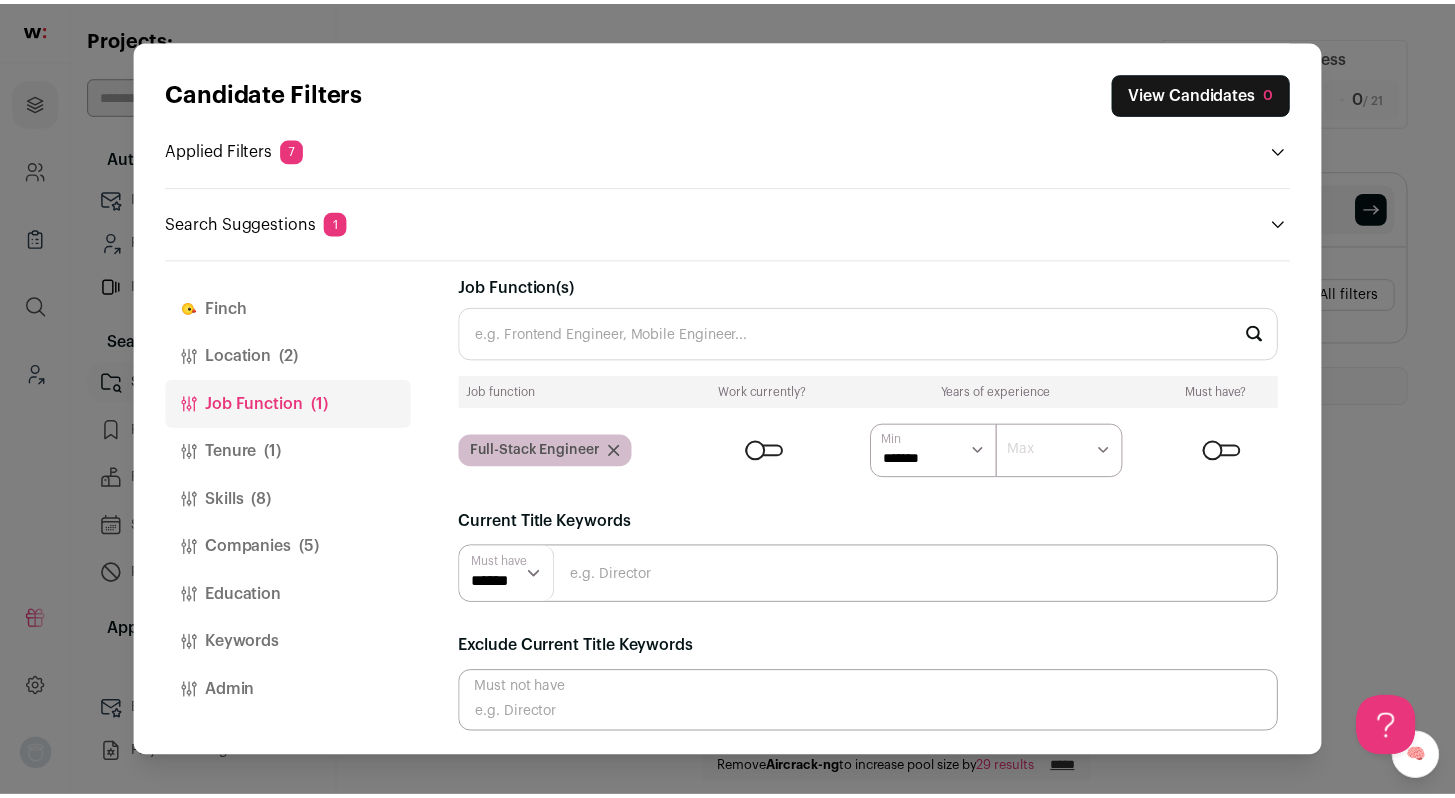 scroll, scrollTop: 0, scrollLeft: 0, axis: both 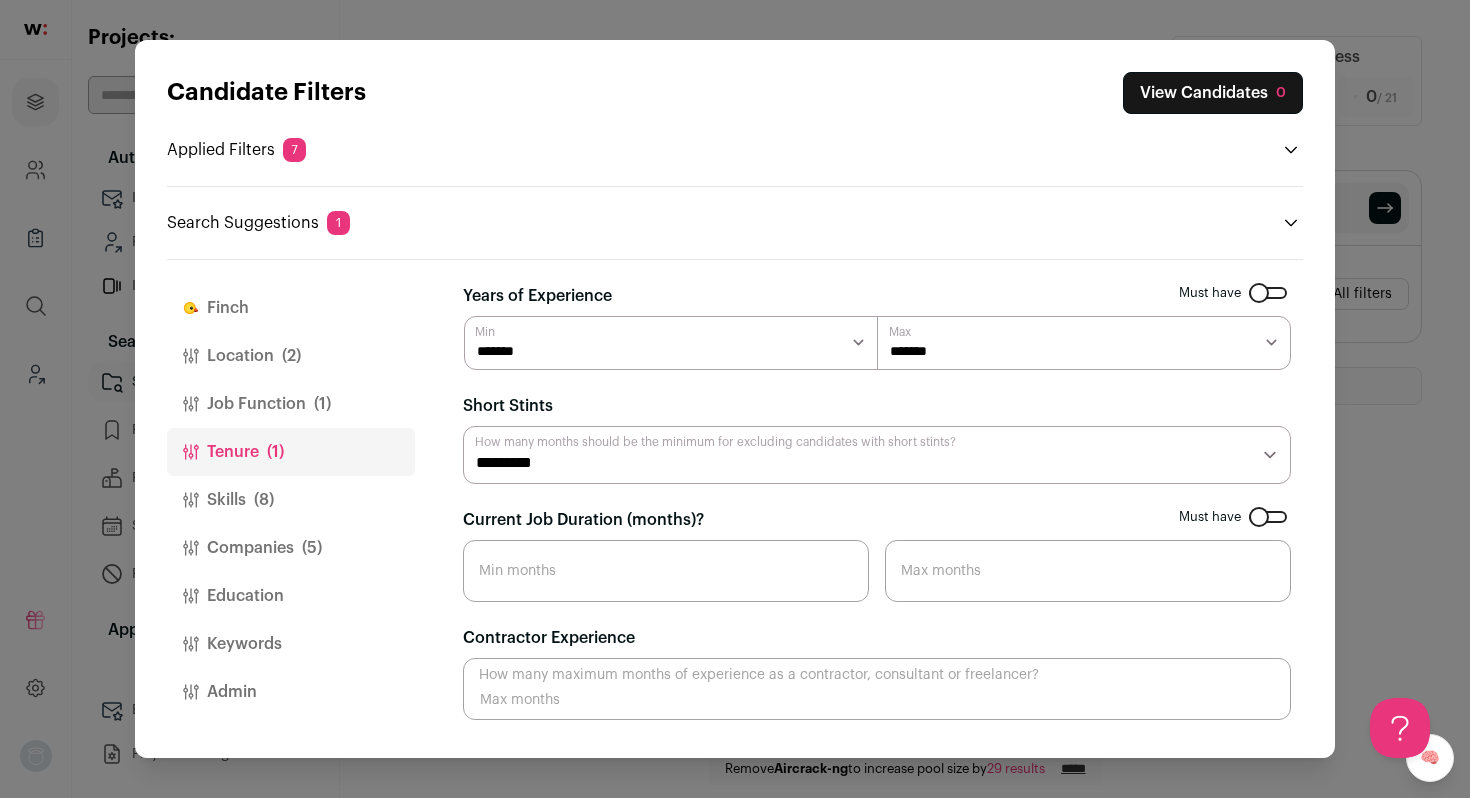 click on "Current Job Duration (months)?" at bounding box center (666, 571) 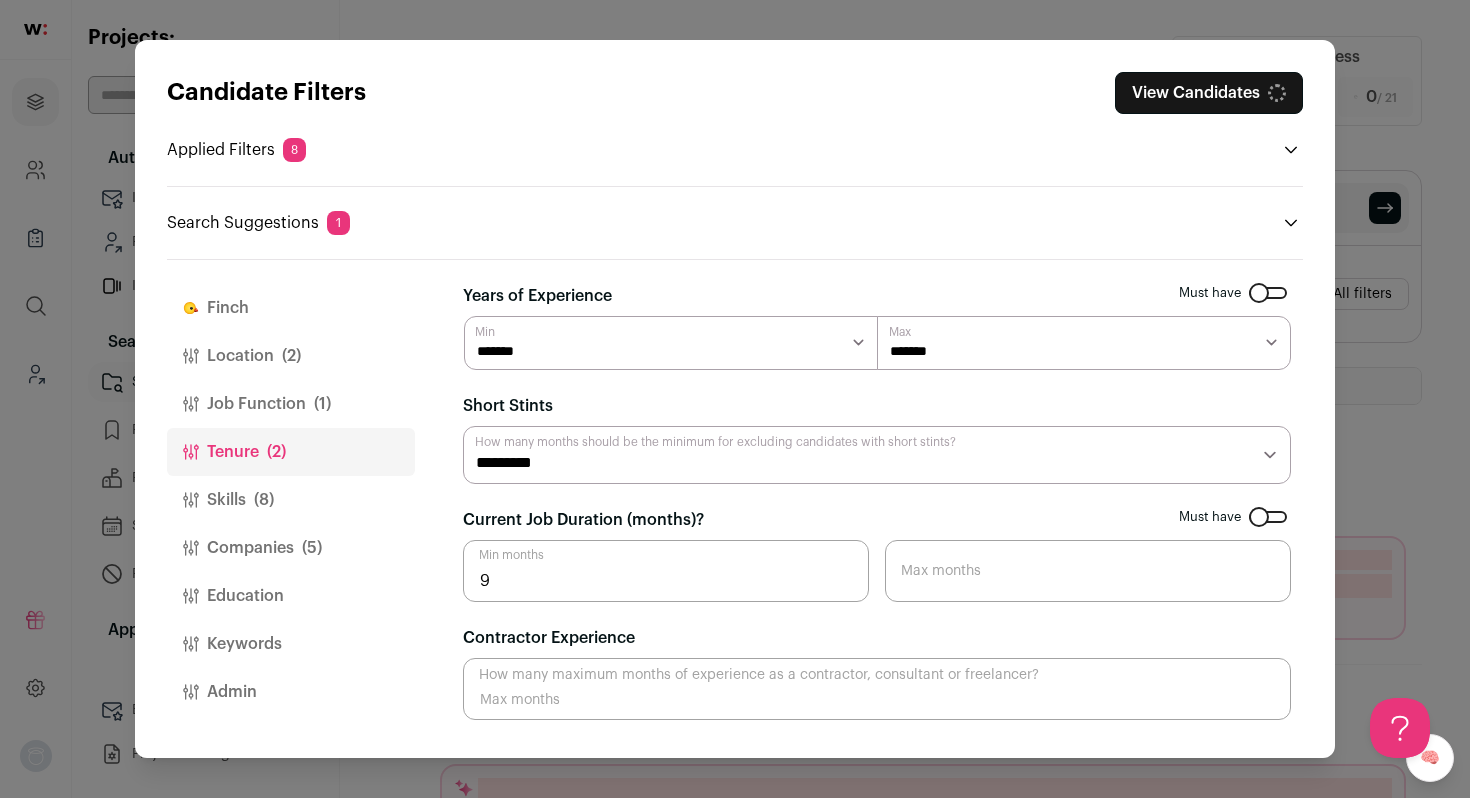 click on "(8)" at bounding box center (264, 500) 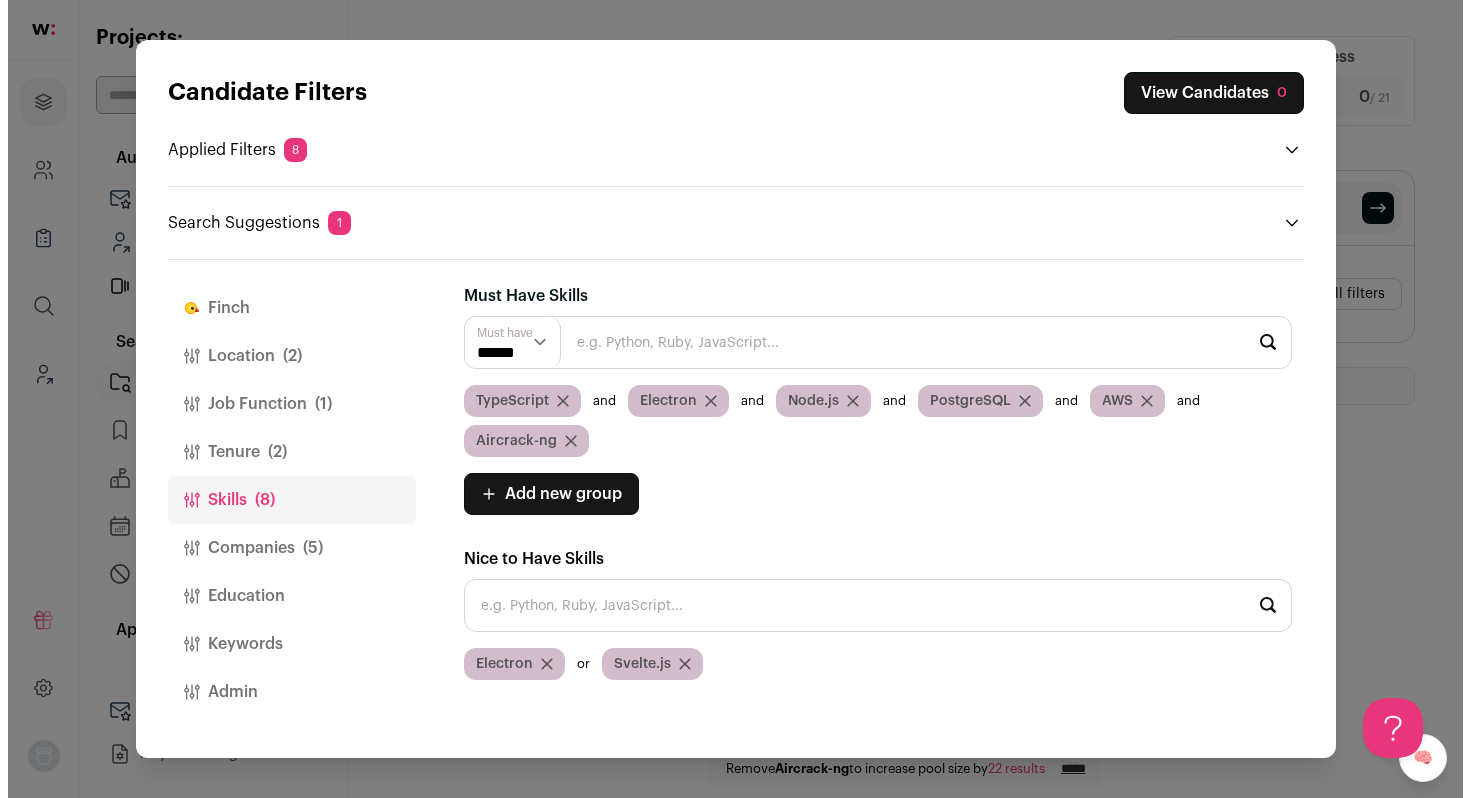 scroll, scrollTop: 0, scrollLeft: 0, axis: both 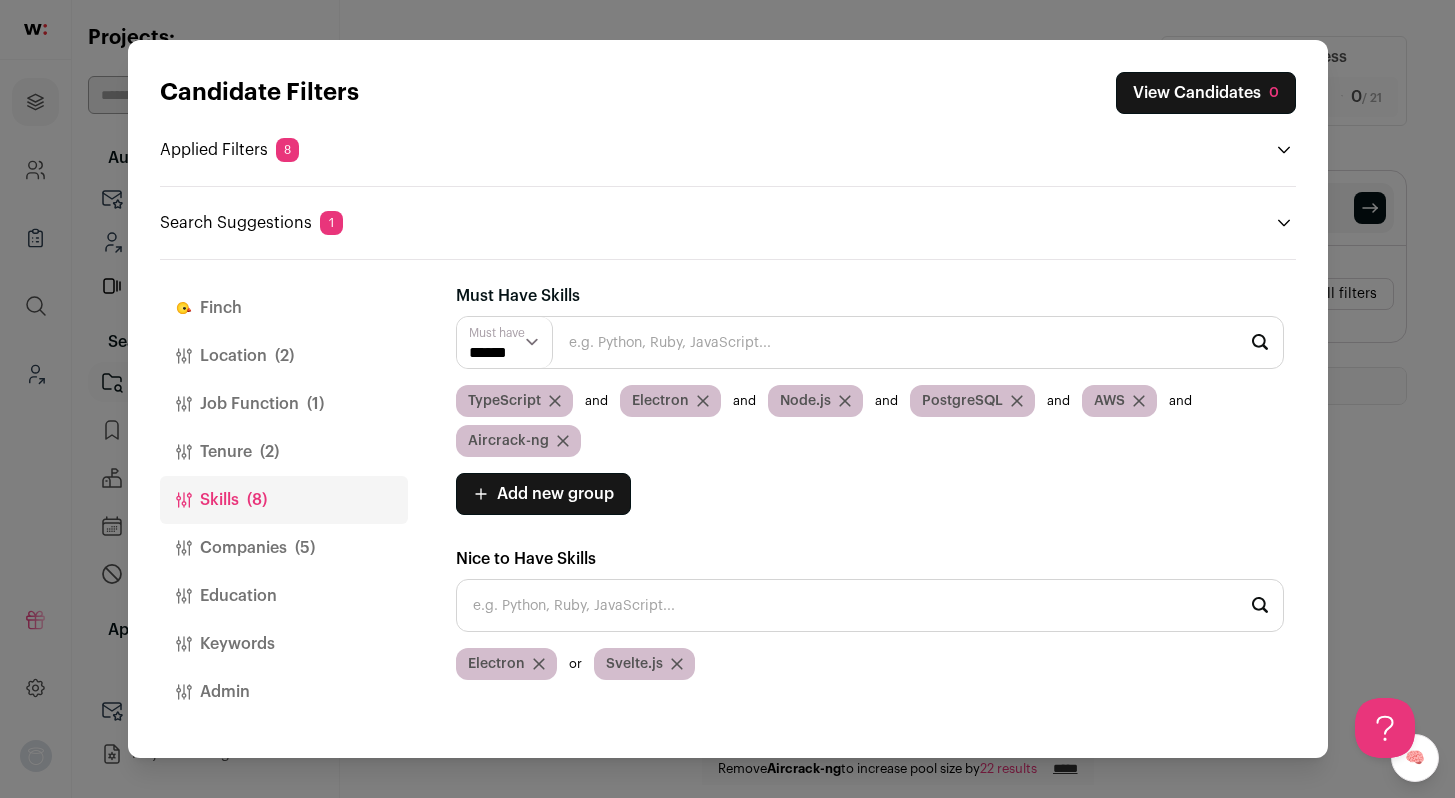 click on "Companies
(5)" at bounding box center [284, 548] 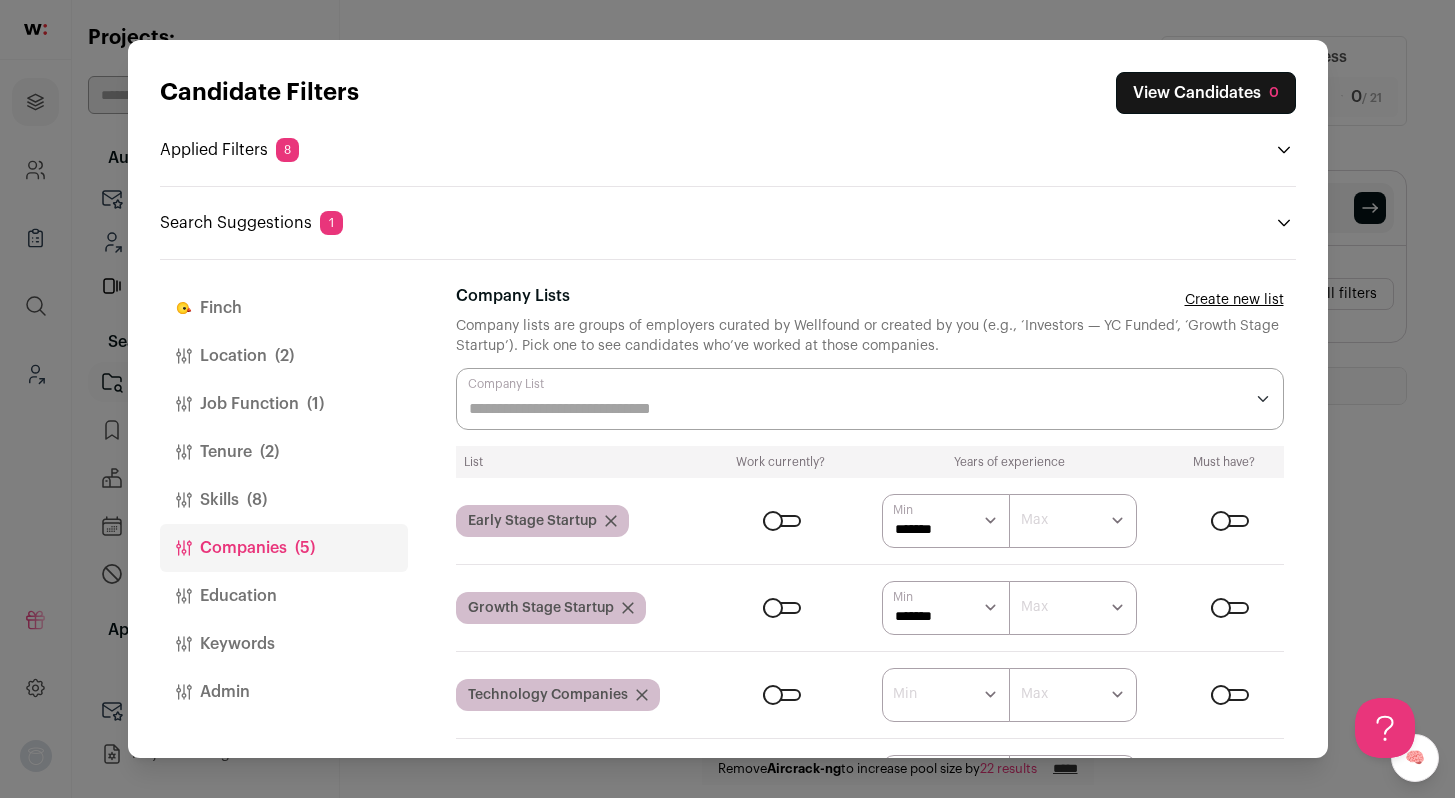 click at bounding box center (780, 521) 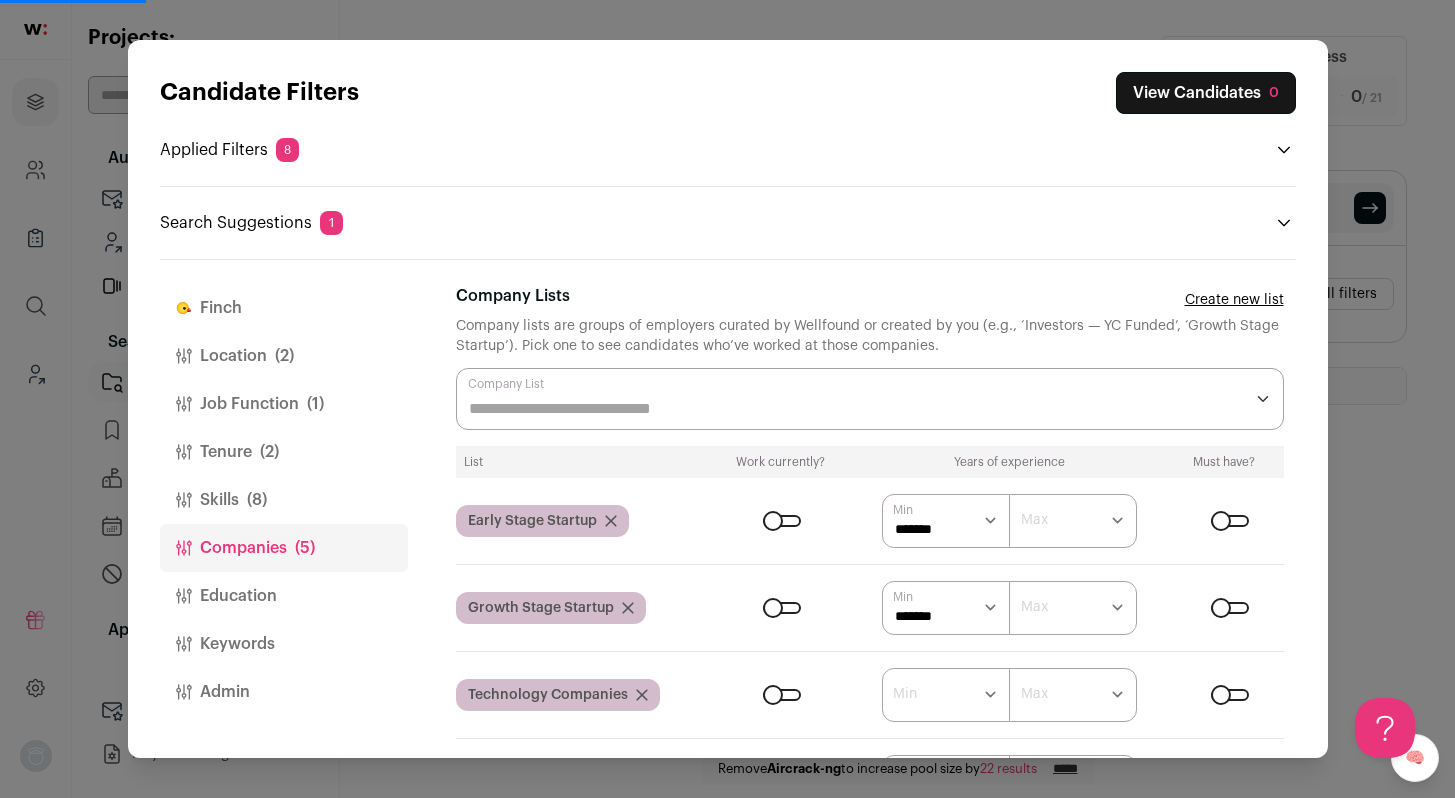 click at bounding box center (1230, 521) 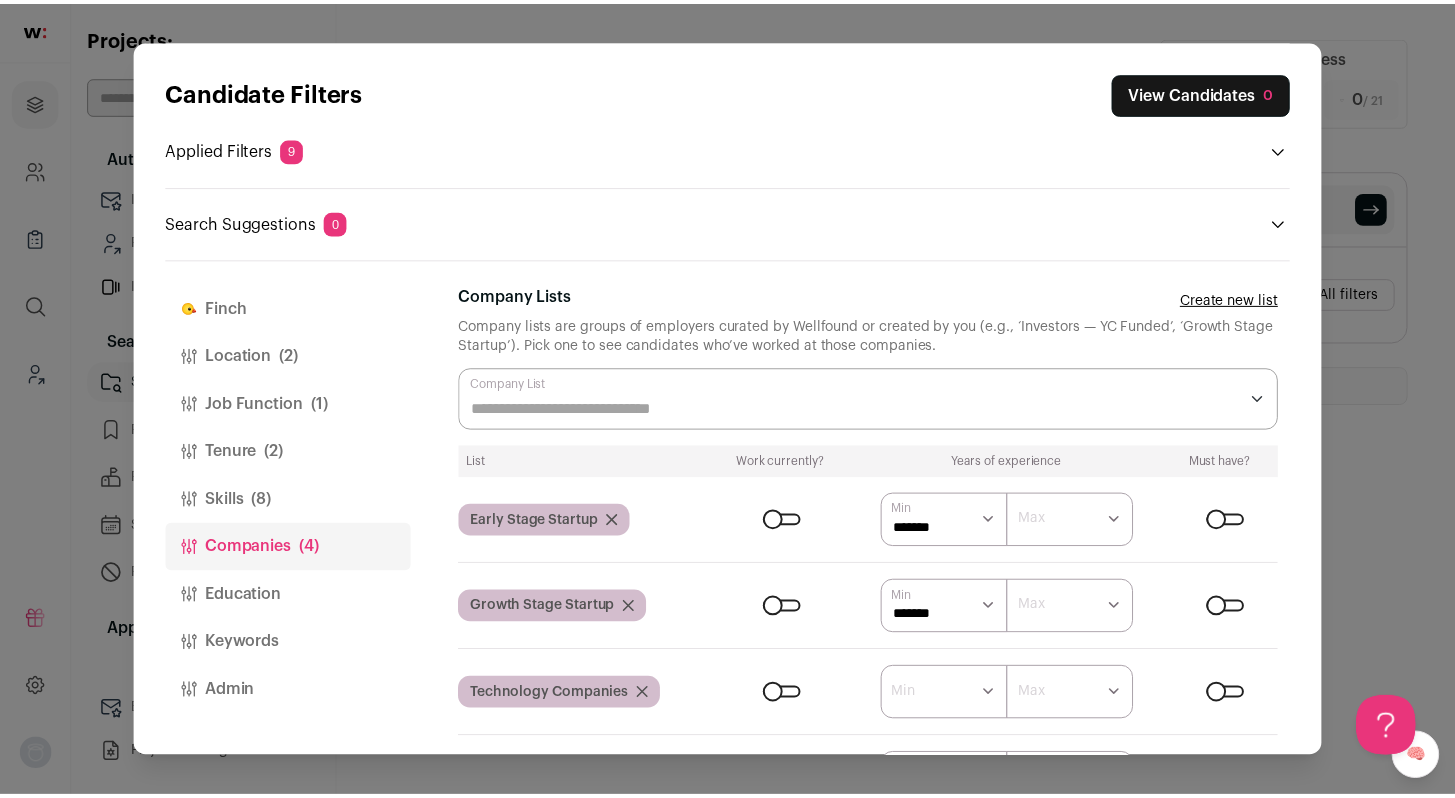 scroll, scrollTop: 0, scrollLeft: 0, axis: both 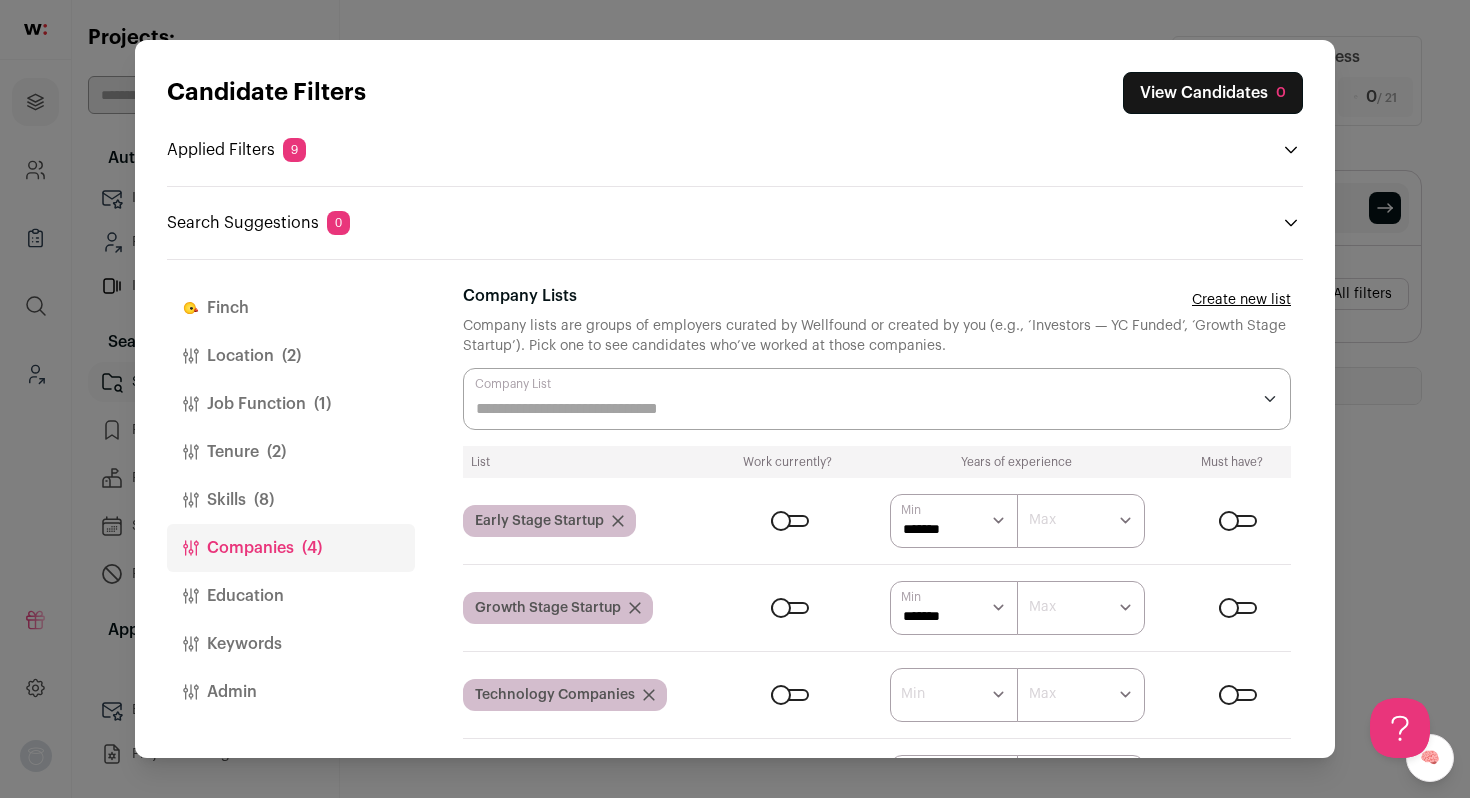 click on "(8)" at bounding box center (264, 500) 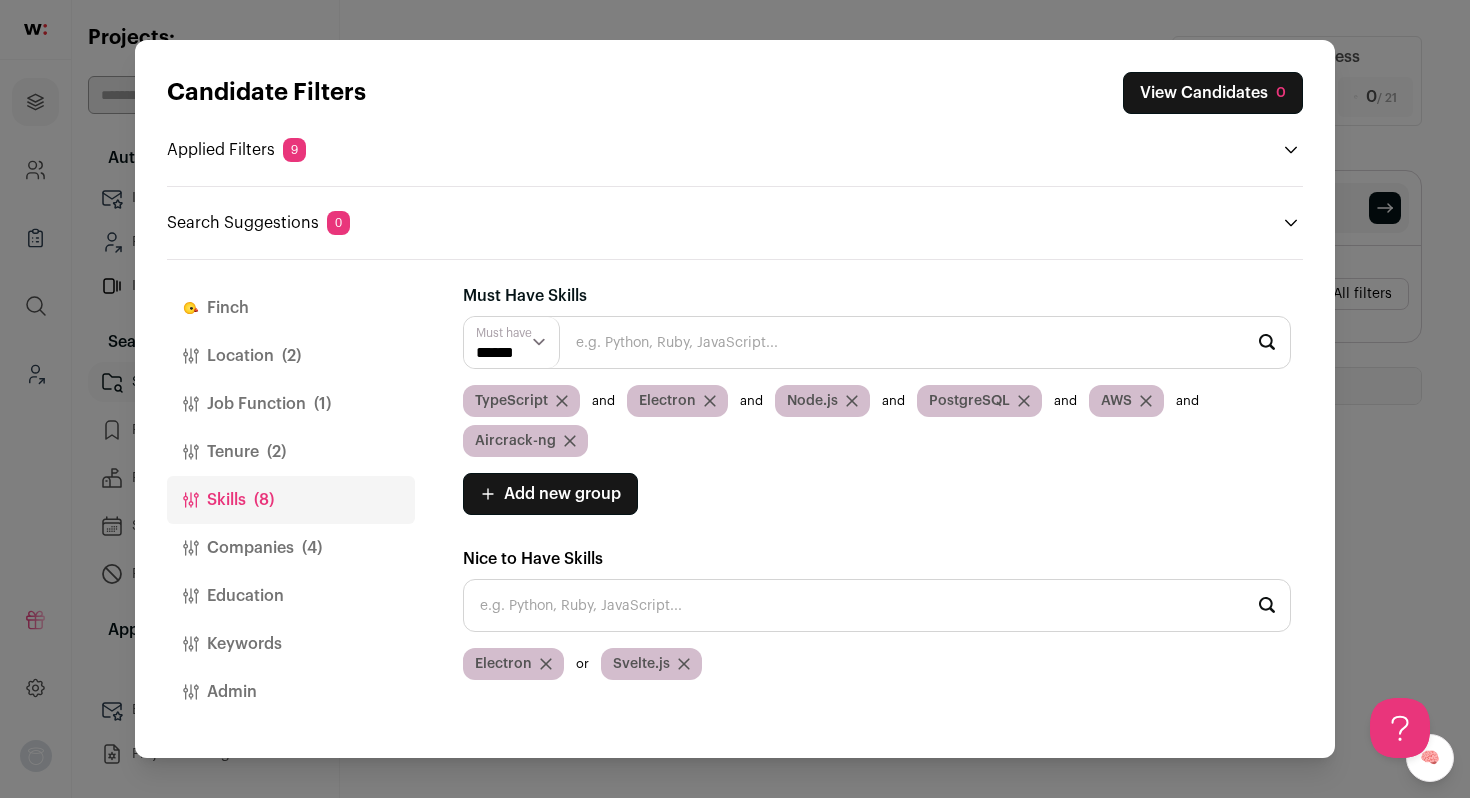 click on "******
******" at bounding box center (512, 342) 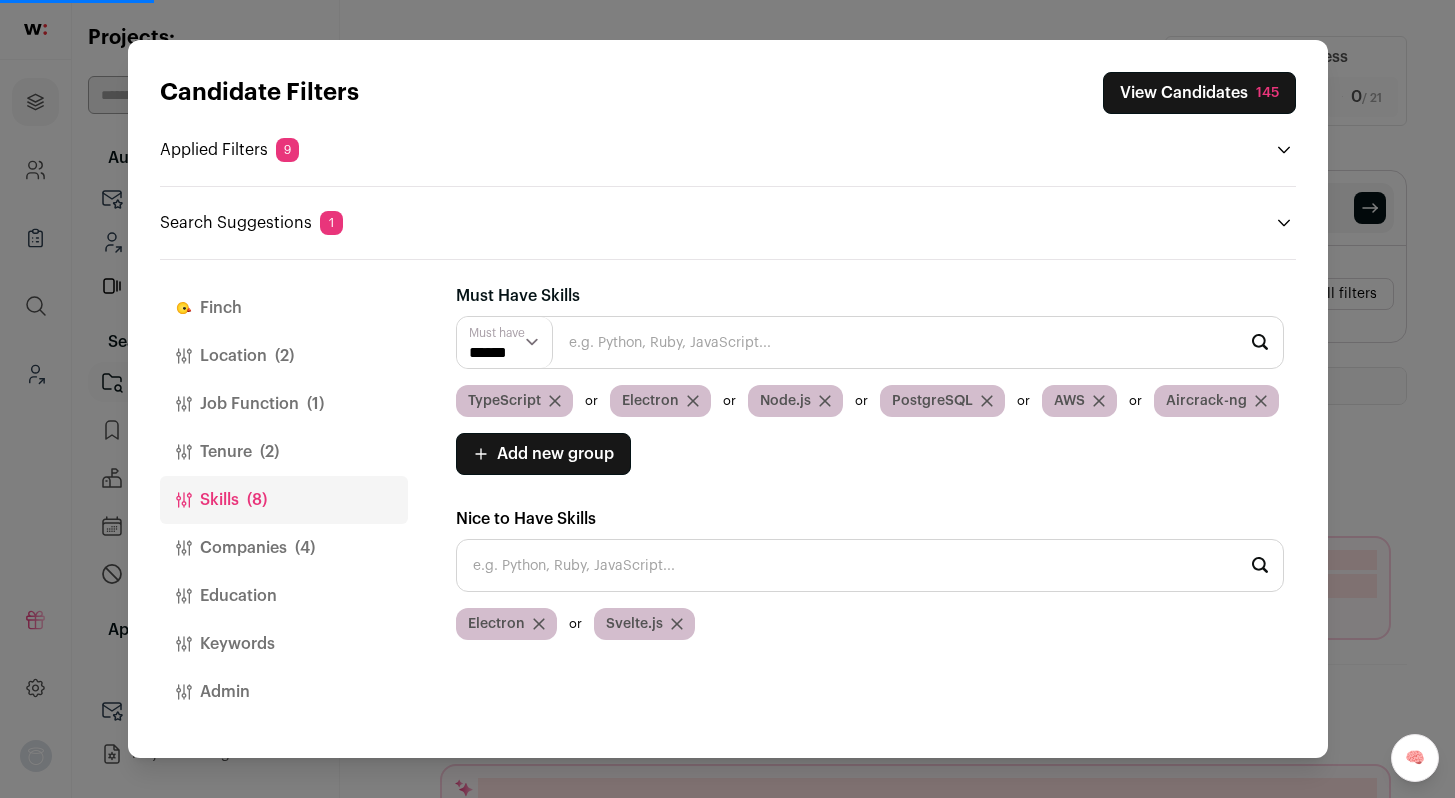 click on "Candidate Filters
View Candidates
145
Applied Filters
9
Full-Stack Engineer
Must have
[GEOGRAPHIC_DATA]
Must have
Pacific Time
Must have
5-8 YOE
Must have
9+ months at current job
Must have" at bounding box center [727, 399] 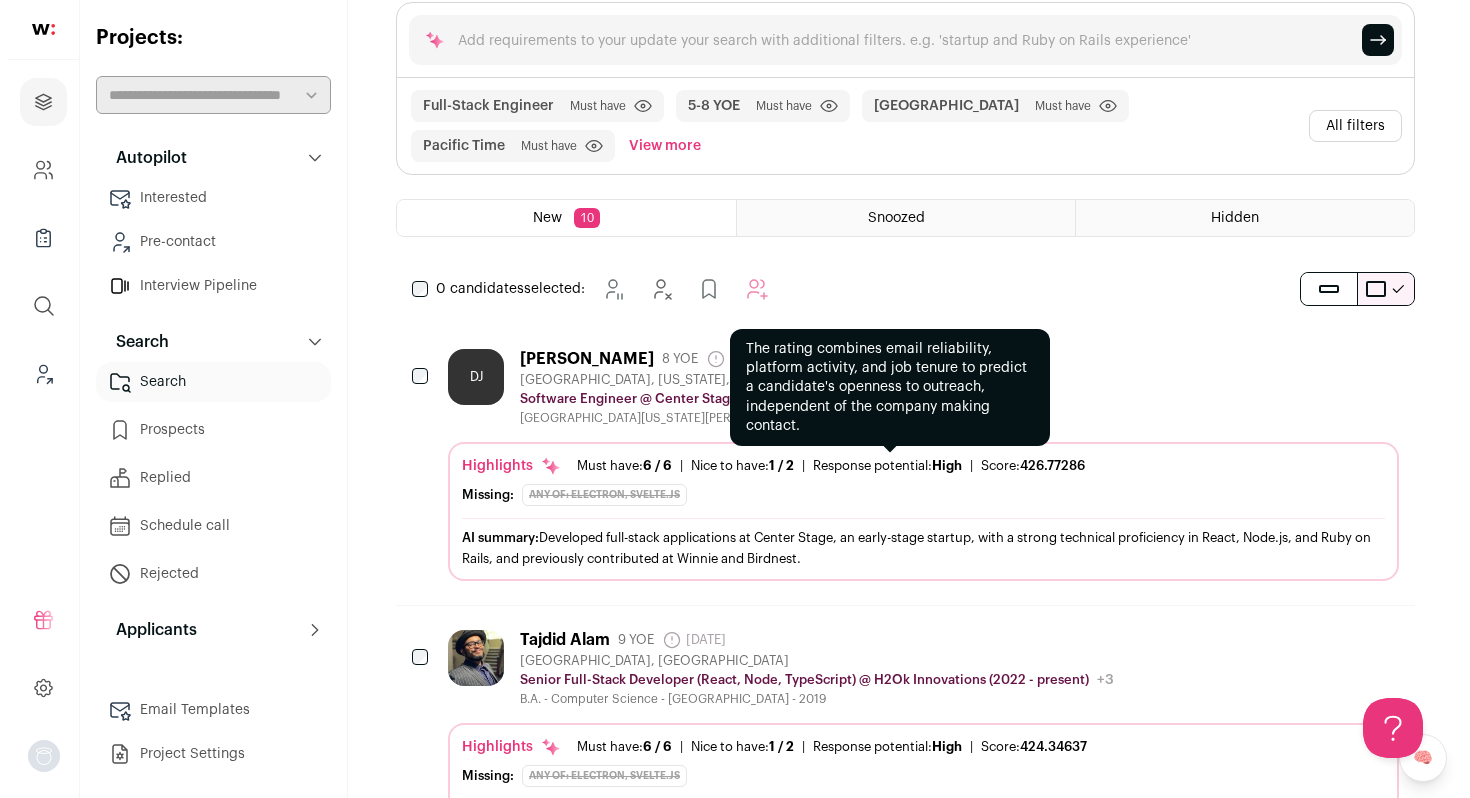 scroll, scrollTop: 0, scrollLeft: 0, axis: both 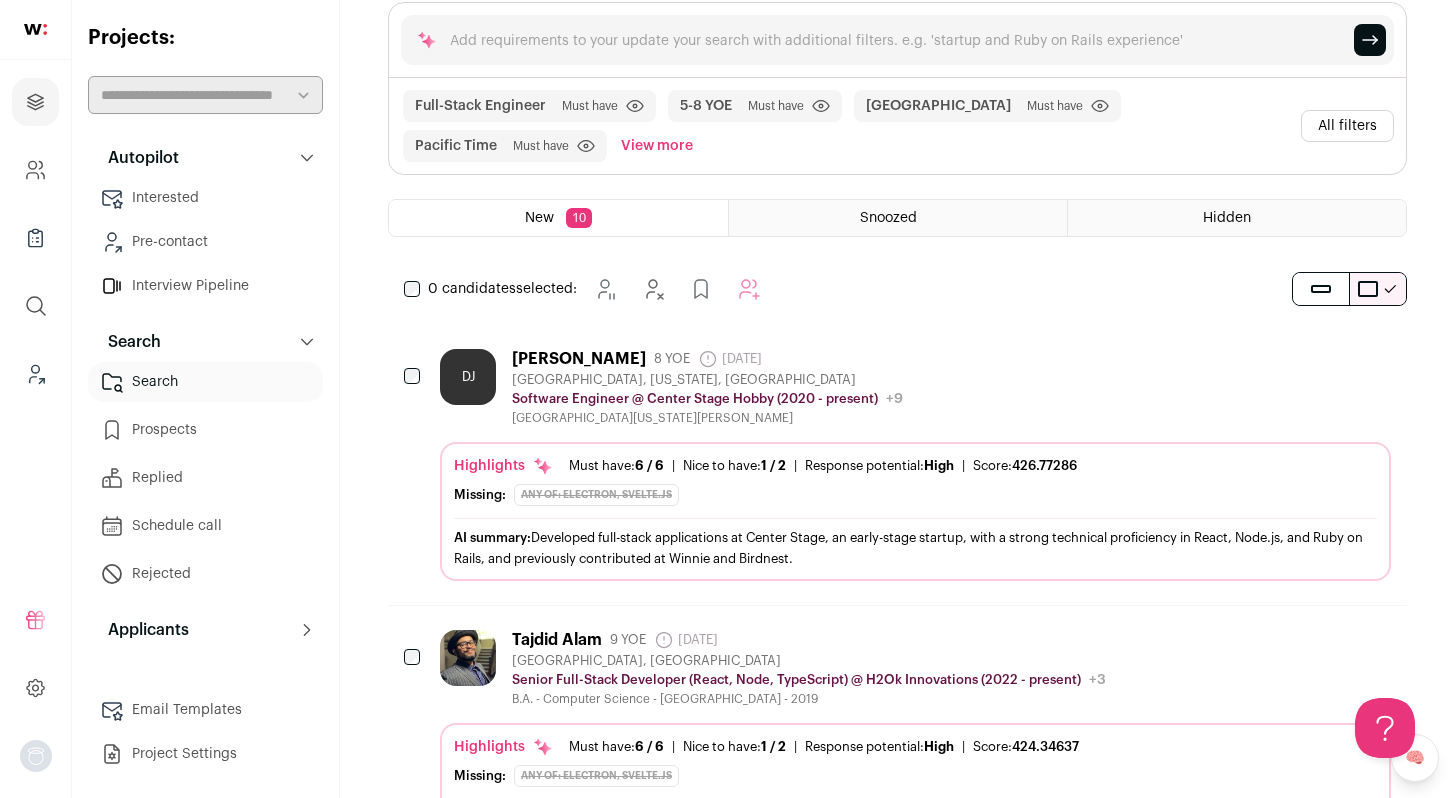 click on "All filters" at bounding box center [1347, 126] 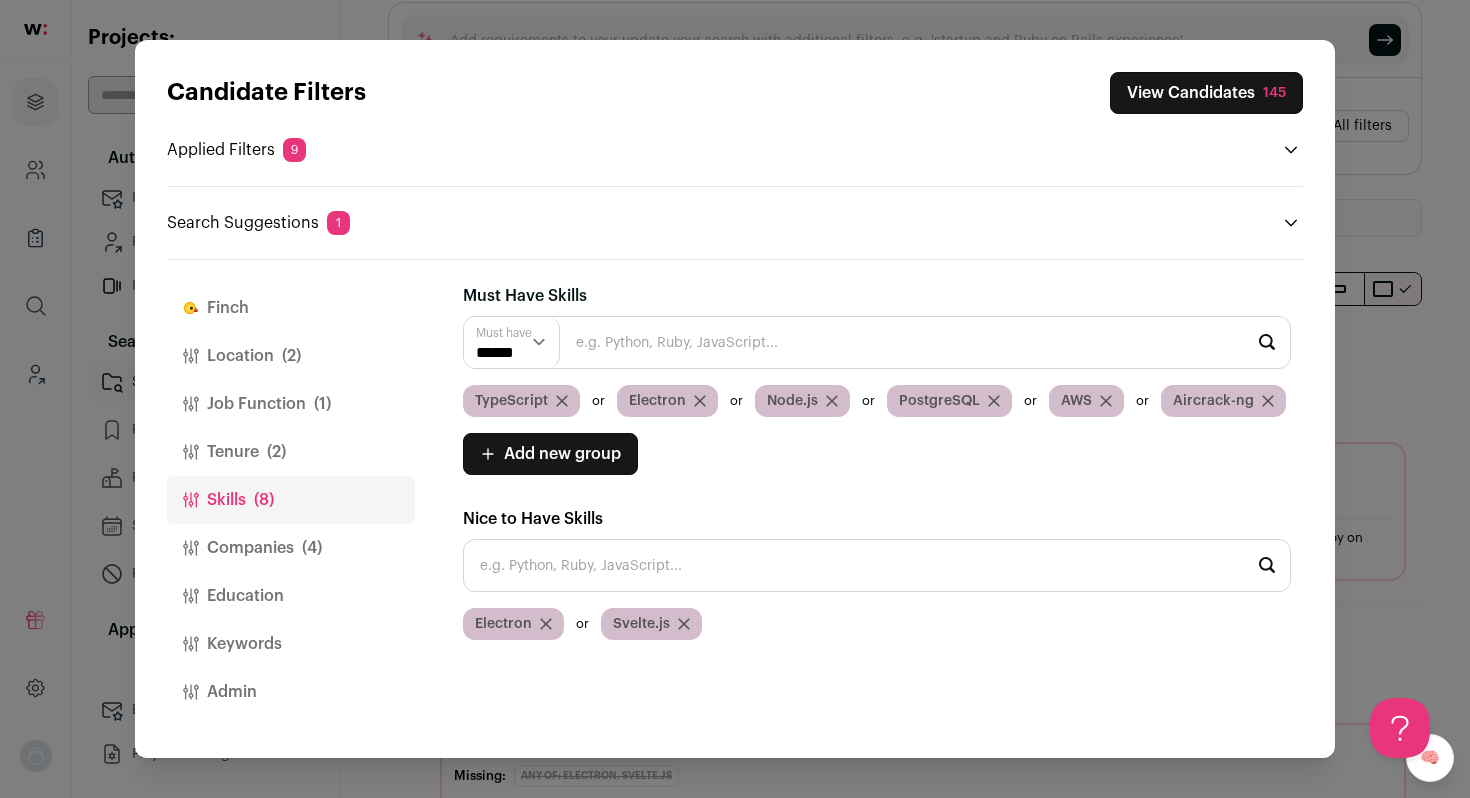click on "Companies
(4)" at bounding box center [291, 548] 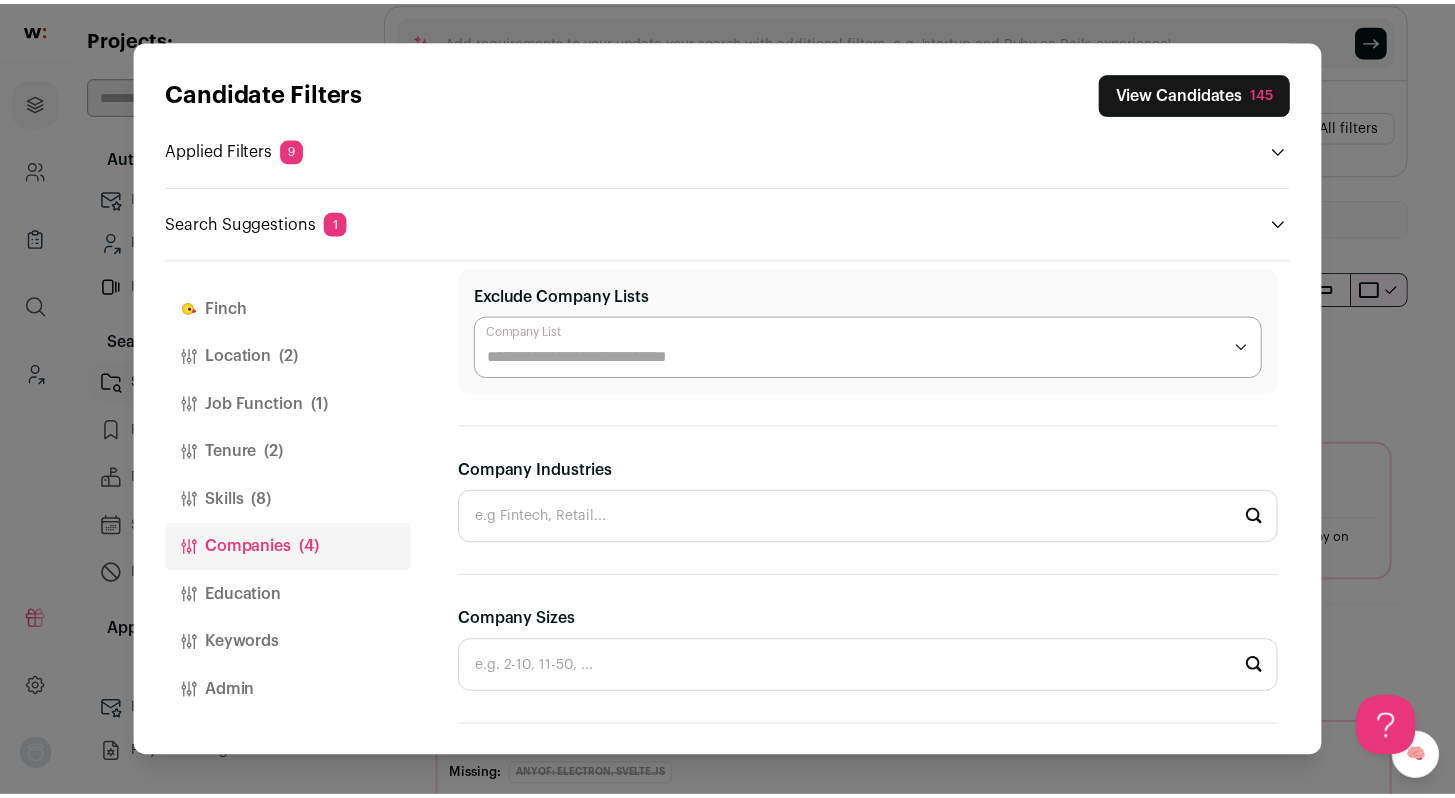 scroll, scrollTop: 585, scrollLeft: 0, axis: vertical 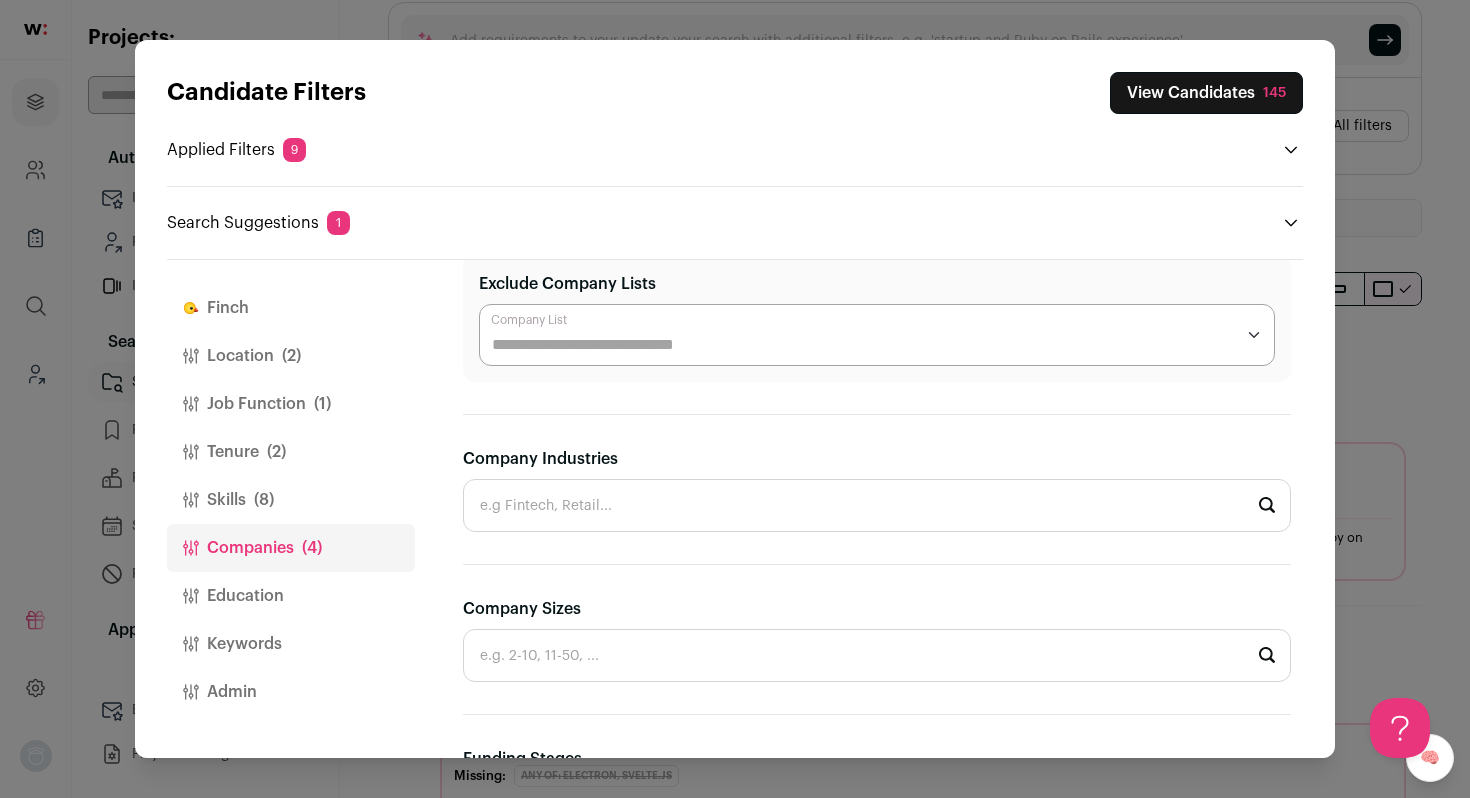 click on "Company Industries" at bounding box center [877, 505] 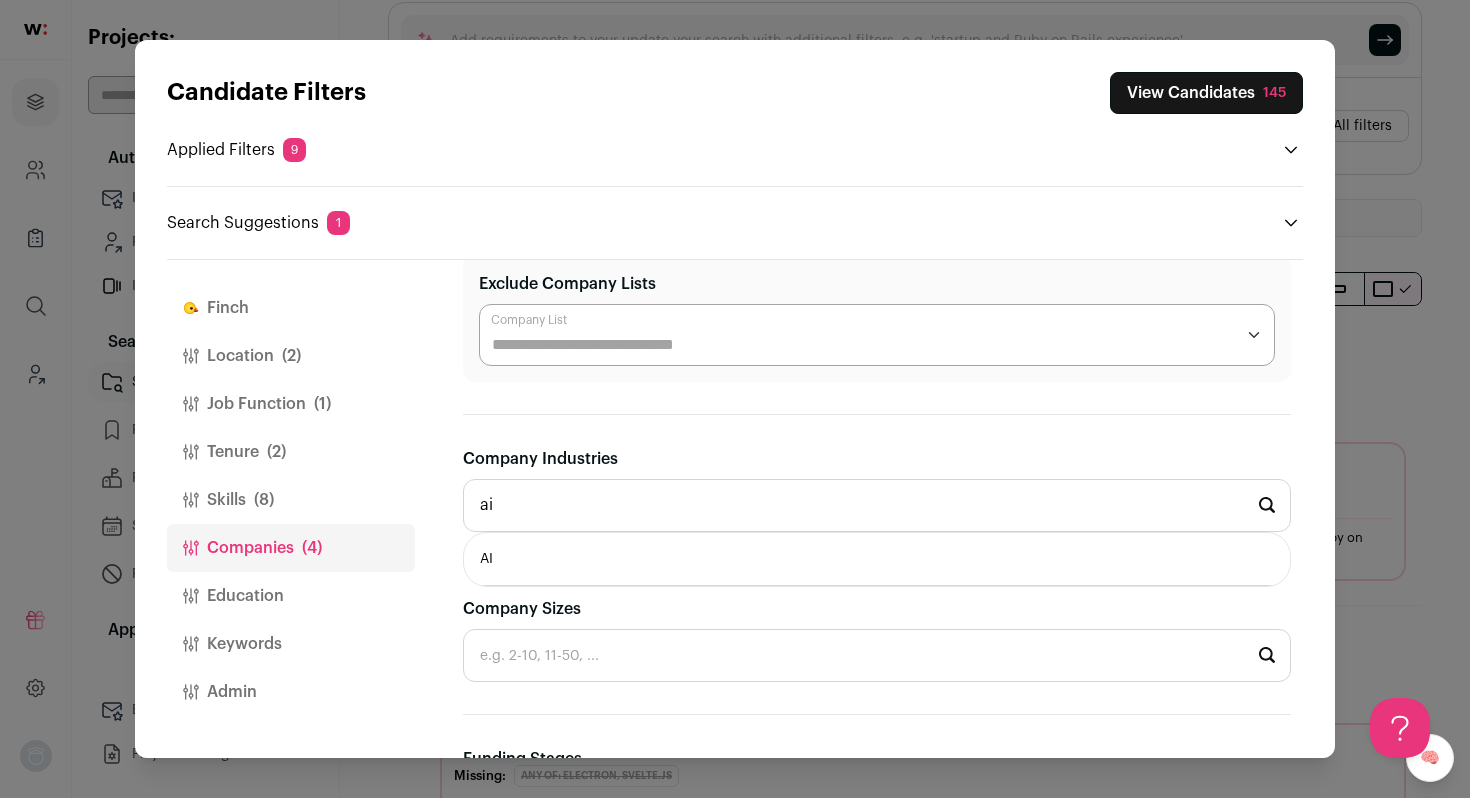 click on "AI" at bounding box center [877, 559] 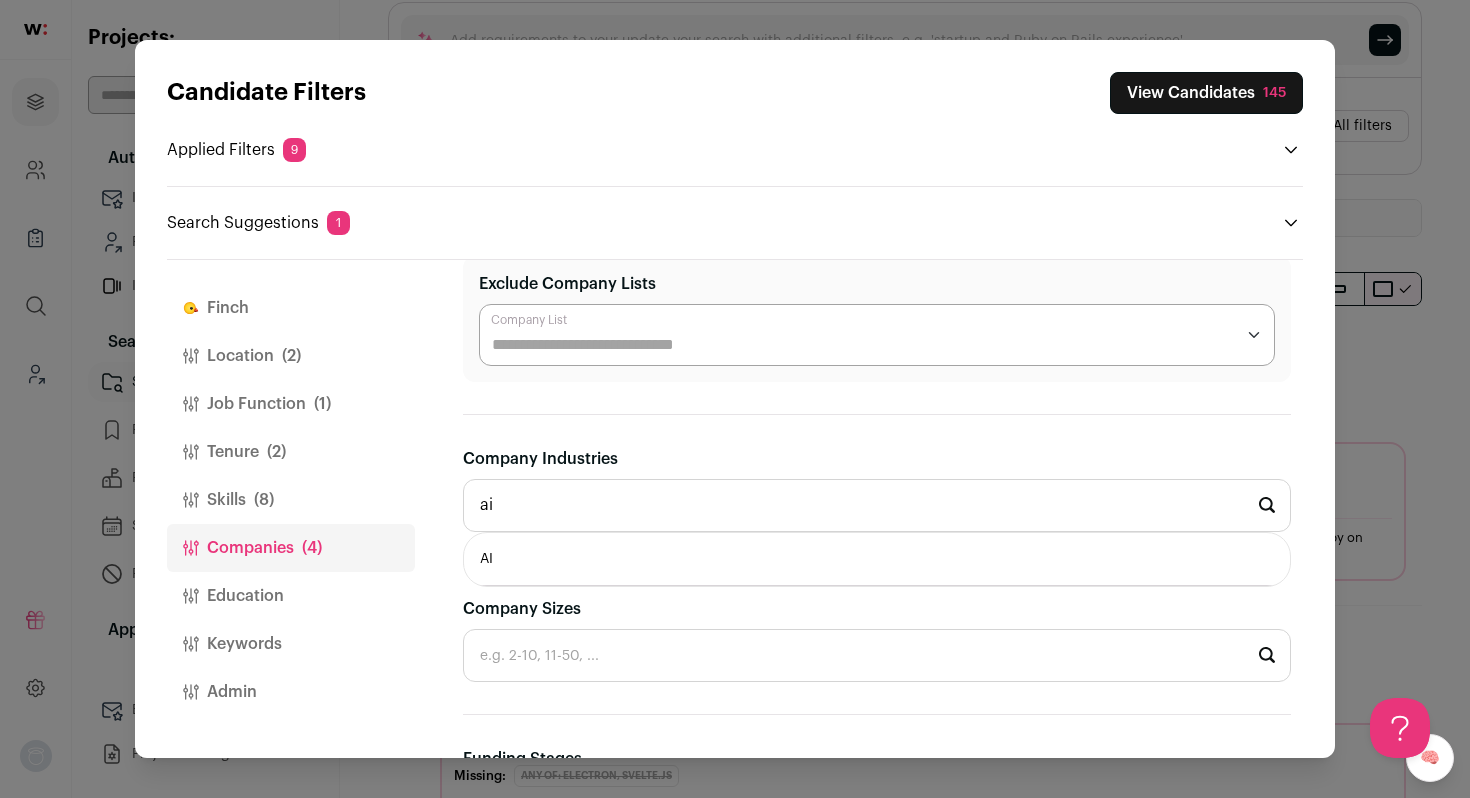 type on "AI" 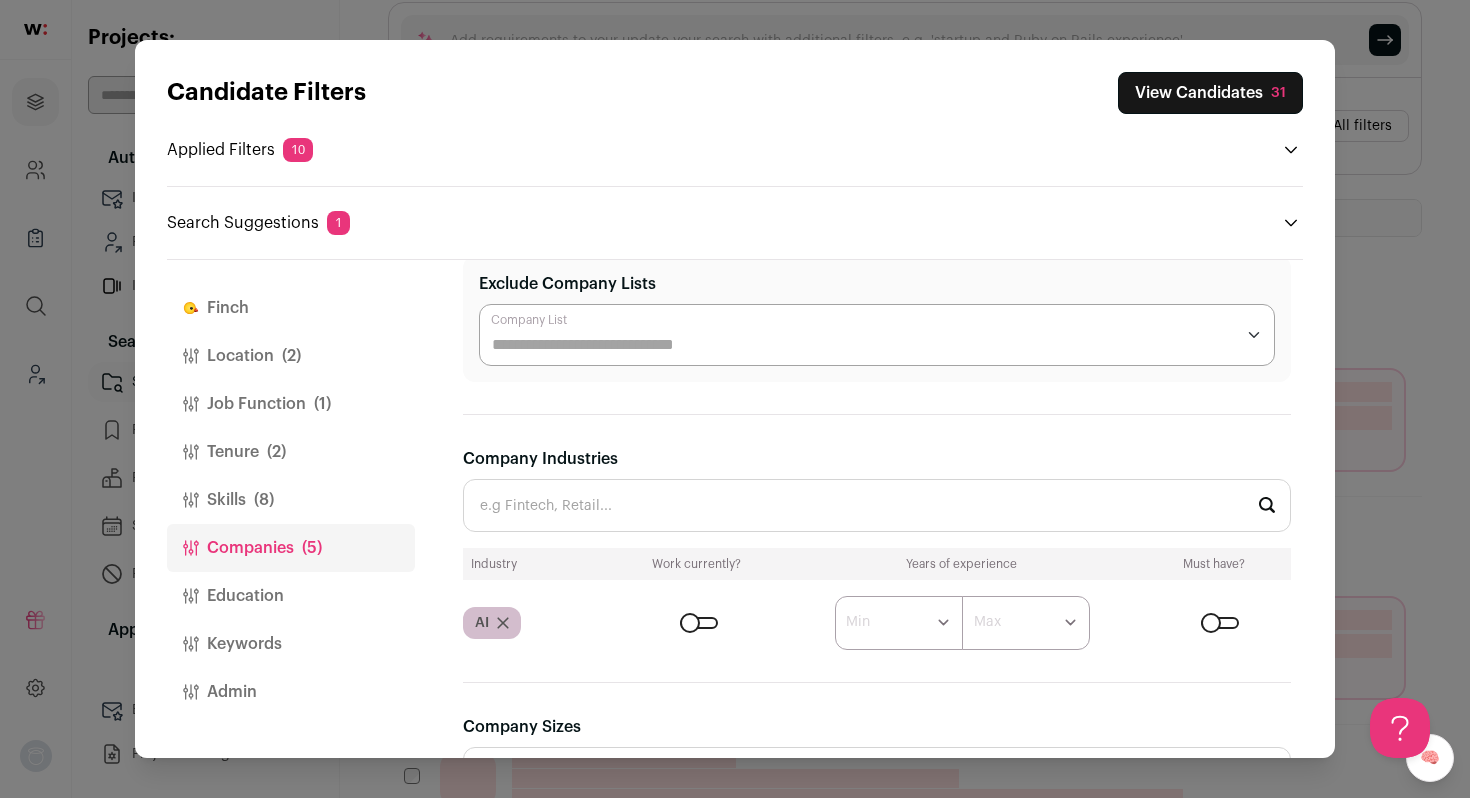 click at bounding box center (699, 623) 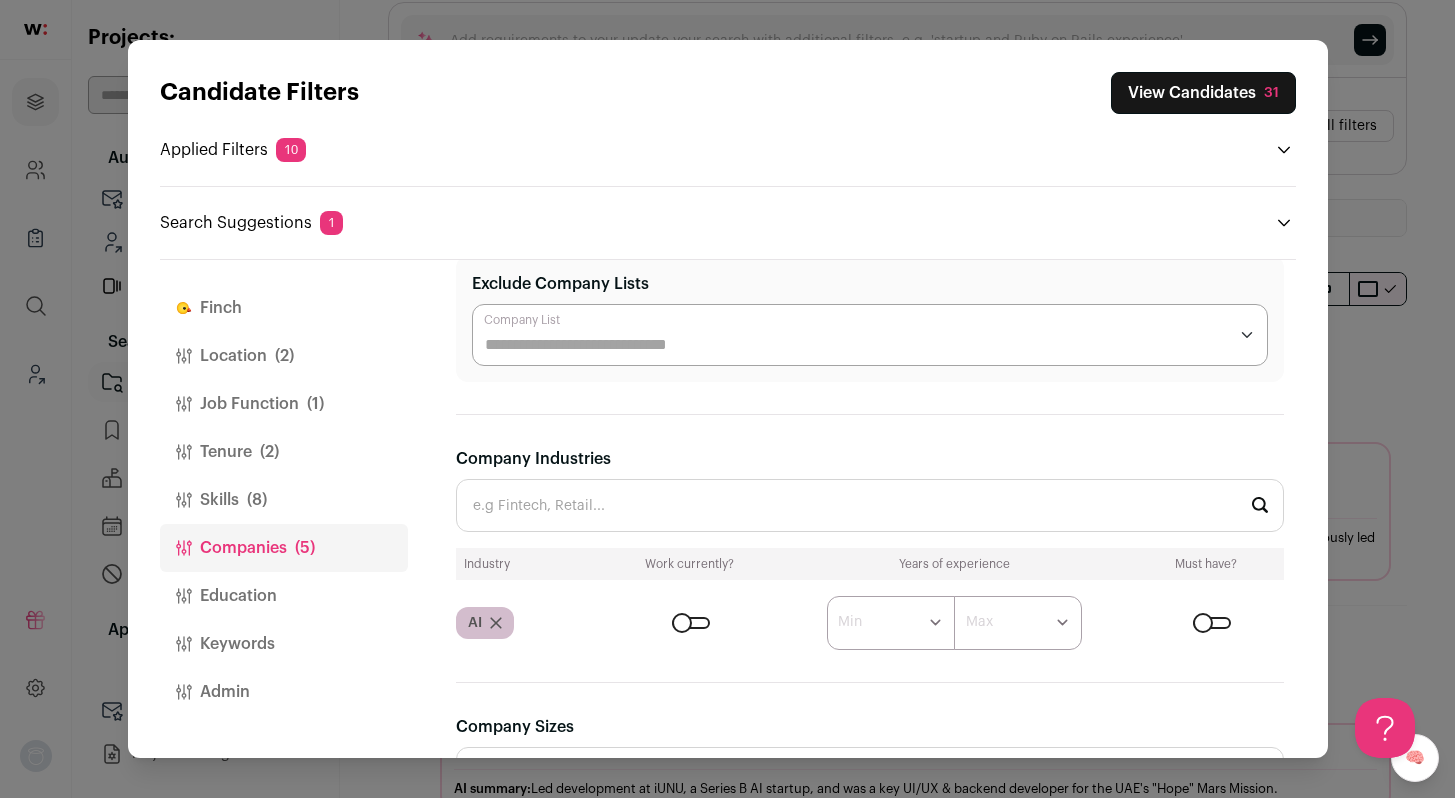 scroll, scrollTop: 0, scrollLeft: 0, axis: both 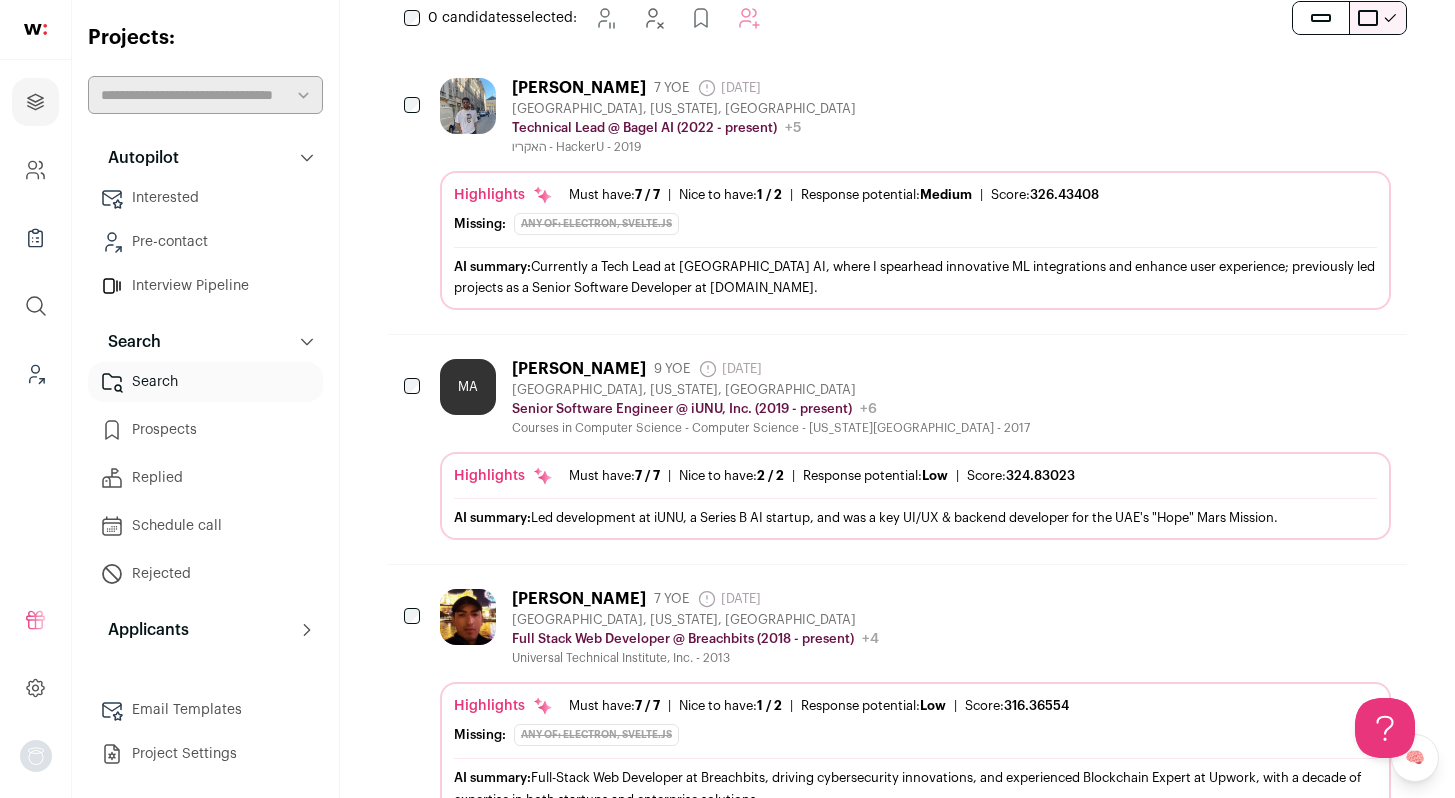 click on "[GEOGRAPHIC_DATA], [US_STATE], [GEOGRAPHIC_DATA]" at bounding box center [771, 390] 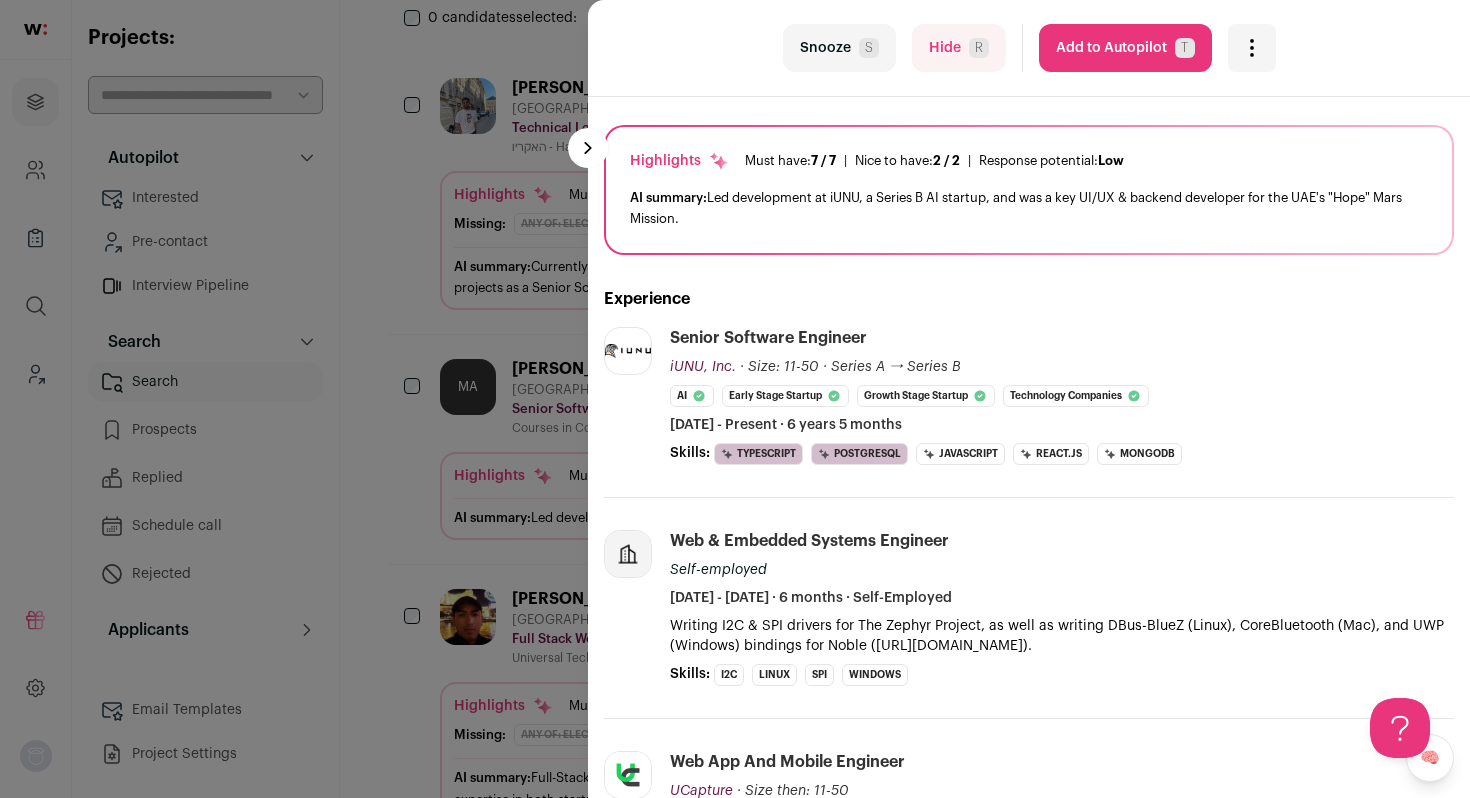 scroll, scrollTop: 186, scrollLeft: 0, axis: vertical 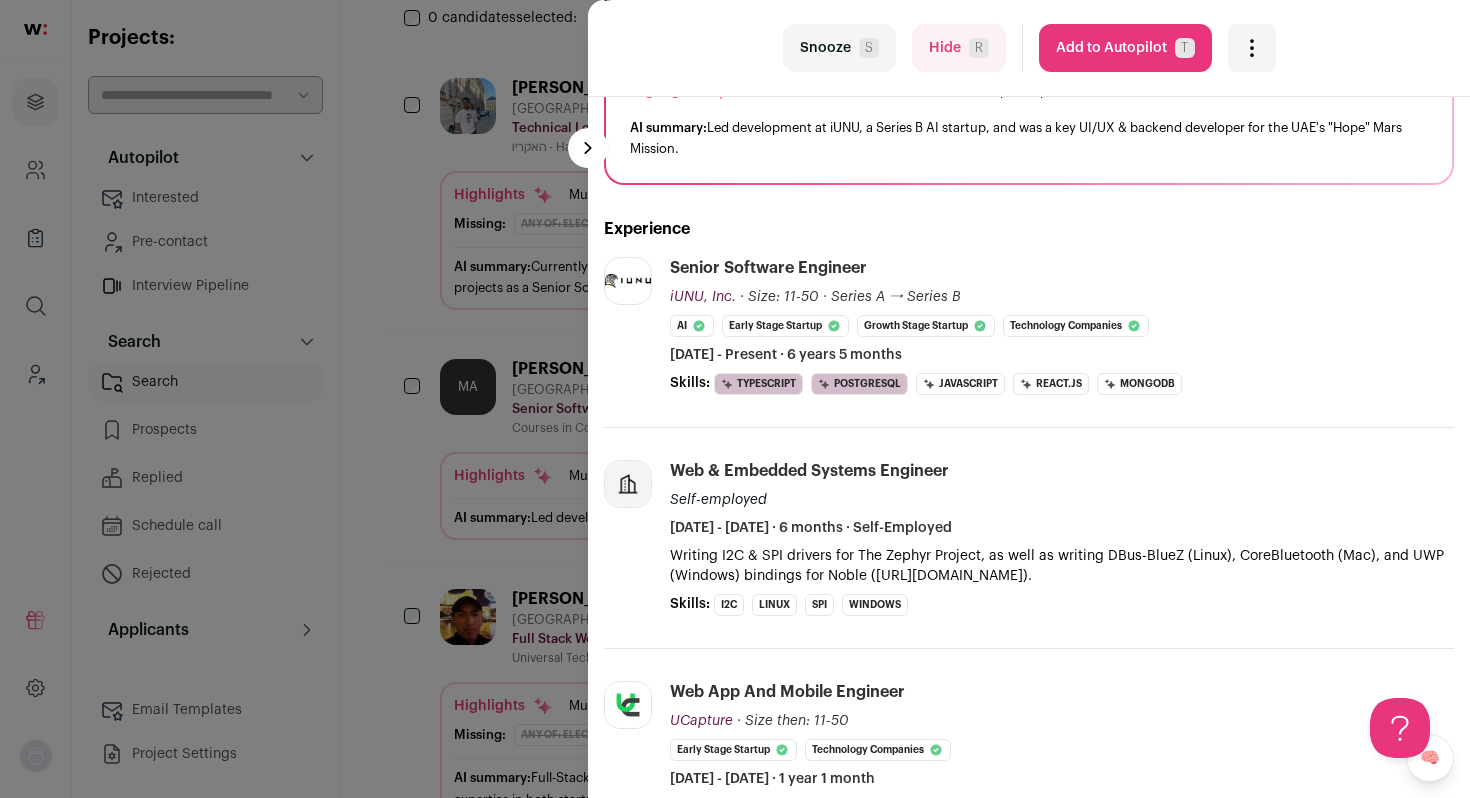 click on "Add to Autopilot
T" at bounding box center (1125, 48) 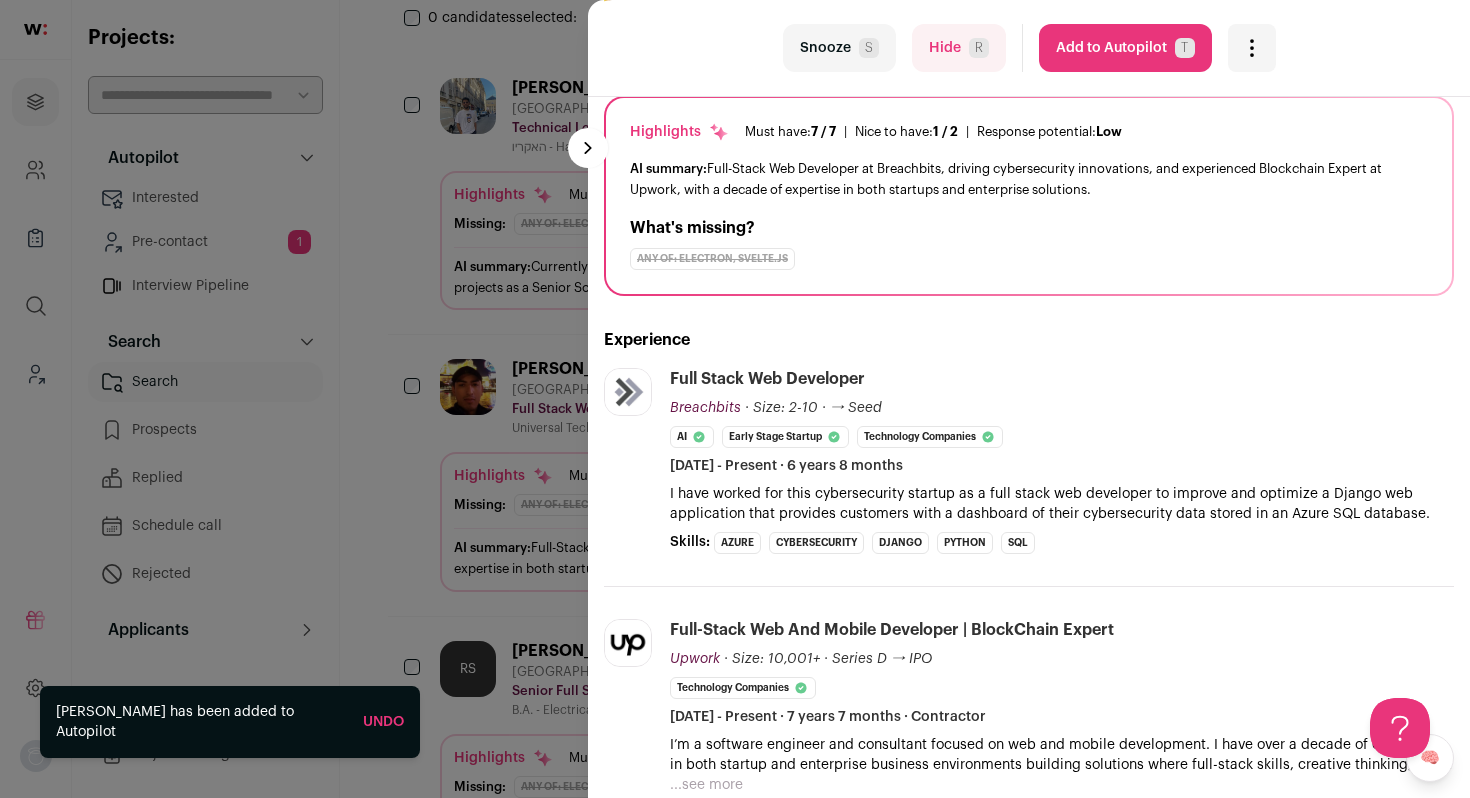 scroll, scrollTop: 187, scrollLeft: 0, axis: vertical 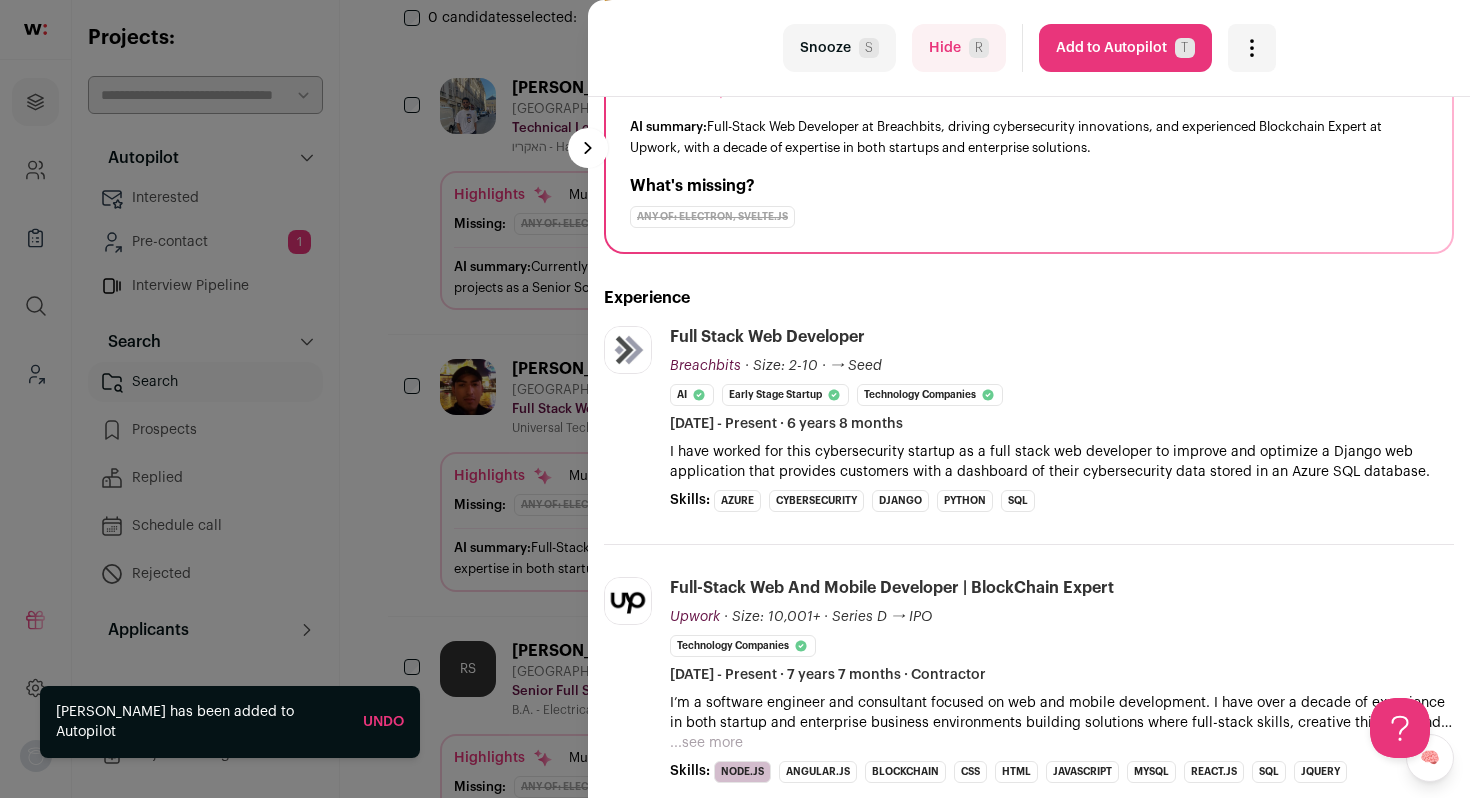 click on "R" at bounding box center (979, 48) 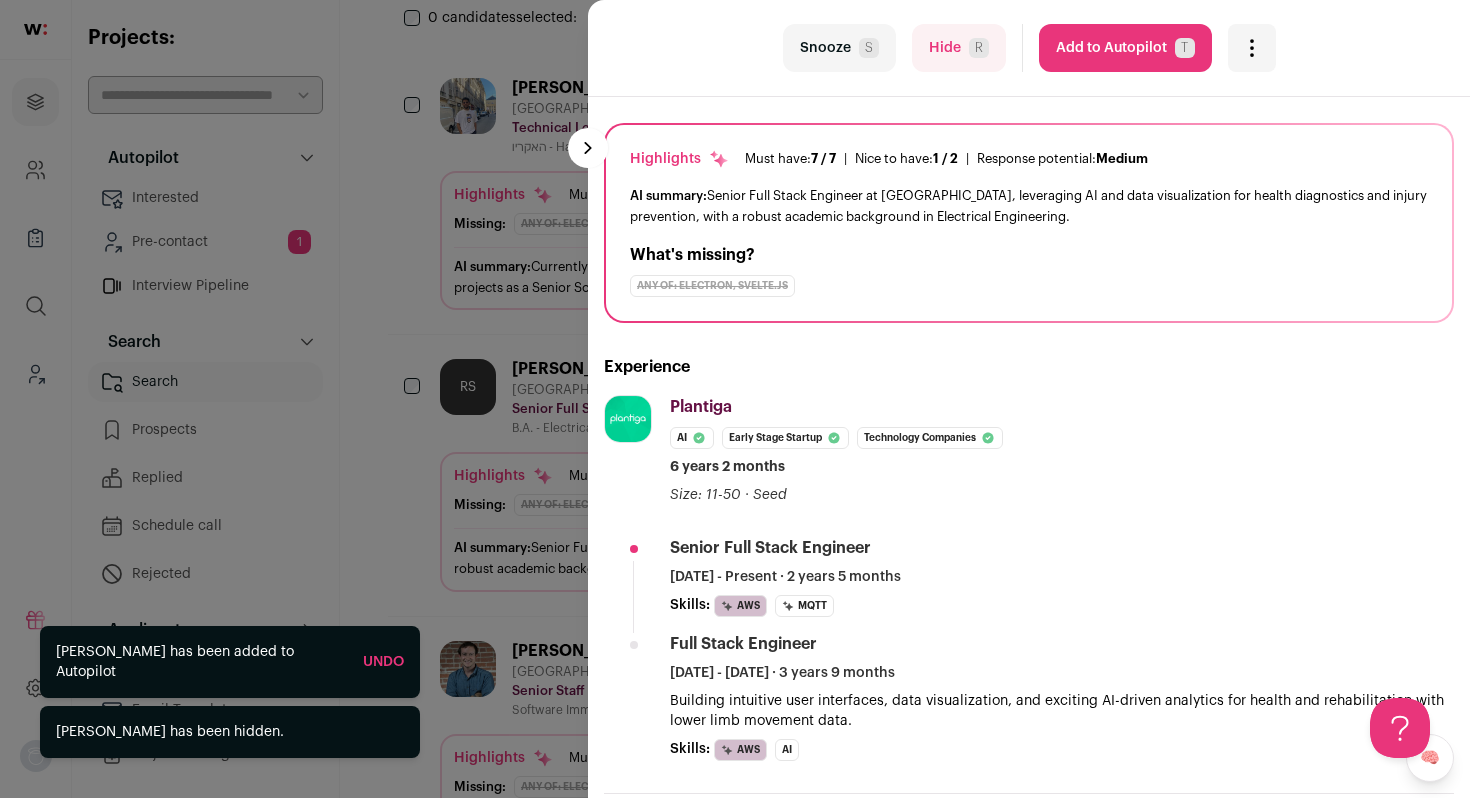 scroll, scrollTop: 187, scrollLeft: 0, axis: vertical 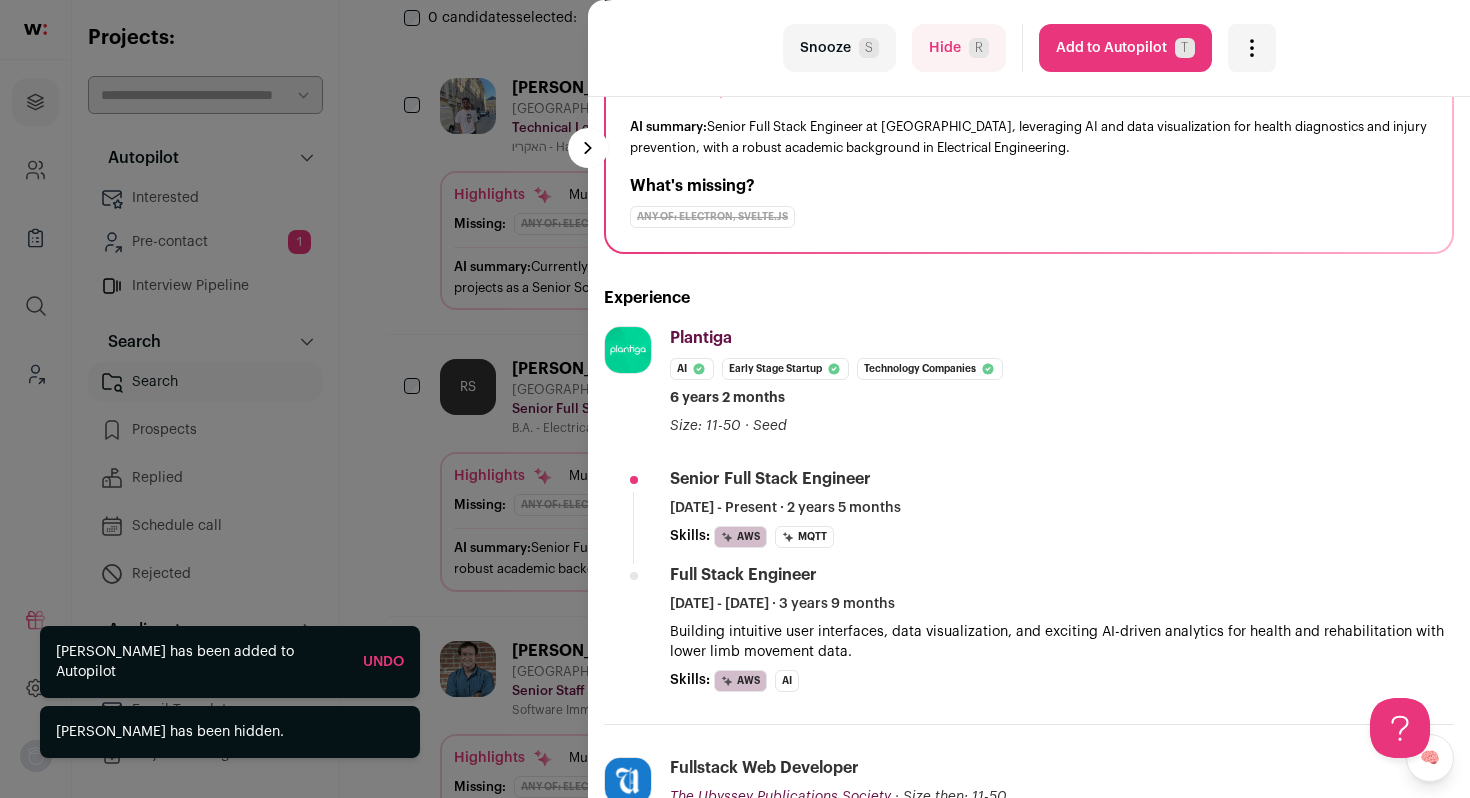 click on "Add to Autopilot
T" at bounding box center (1125, 48) 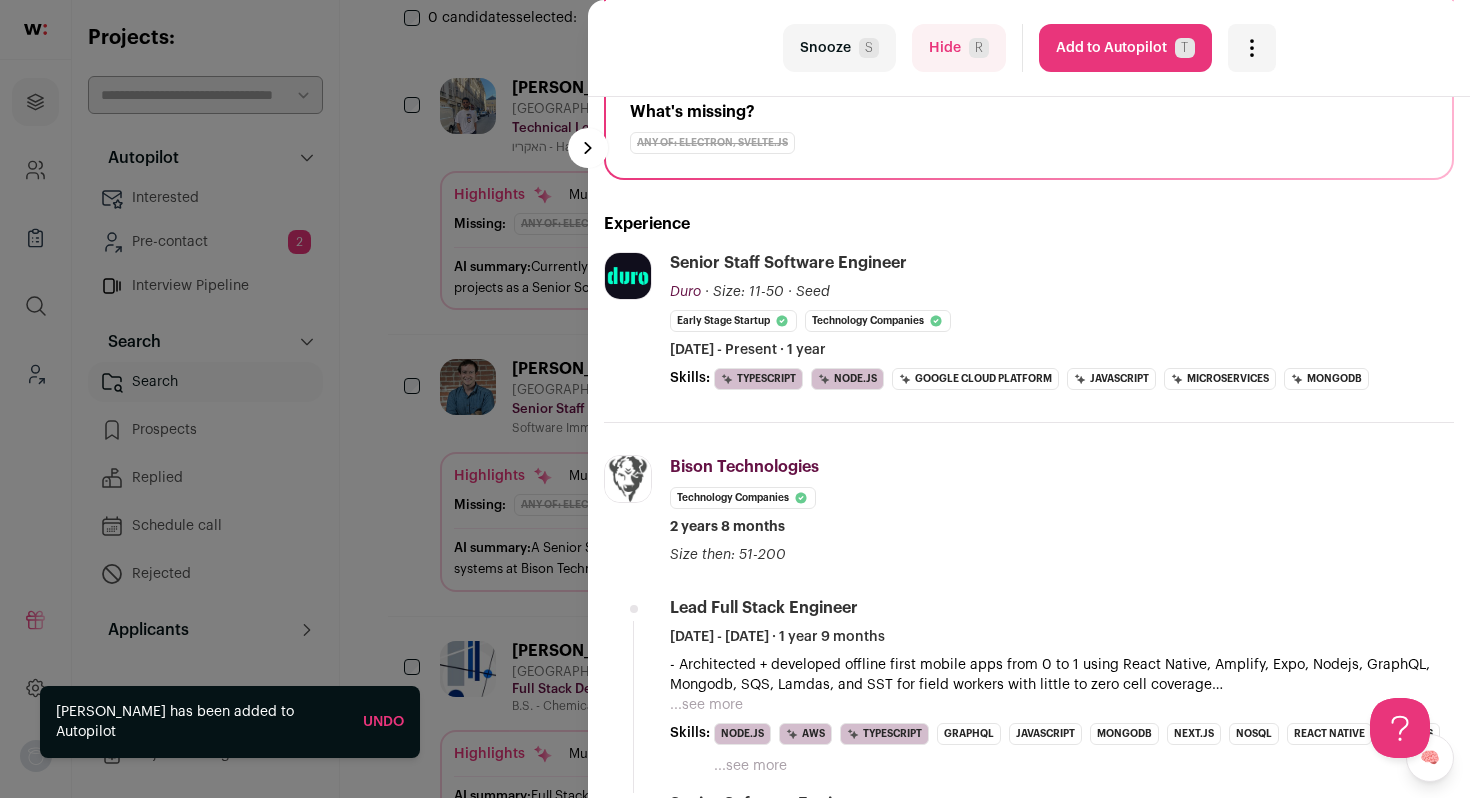 scroll, scrollTop: 271, scrollLeft: 0, axis: vertical 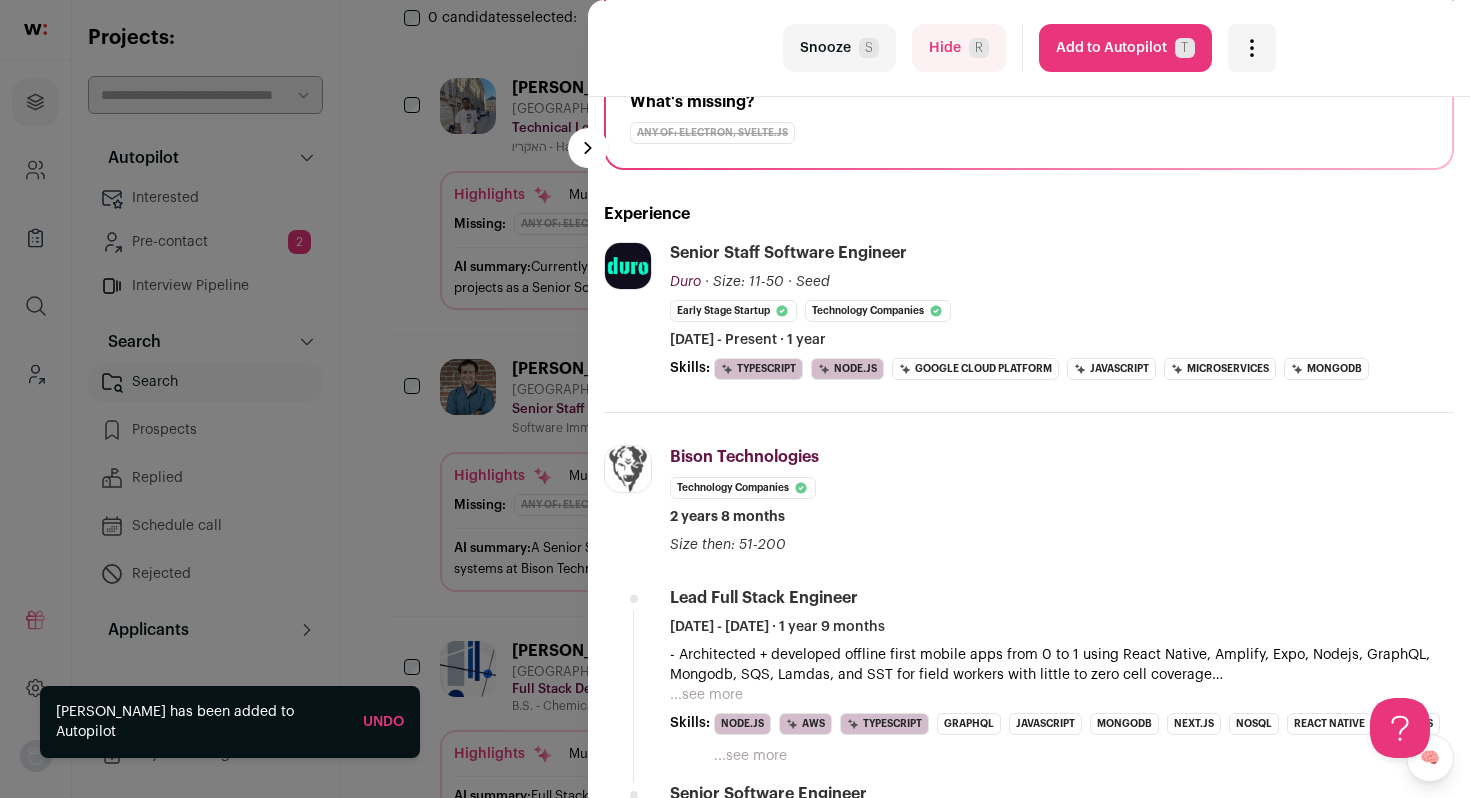 click on "Add to Autopilot
T" at bounding box center (1125, 48) 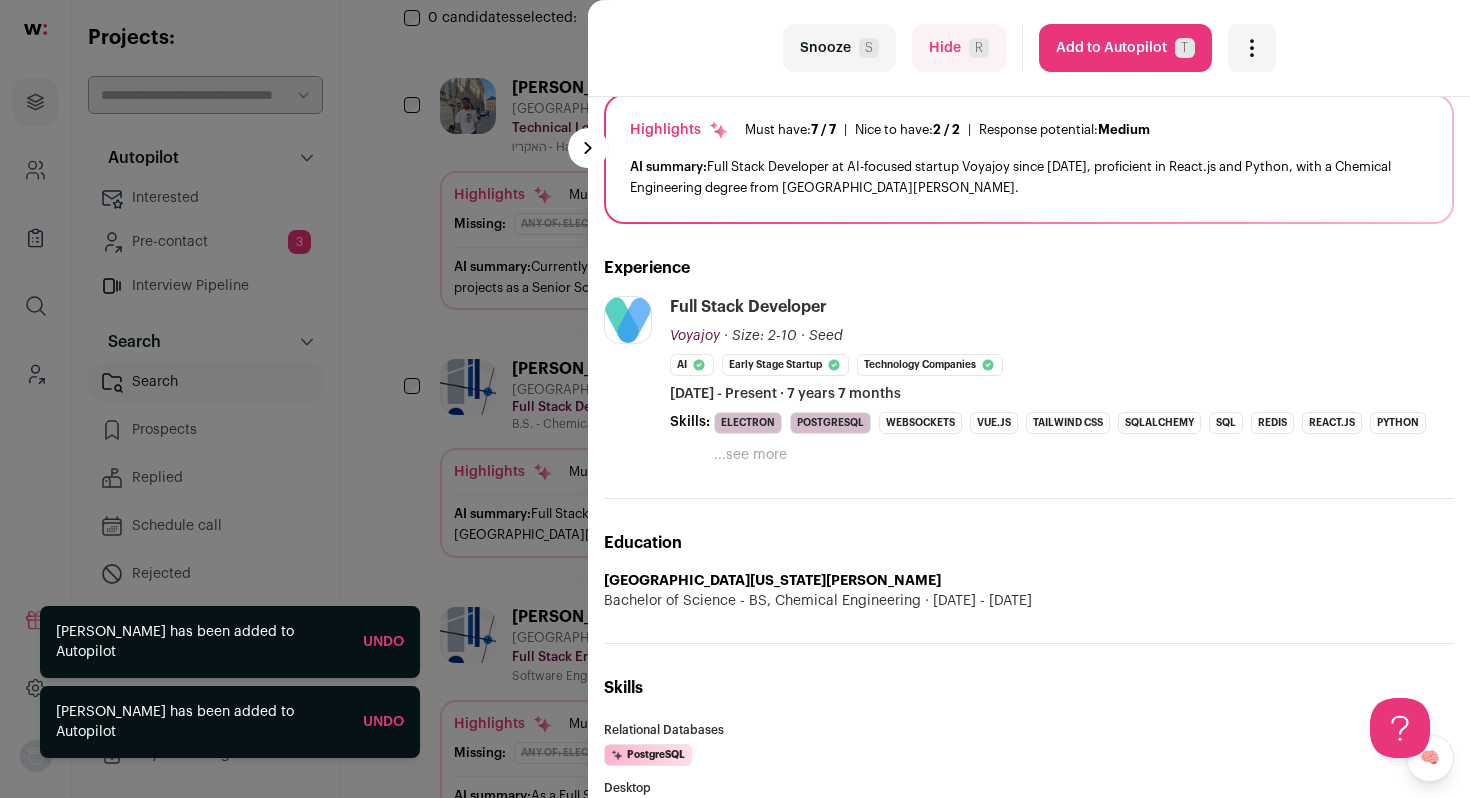 scroll, scrollTop: 184, scrollLeft: 0, axis: vertical 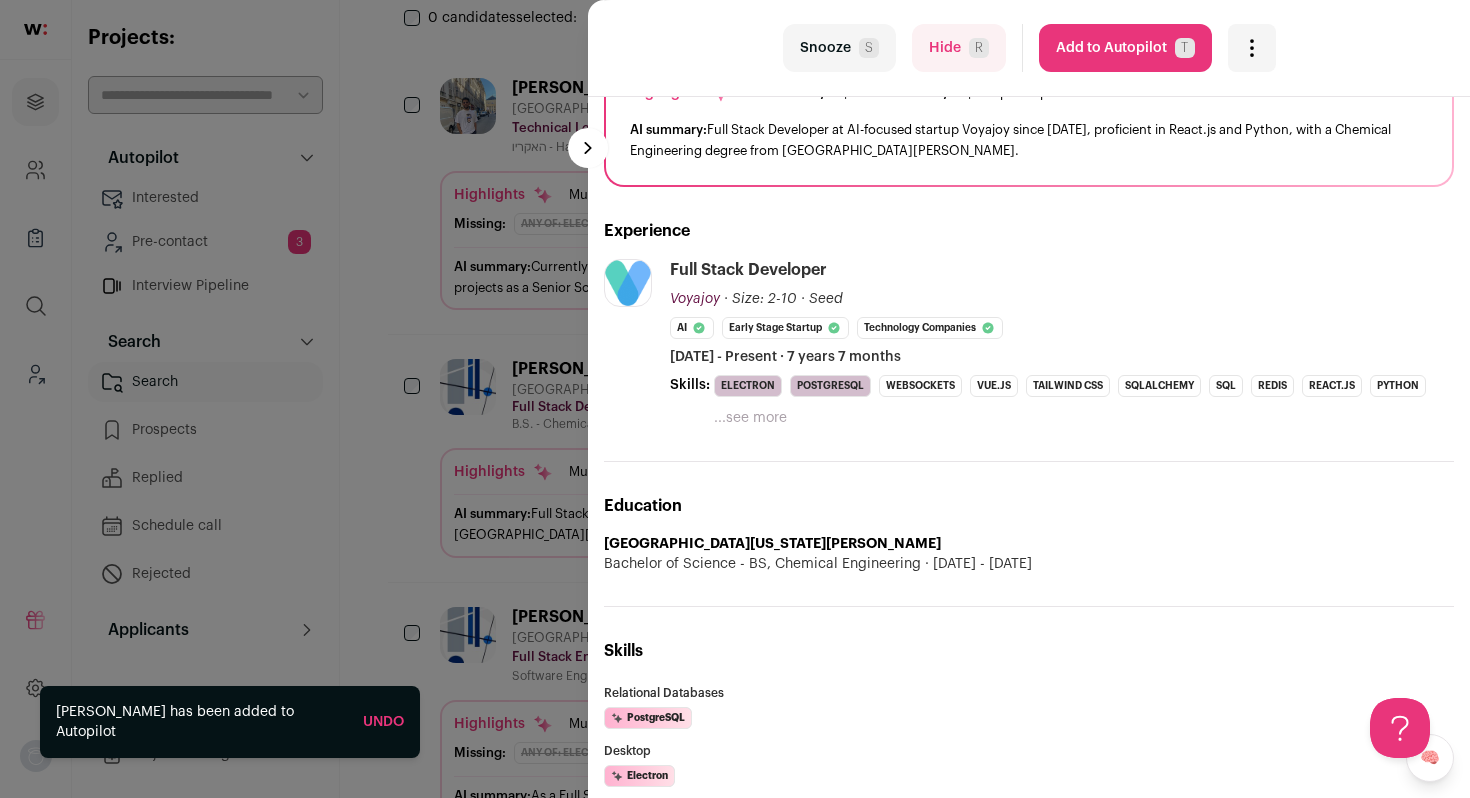 click on "Add to Autopilot
T" at bounding box center [1125, 48] 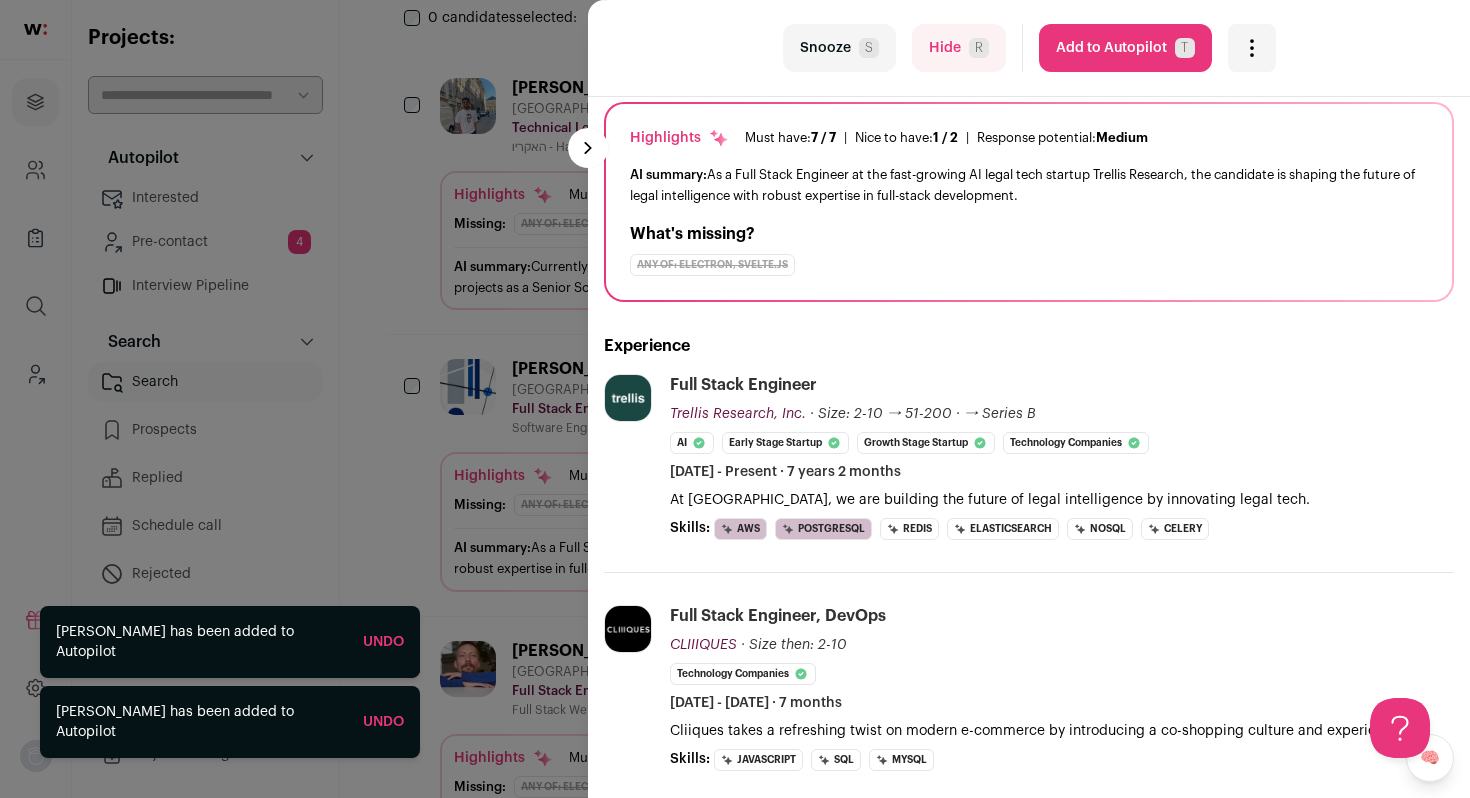 scroll, scrollTop: 183, scrollLeft: 0, axis: vertical 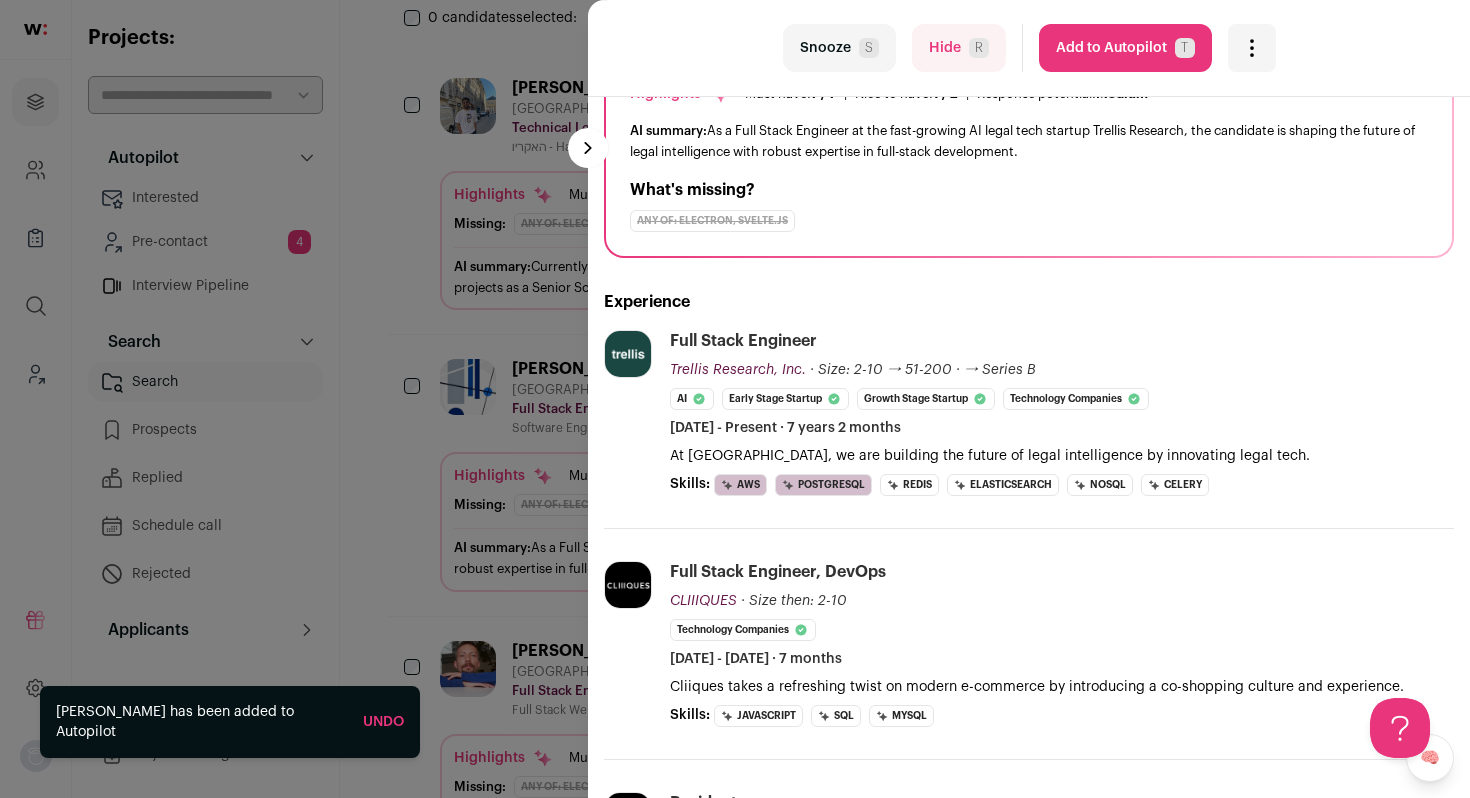 click on "Add to Autopilot
T" at bounding box center (1125, 48) 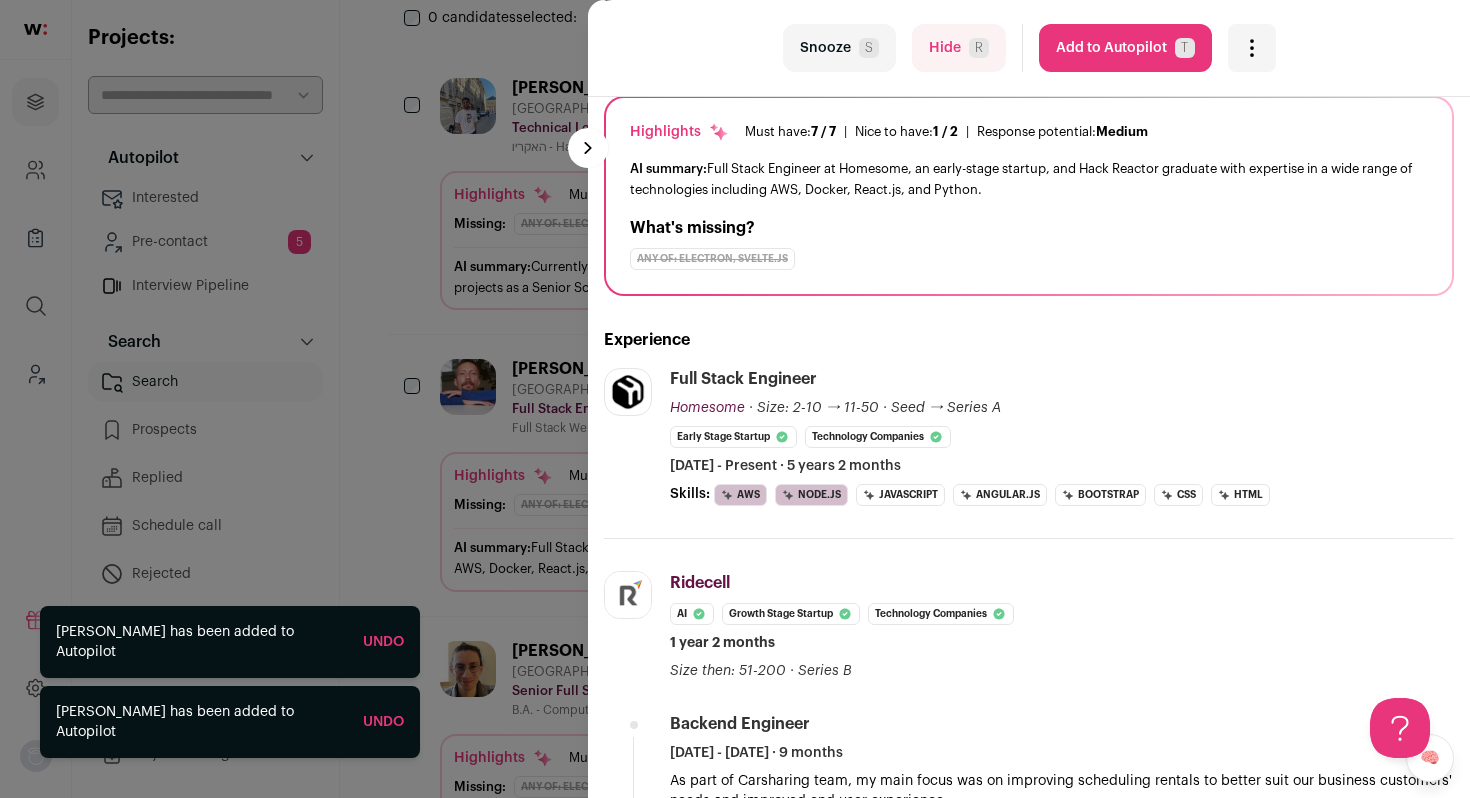 scroll, scrollTop: 187, scrollLeft: 0, axis: vertical 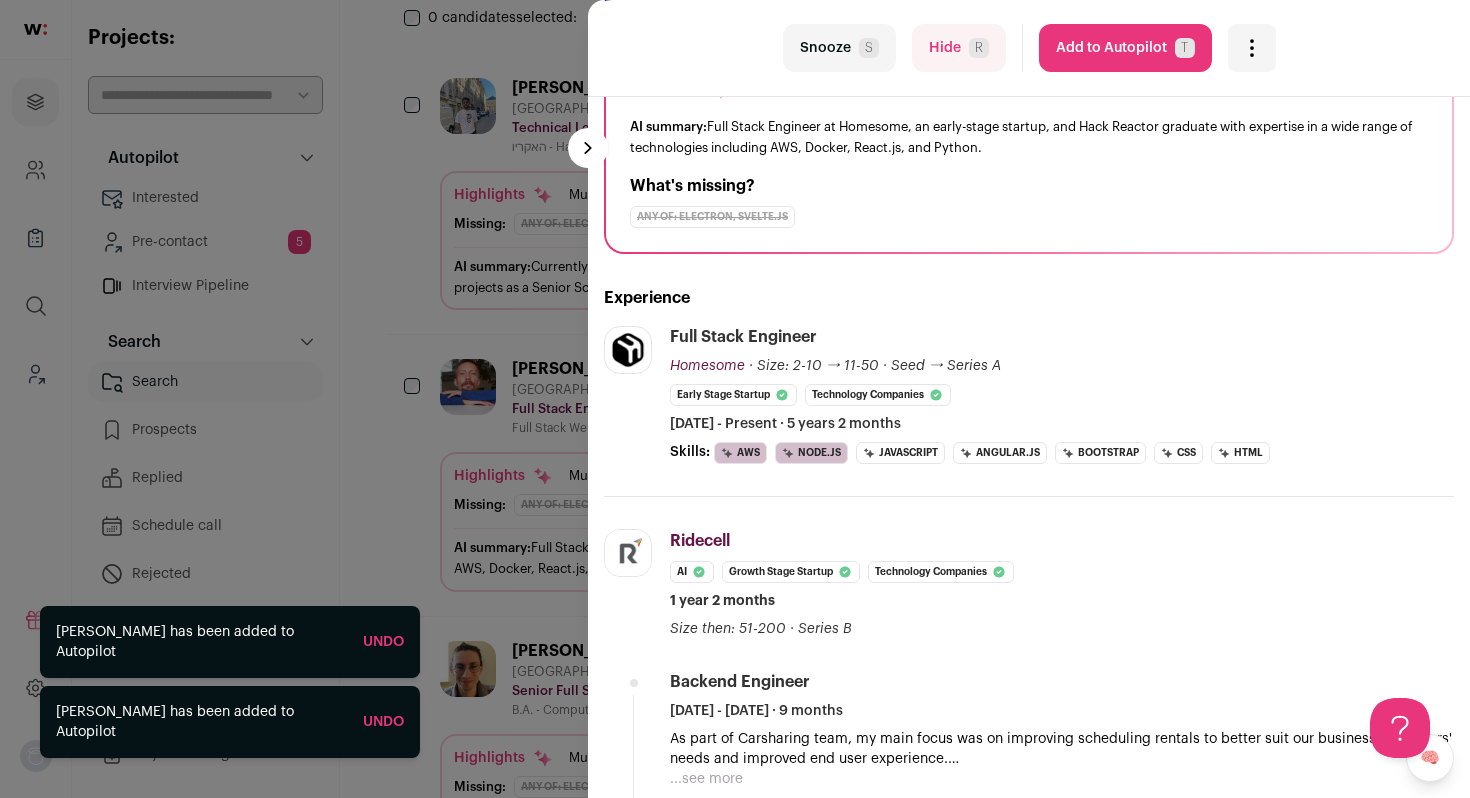 click on "Add to Autopilot
T" at bounding box center [1125, 48] 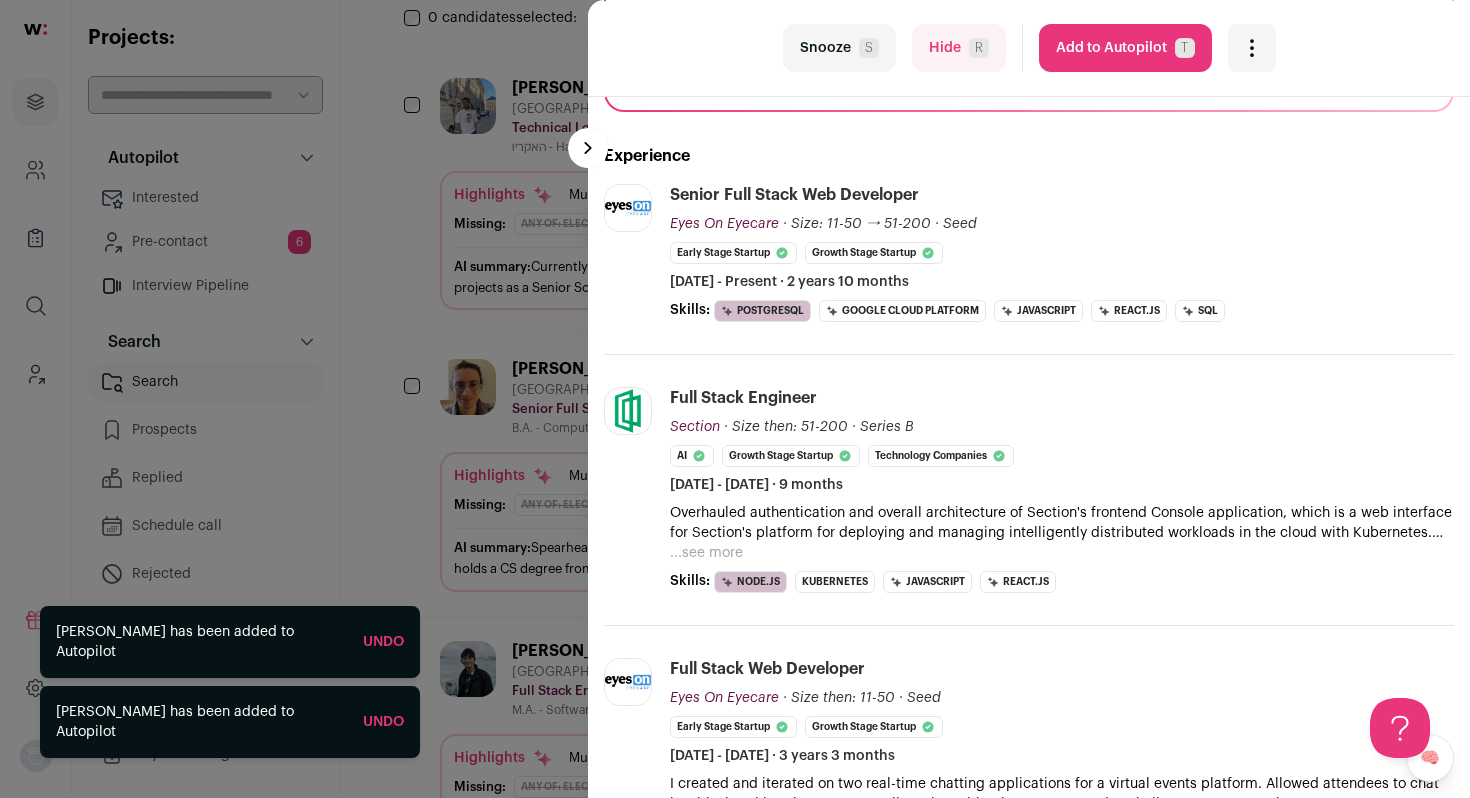 scroll, scrollTop: 341, scrollLeft: 0, axis: vertical 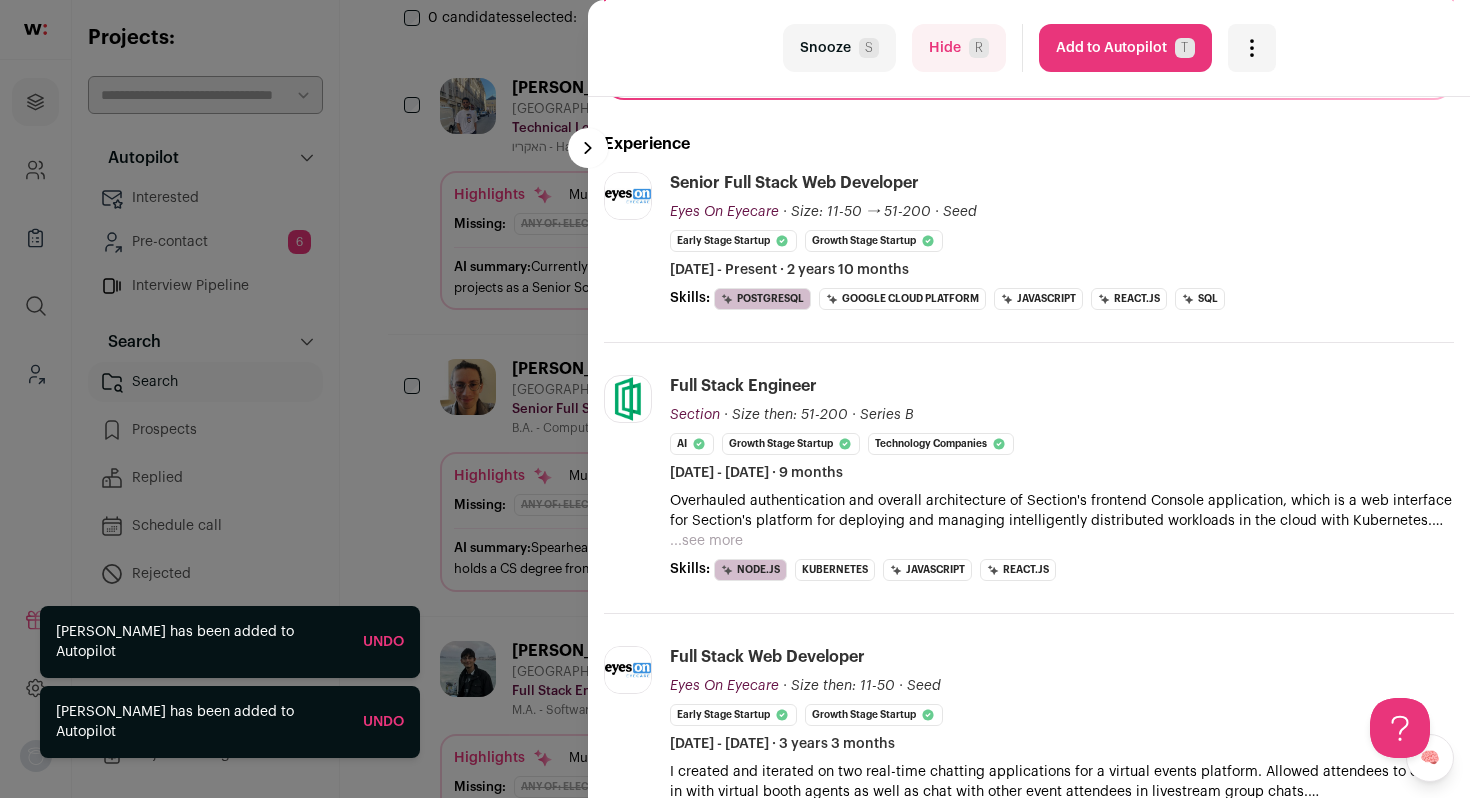 click on "Add to Autopilot
T" at bounding box center (1125, 48) 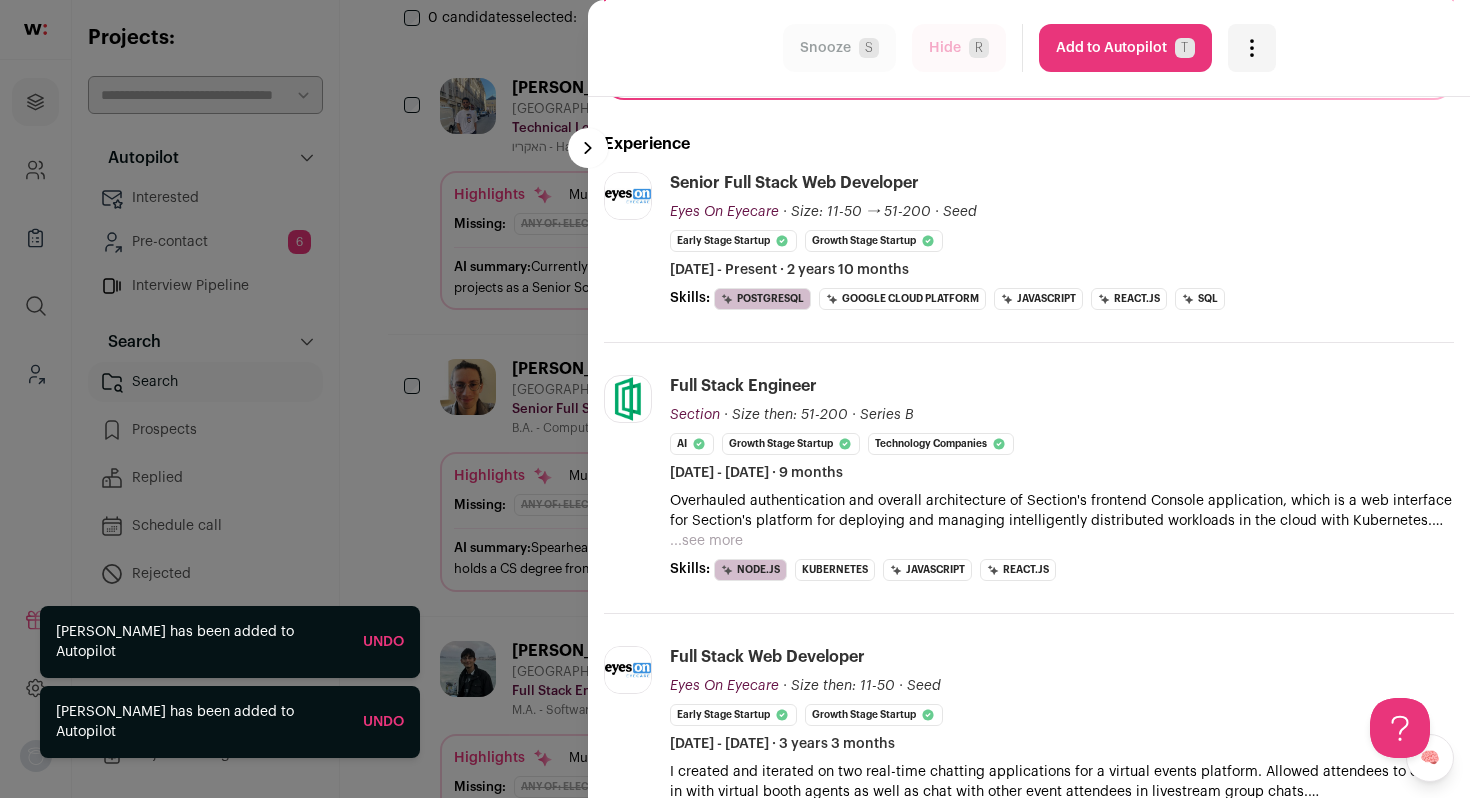 scroll, scrollTop: 417, scrollLeft: 0, axis: vertical 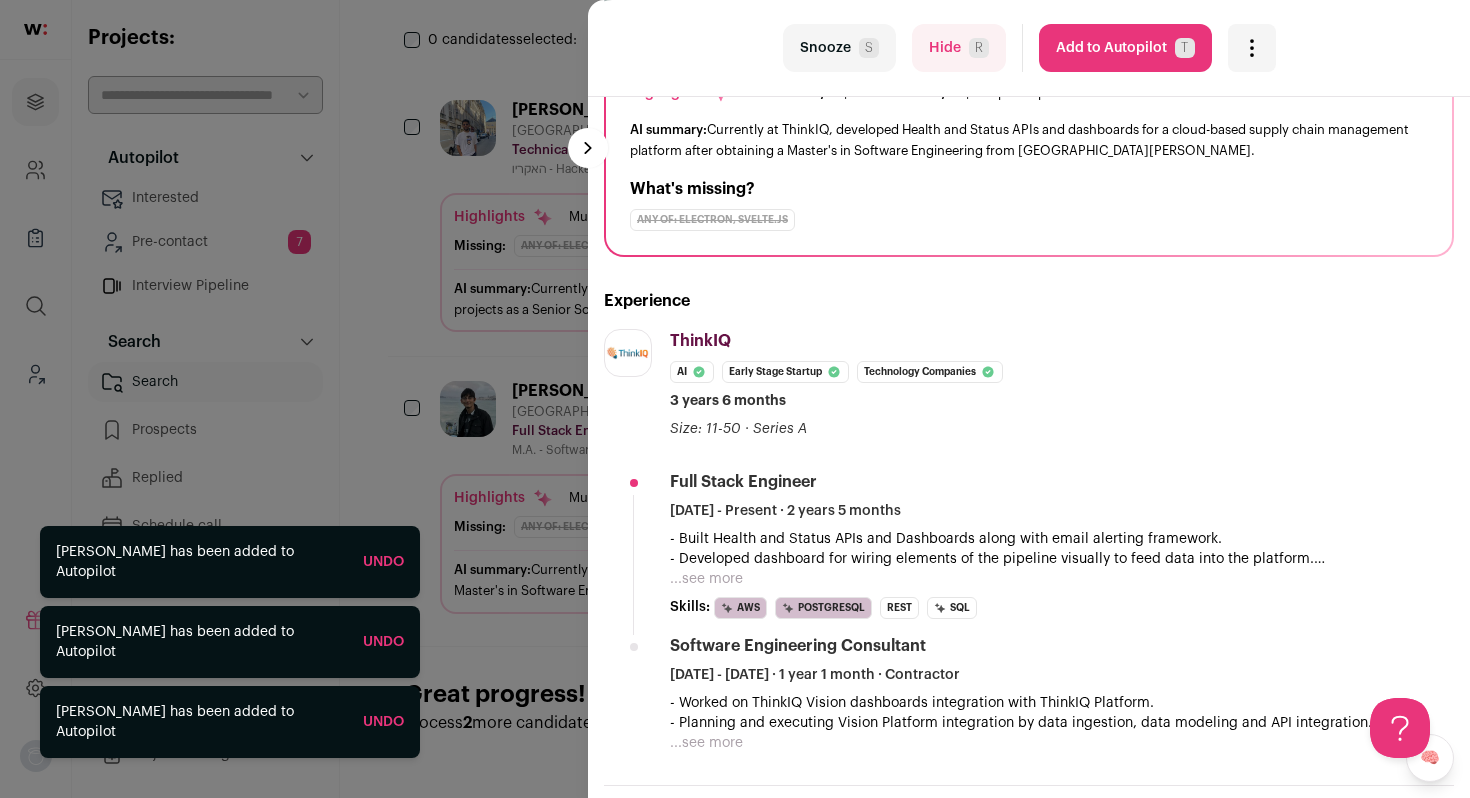 click on "Add to Autopilot
T" at bounding box center [1125, 48] 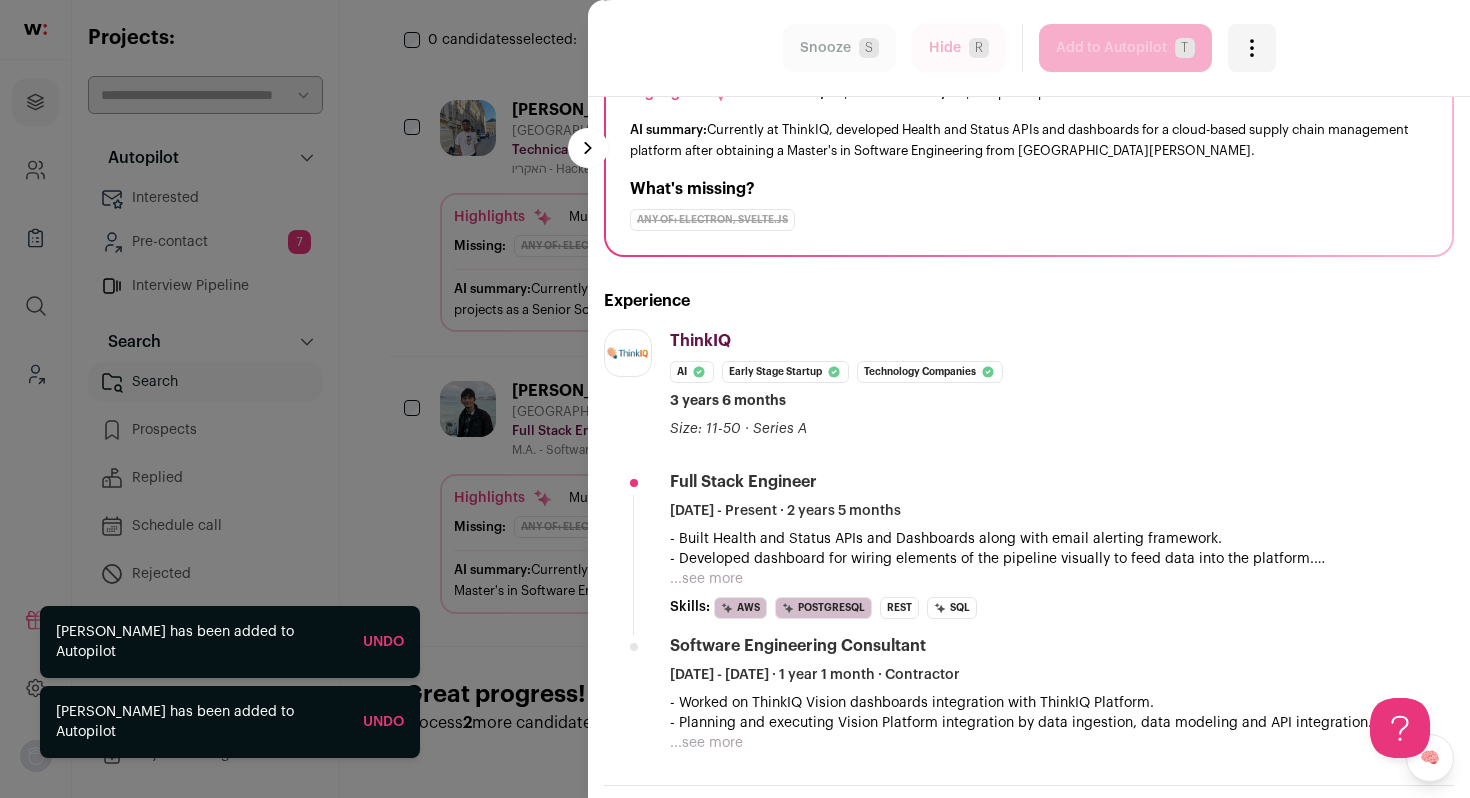 scroll, scrollTop: 137, scrollLeft: 0, axis: vertical 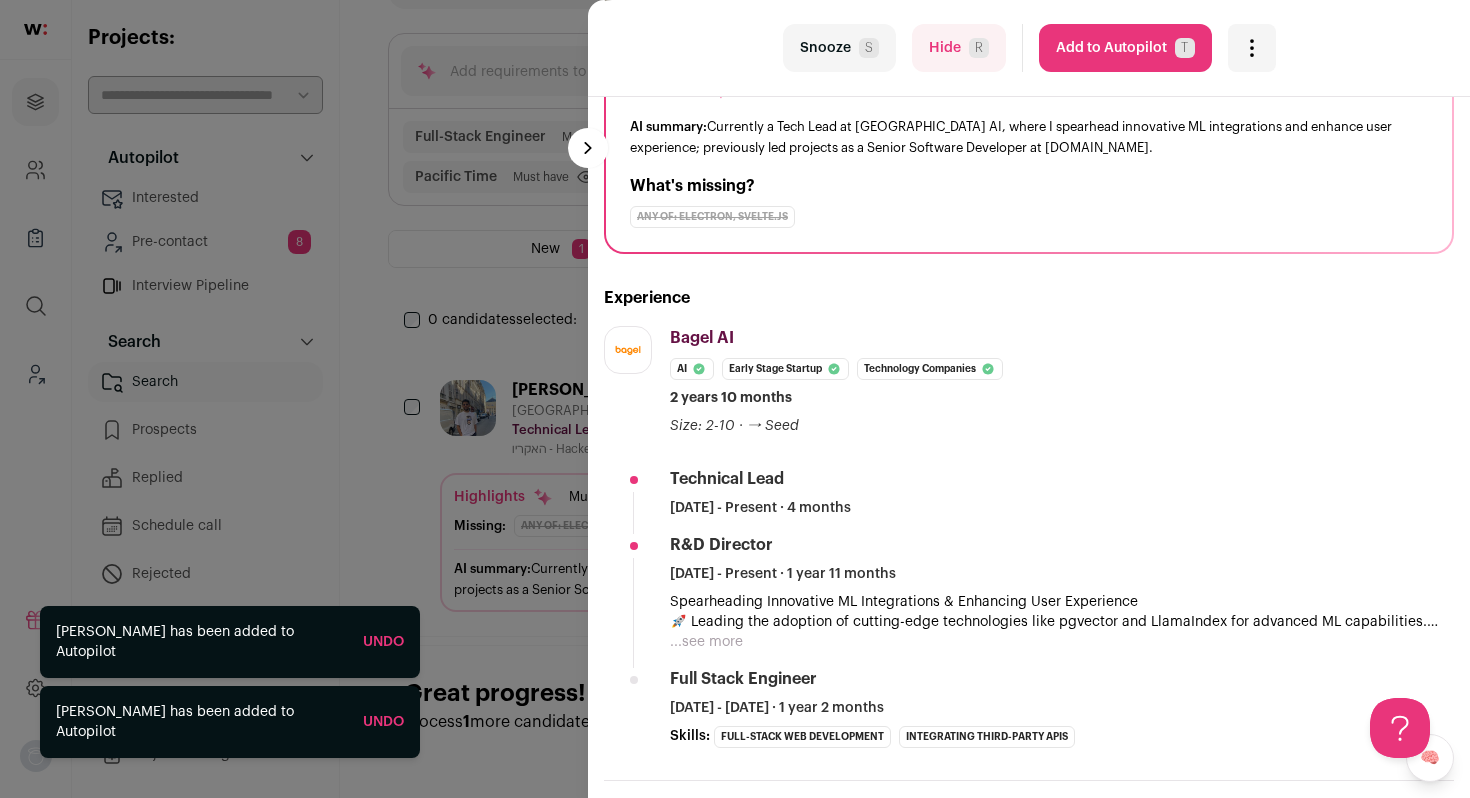 click on "Snooze
S
Hide
R
Add to Autopilot
T
More actions
Report a Problem
Report the candidate
esc
[PERSON_NAME]
7 YOE" at bounding box center (735, 399) 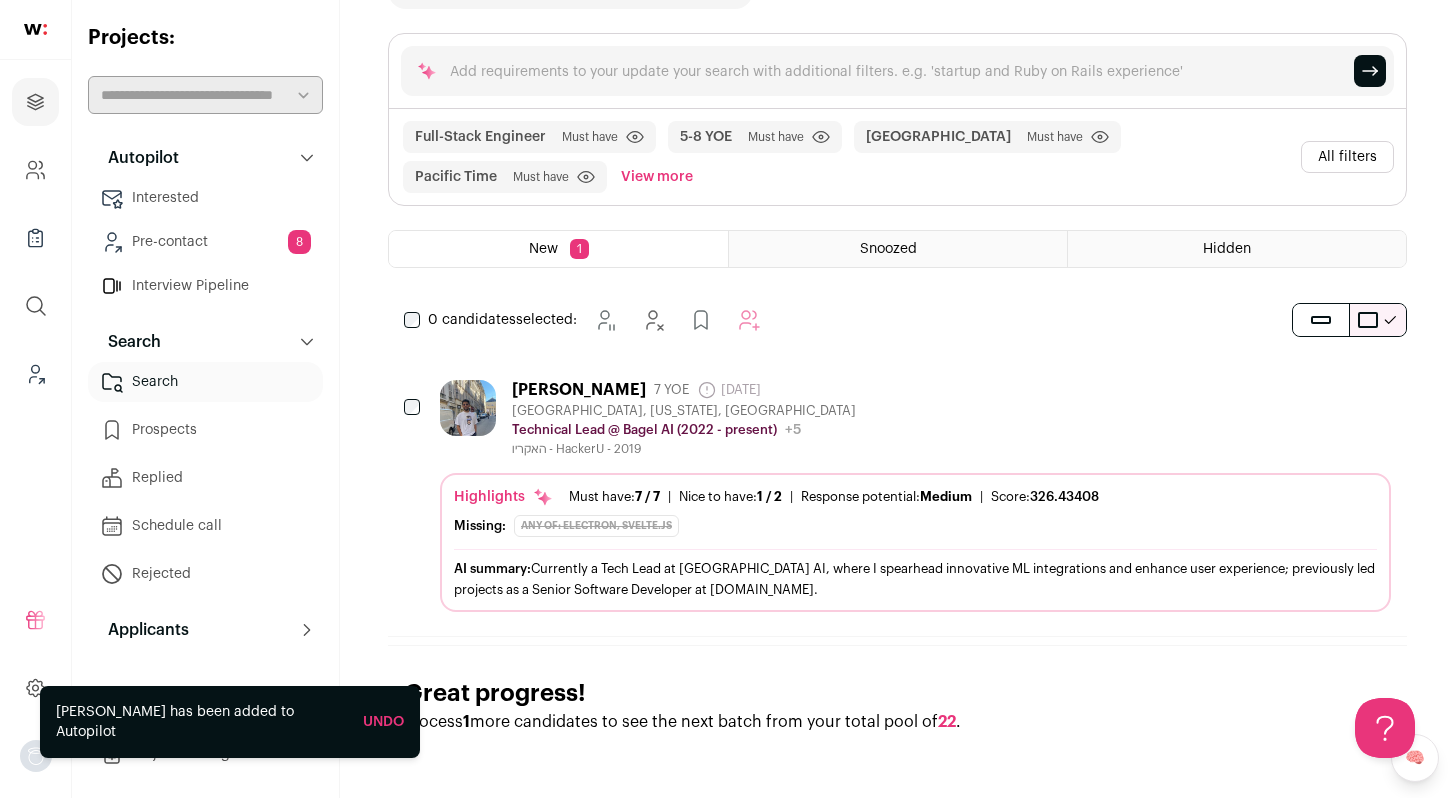 click on "Interested" at bounding box center [205, 198] 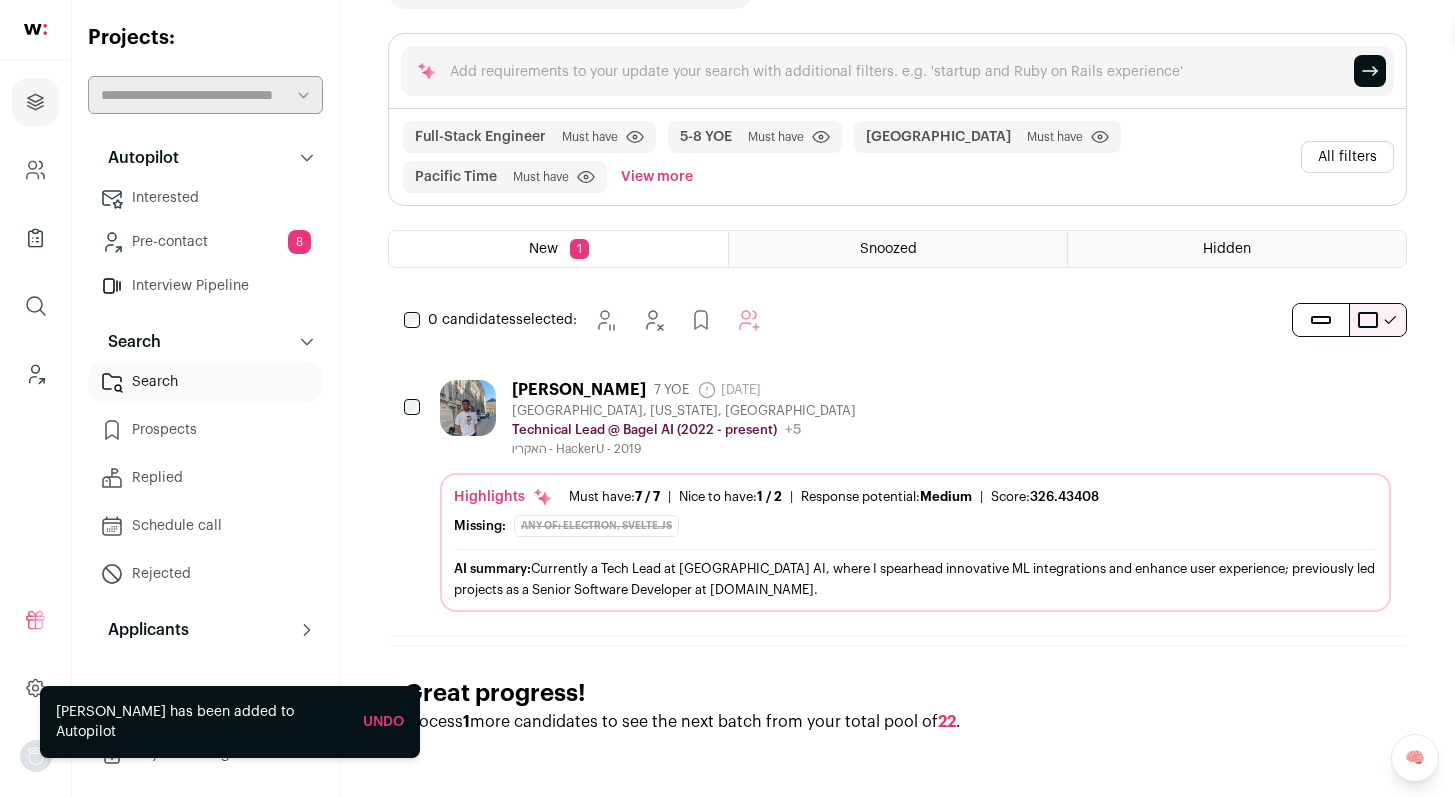 scroll, scrollTop: 0, scrollLeft: 0, axis: both 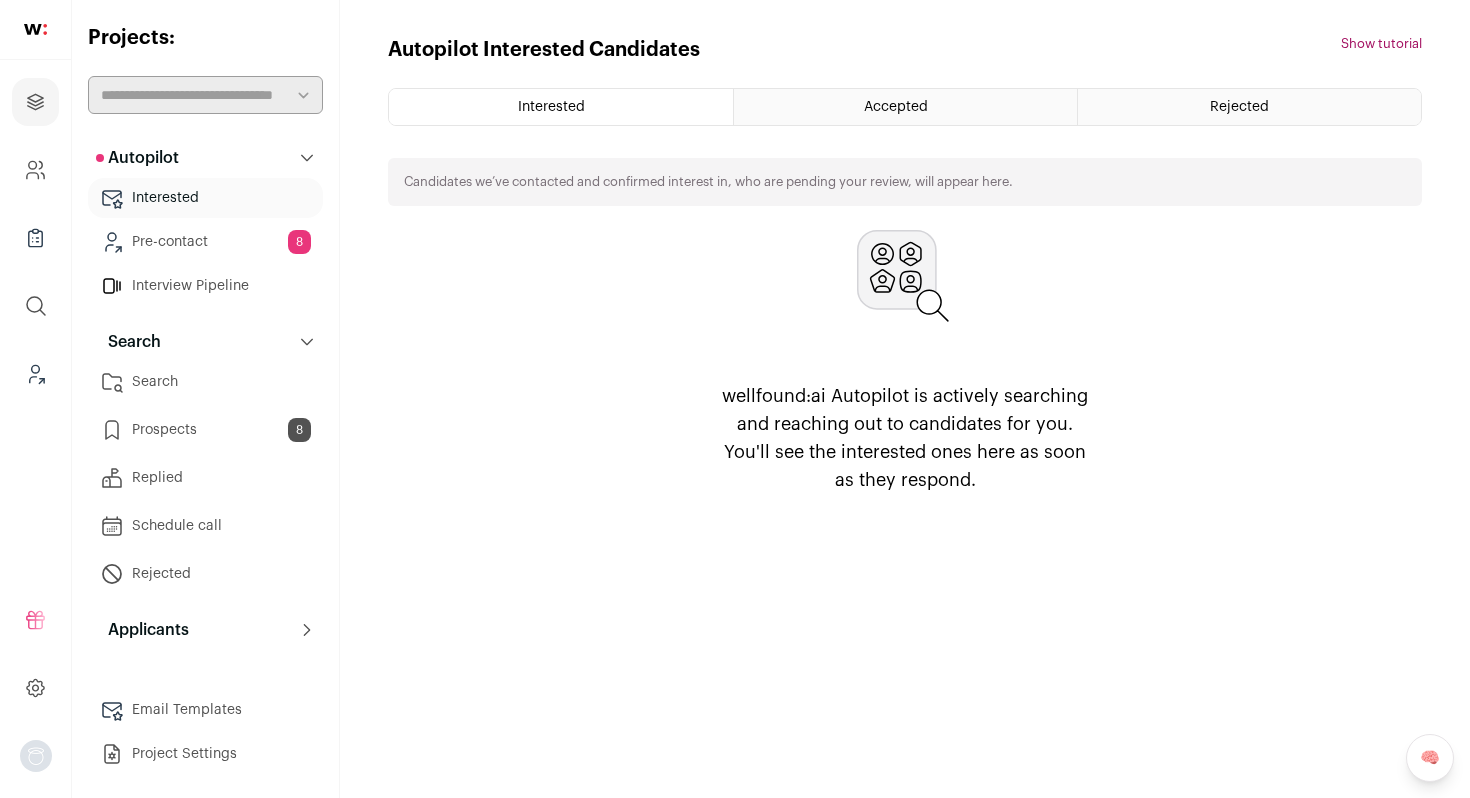 click on "Pre-contact
8" at bounding box center [205, 242] 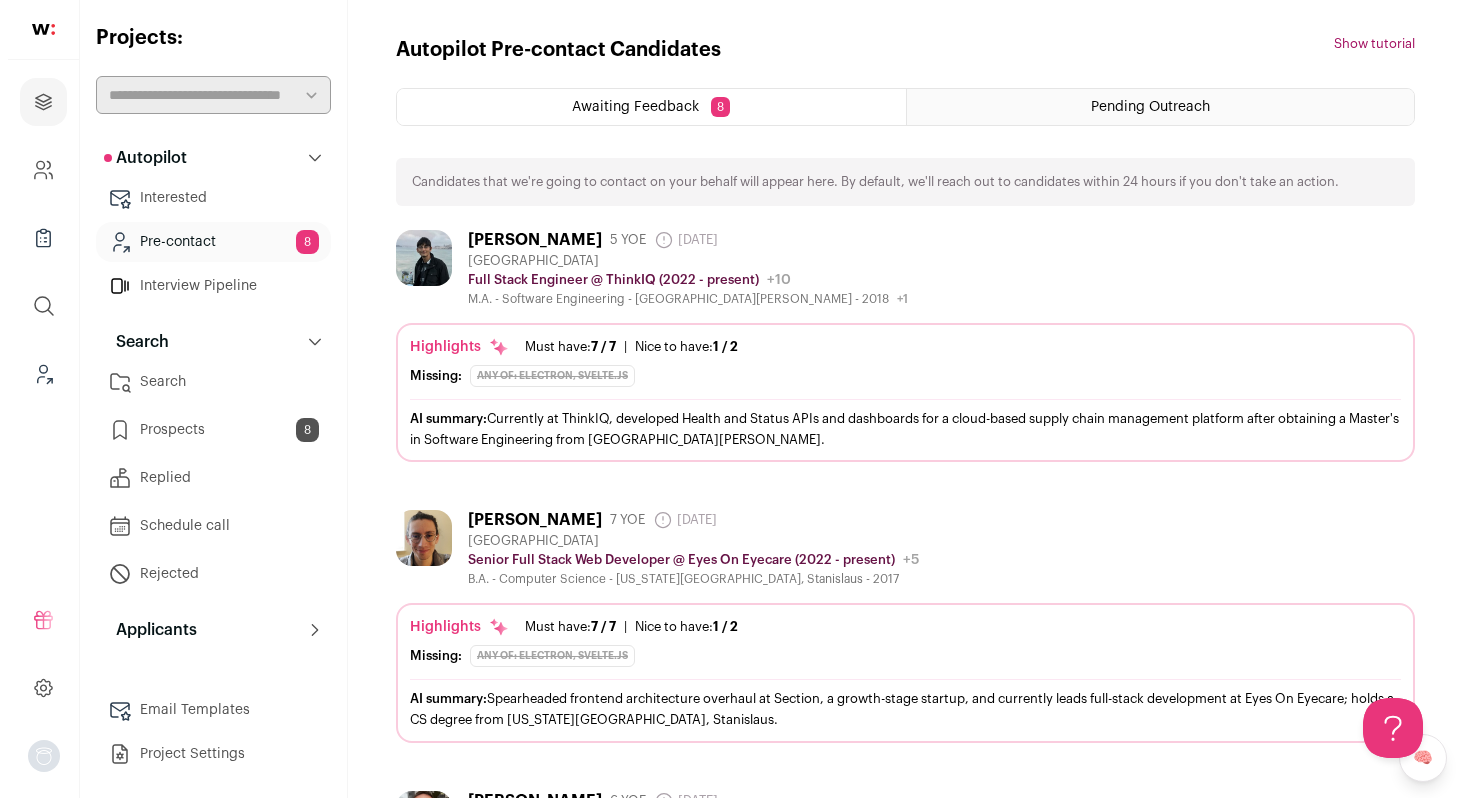 scroll, scrollTop: 0, scrollLeft: 0, axis: both 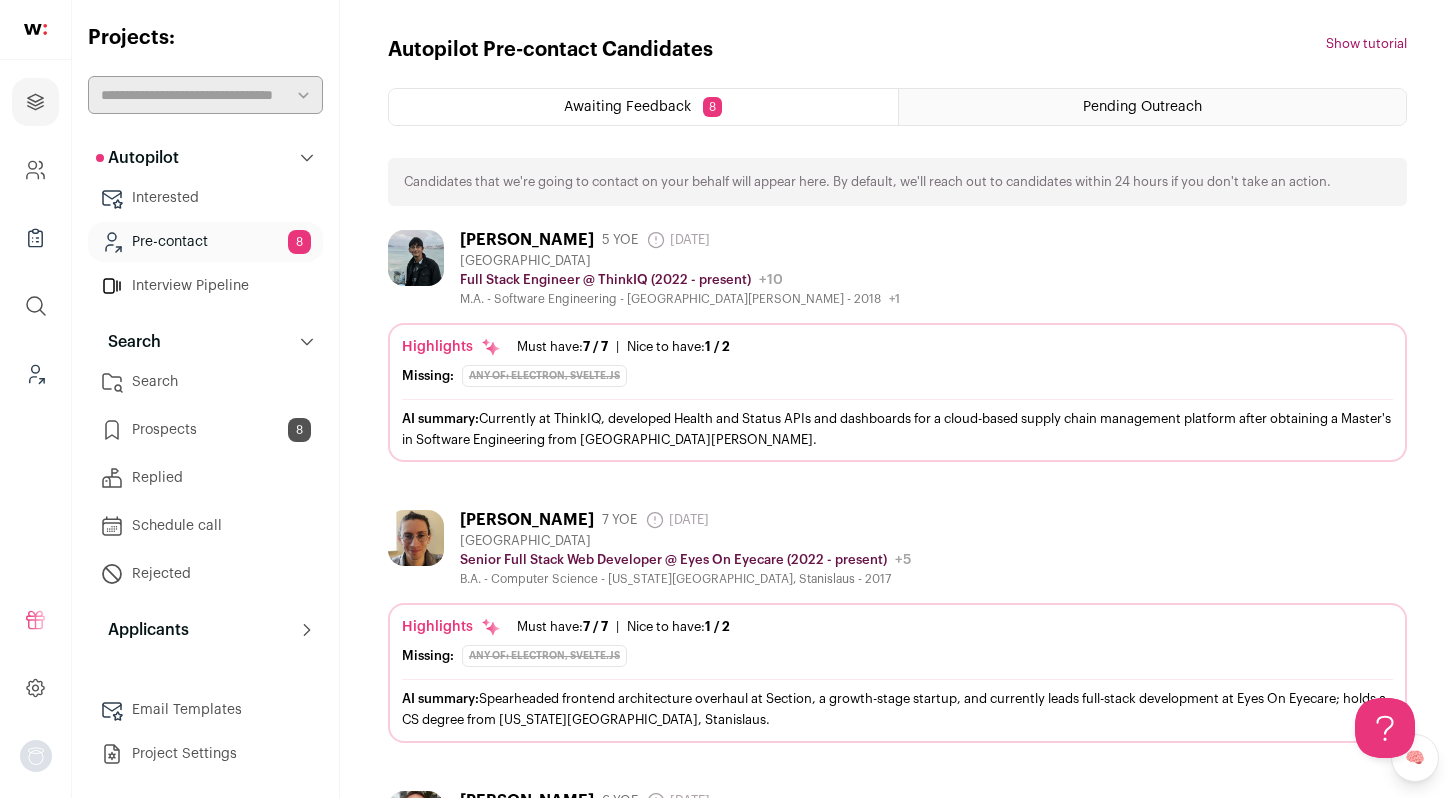 click on "Interested" at bounding box center (205, 198) 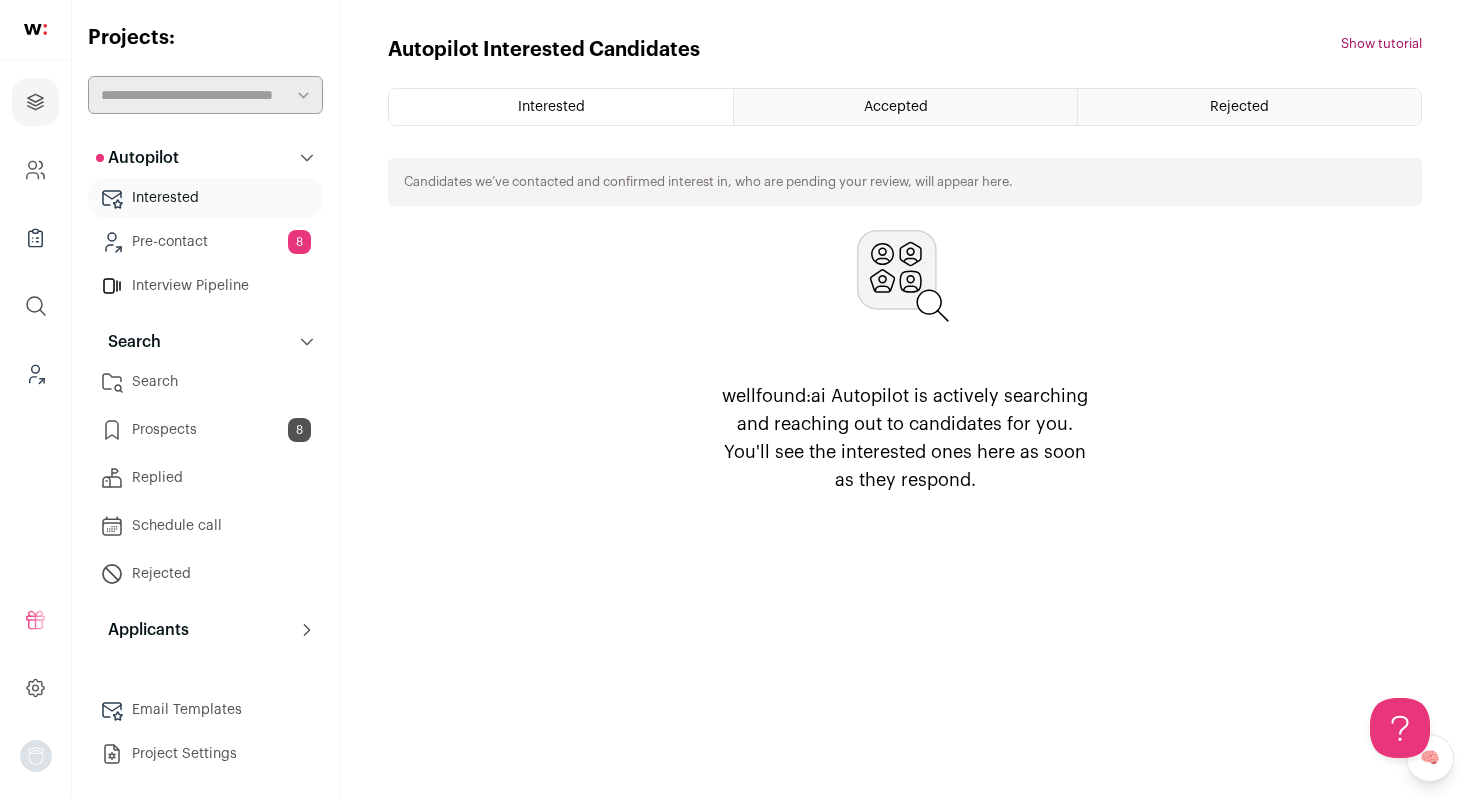 scroll, scrollTop: 0, scrollLeft: 0, axis: both 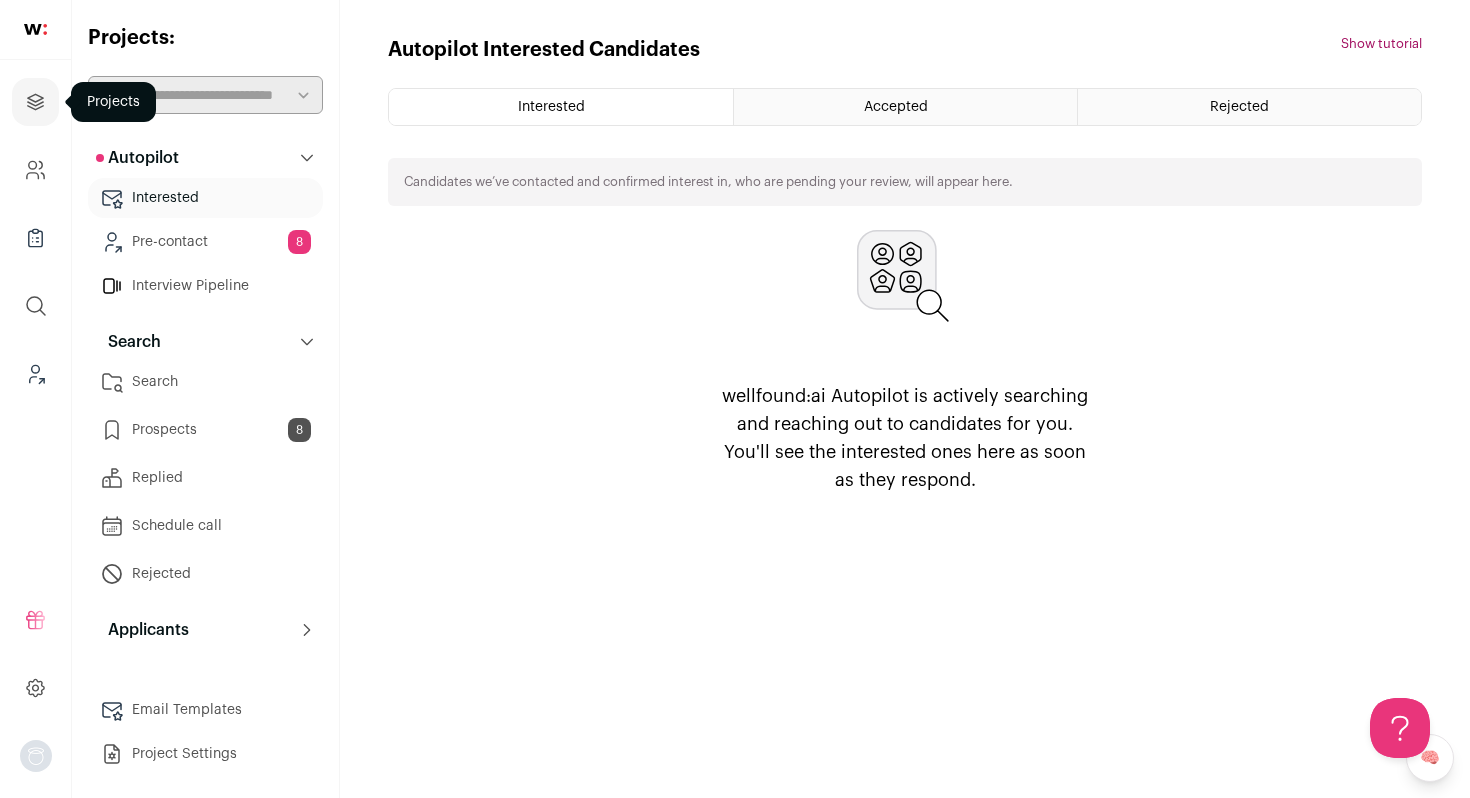 click 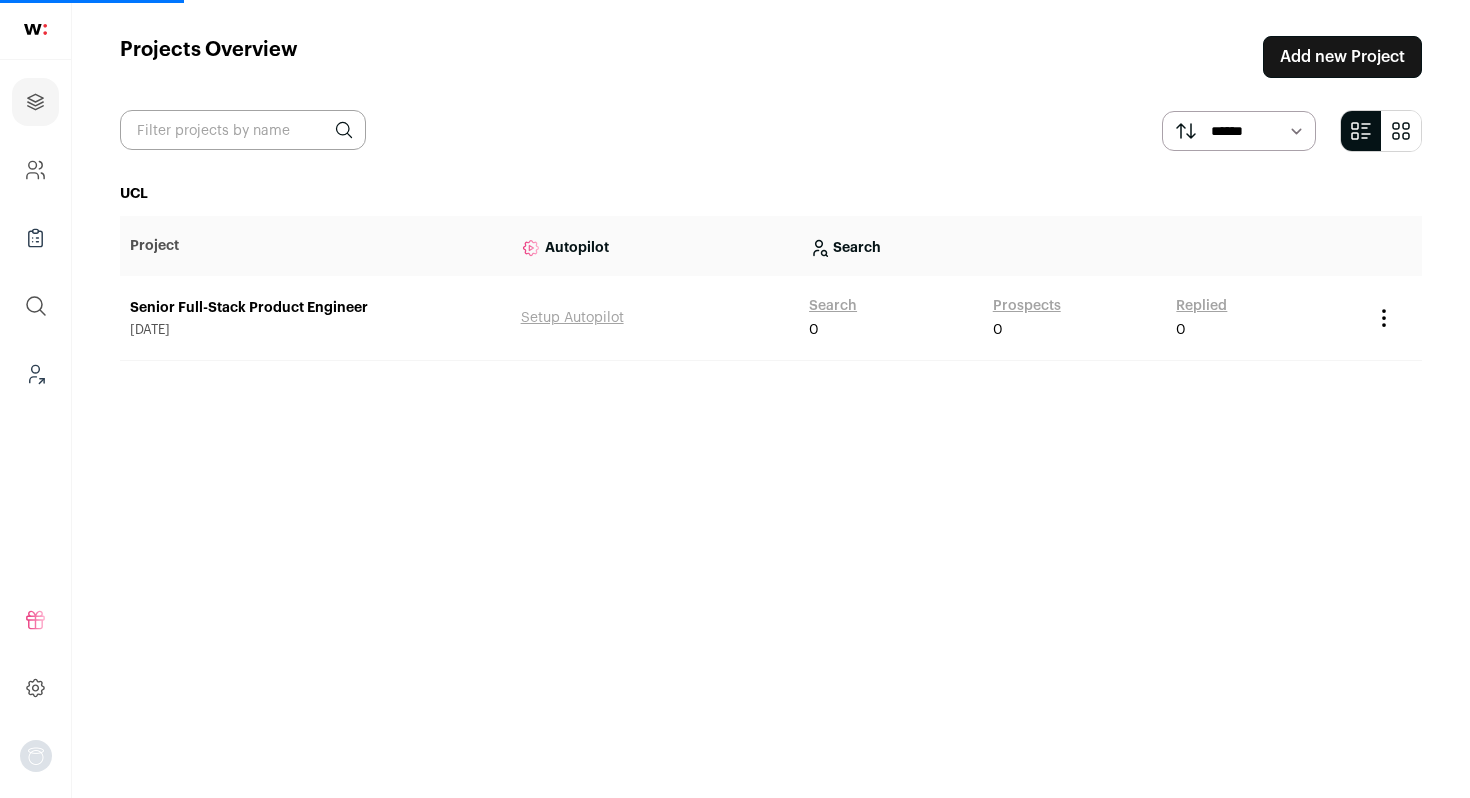 click on "Project Actions
Archive Project
Admin Only
Create Share Link" at bounding box center (1392, 318) 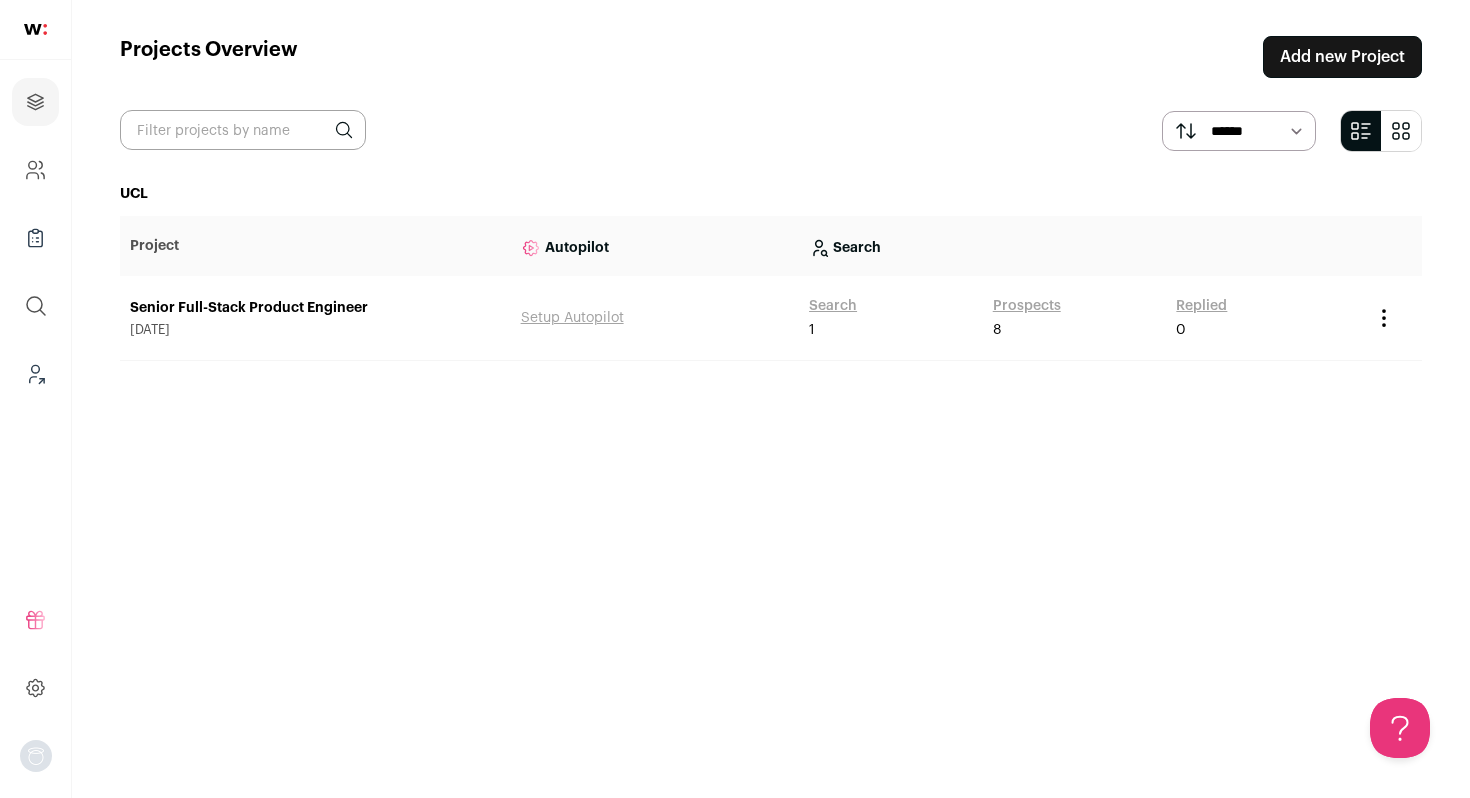 scroll, scrollTop: 0, scrollLeft: 0, axis: both 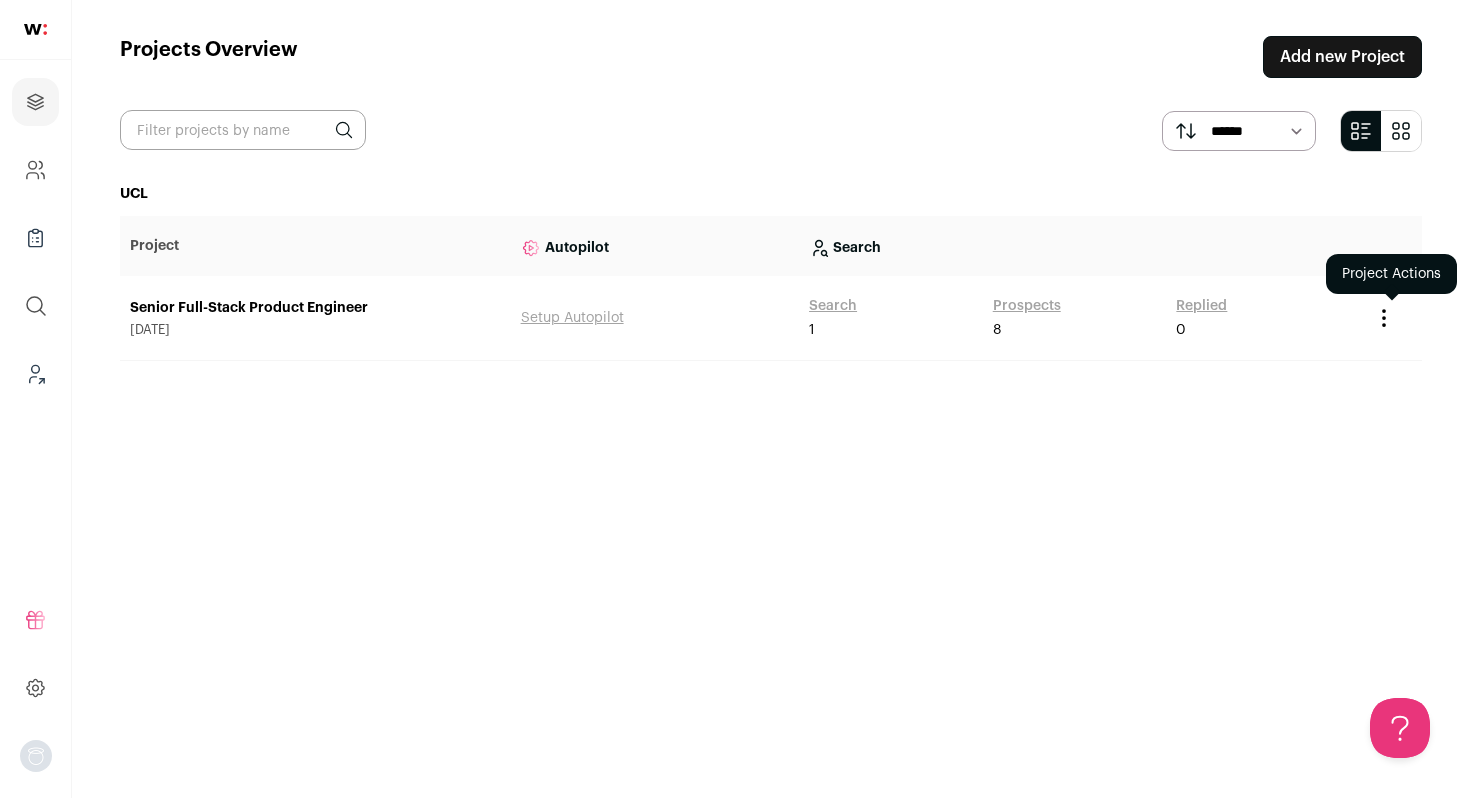 click 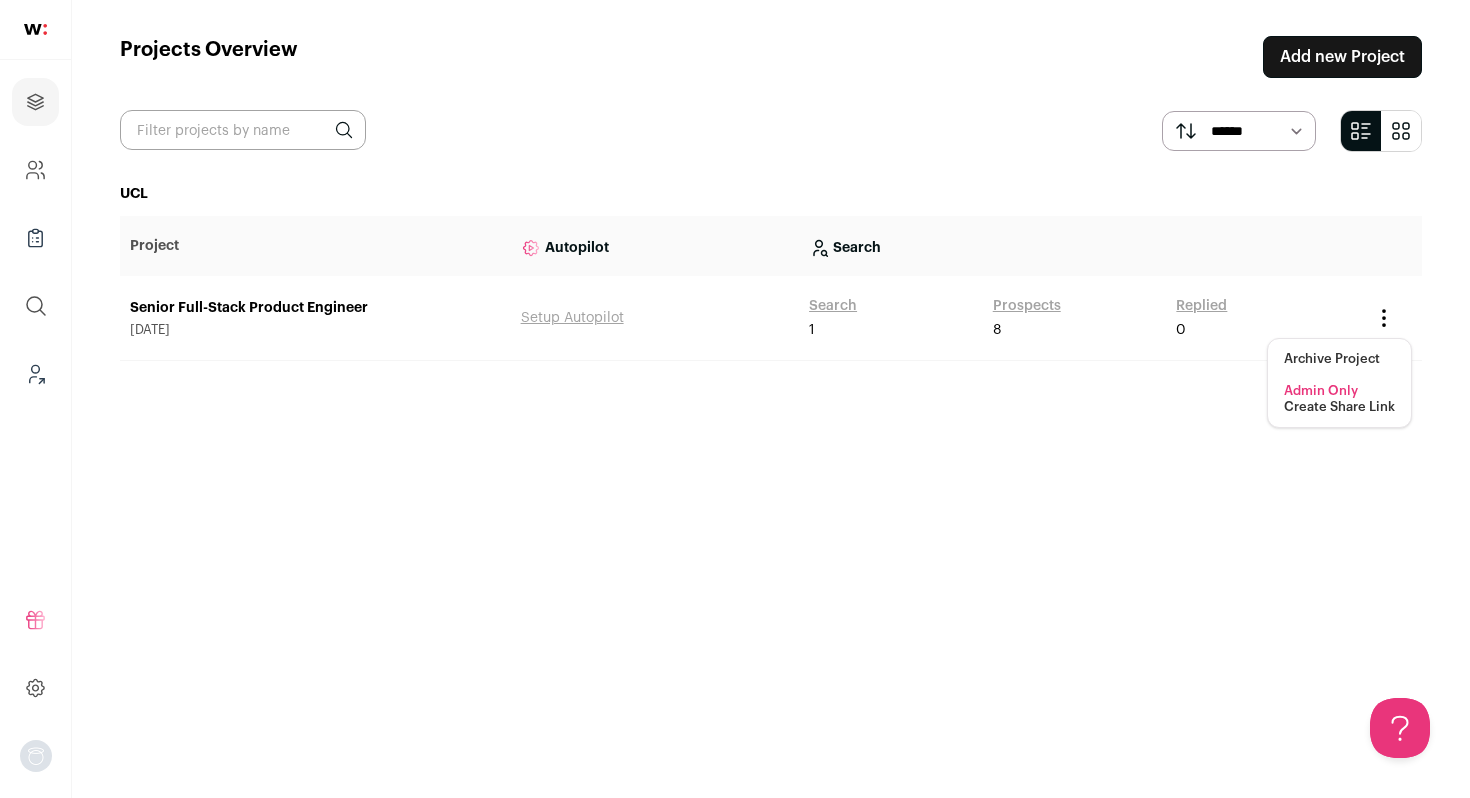 click on "Create Share Link" at bounding box center (1339, 407) 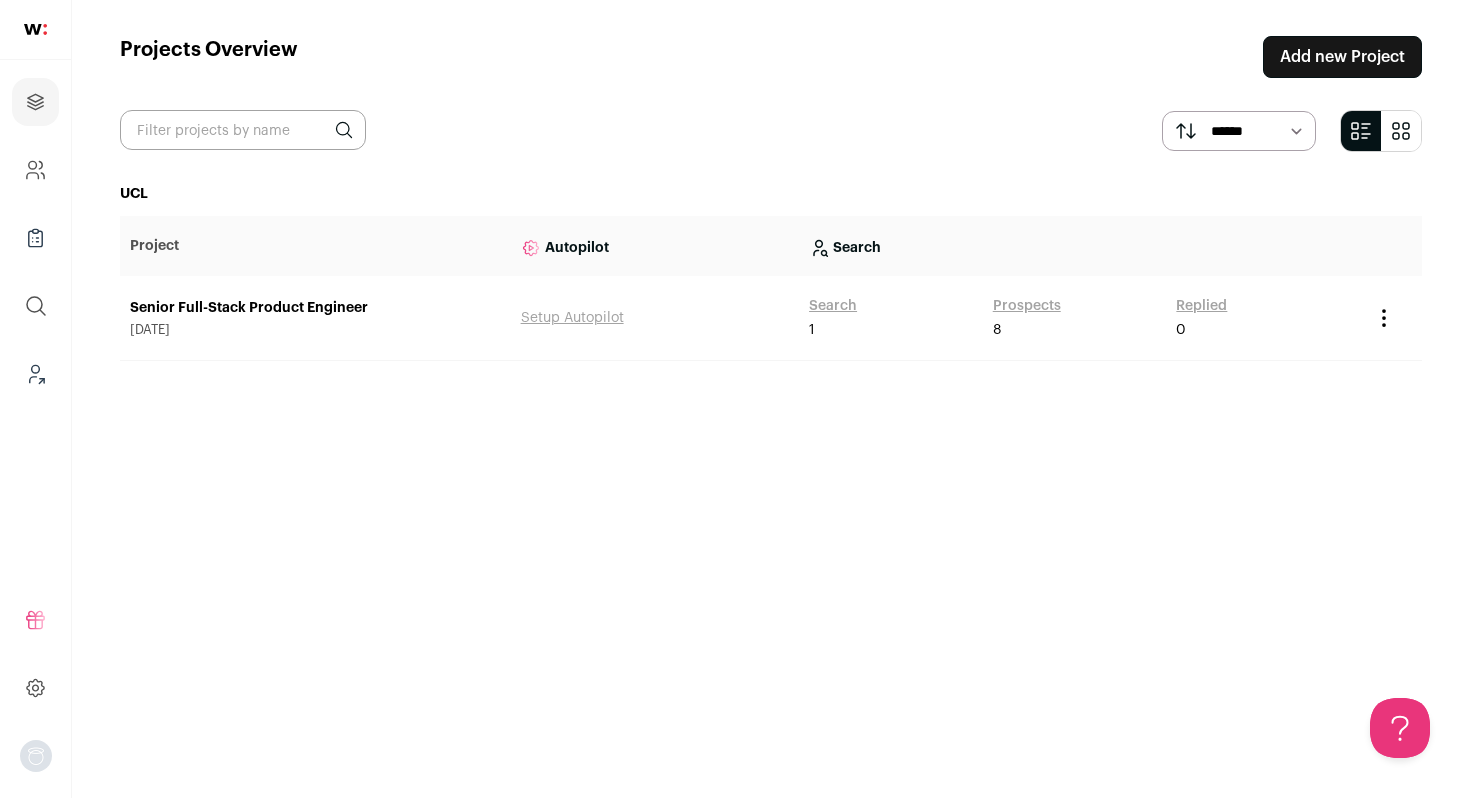 scroll, scrollTop: 0, scrollLeft: 0, axis: both 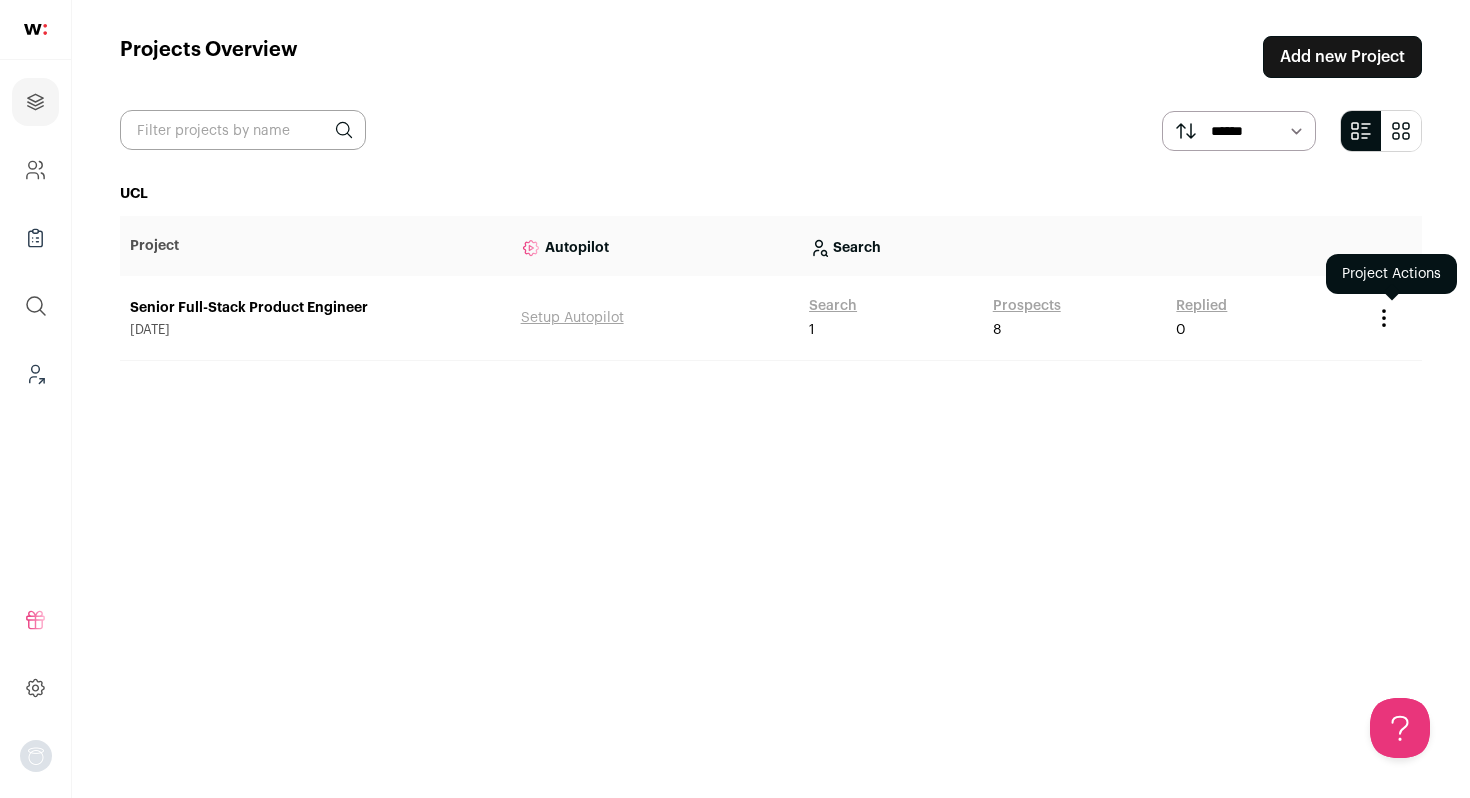 click 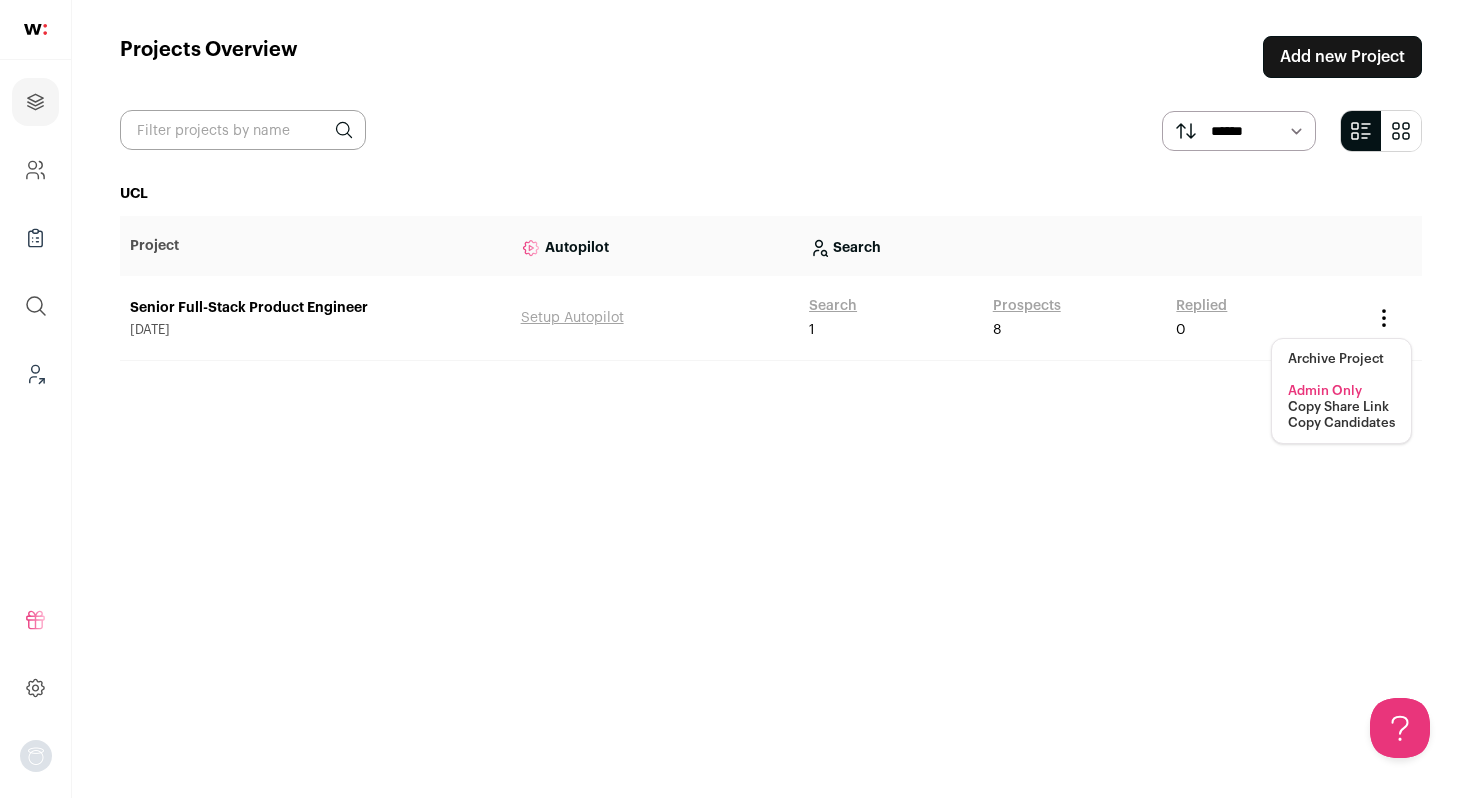 click on "Copy Share Link" at bounding box center (1338, 407) 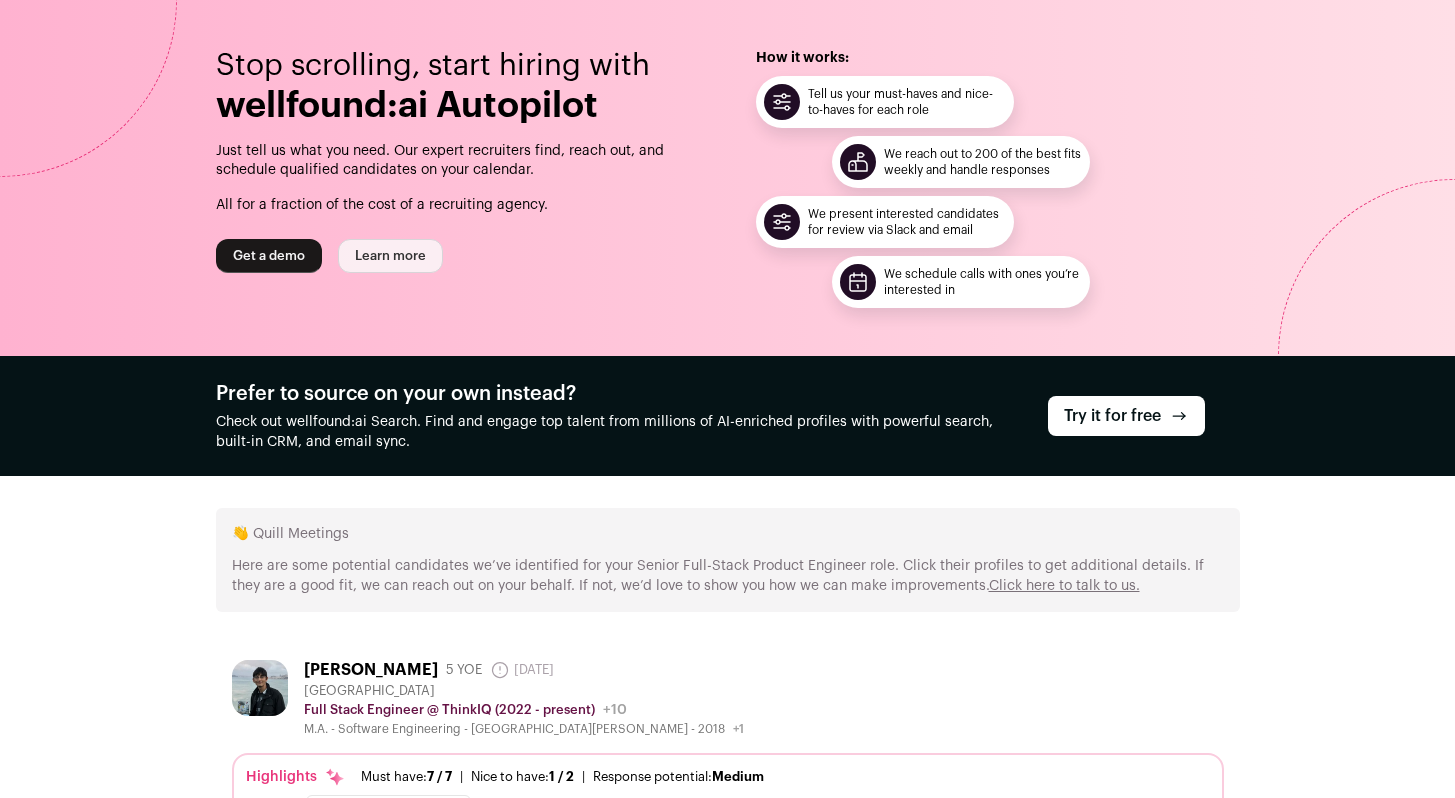 scroll, scrollTop: 0, scrollLeft: 0, axis: both 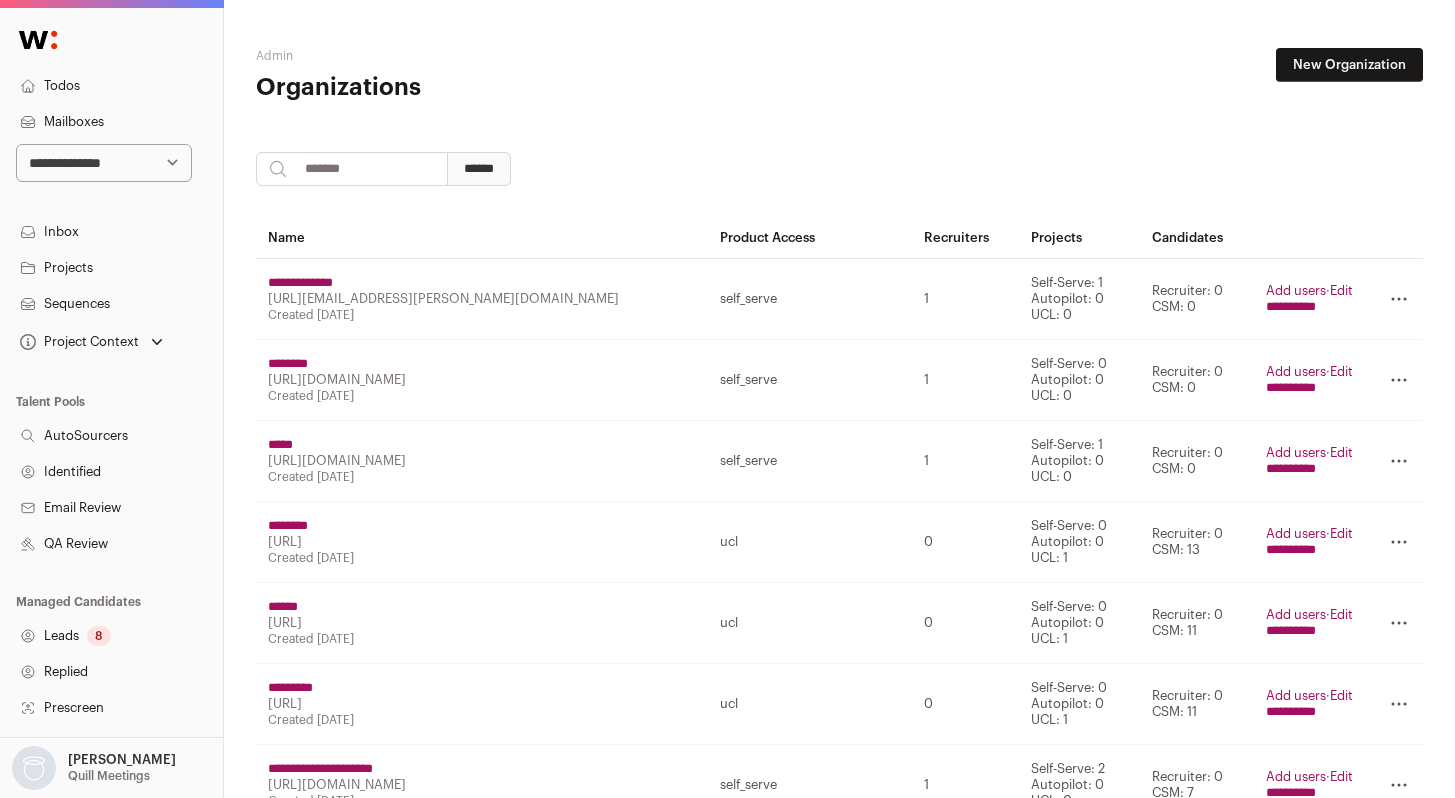 click at bounding box center [352, 169] 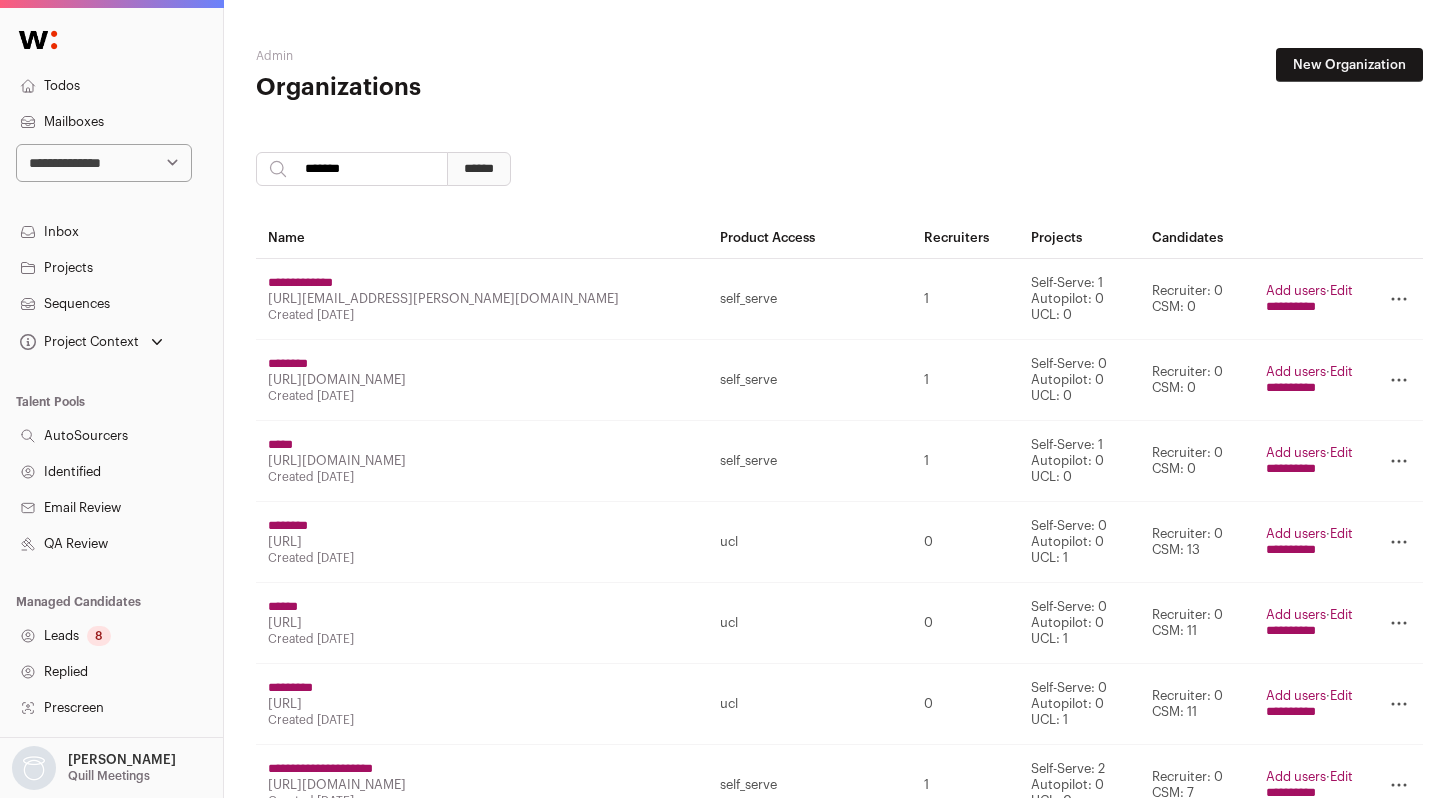 type on "*******" 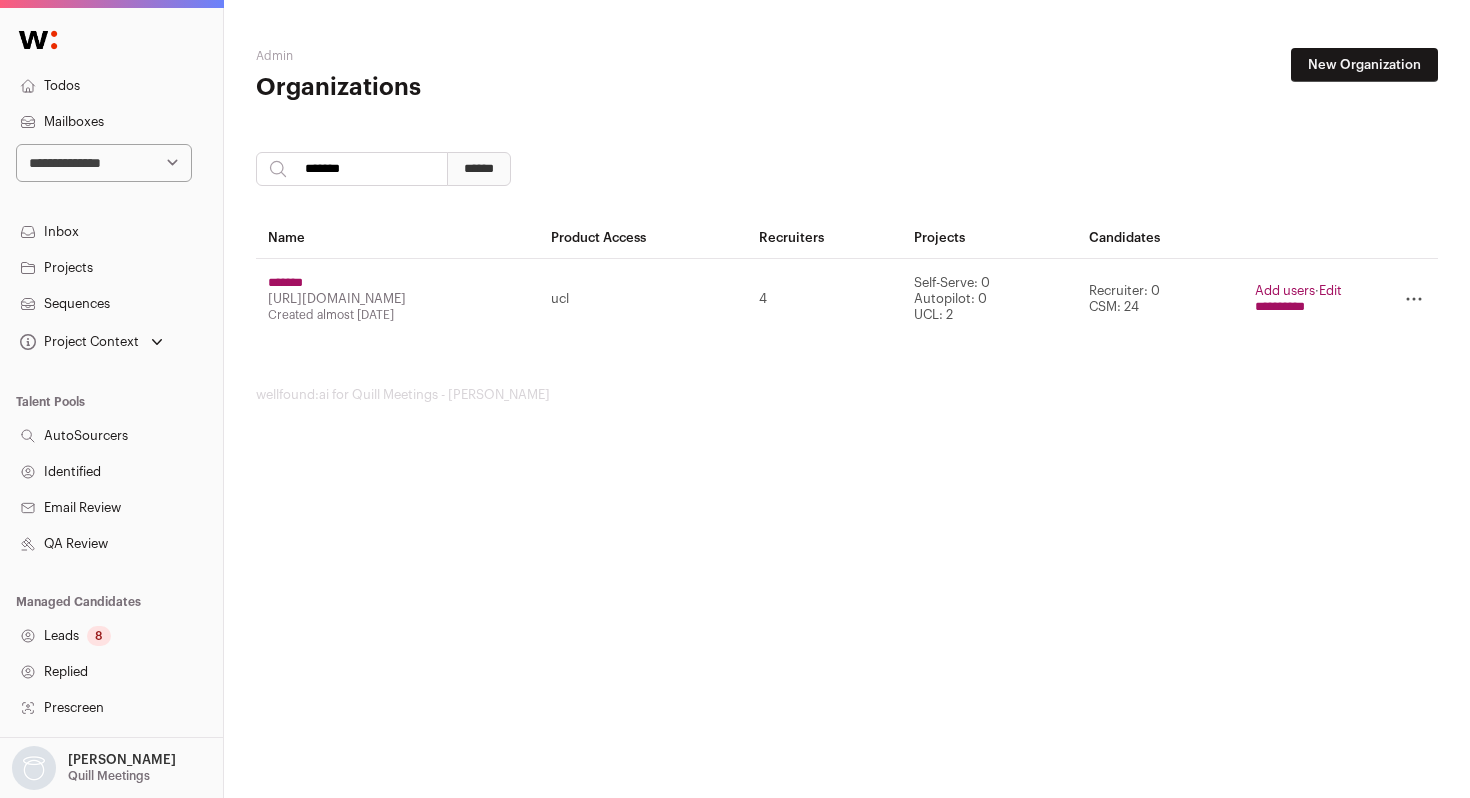 click on "**********" at bounding box center (1298, 299) 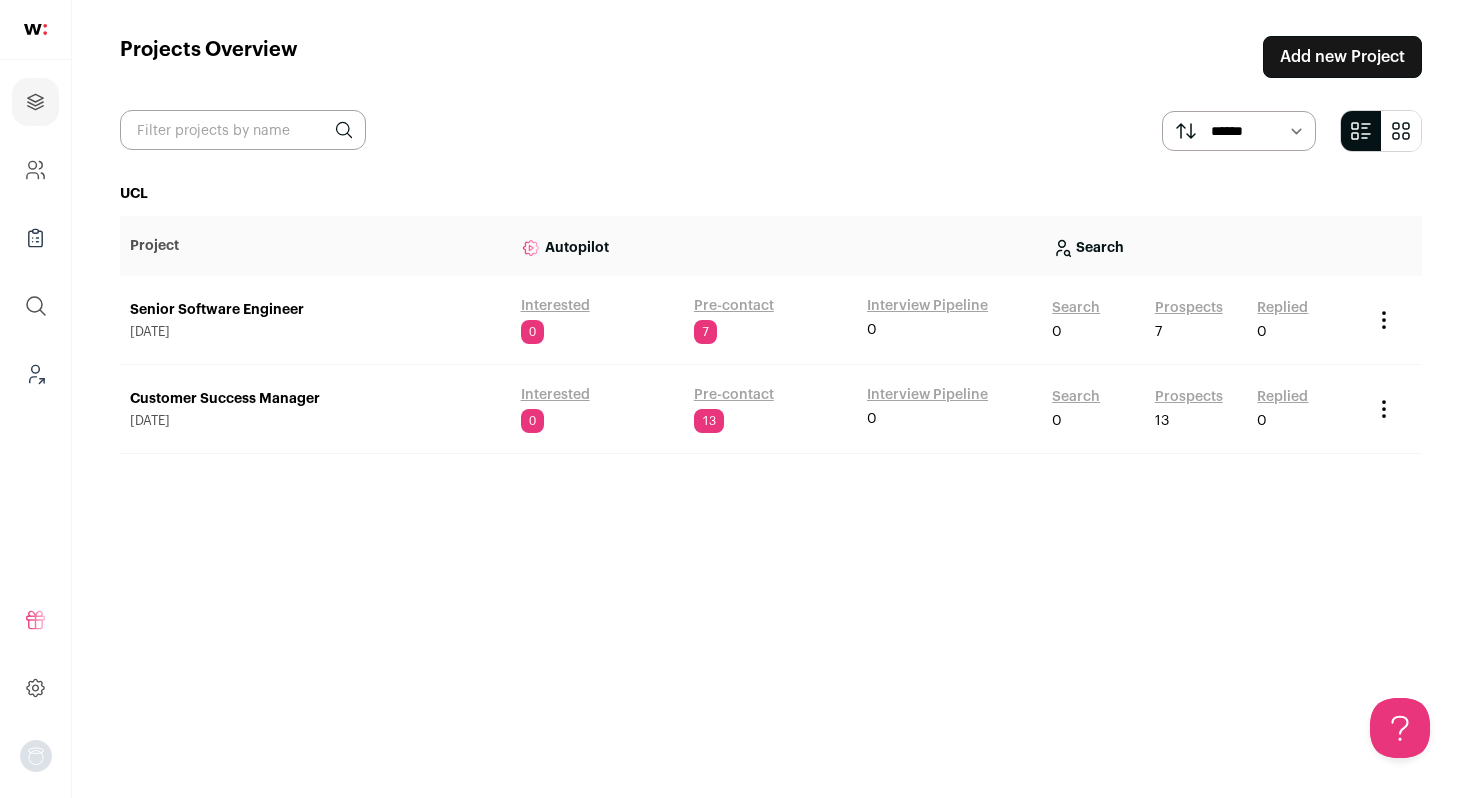 scroll, scrollTop: 0, scrollLeft: 0, axis: both 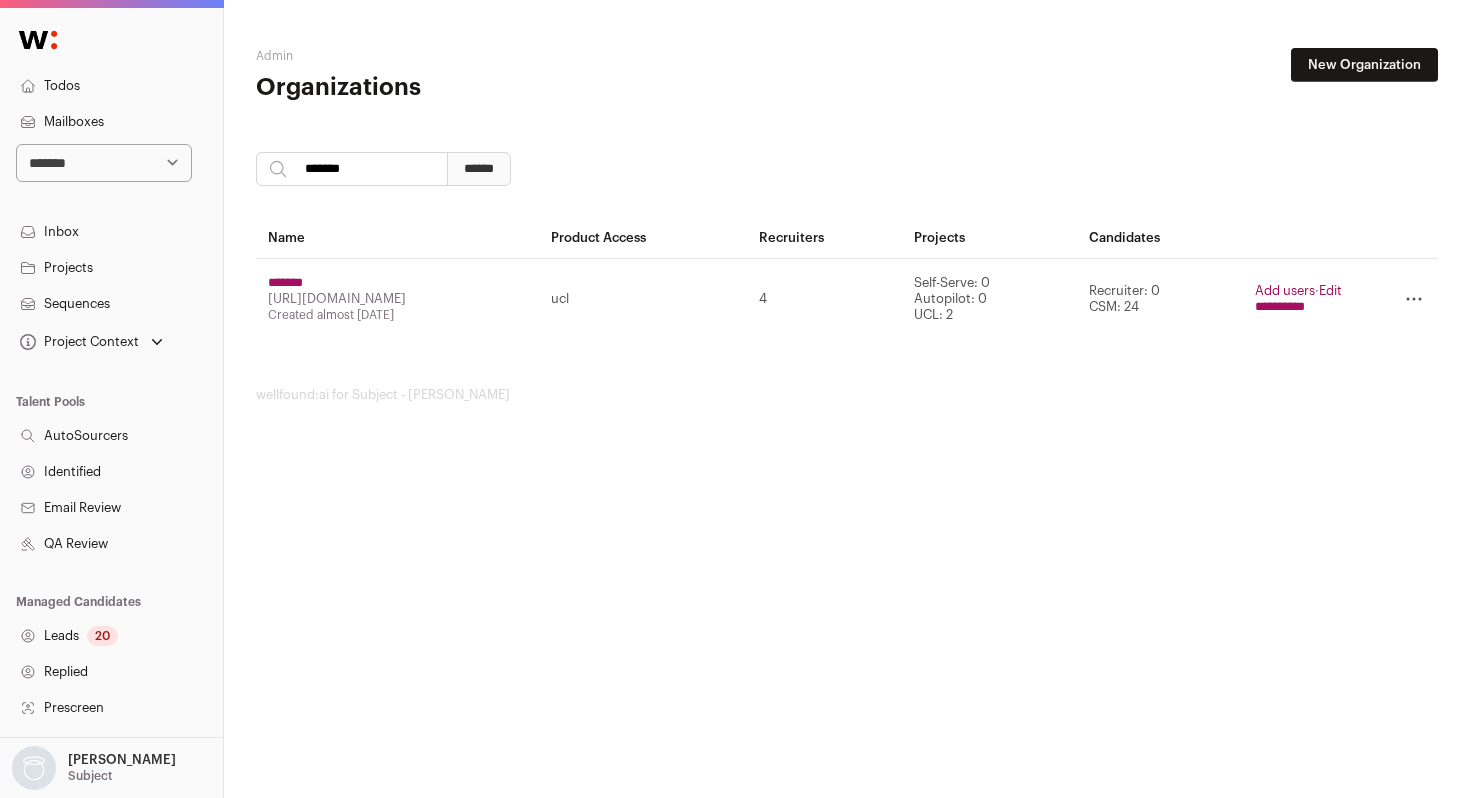 click on "**********" at bounding box center [1280, 307] 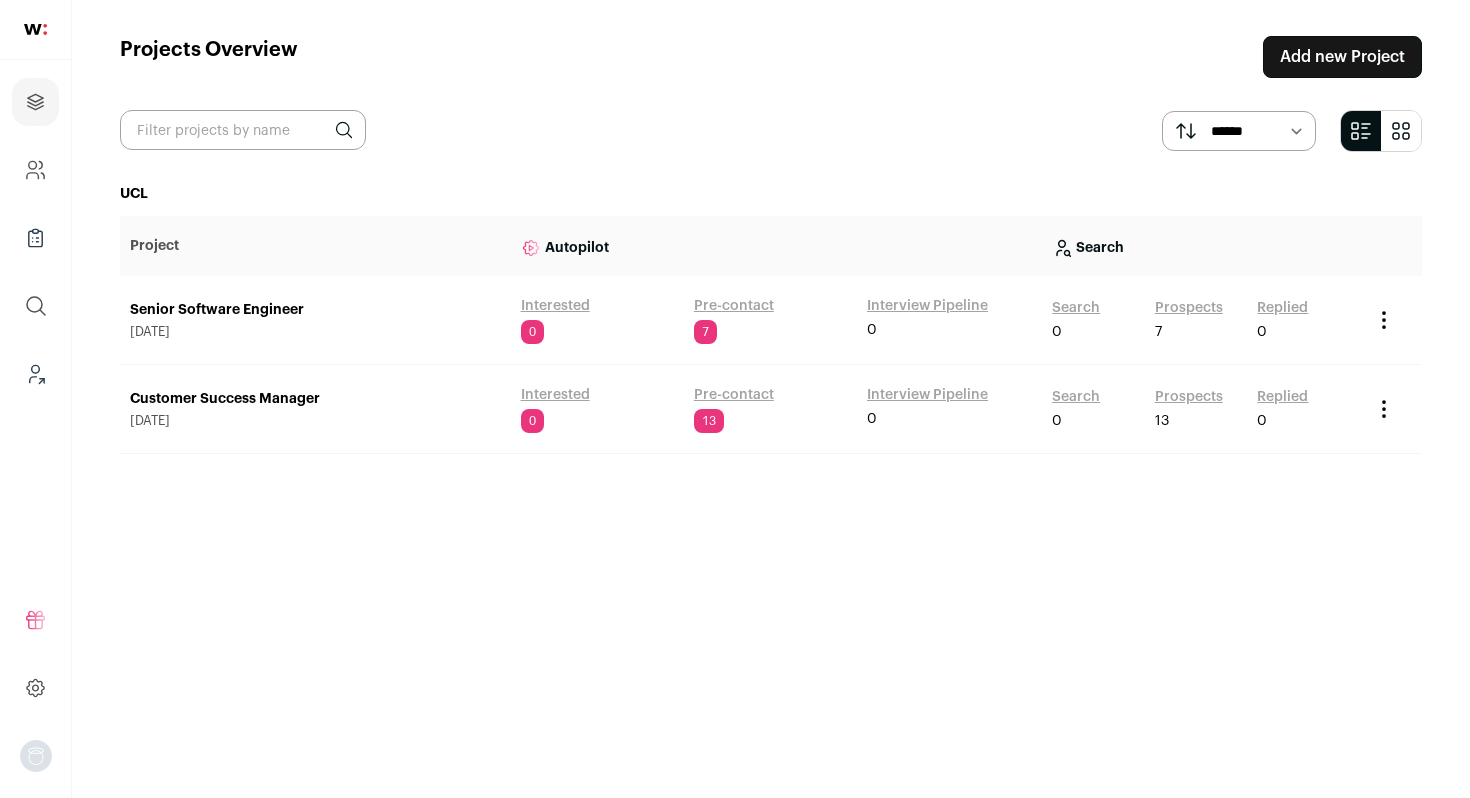 click on "Add new Project" at bounding box center [1342, 57] 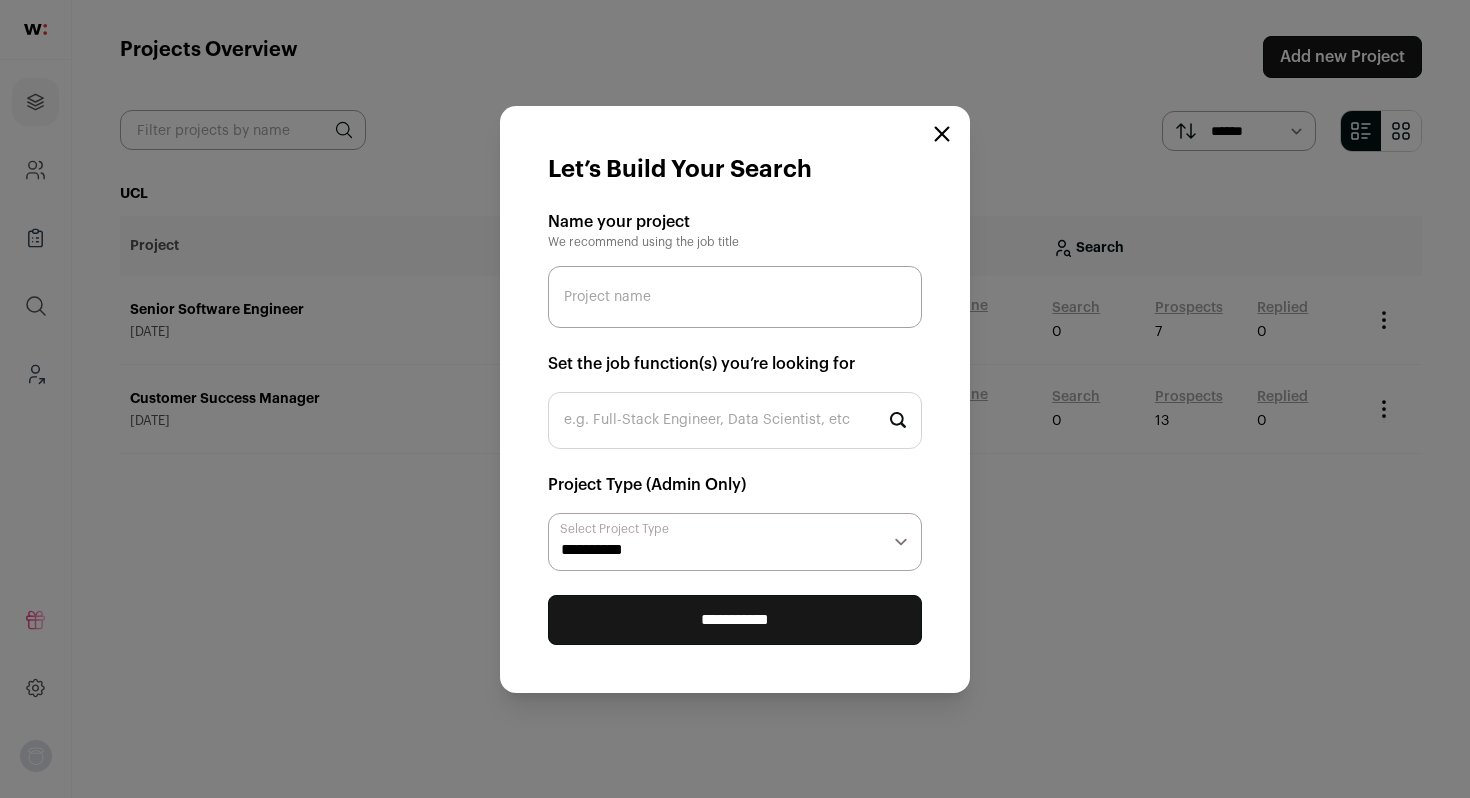 click on "Project name" at bounding box center [735, 297] 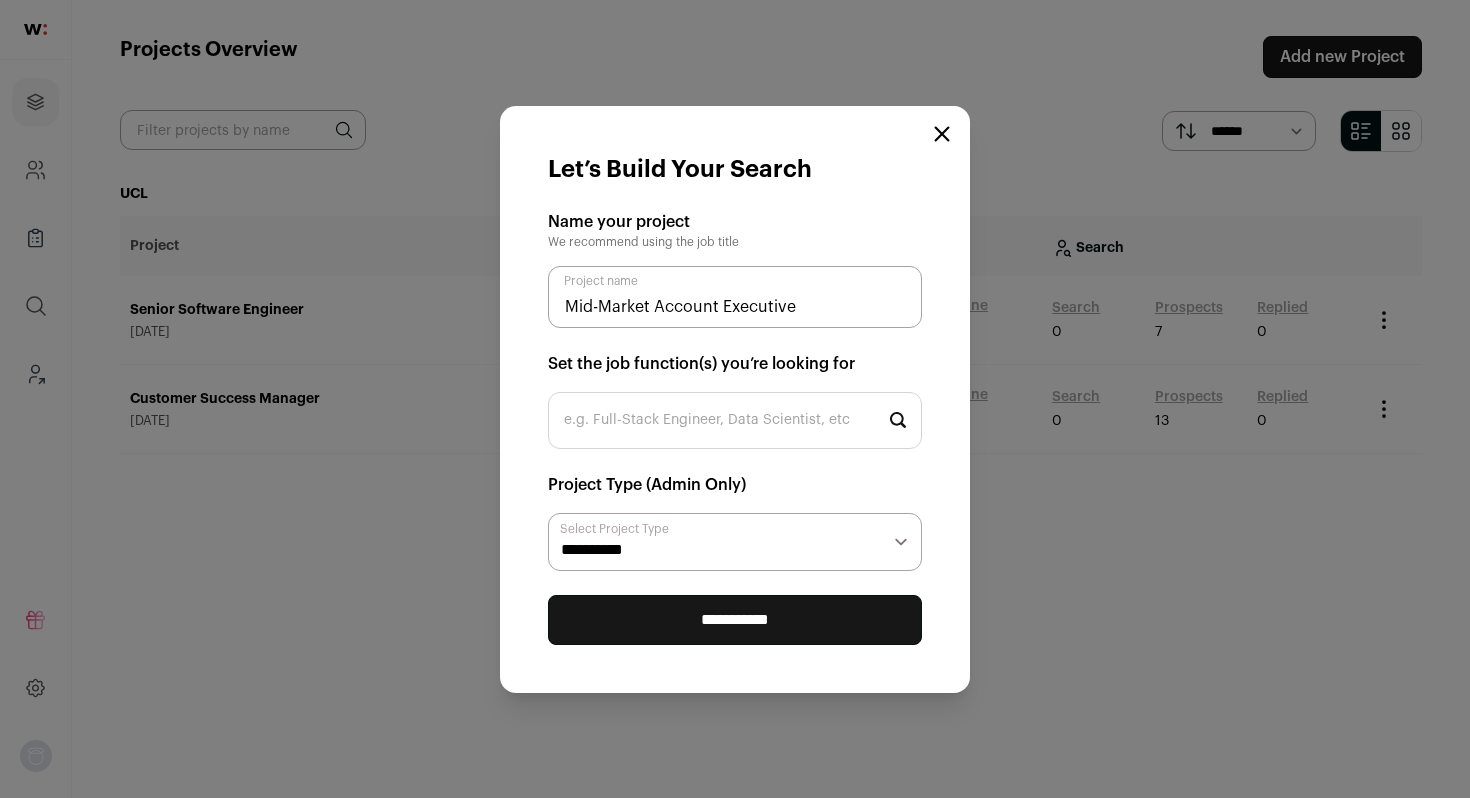 type on "Mid-Market Account Executive" 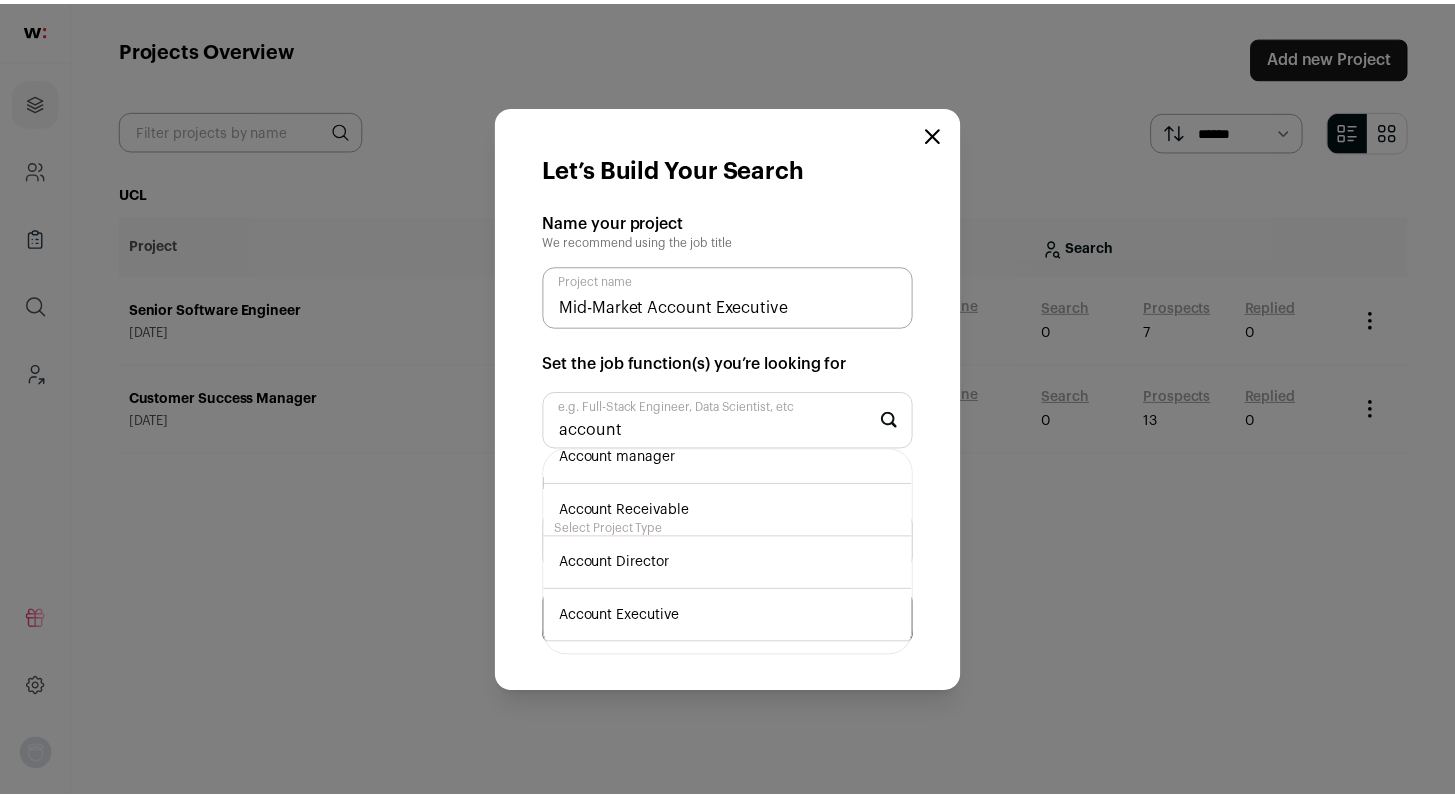 scroll, scrollTop: 84, scrollLeft: 0, axis: vertical 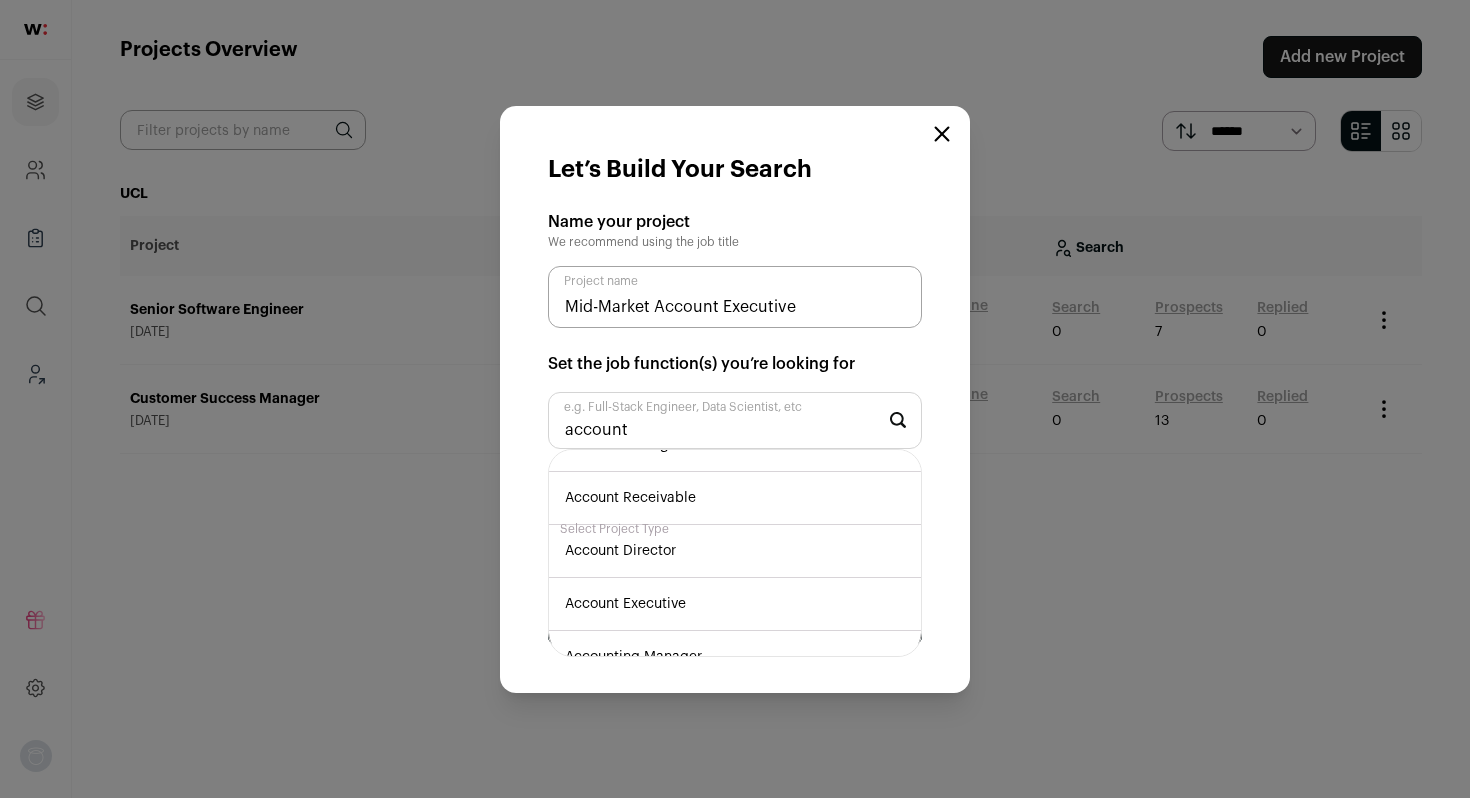 type on "account" 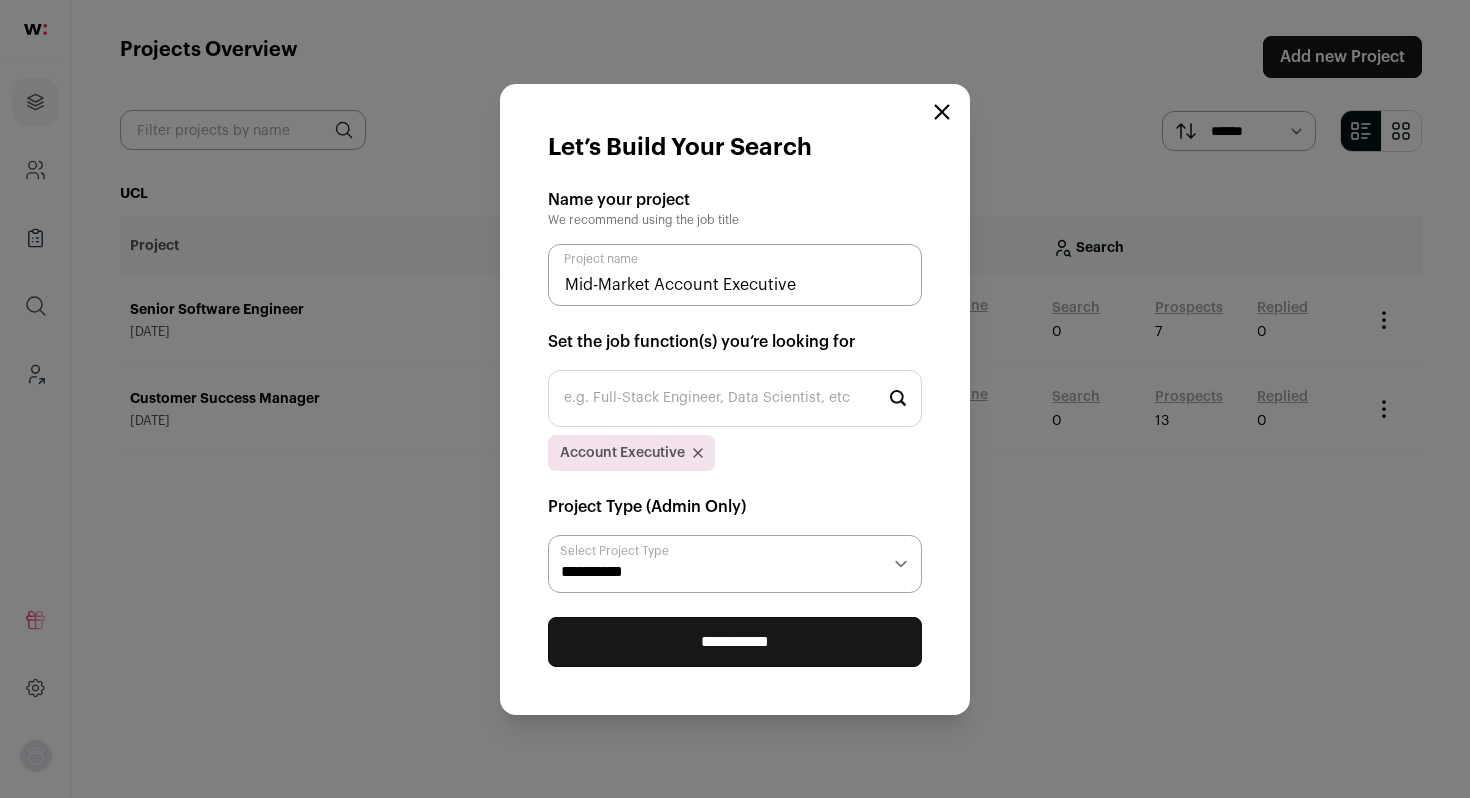 click on "**********" at bounding box center [735, 564] 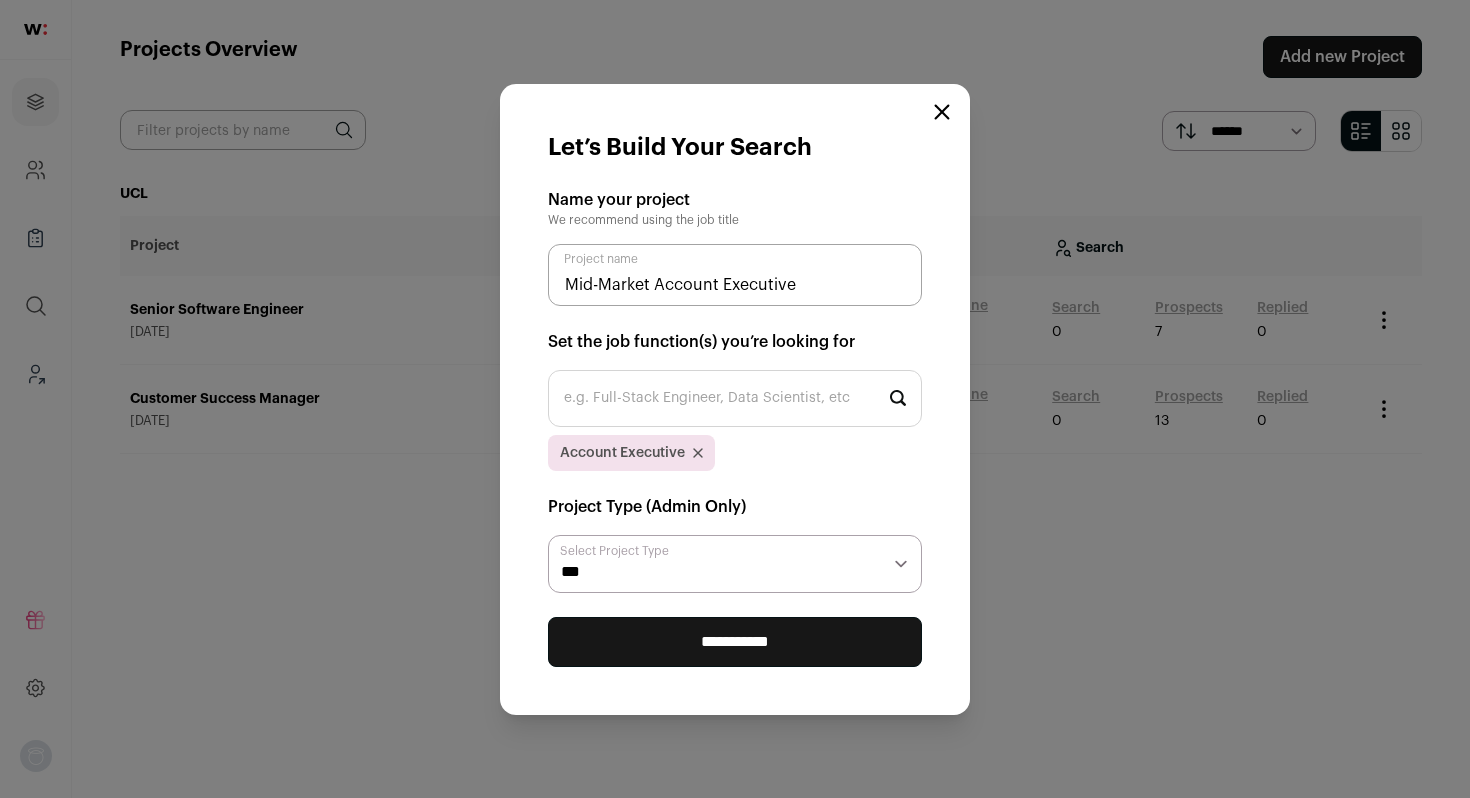 click on "**********" at bounding box center (735, 642) 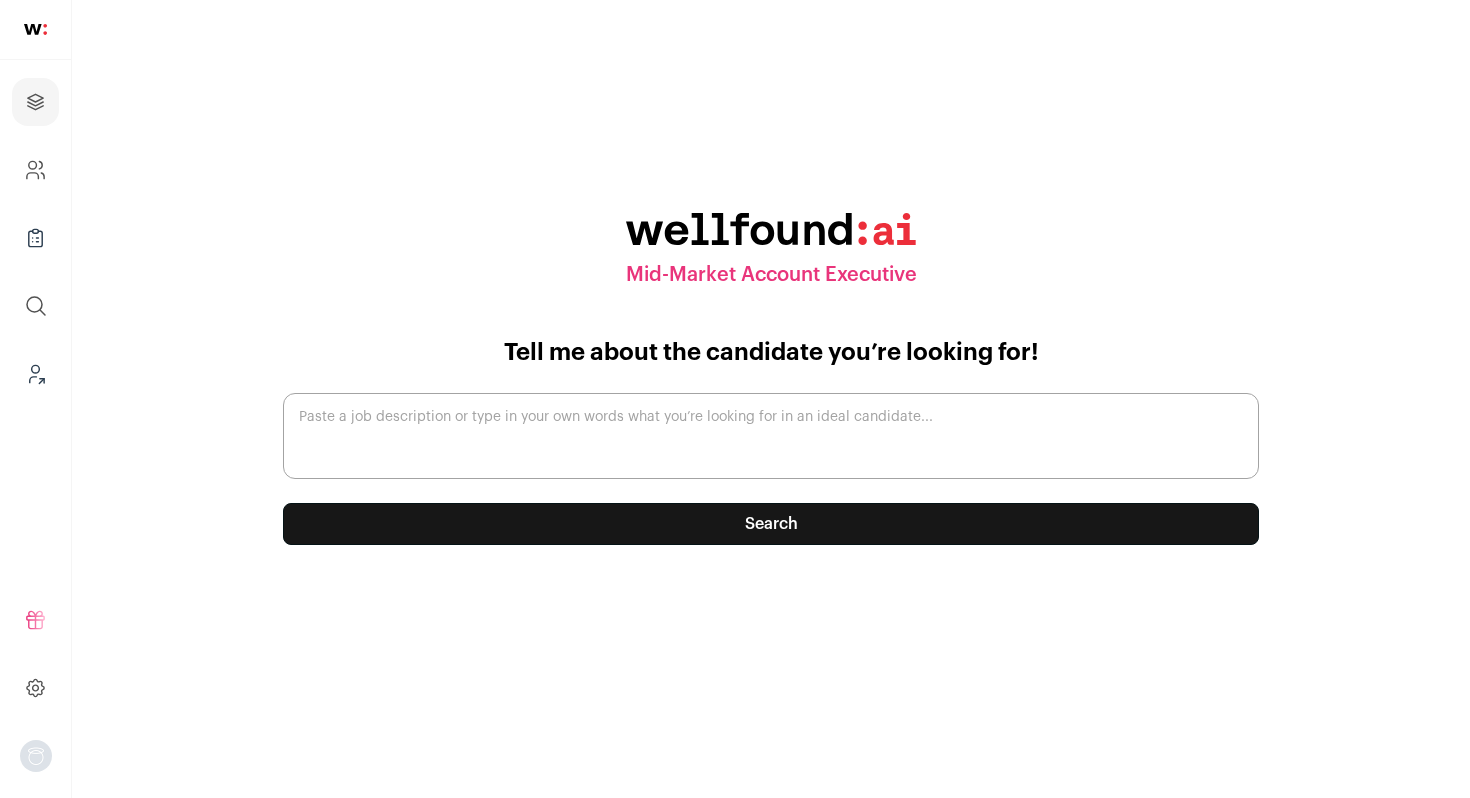 click on "Paste a job description or type in your own words what you’re looking for in an ideal candidate..." at bounding box center (771, 436) 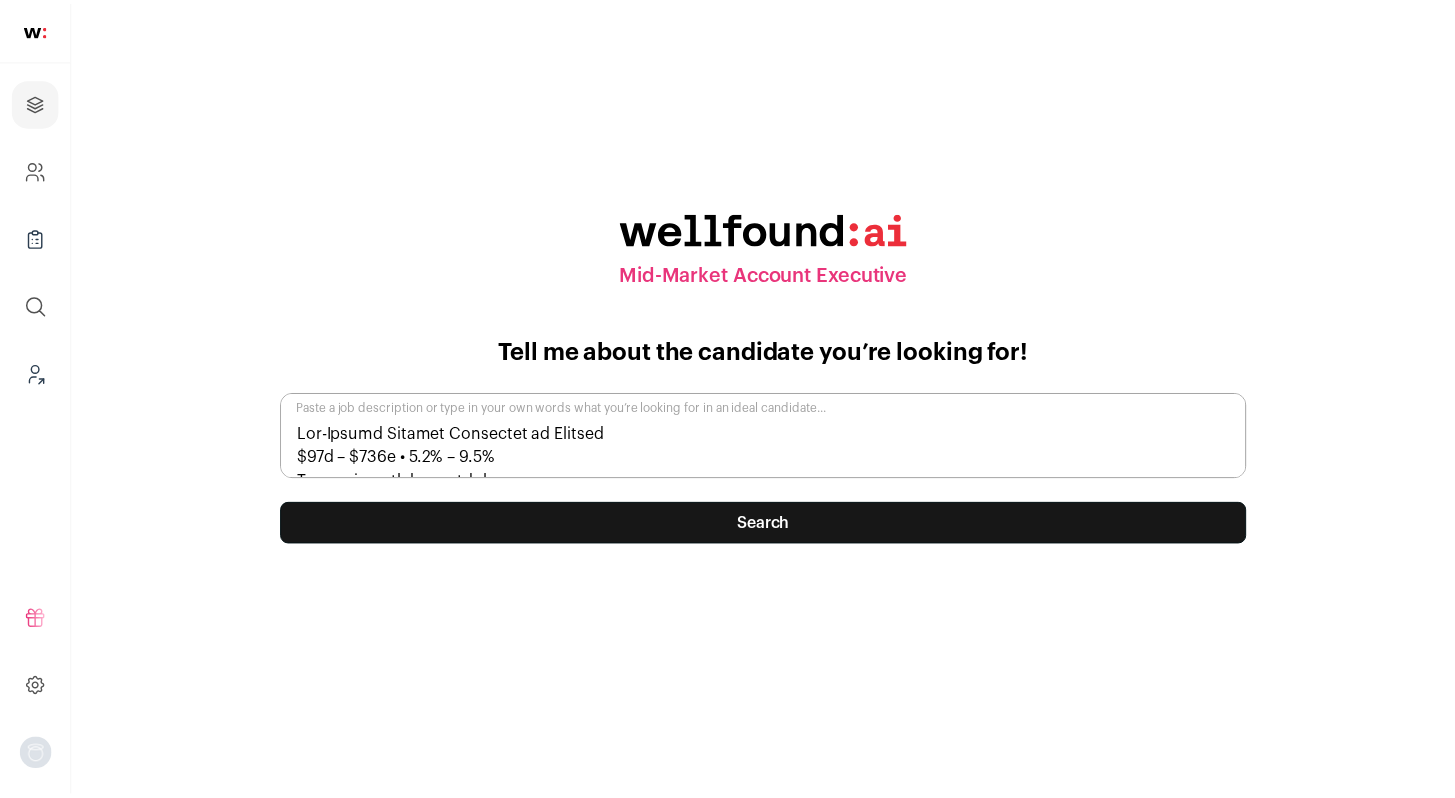 scroll, scrollTop: 948, scrollLeft: 0, axis: vertical 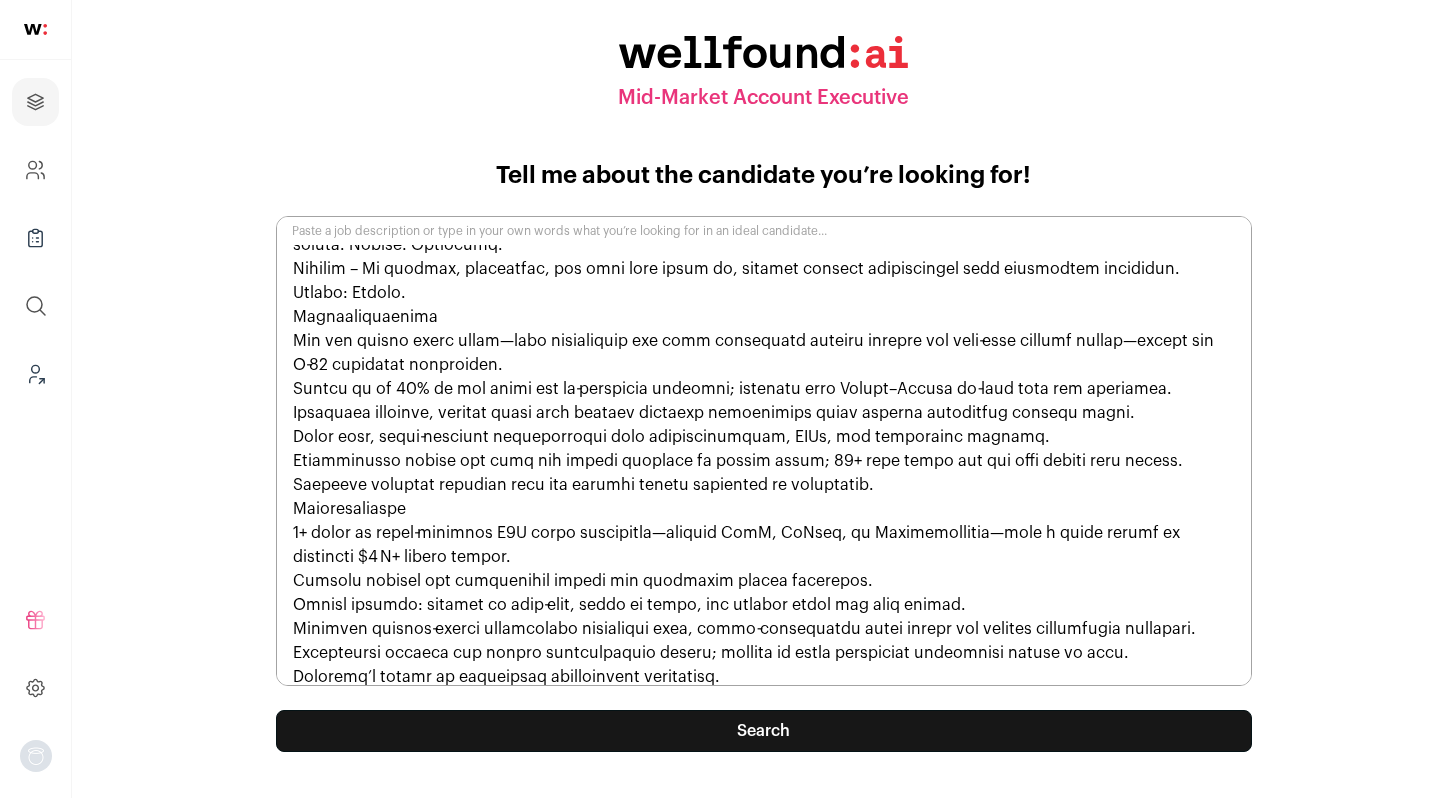type on "Mid-Market Account Executive at Subject
$89k – $121k • 0.0% – 0.1%
Recruiter recently active
Posted 1 week ago
Save
Apply
Account Executive
Compensation: Base (LA) $89k – $121k + Equity (0.0% – 0.1%)
On‑Target Earnings (OTE): $260,000+ (uncapped upside)
Location: Beverly Hills, CA — five days per week in office
Relocation: Candidates outside LA must be willing to relocate prior to start.
We’re on a mission to deliver premium, video‑based education to every learner. Backed by Owl Ventures, Kleiner Perkins, Latitude Ventures, and the CEOs of WHOOP, Cameo, and Aurora Solar, we create cinematic, short‑form content paired with a robust learning platform that serves thousands of students every day.
Our tight‑knit team moves fast, takes calculated risks, and treats ownership as a mindset. We value positivity, authenticity, empathy—and an unshakeable commitment to students.
If you thrive in an intense, high‑growth environment and want to re‑imagine classroom learning, we’d love to talk.
Vision
Revolutionize..." 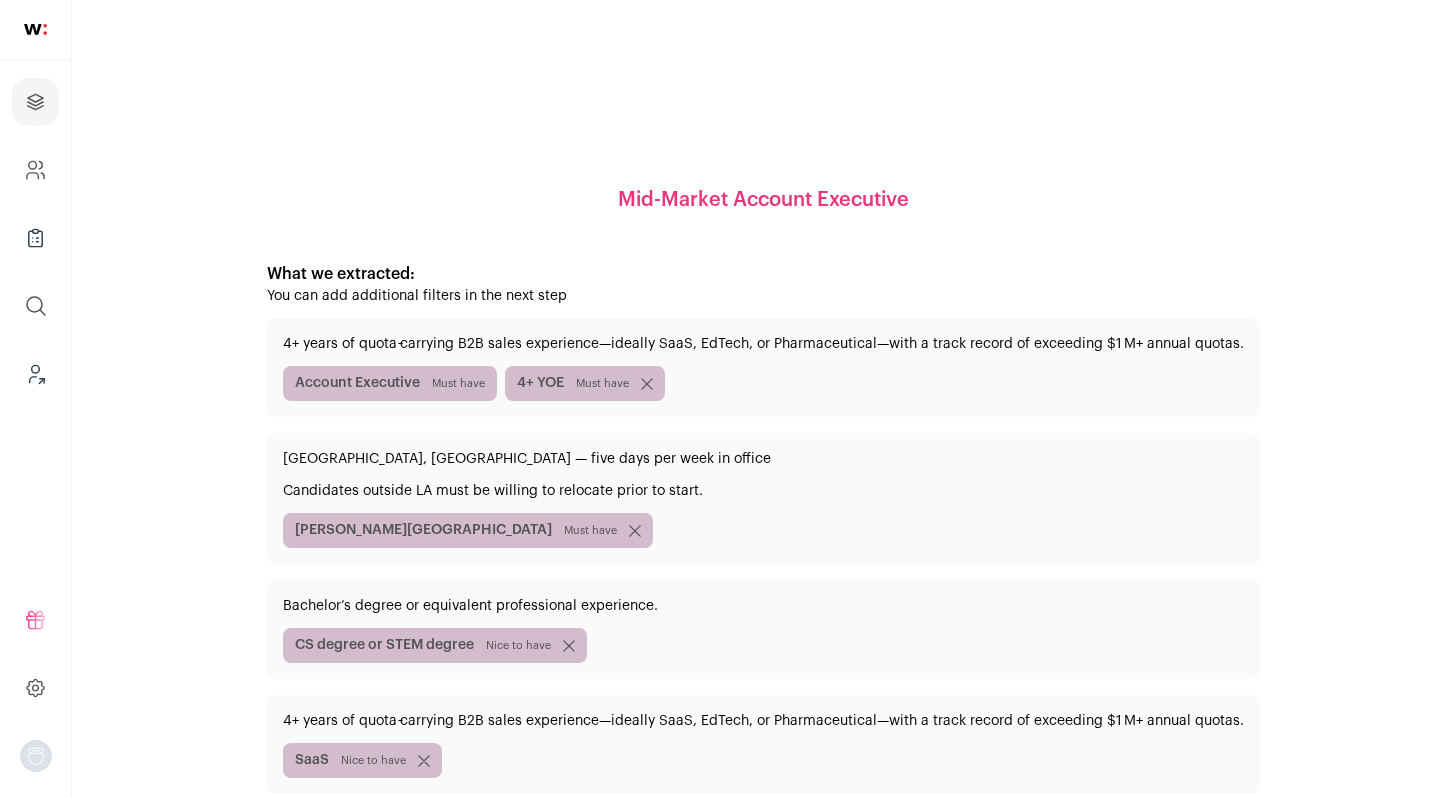scroll, scrollTop: 138, scrollLeft: 0, axis: vertical 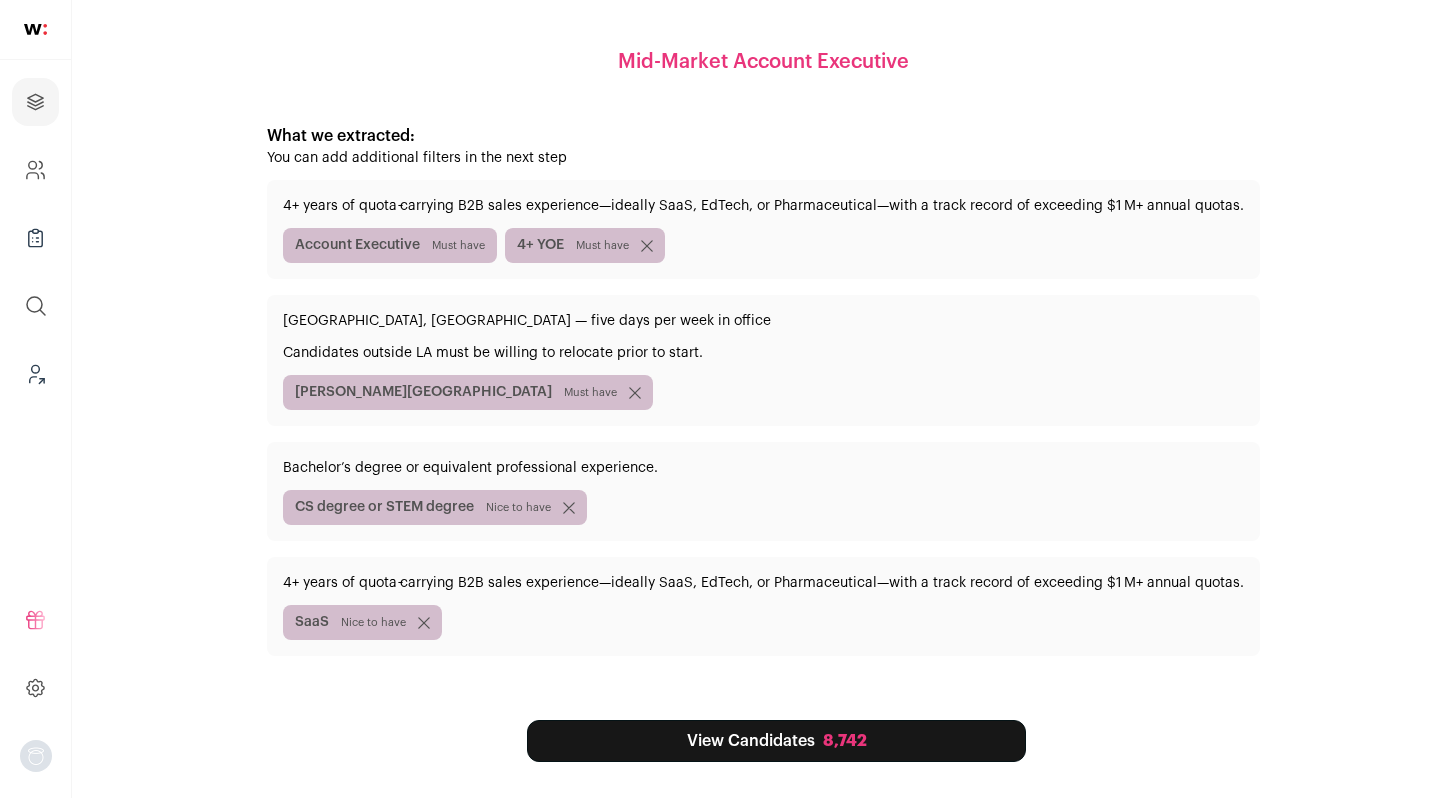 click on "View Candidates
8,742" at bounding box center (776, 741) 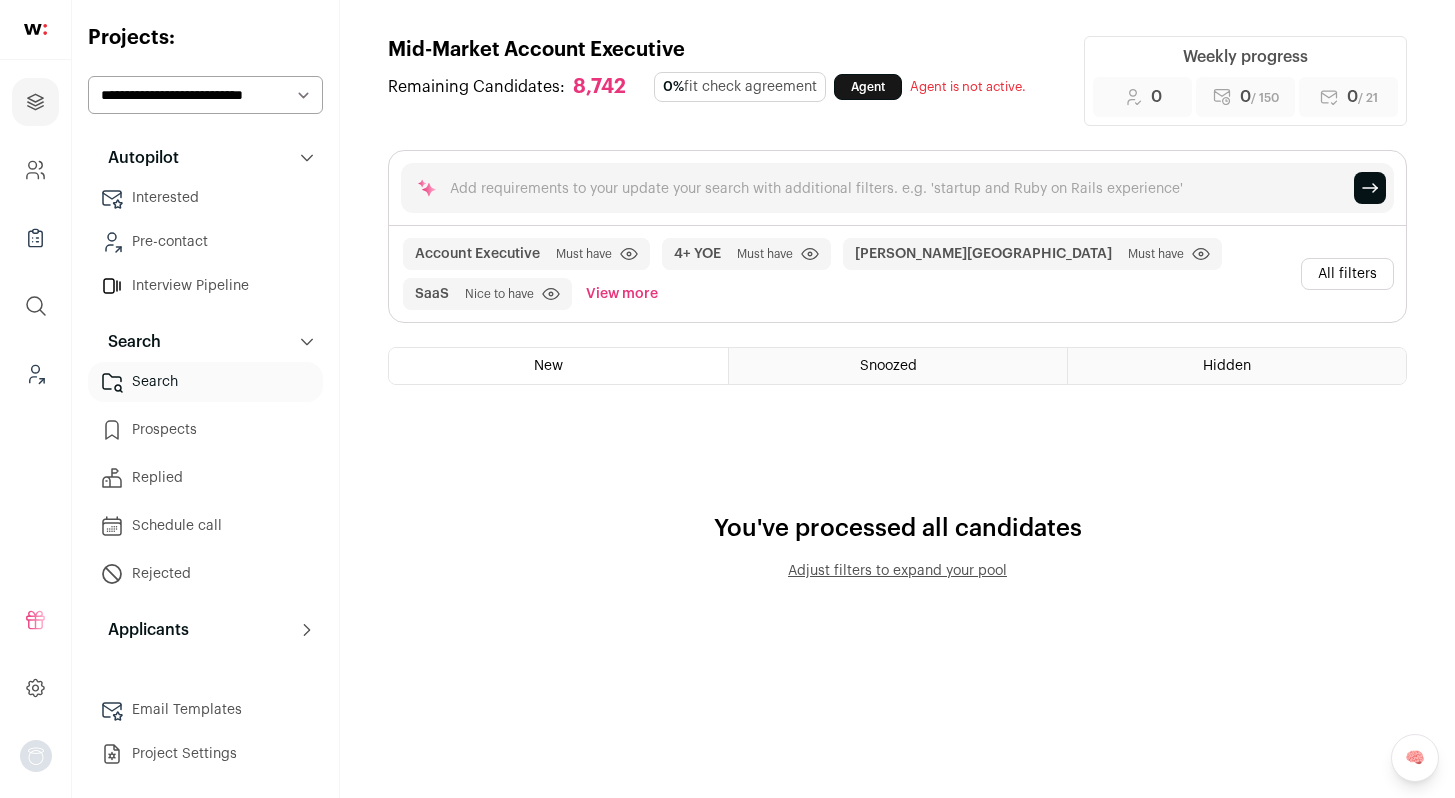 scroll, scrollTop: 0, scrollLeft: 0, axis: both 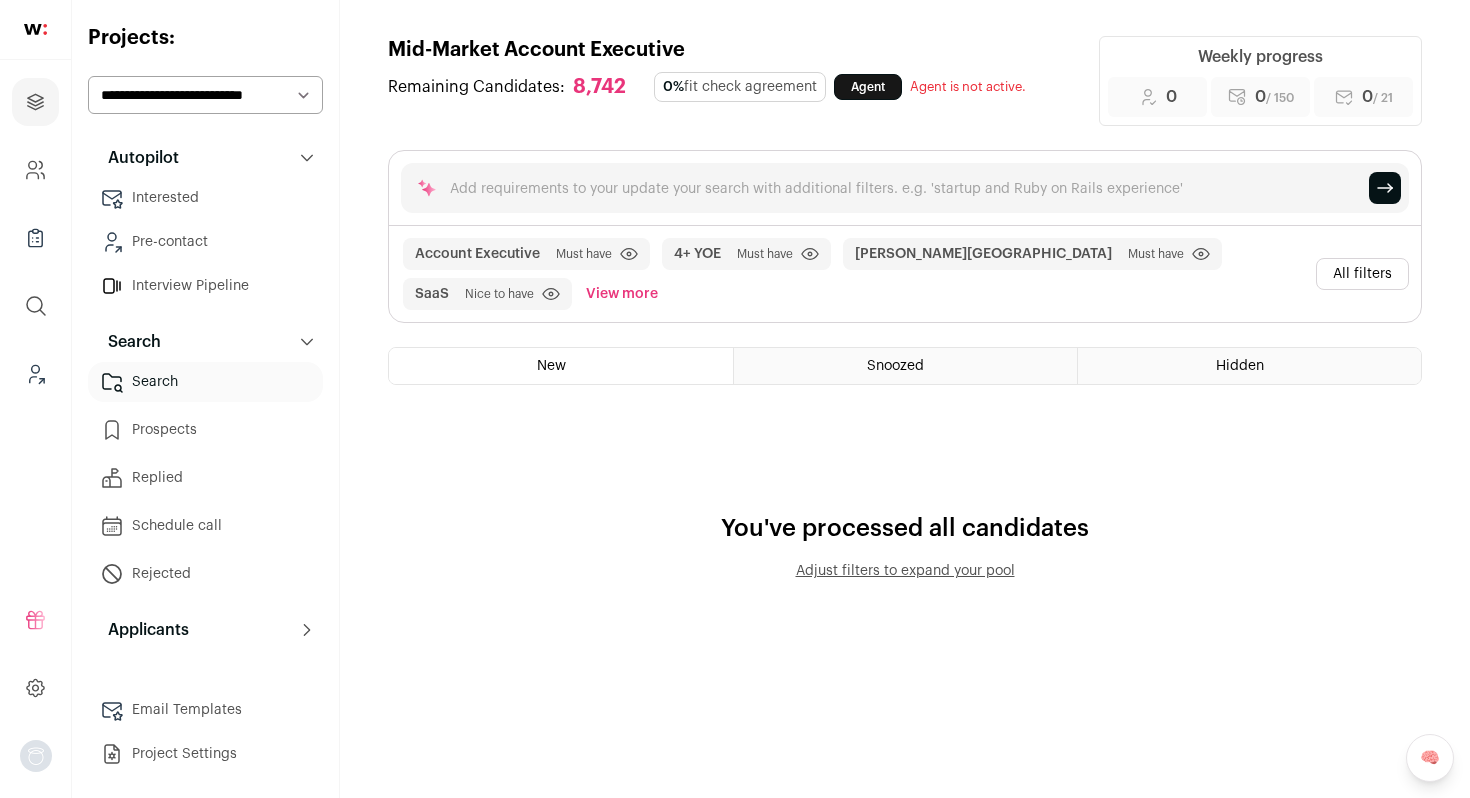 click on "All filters" at bounding box center (1362, 274) 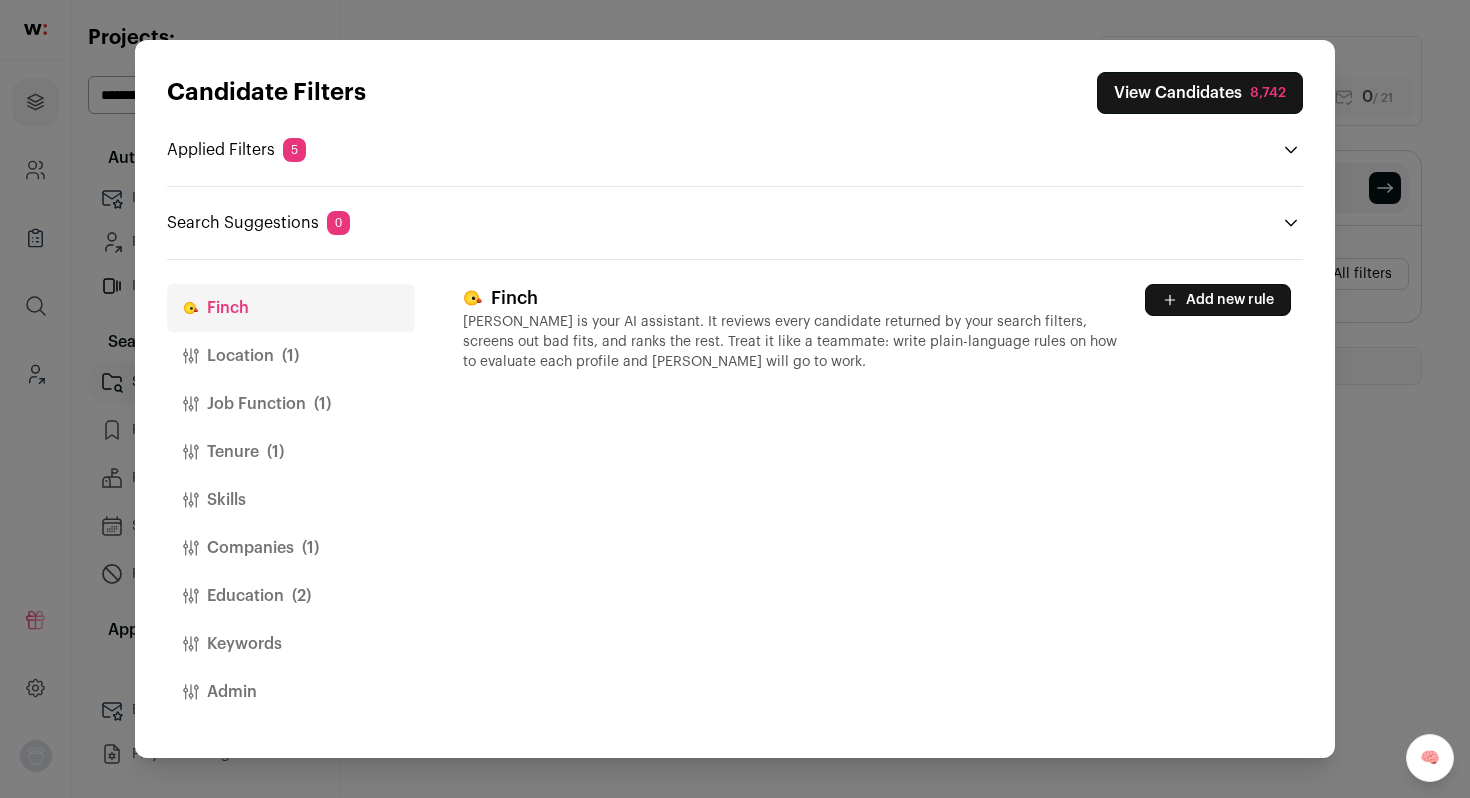 click on "(1)" at bounding box center [290, 356] 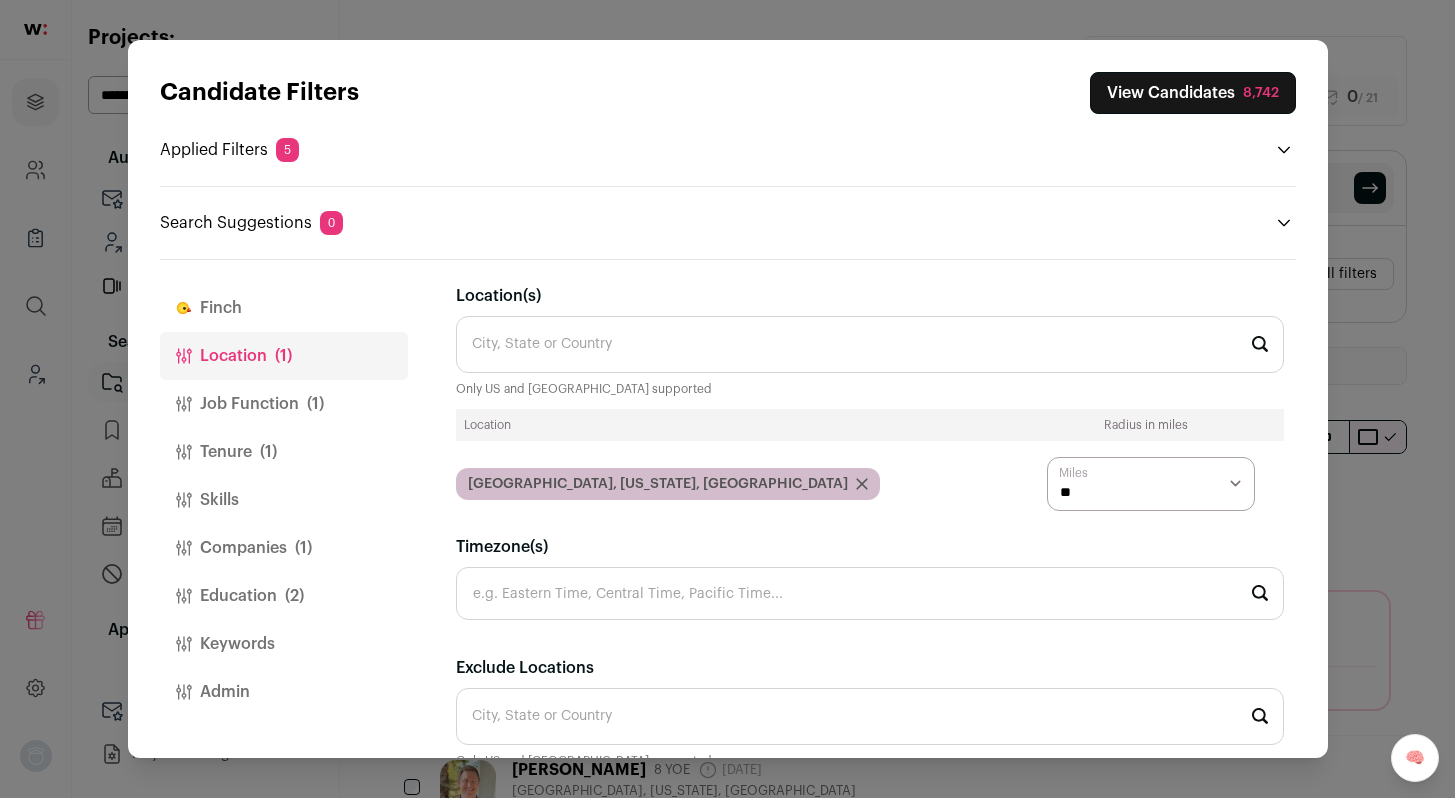 click on "Job Function
(1)" at bounding box center [284, 404] 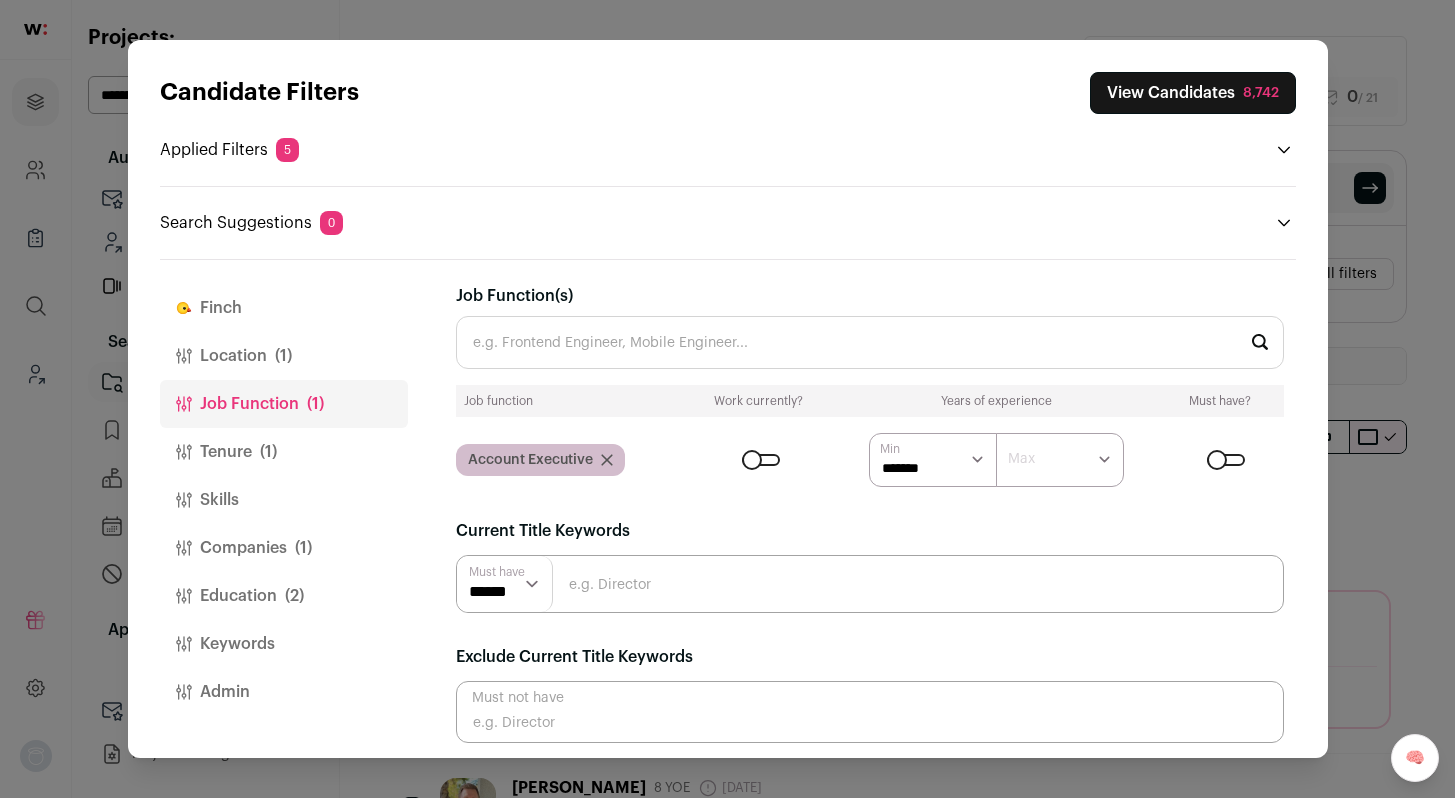 click on "Tenure
(1)" at bounding box center [284, 452] 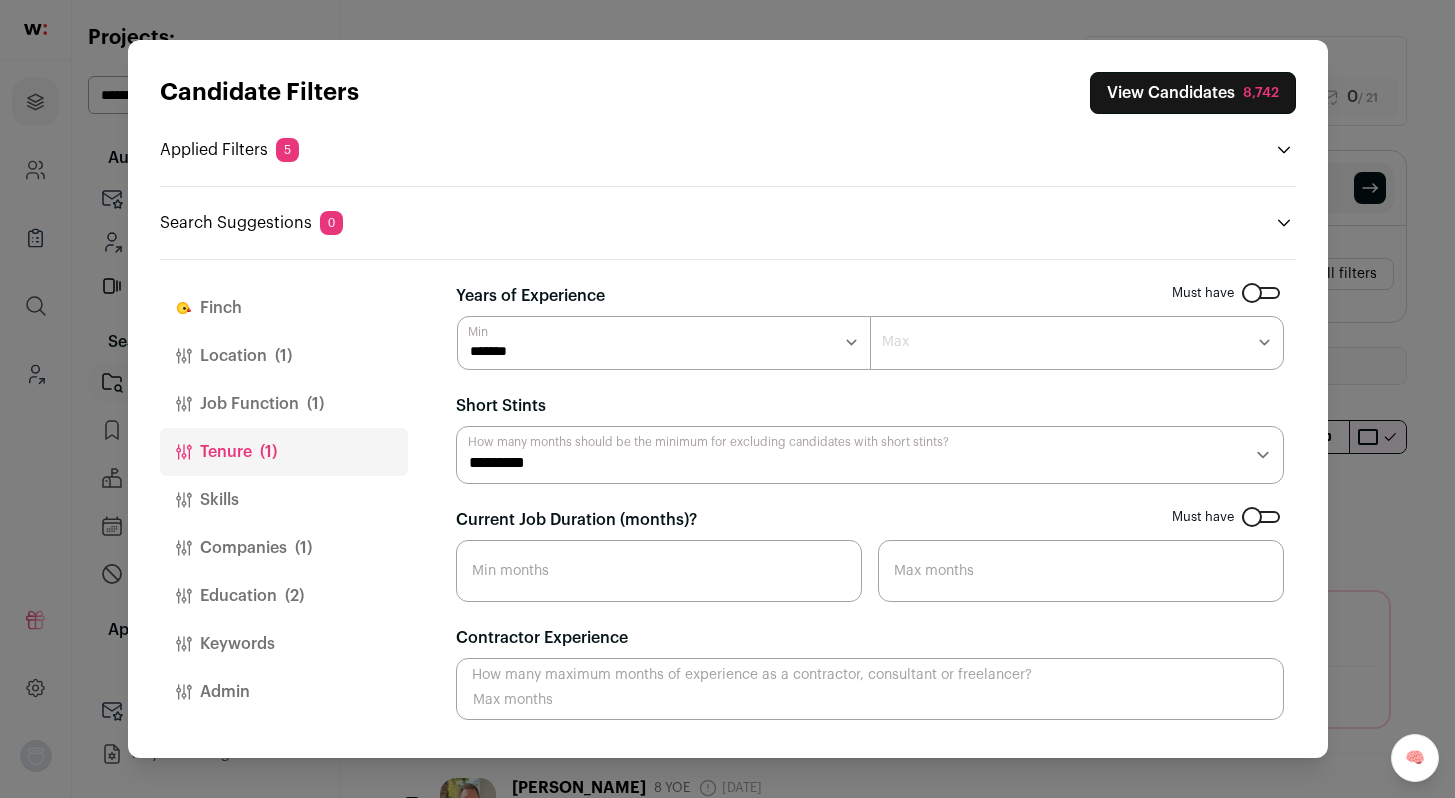 click on "Current Job Duration (months)?" at bounding box center (659, 571) 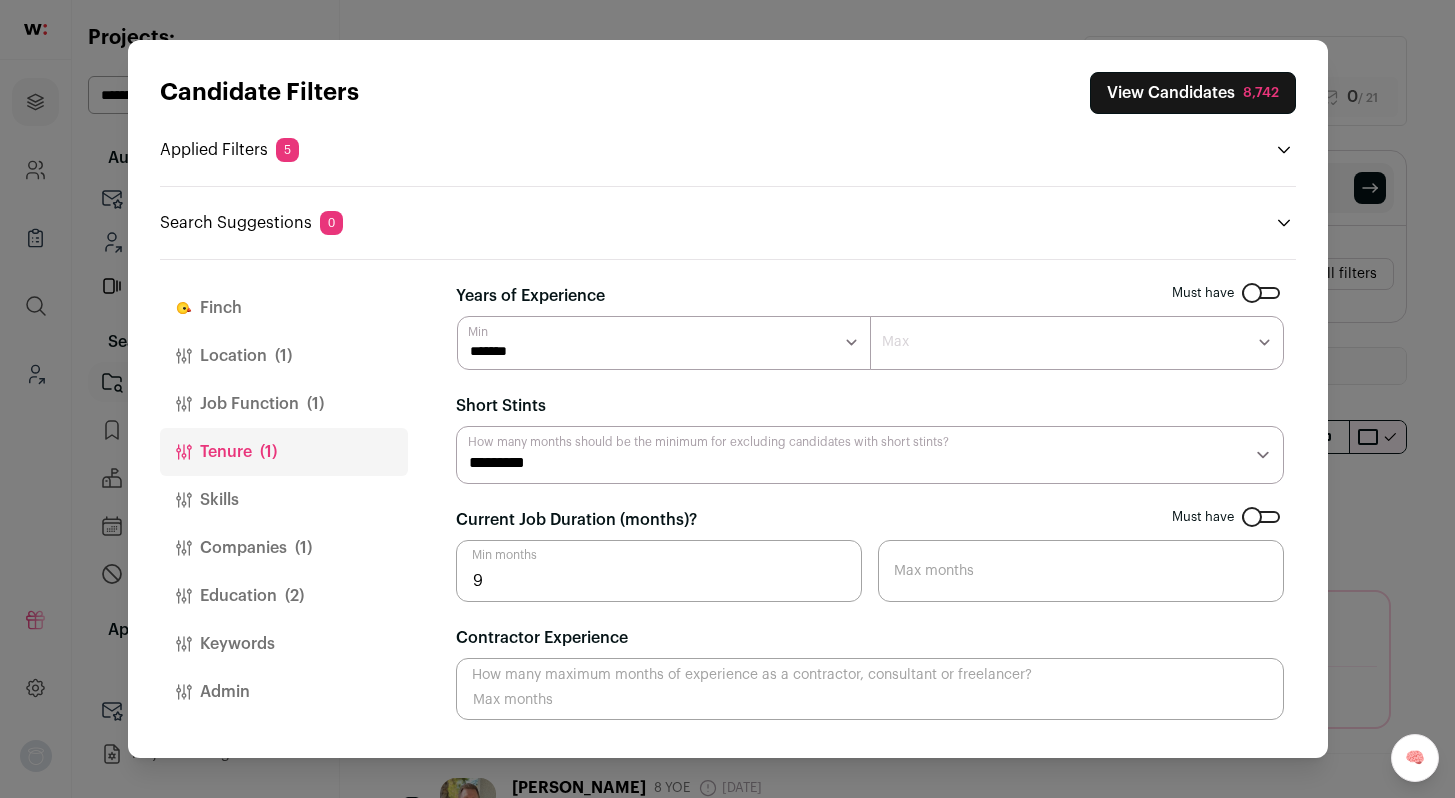 click on "Companies
(1)" at bounding box center [284, 548] 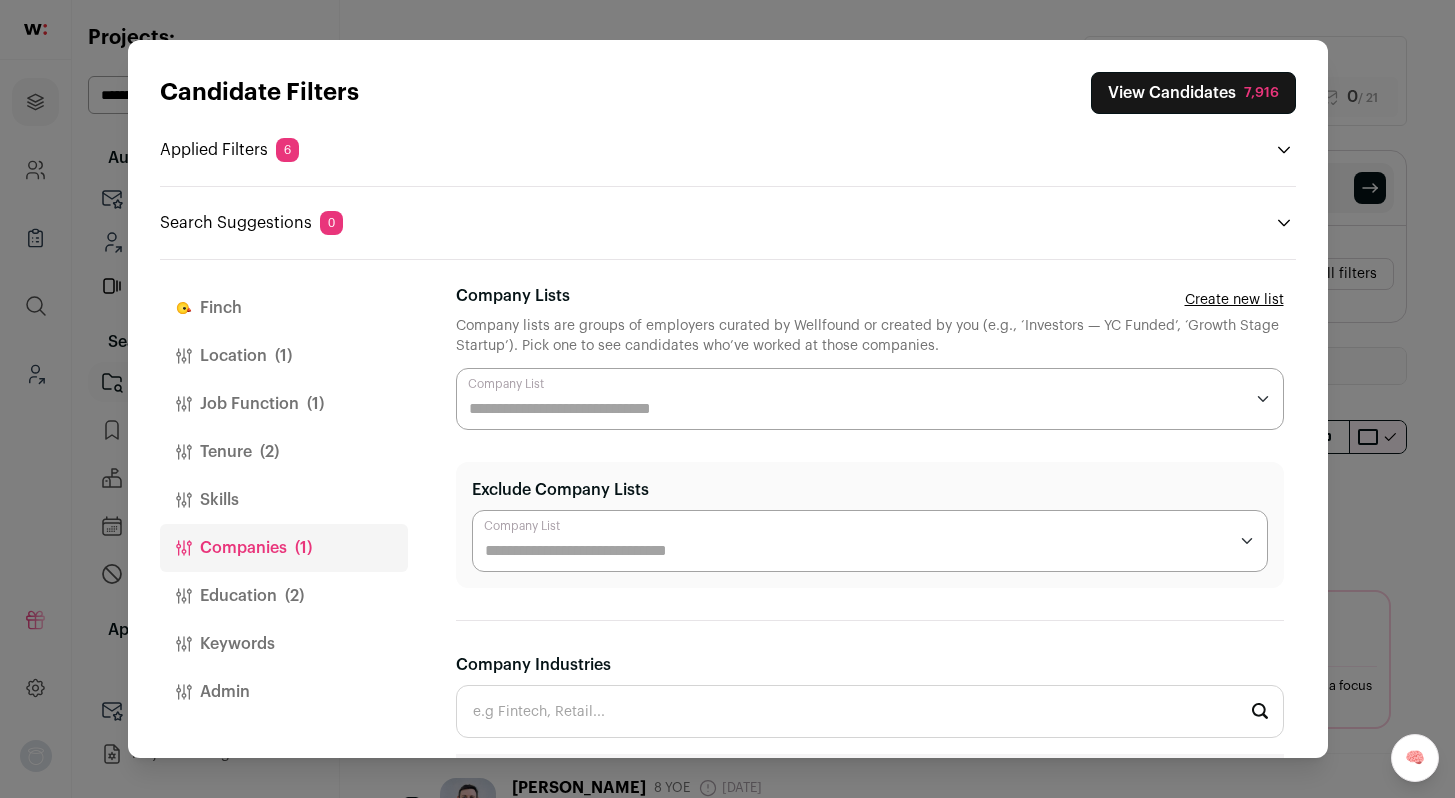 click on "Company Lists" at bounding box center [856, 409] 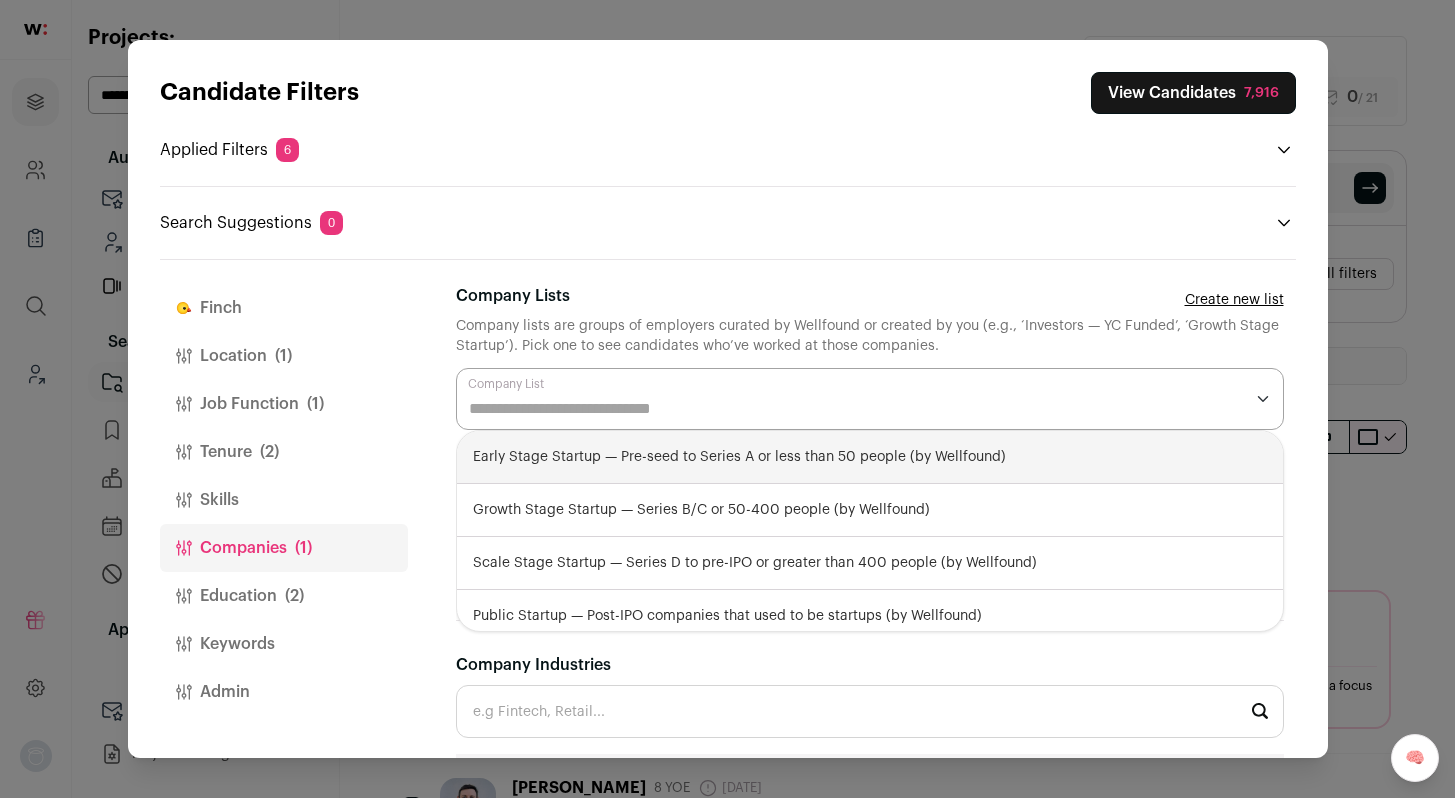 type on "*" 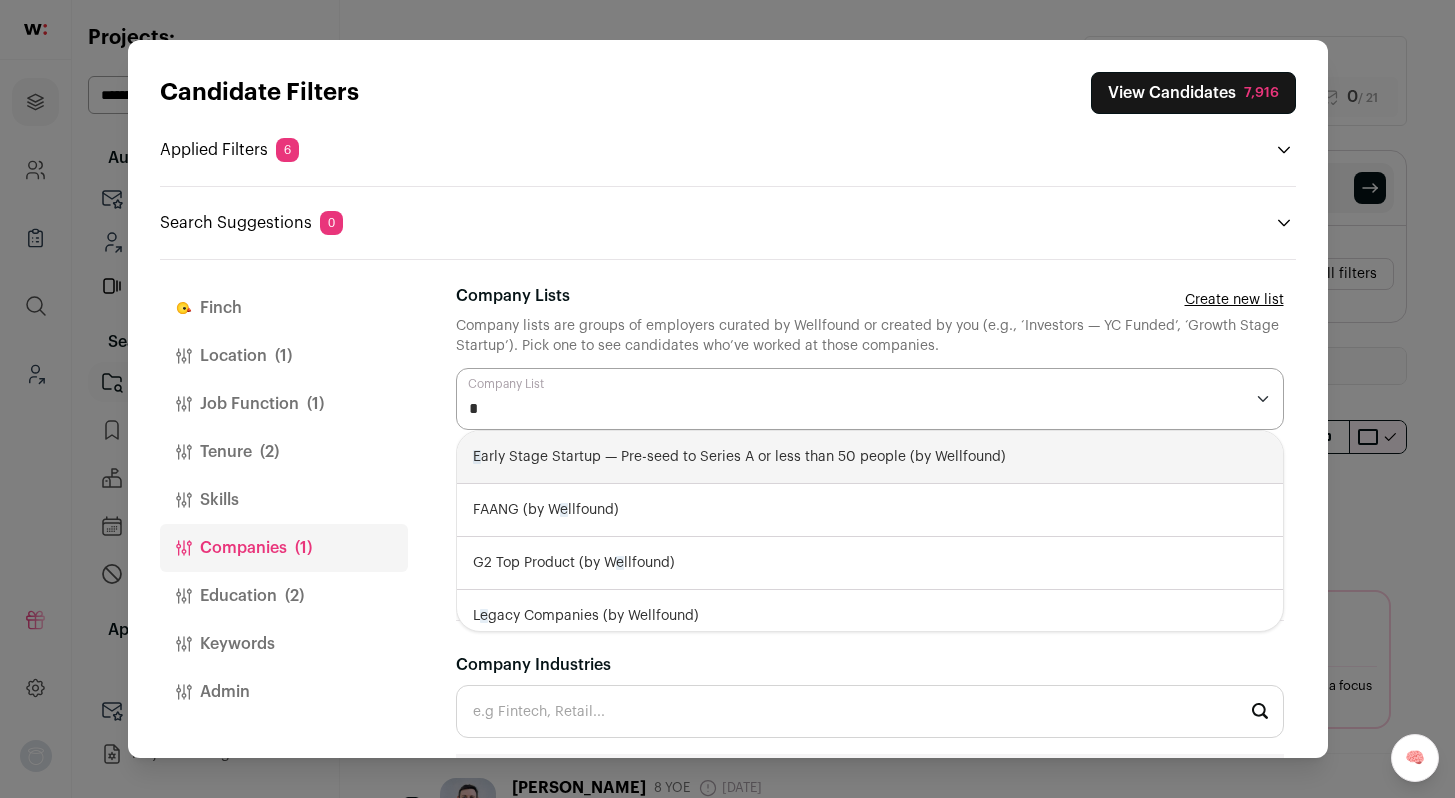 click on "E arly Stage Startup — Pre-seed to Series A or less than 50 people (by Wellfound)" at bounding box center (870, 457) 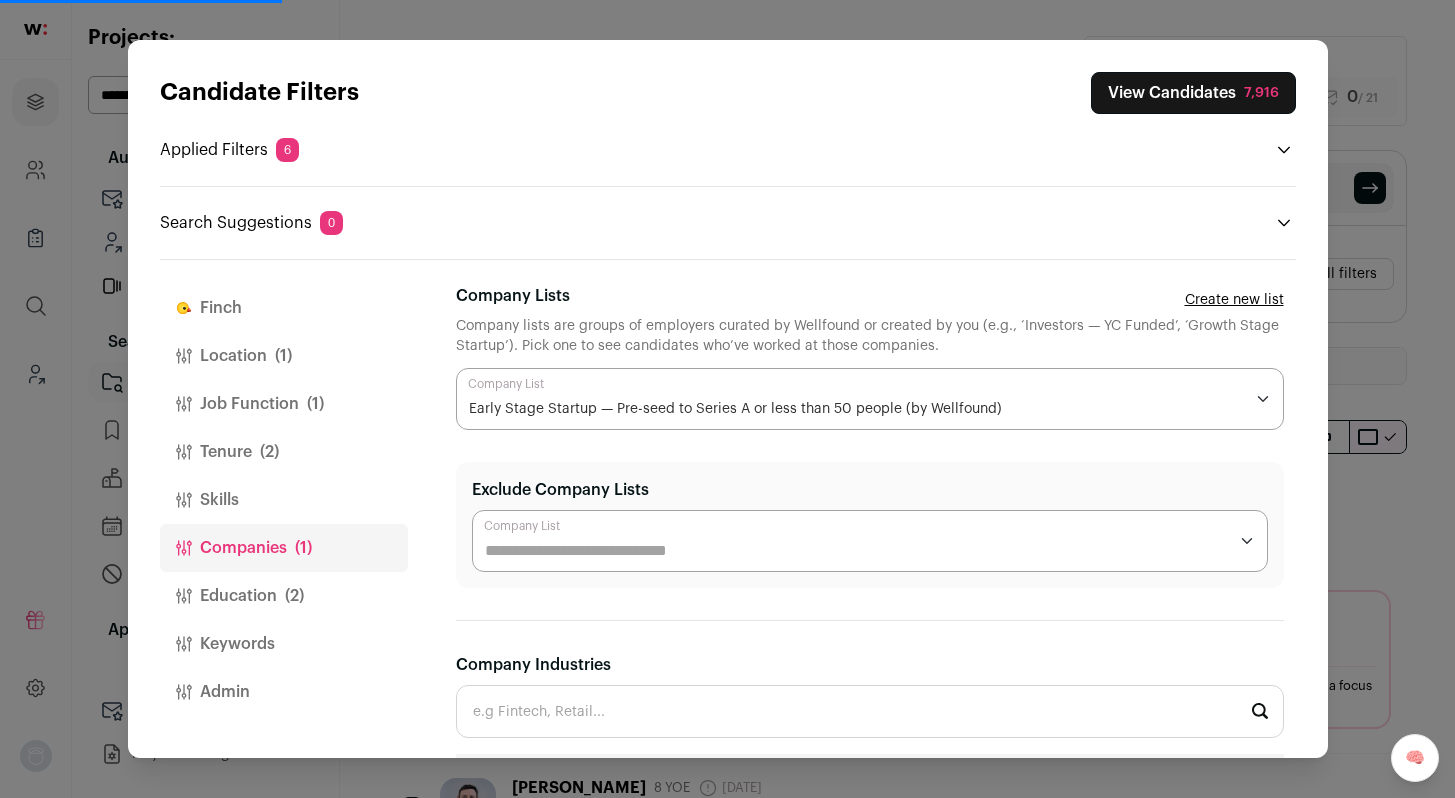 click on "Company Lists" at bounding box center [1122, 409] 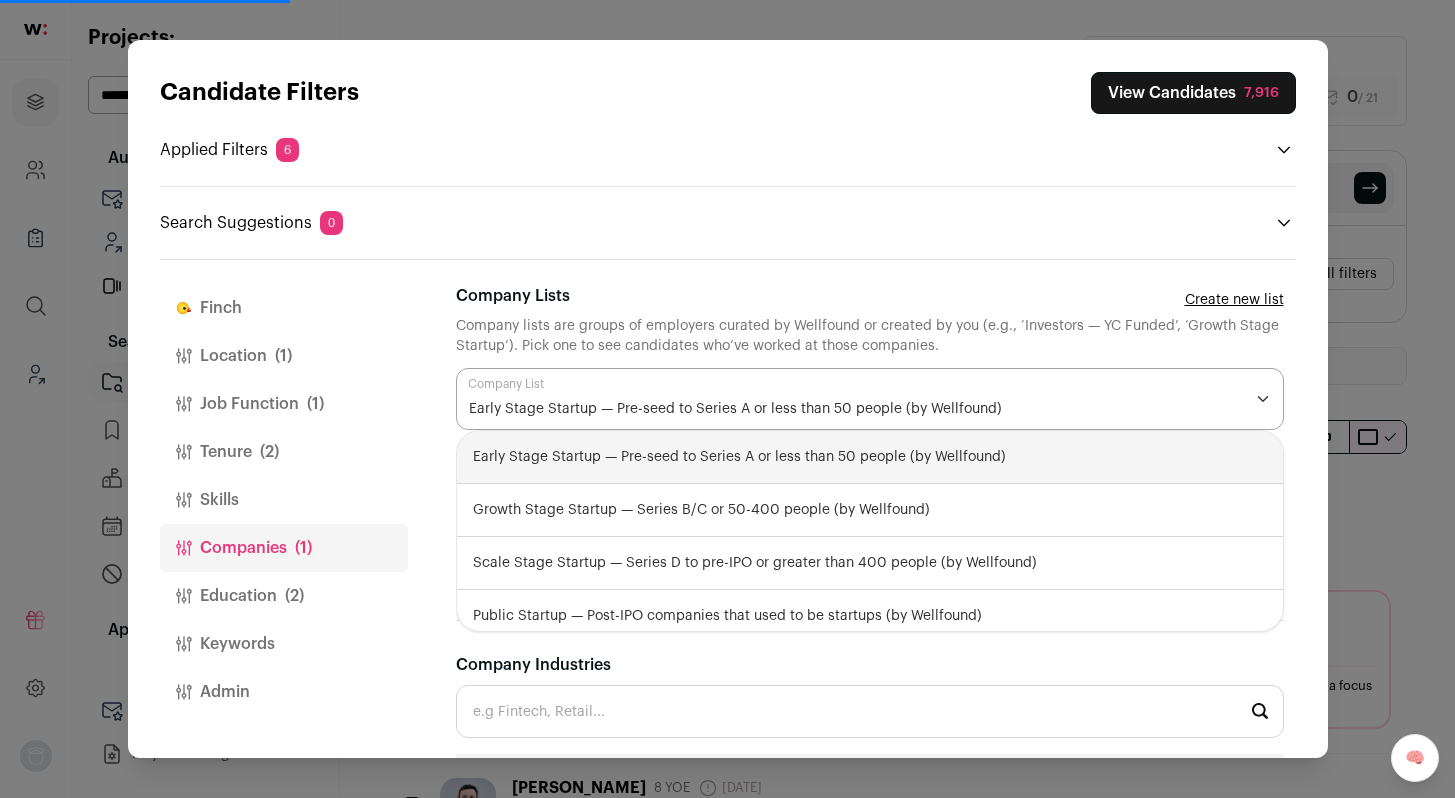 click on "Early Stage Startup — Pre-seed to Series A or less than 50 people (by Wellfound)" at bounding box center (870, 457) 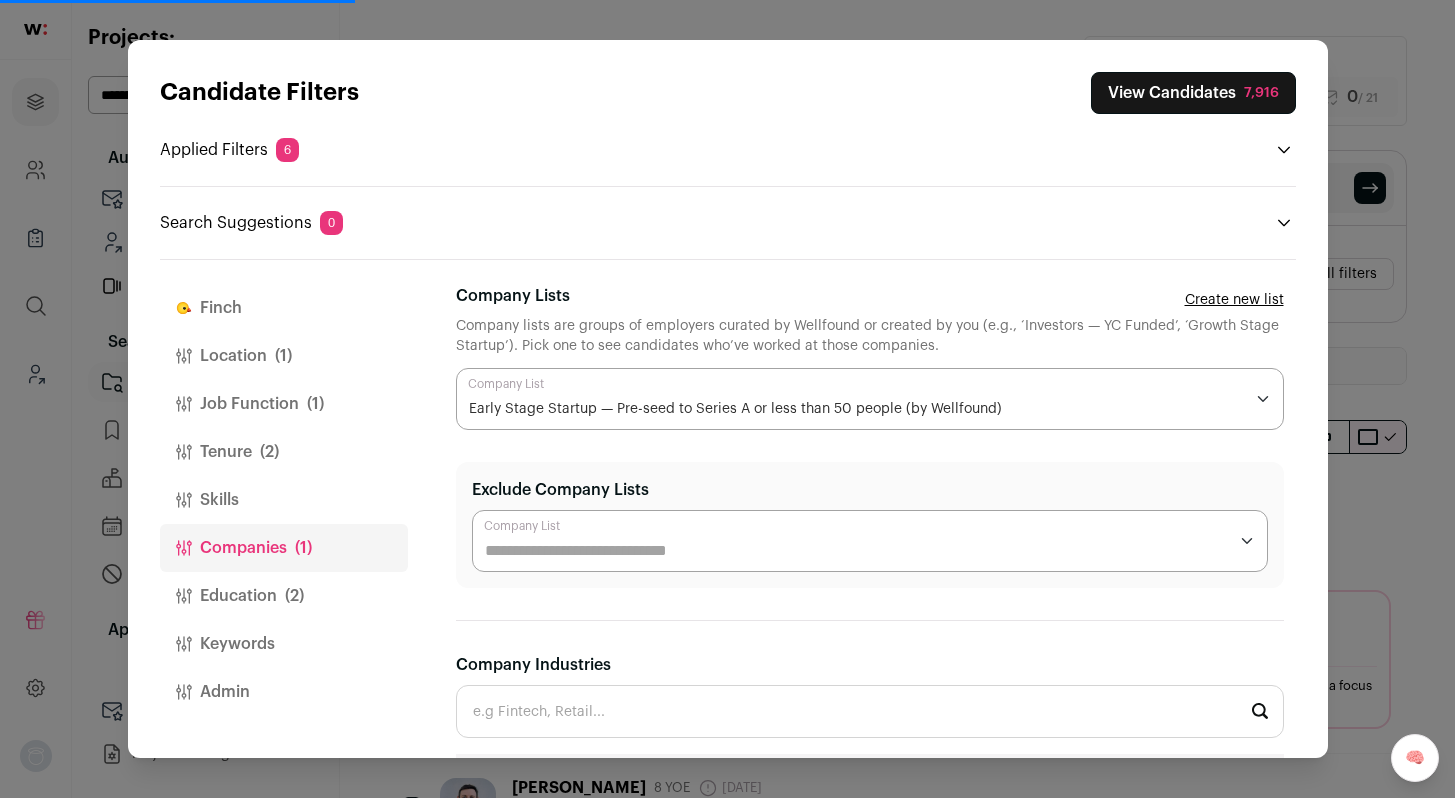 click on "Education
(2)" at bounding box center (284, 596) 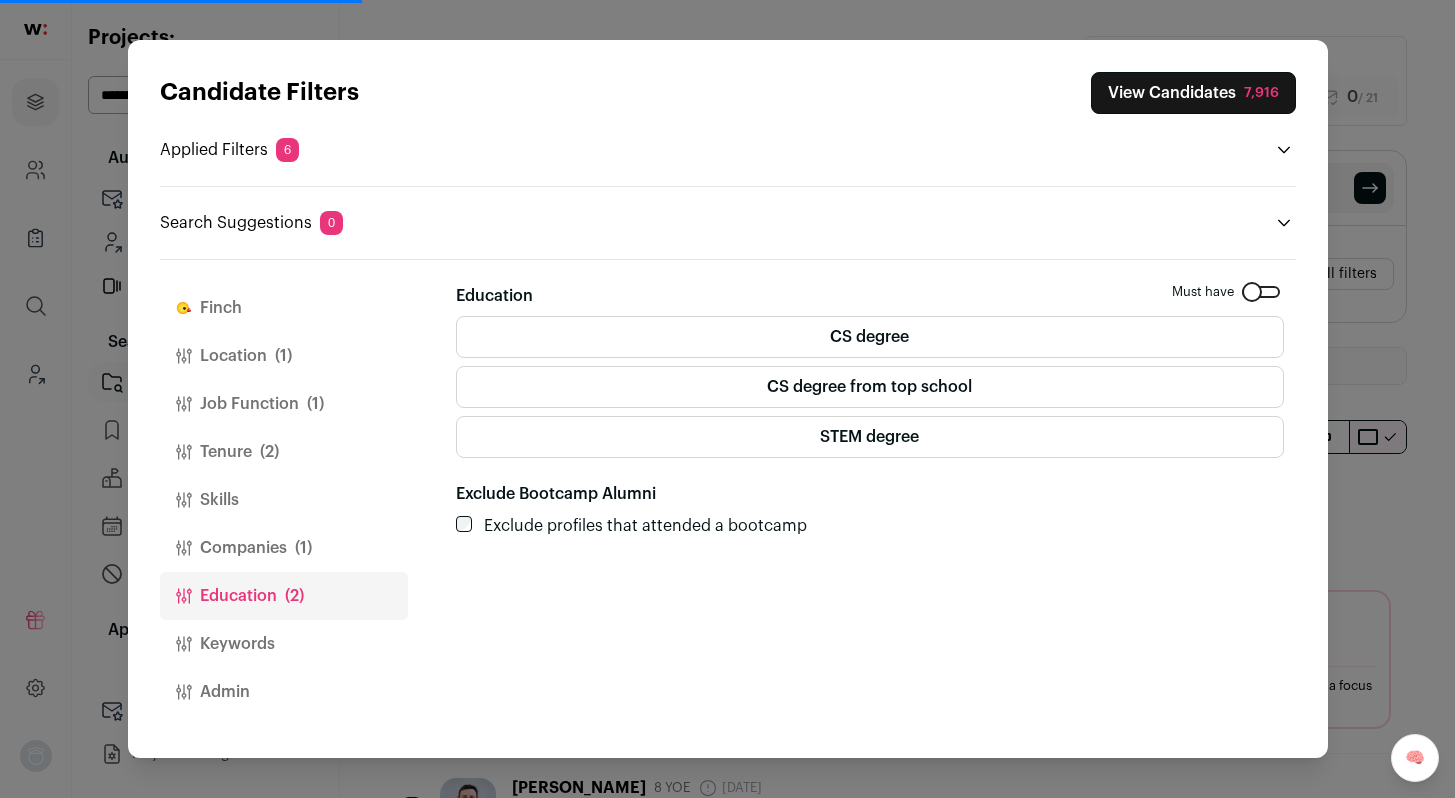 click on "Companies
(1)" at bounding box center (284, 548) 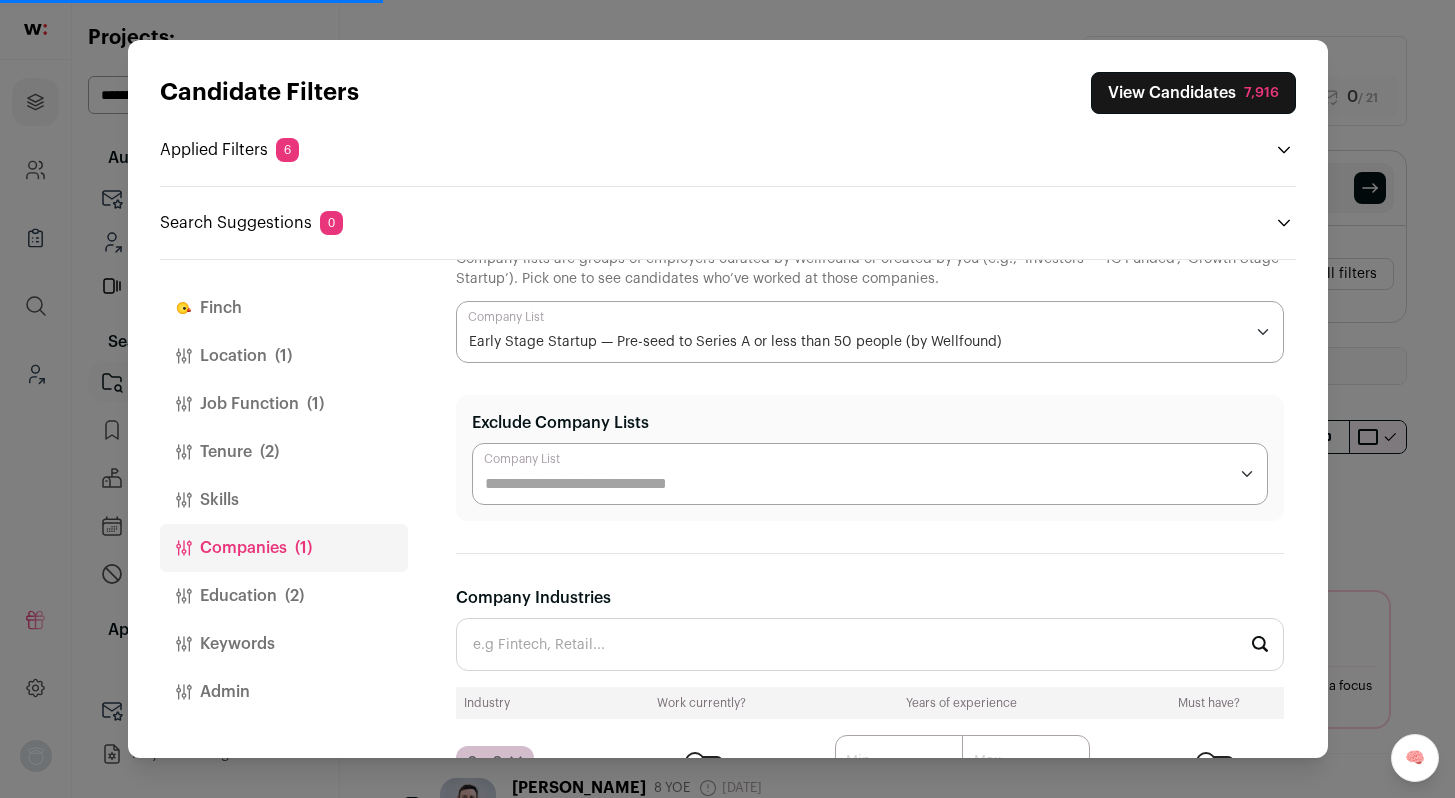 scroll, scrollTop: 84, scrollLeft: 0, axis: vertical 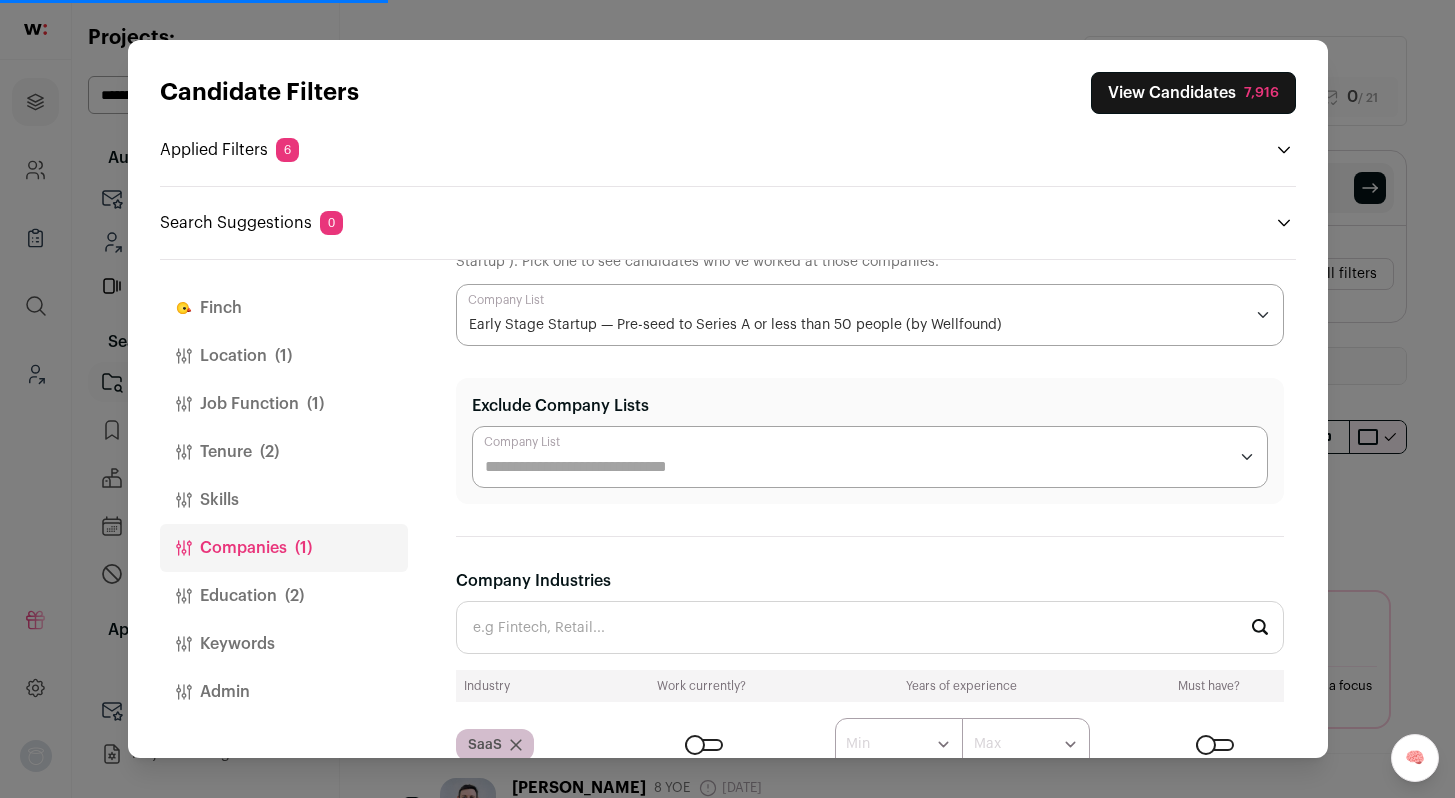 click on "Early Stage Startup — Pre-seed to Series A or less than 50 people (by Wellfound)" at bounding box center [735, 325] 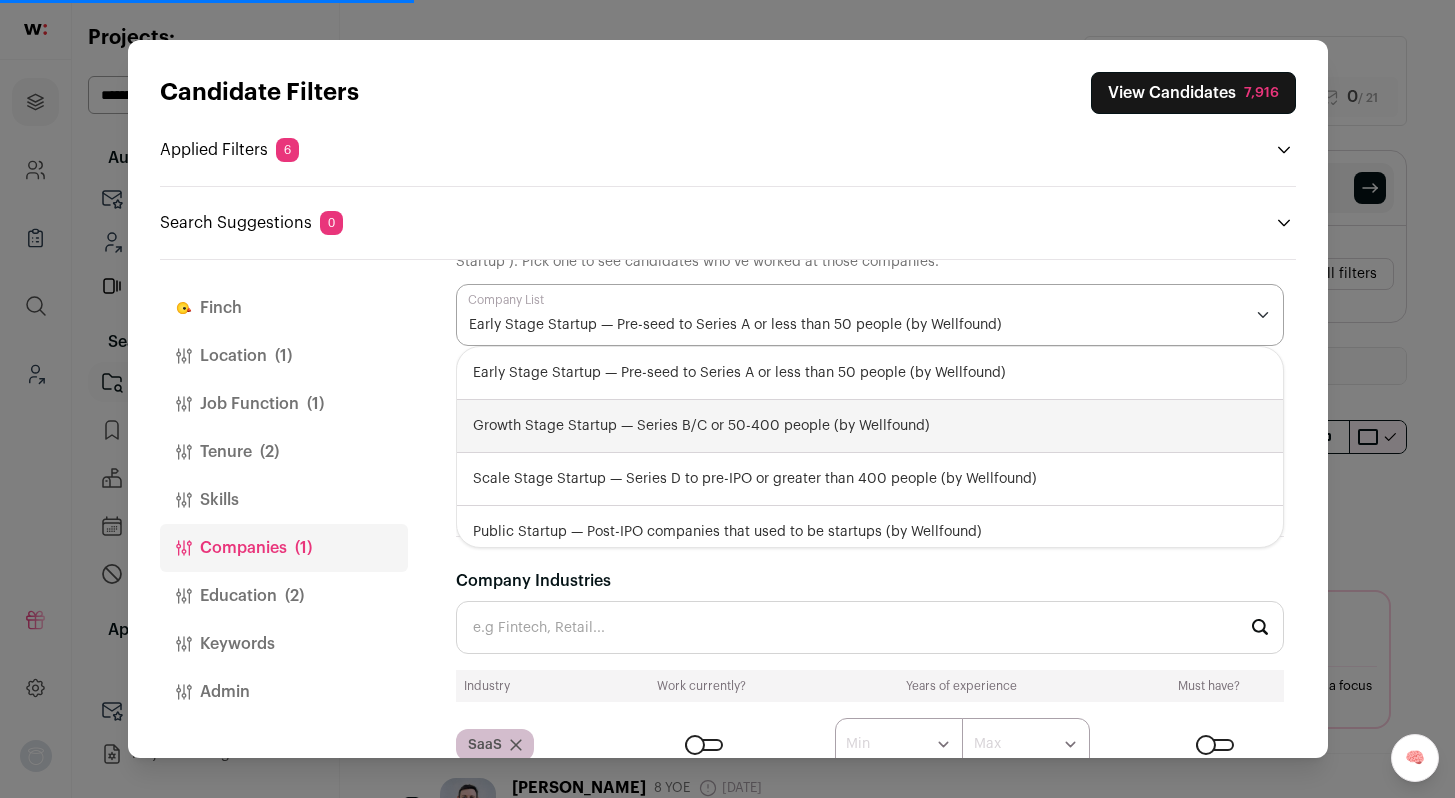 click on "Growth Stage Startup — Series B/C or 50-400 people (by Wellfound)" at bounding box center [870, 426] 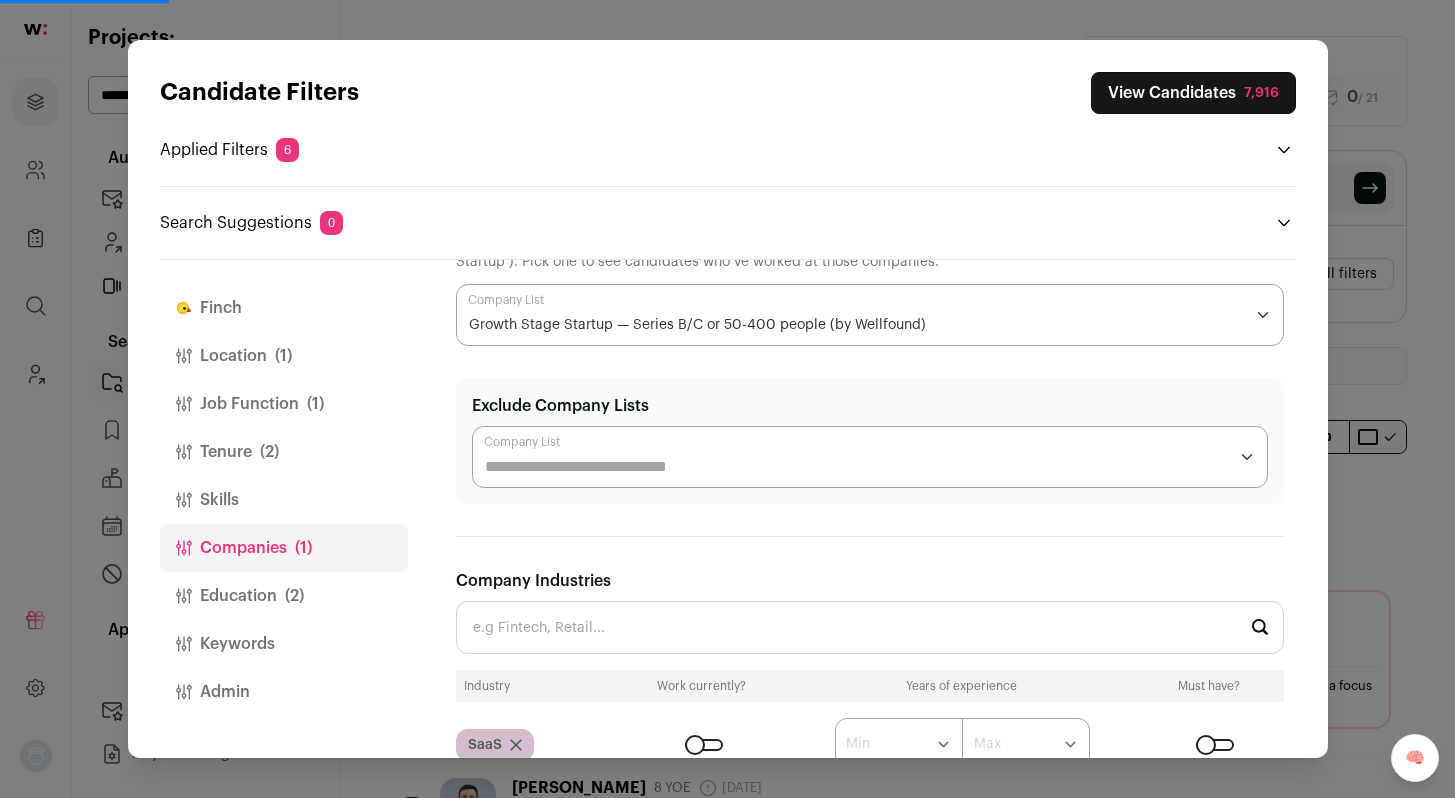 click on "Company Lists" at bounding box center (1084, 325) 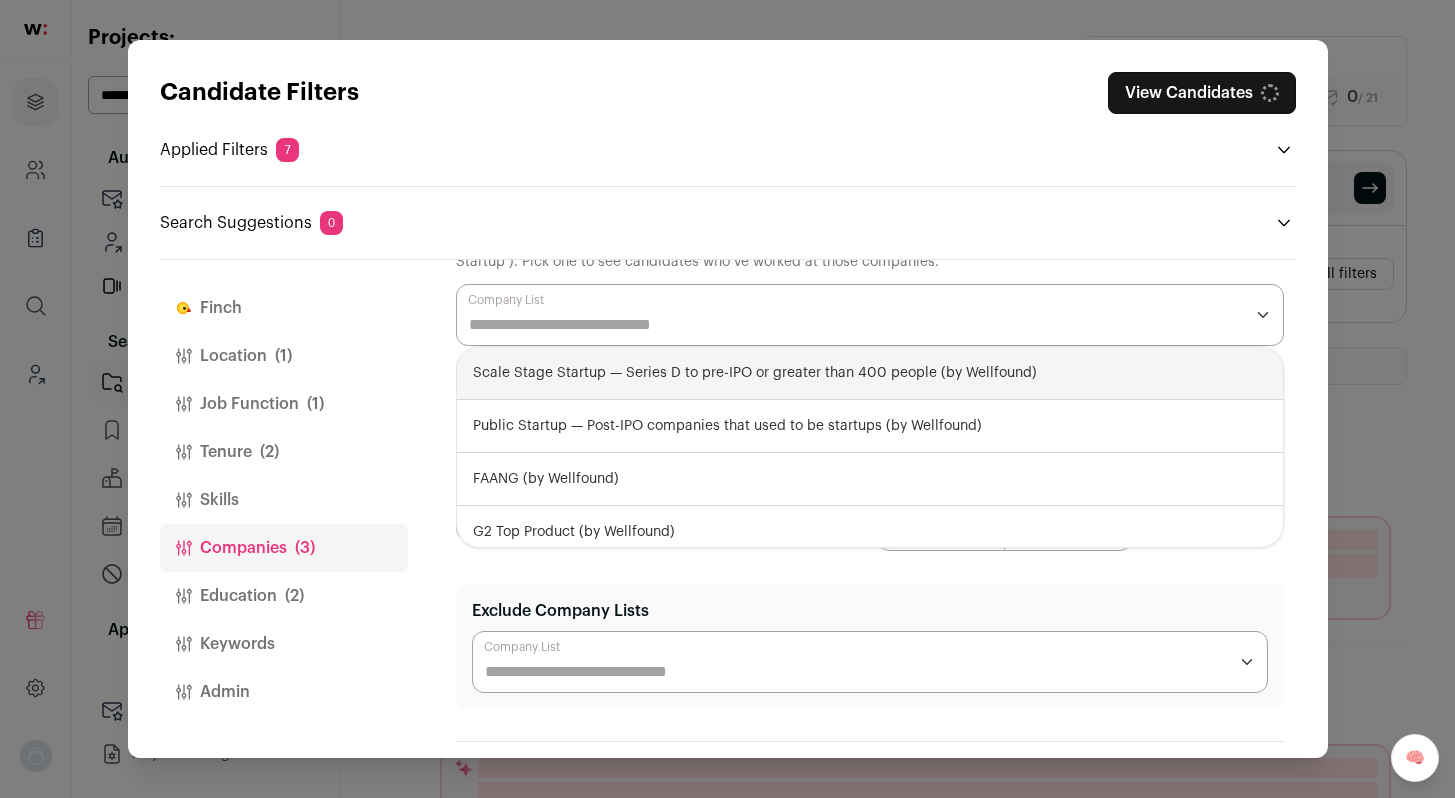 scroll, scrollTop: 0, scrollLeft: 0, axis: both 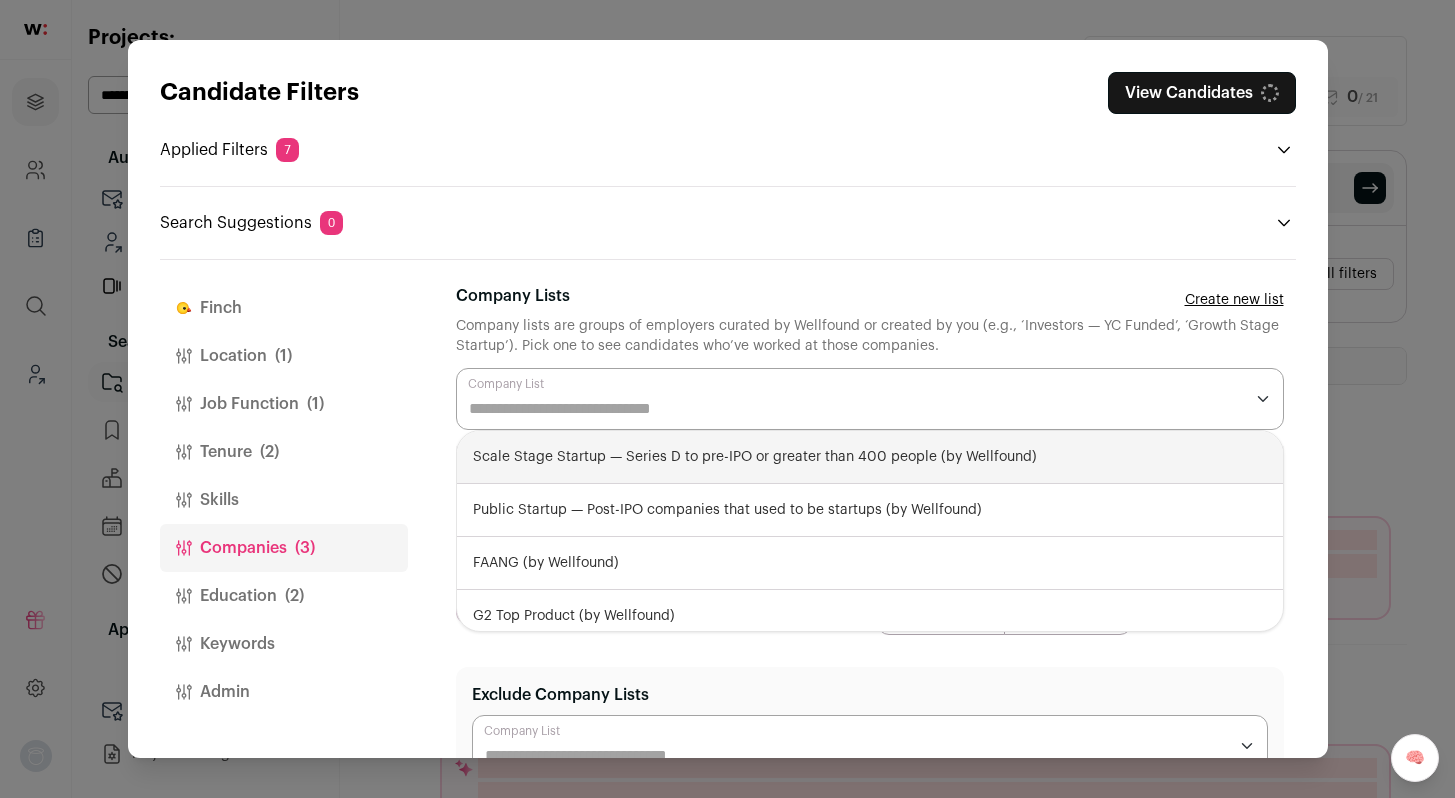 click on "**********" at bounding box center [870, 357] 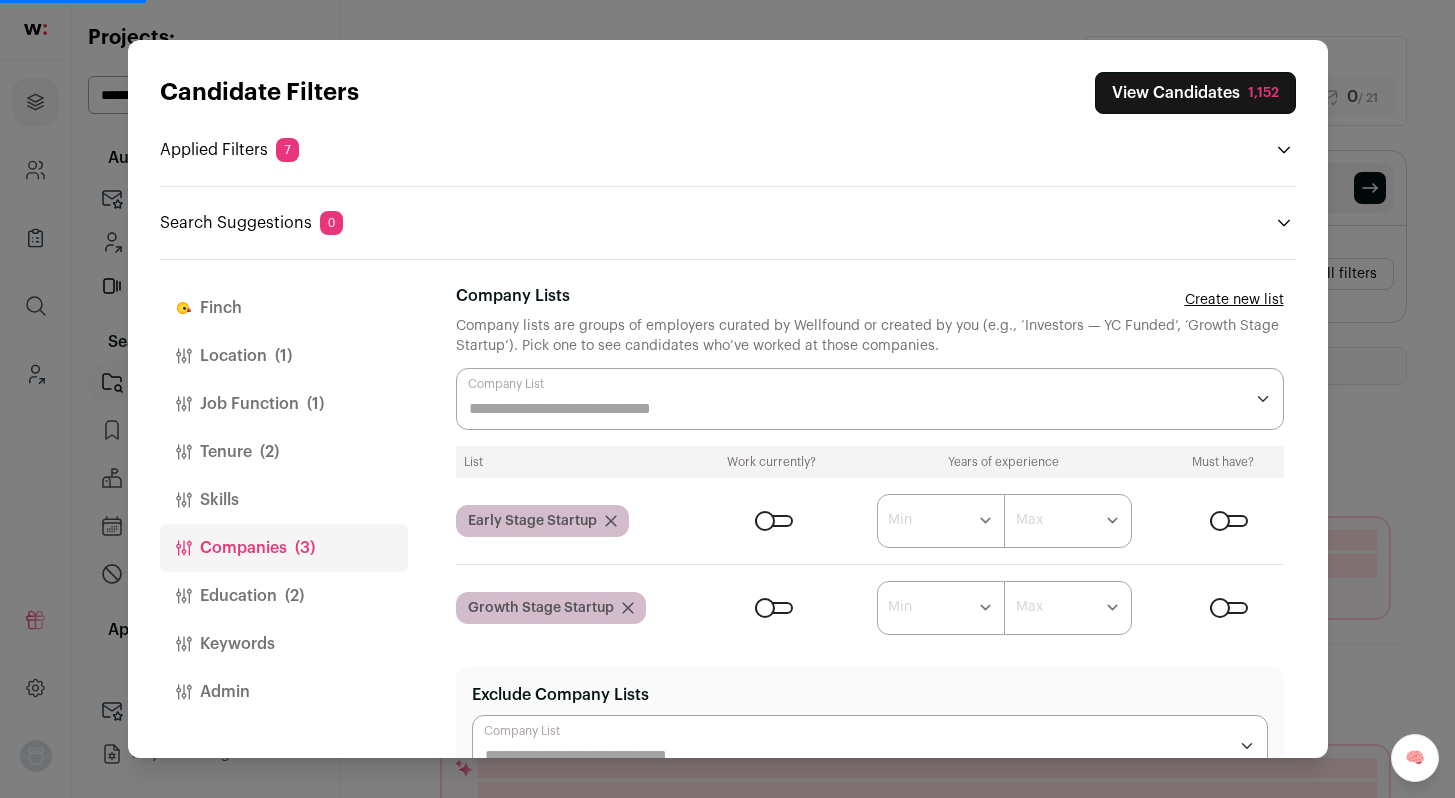 click 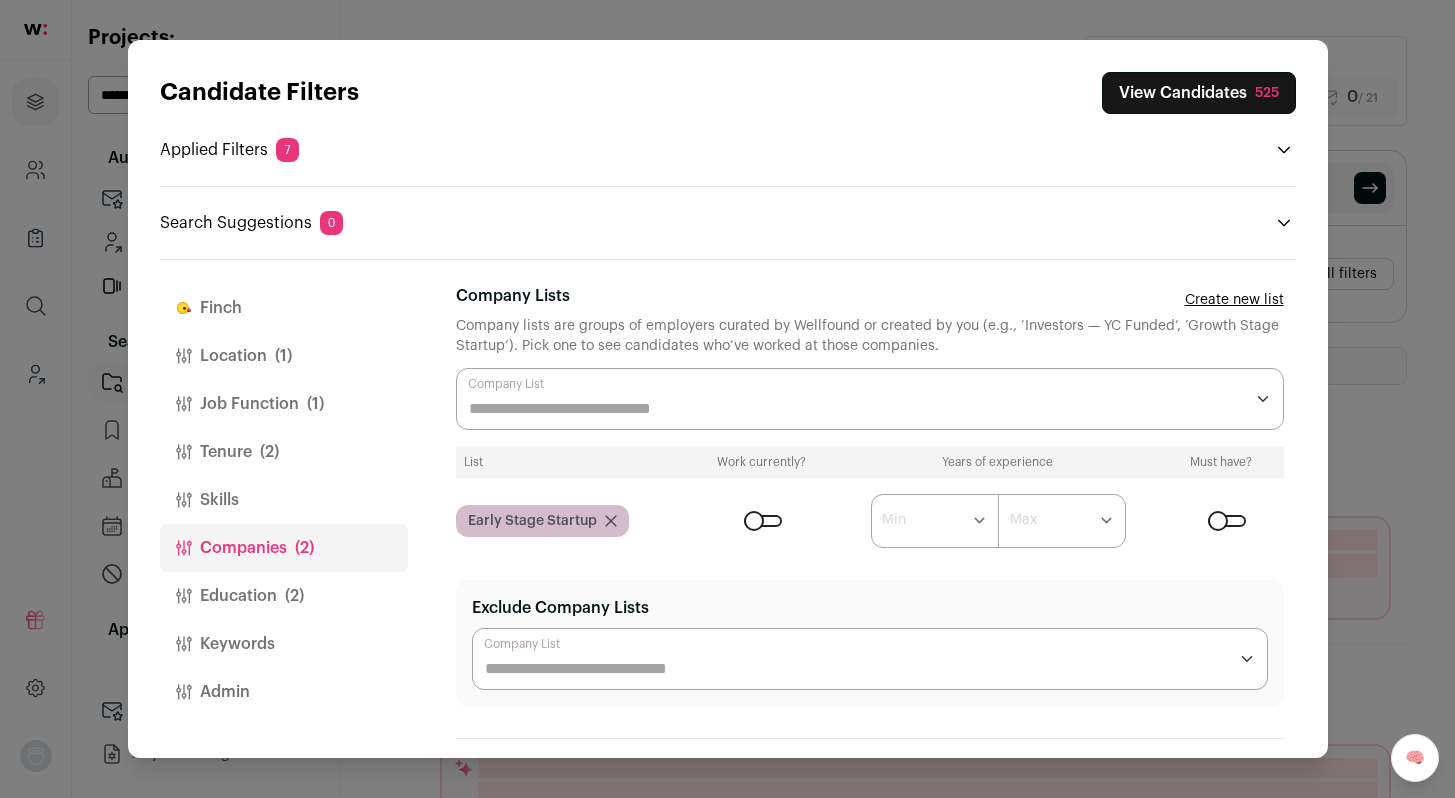 click at bounding box center (763, 521) 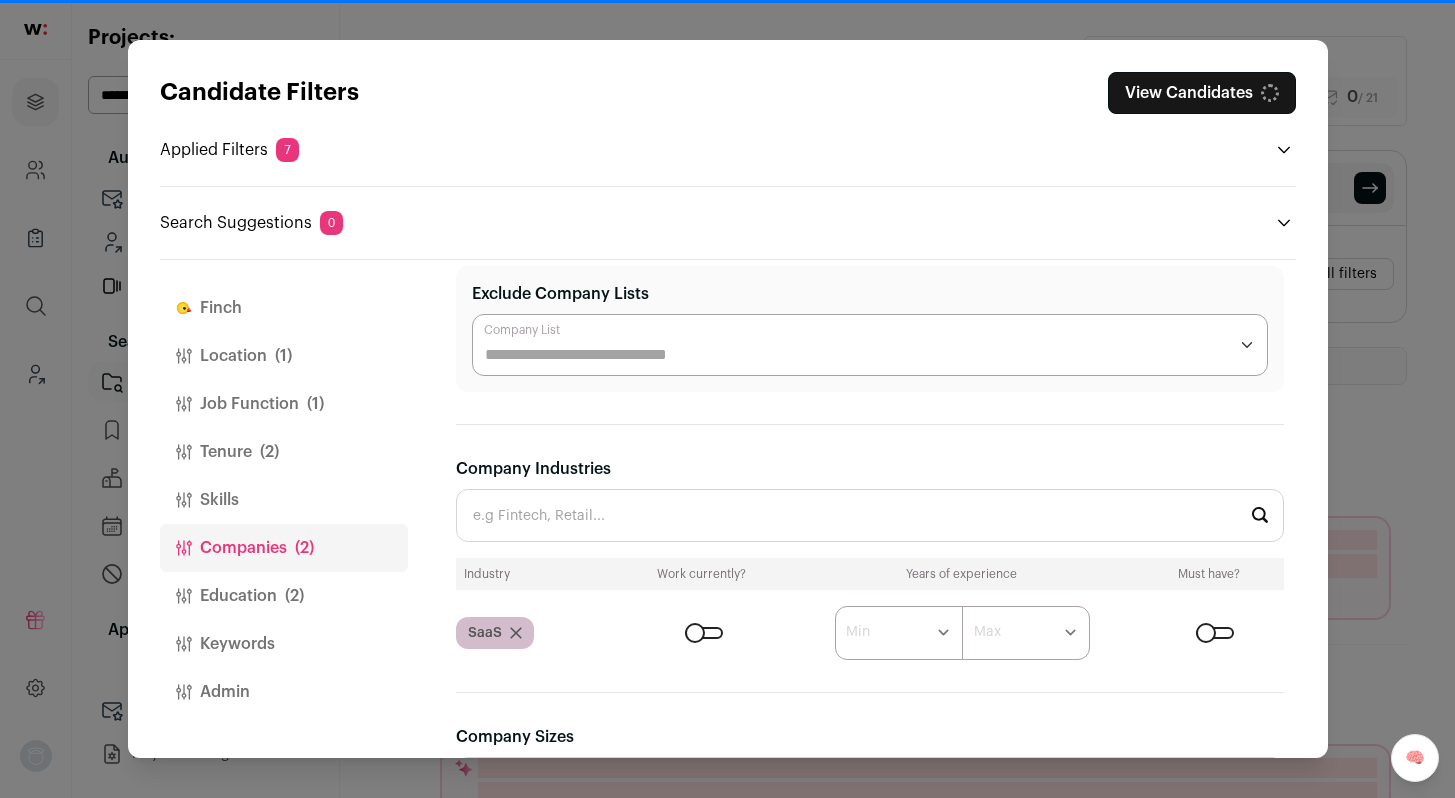 scroll, scrollTop: 368, scrollLeft: 0, axis: vertical 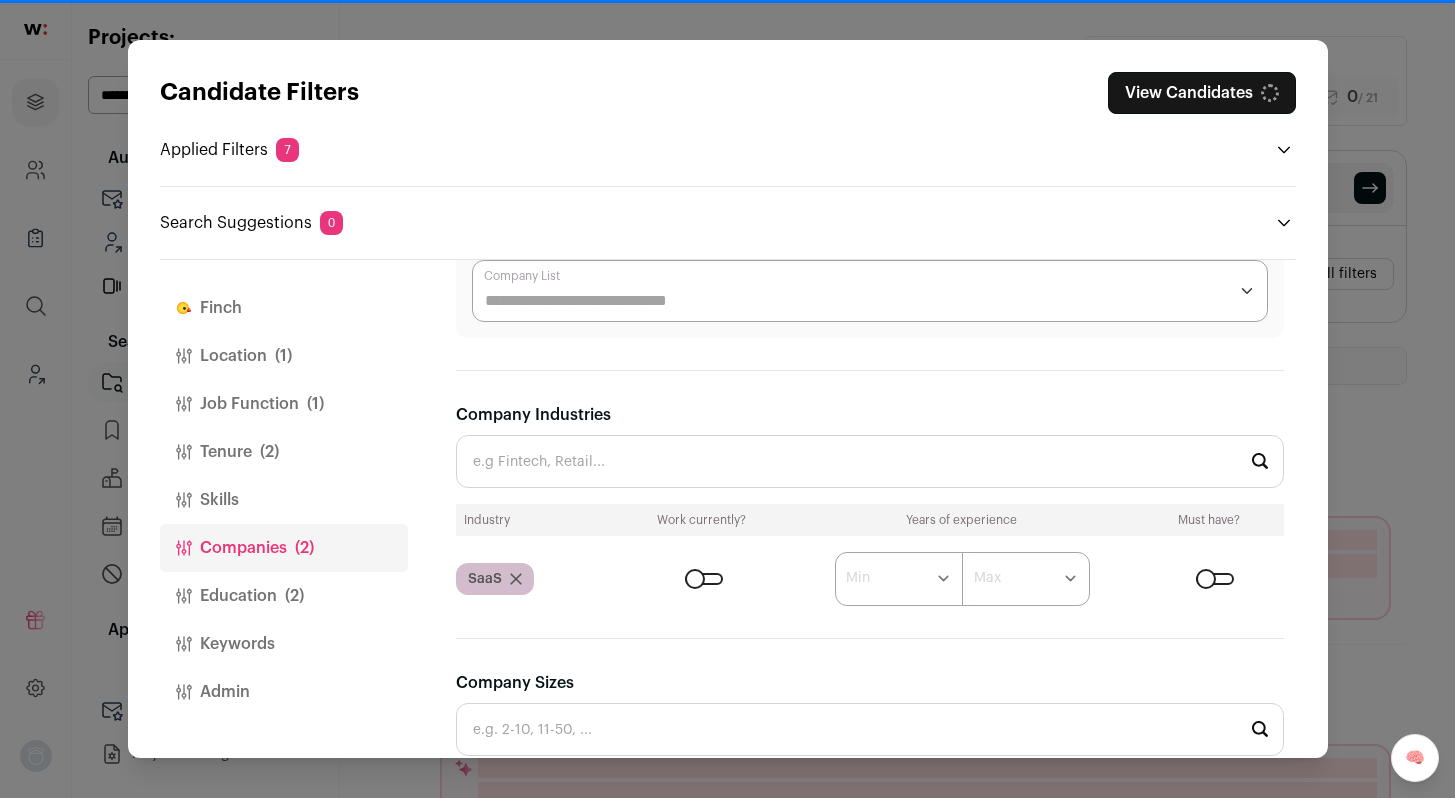 click on "Company Industries" at bounding box center [870, 461] 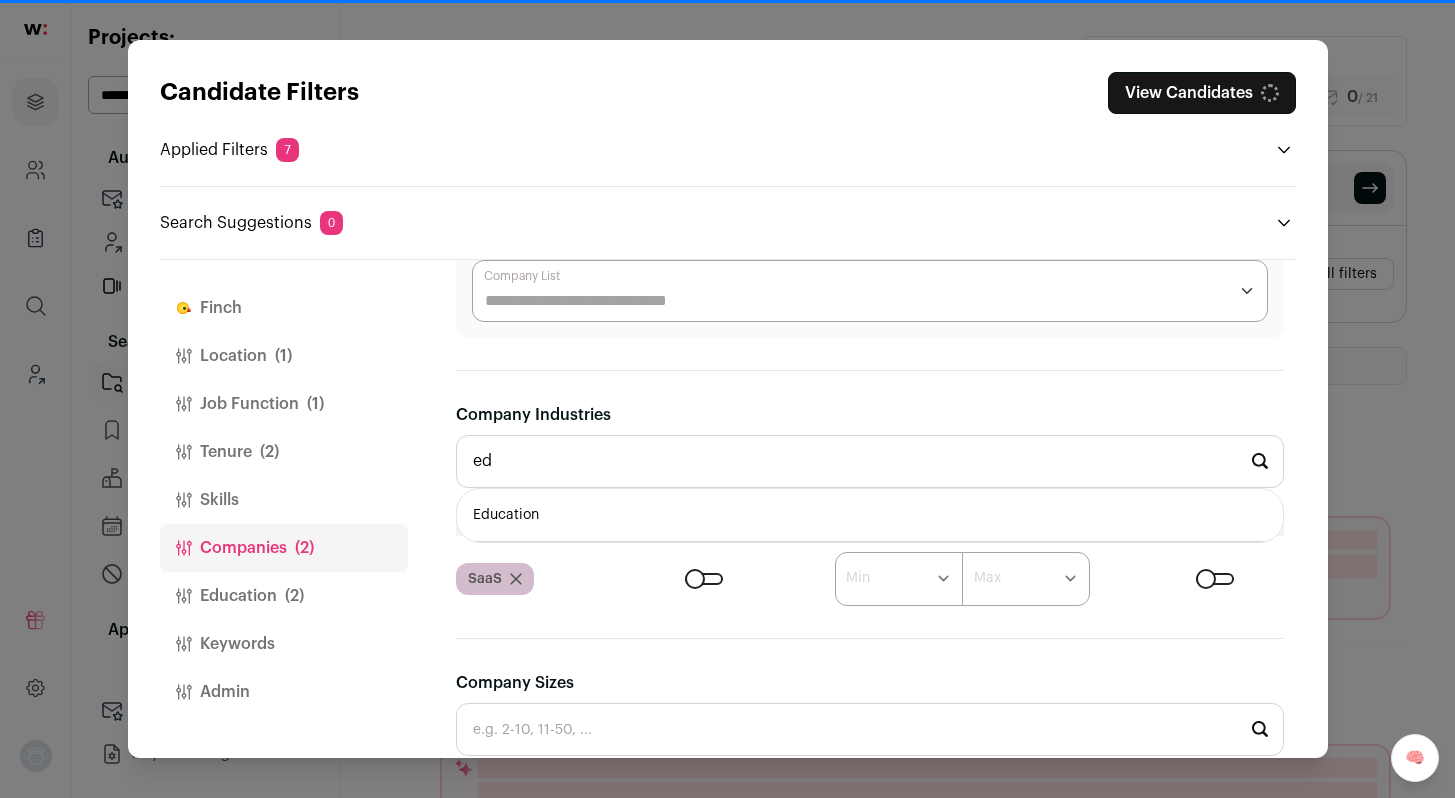 click on "Education" at bounding box center [870, 515] 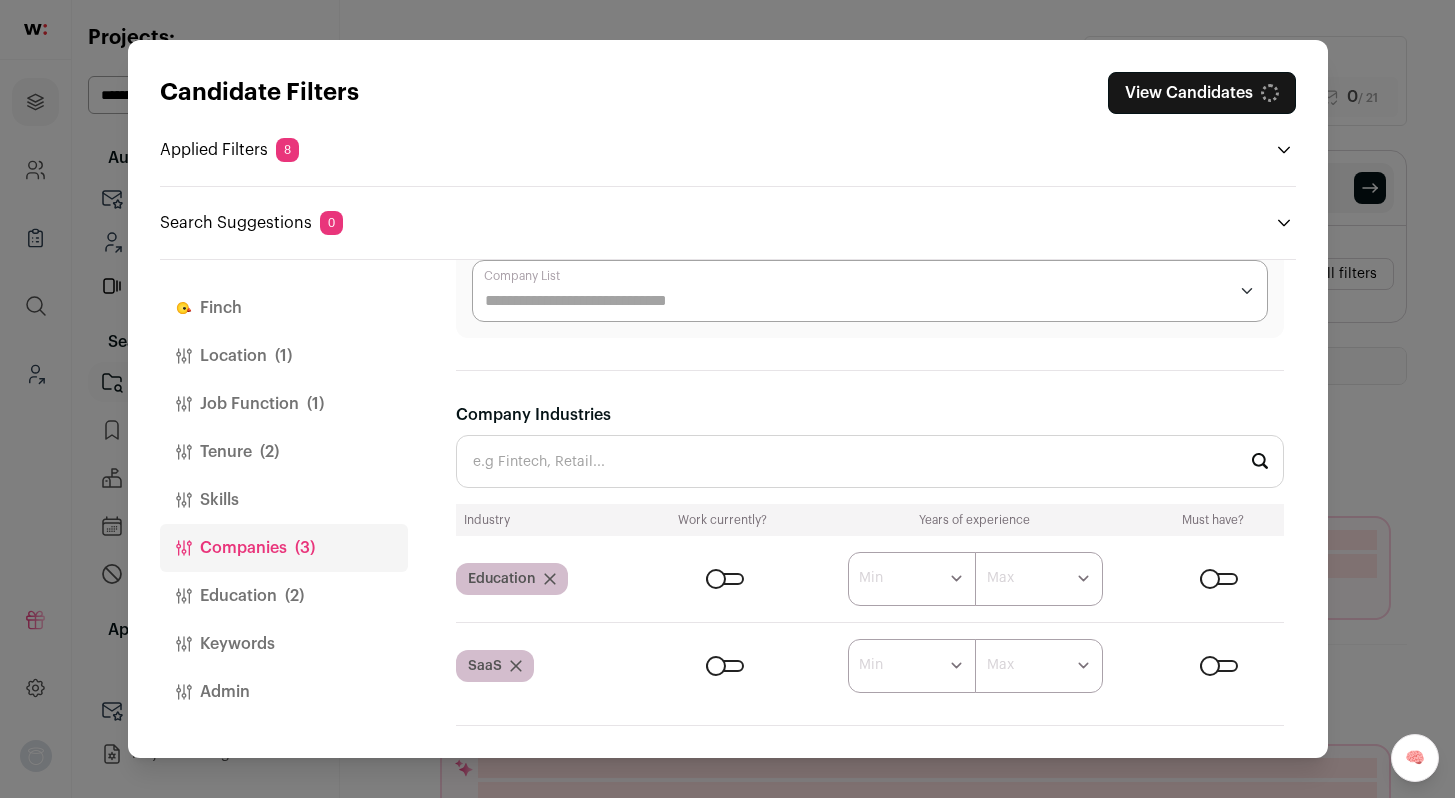 click at bounding box center (725, 579) 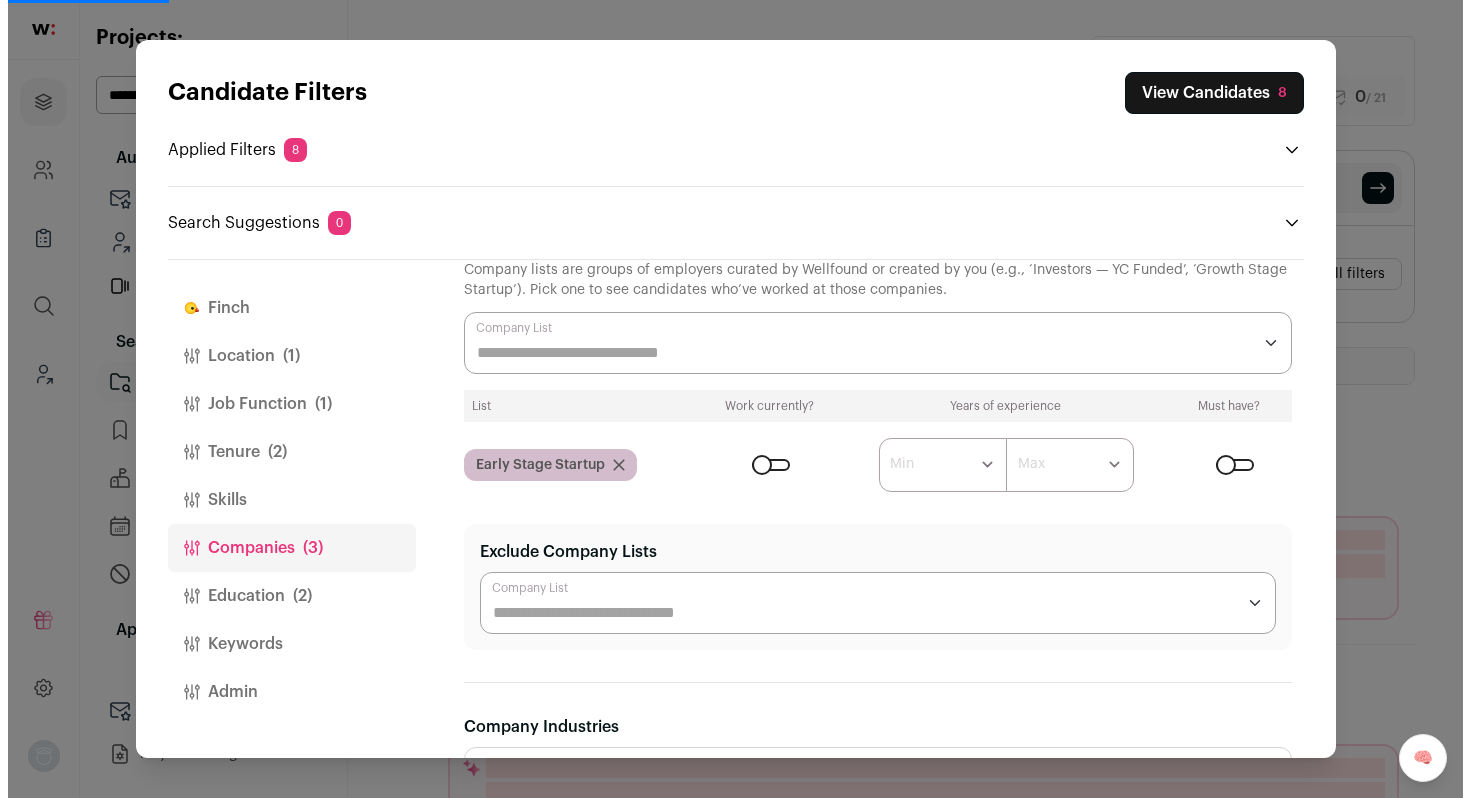 scroll, scrollTop: 47, scrollLeft: 0, axis: vertical 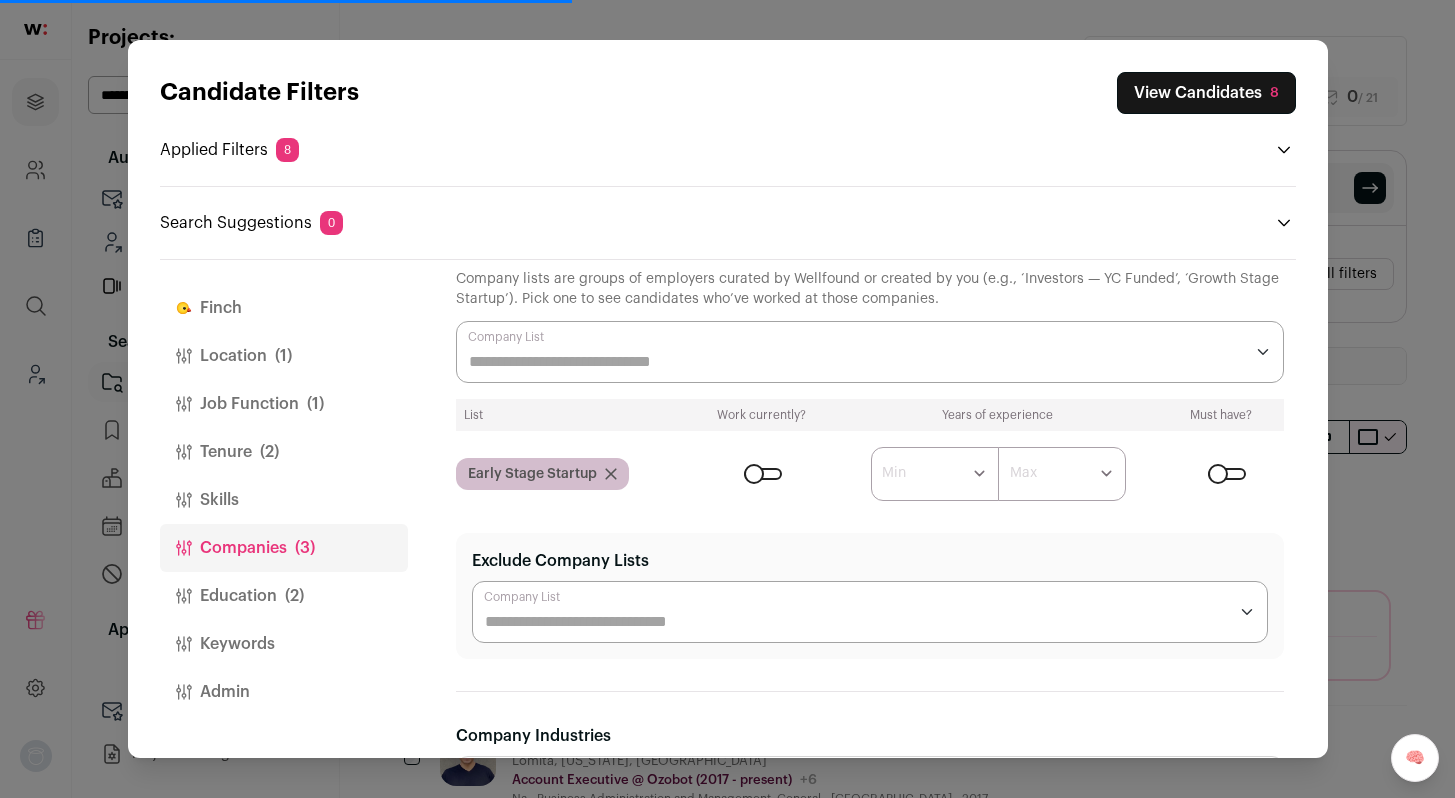 click on "Candidate Filters
View Candidates
8
Applied Filters
8
Account Executive
Must have
Beverly Hills
Must have
4+ YOE
Must have
9+ months at current job
Must have
Education
Must have" at bounding box center (727, 399) 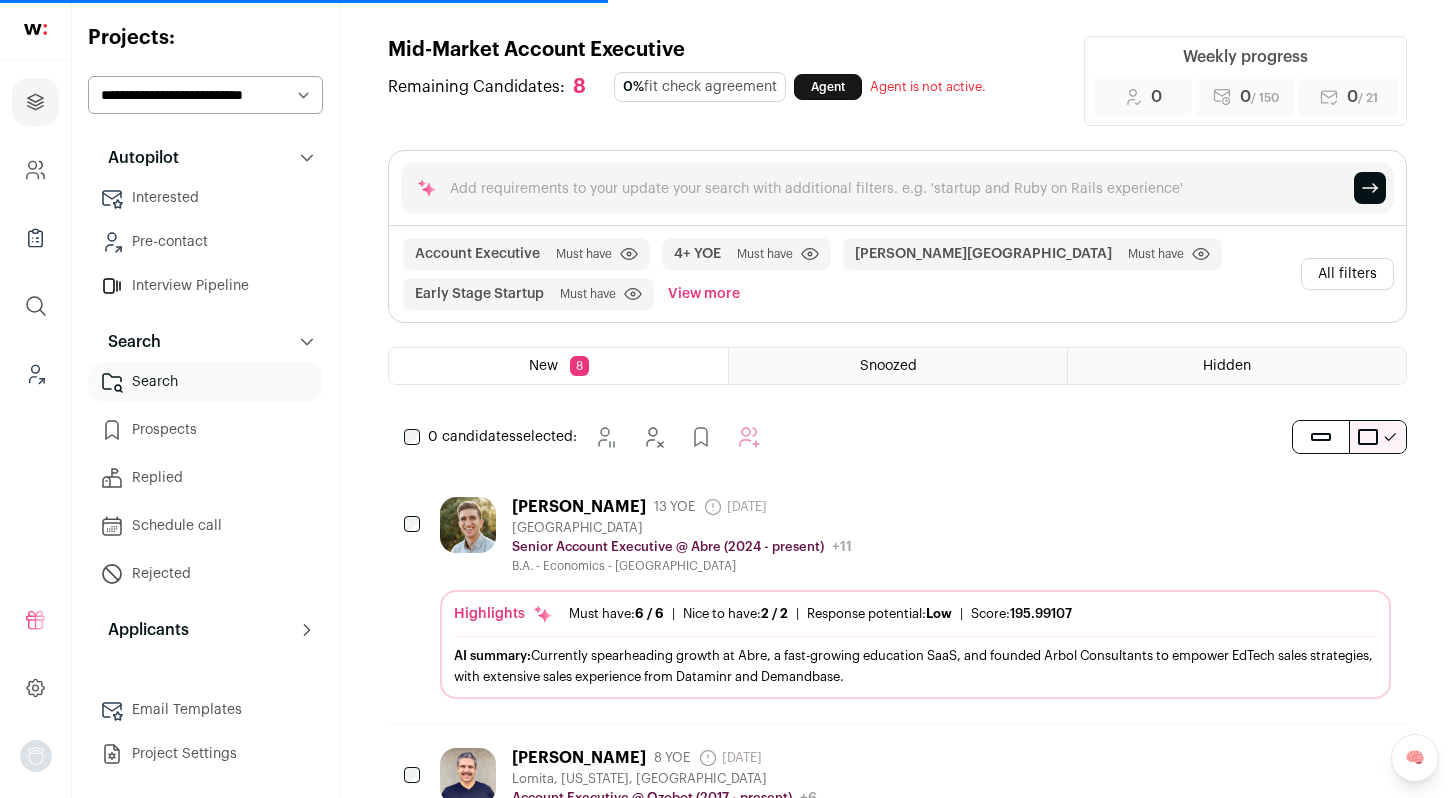 click on "Jon Castillo
13 YOE
19 days ago
Admin only. The last time the profile was updated.
Los Angeles Metropolitan Area
Senior Account Executive @ Abre
(2024 - present)
Abre
Public / Private
Private
Valuation
$7.57M" at bounding box center [915, 535] 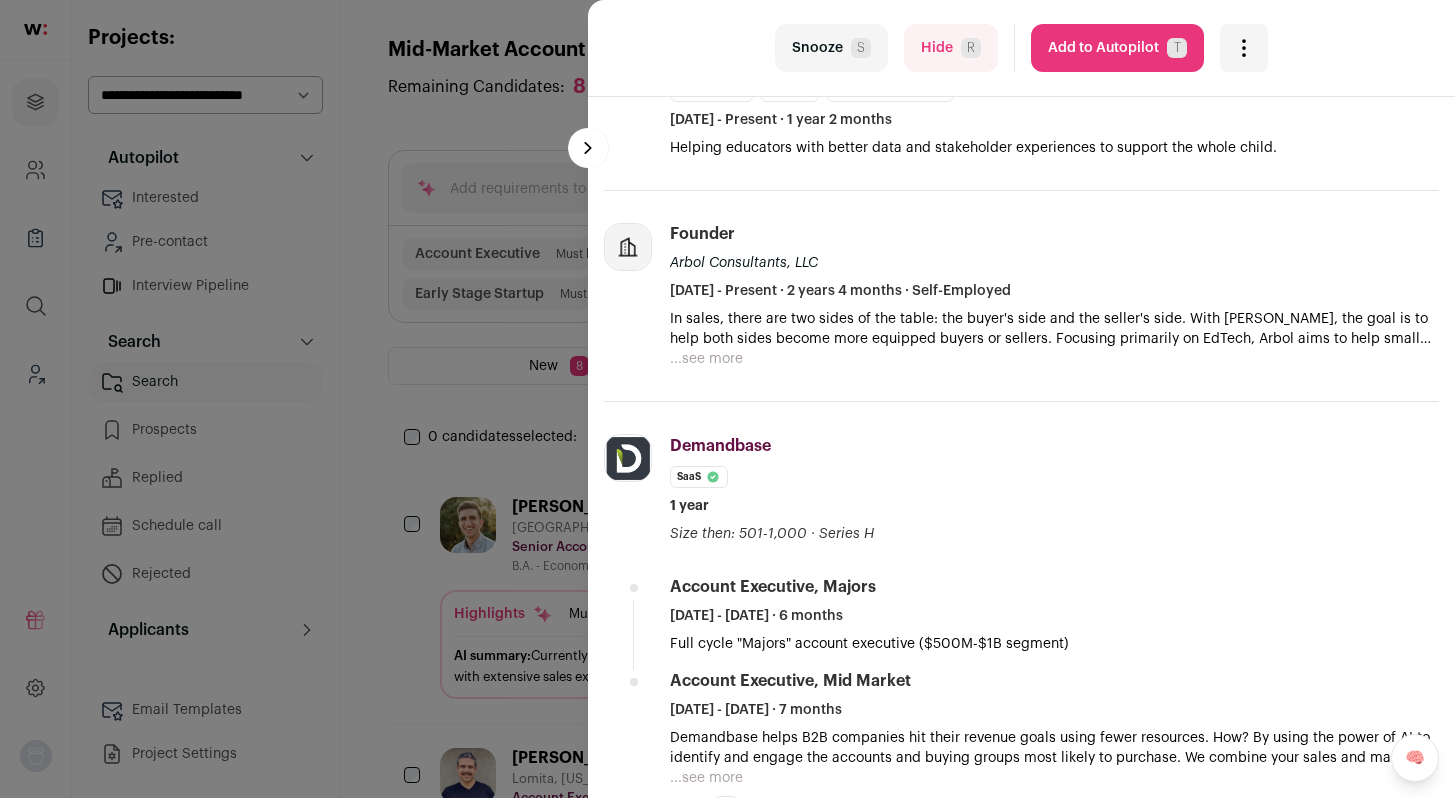 scroll, scrollTop: 427, scrollLeft: 0, axis: vertical 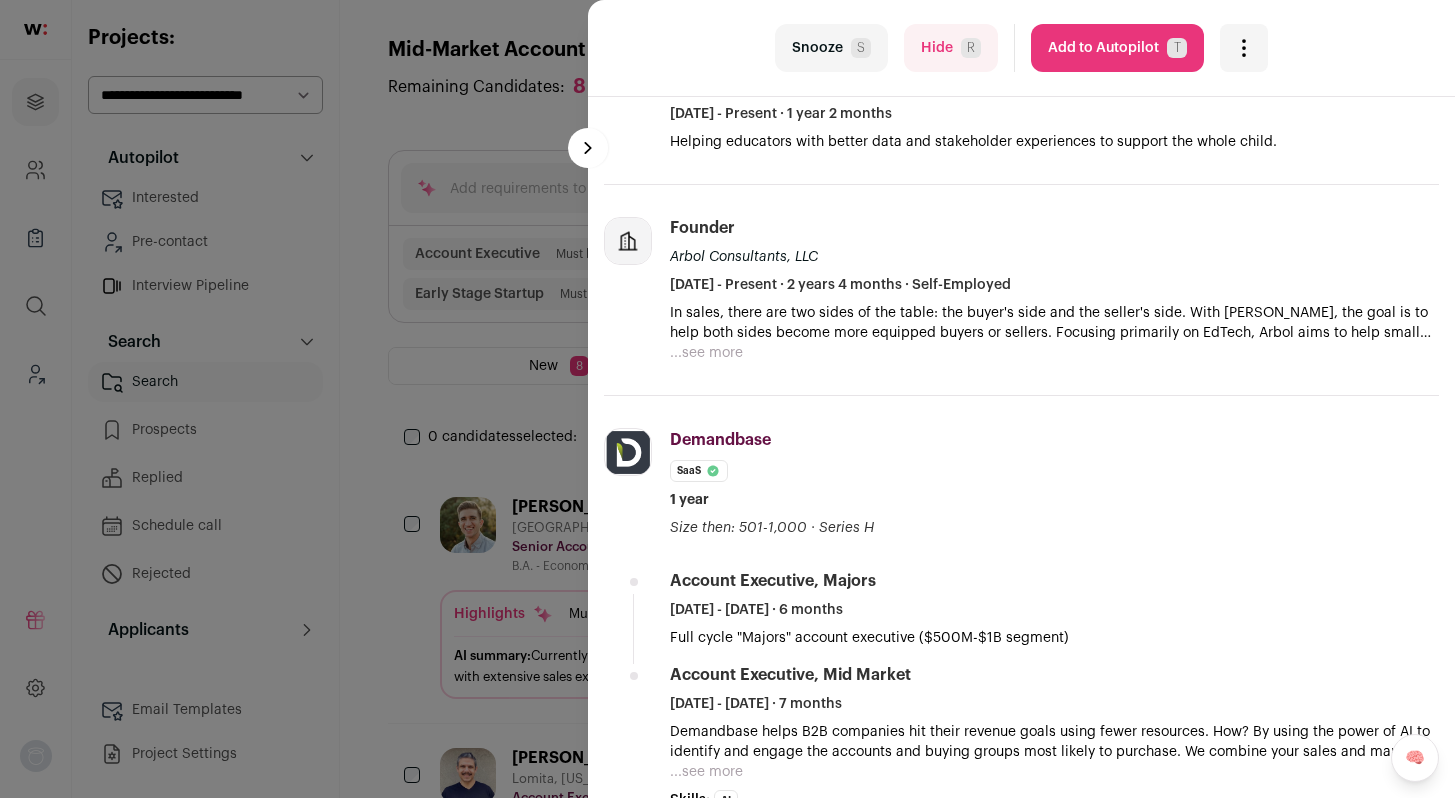 click on "Add to Autopilot
T" at bounding box center [1117, 48] 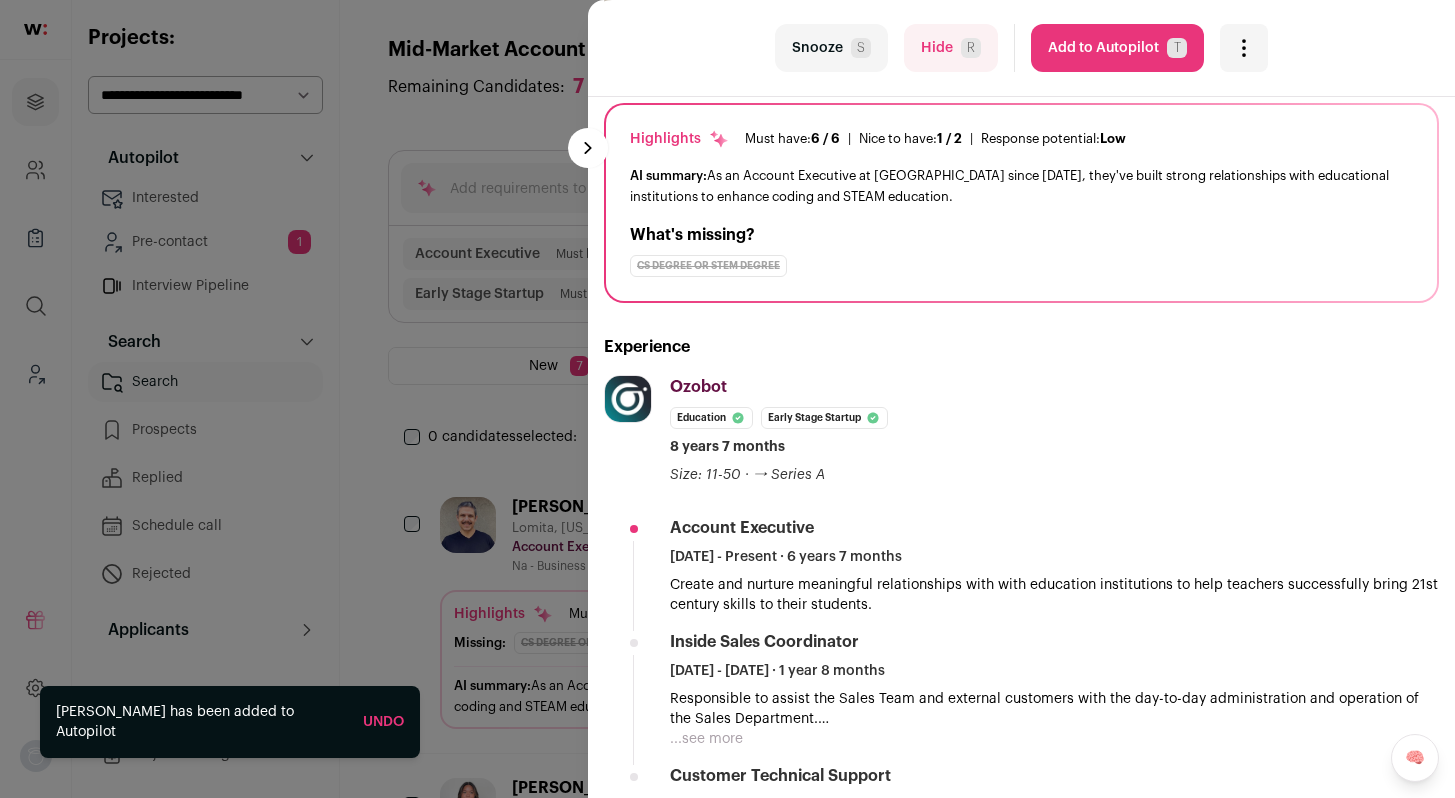 scroll, scrollTop: 186, scrollLeft: 0, axis: vertical 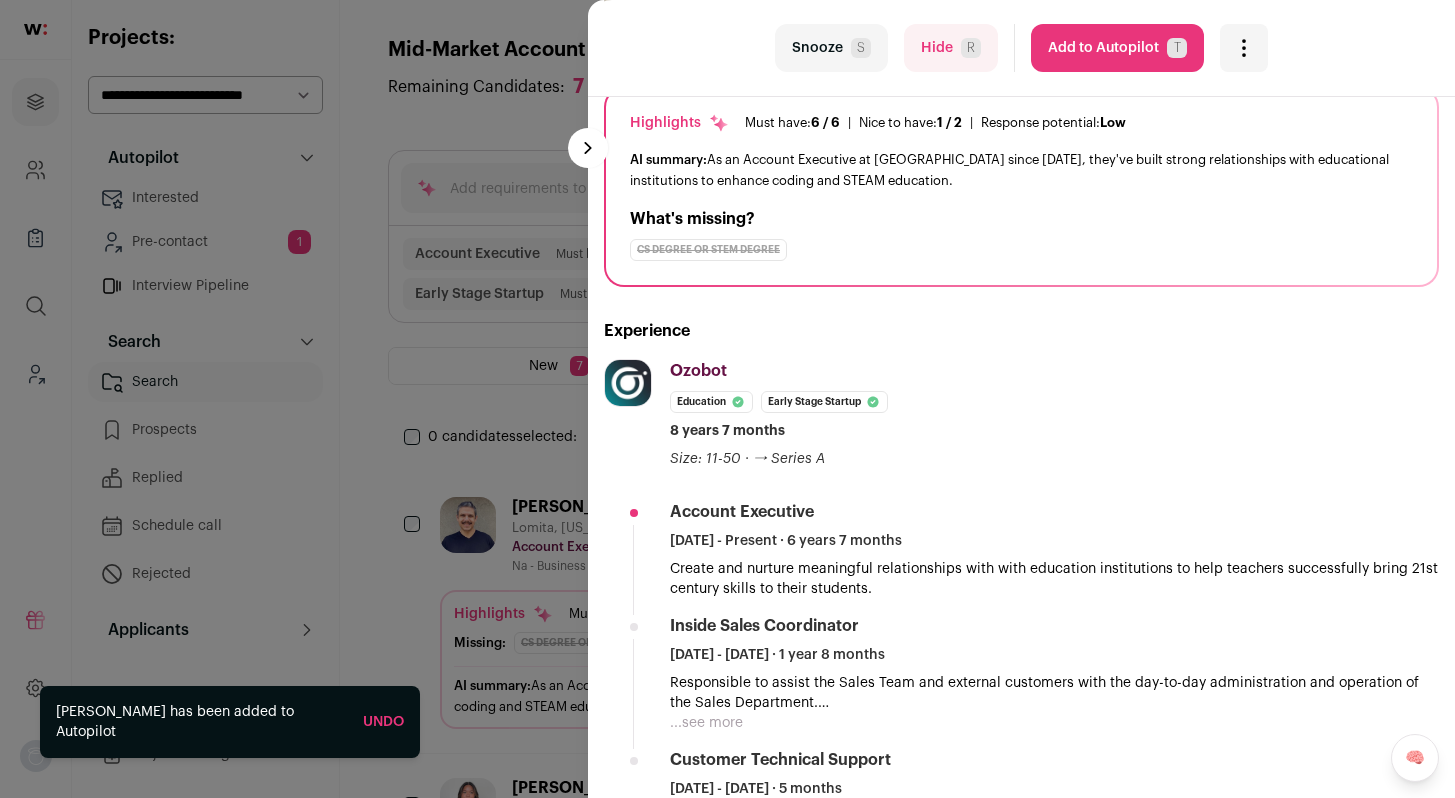 click on "Snooze
S" at bounding box center [831, 48] 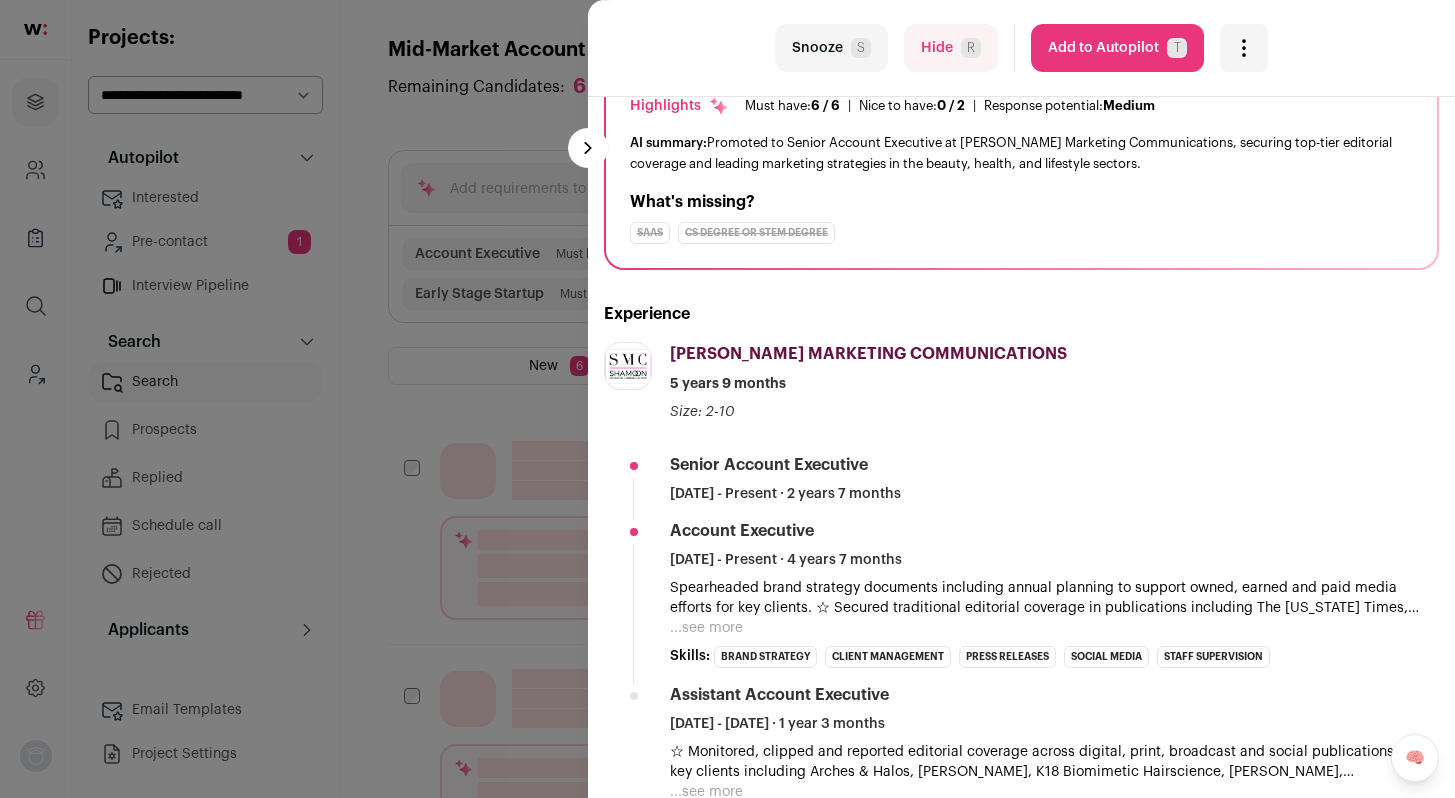 scroll, scrollTop: 184, scrollLeft: 0, axis: vertical 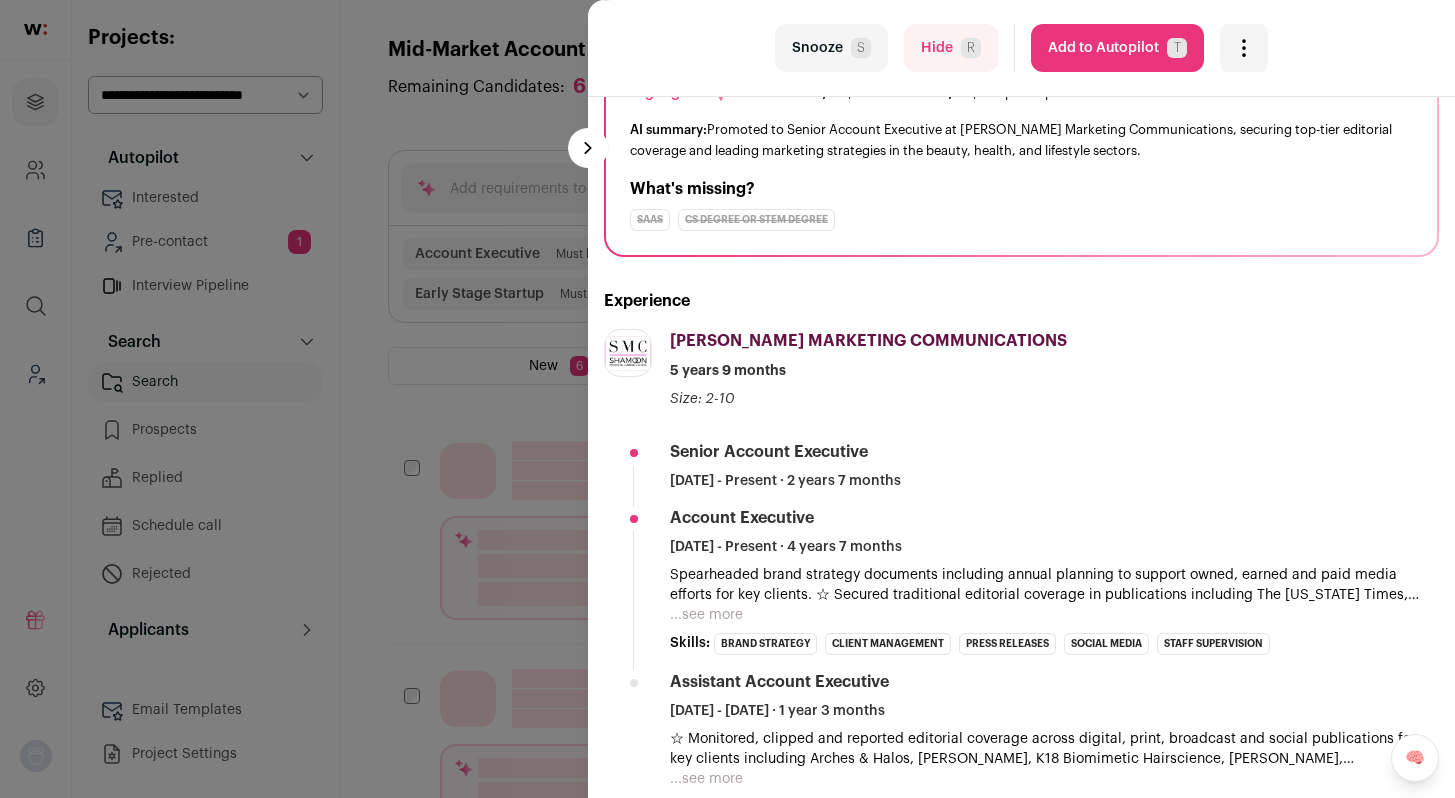 click on "R" at bounding box center [971, 48] 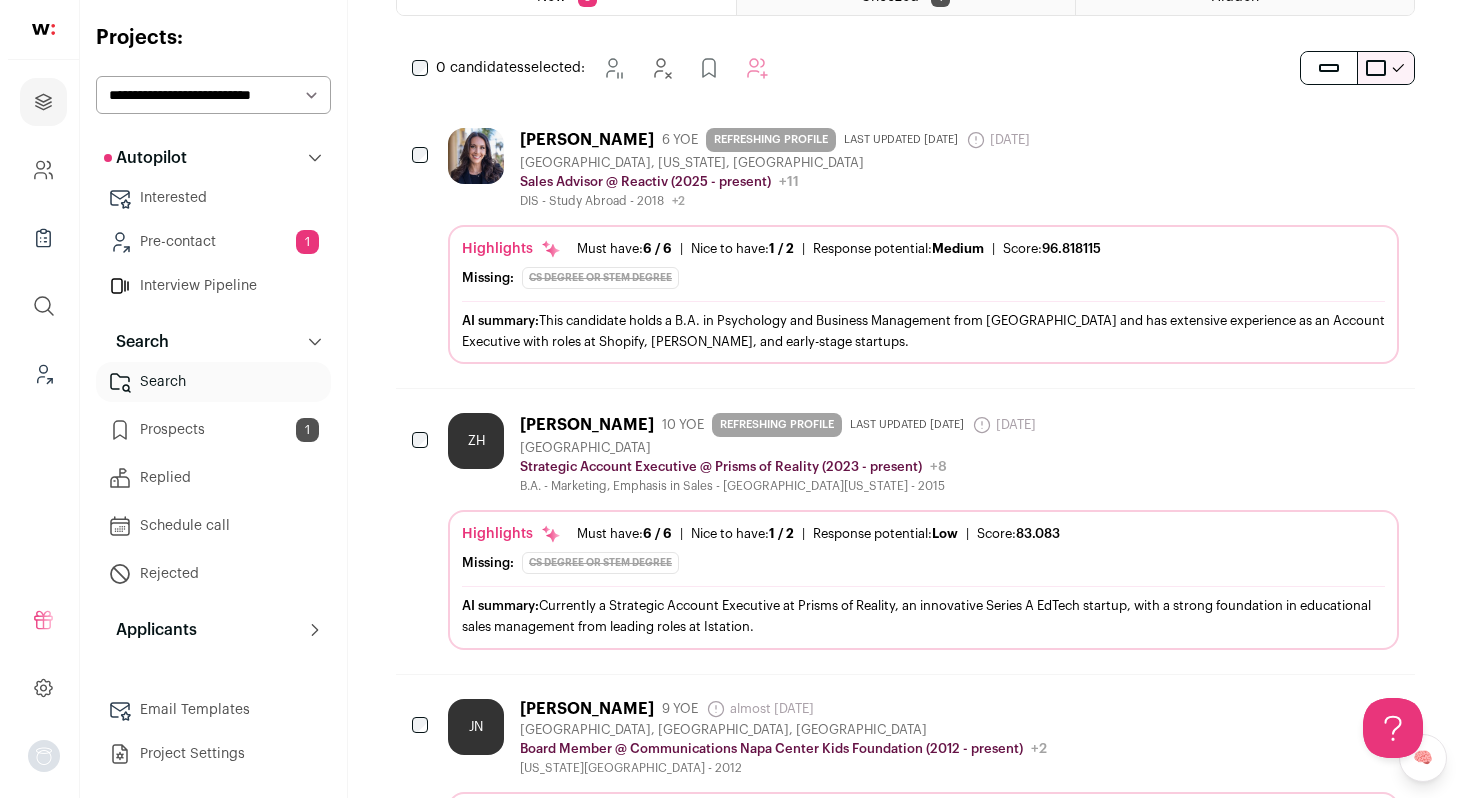 scroll, scrollTop: 373, scrollLeft: 0, axis: vertical 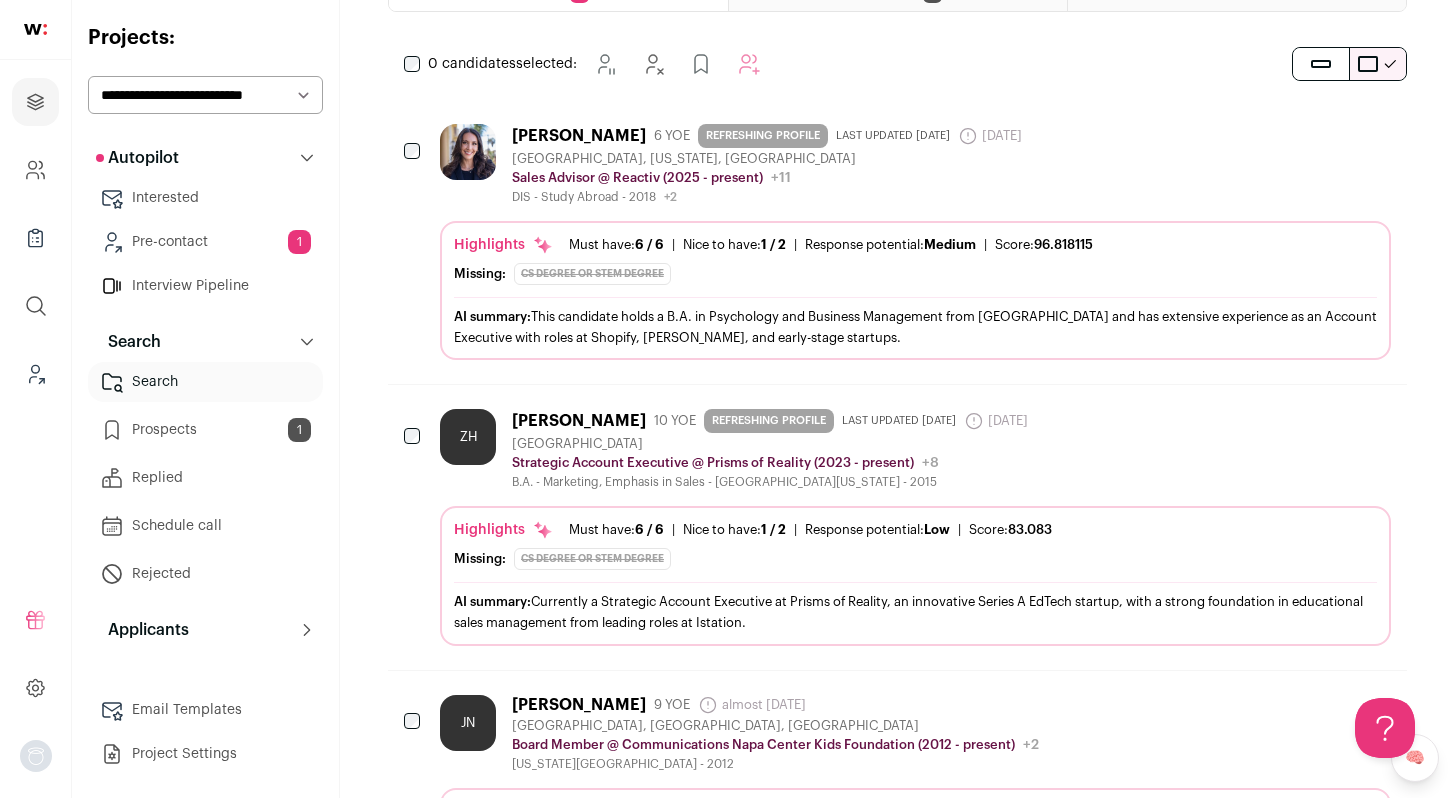 click on "Strategic Account Executive @ Prisms of Reality
(2023 - present)
Prisms of Reality
Public / Private
Private
Valuation
Unknown
Company size
51-100
Founded
2019
Last funding
$12.5M
Series A
over 2 years ago
Tags
B2B
Education
Tech
Early Stage Startup" at bounding box center [774, 463] 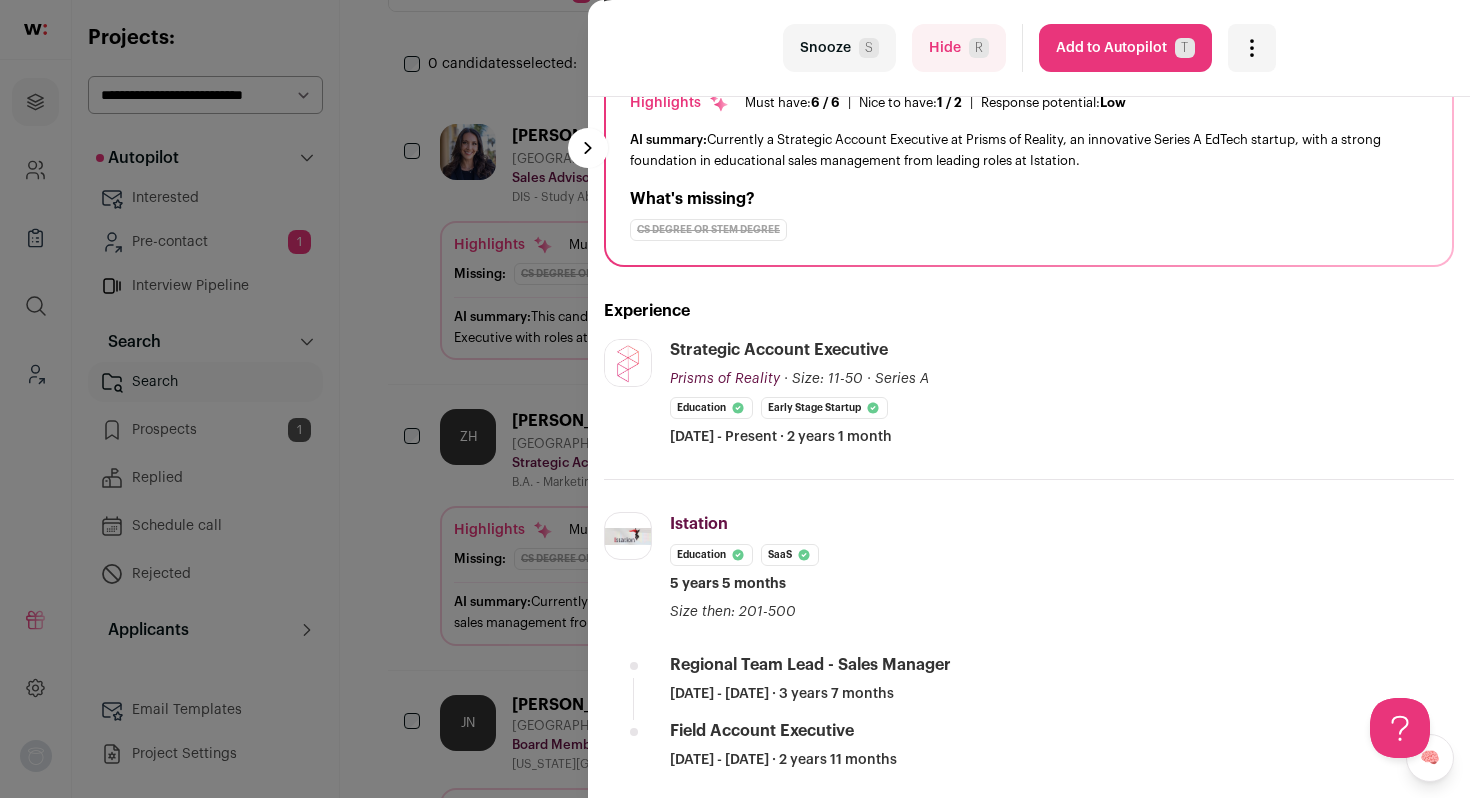 scroll, scrollTop: 183, scrollLeft: 0, axis: vertical 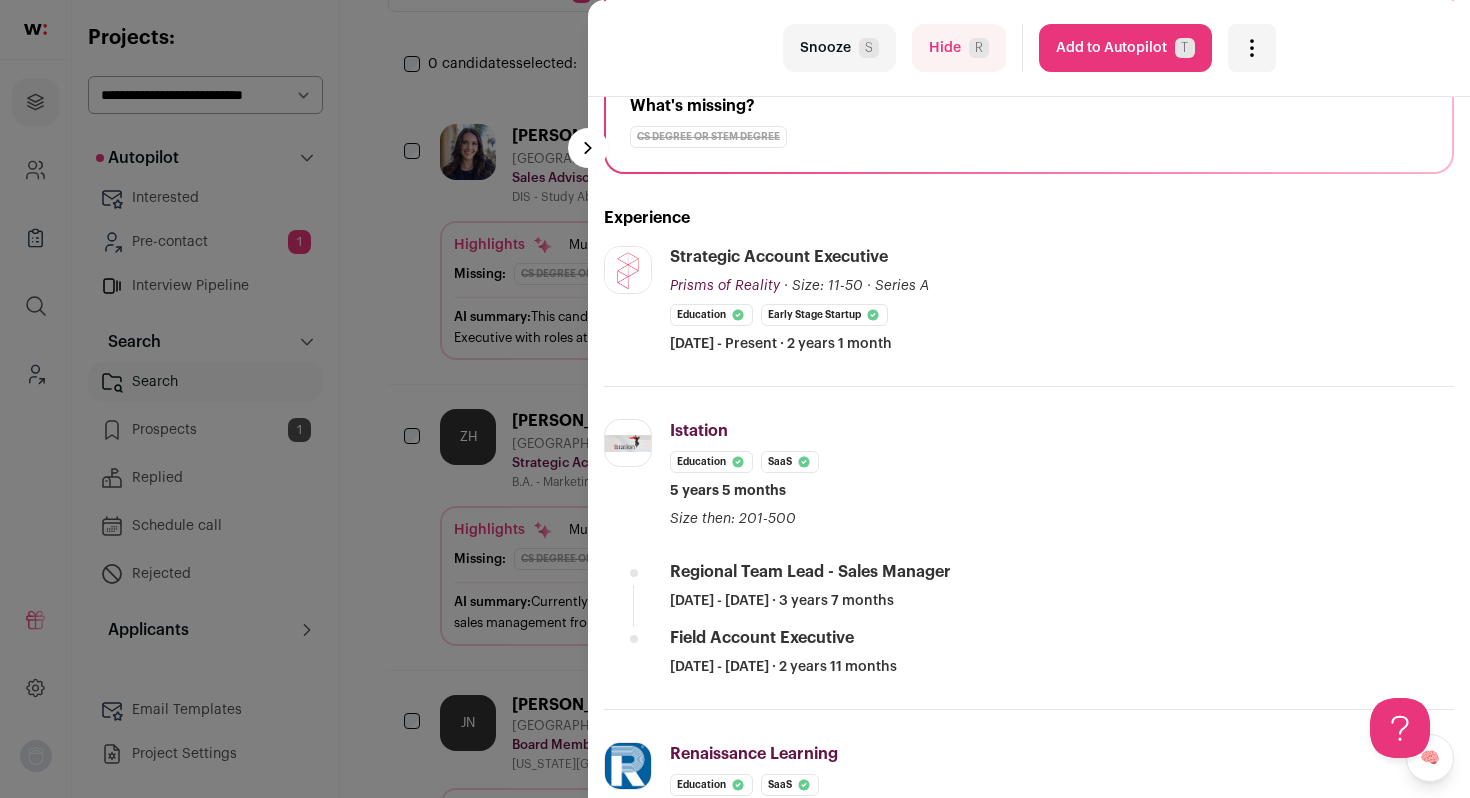 click on "Add to Autopilot
T" at bounding box center [1125, 48] 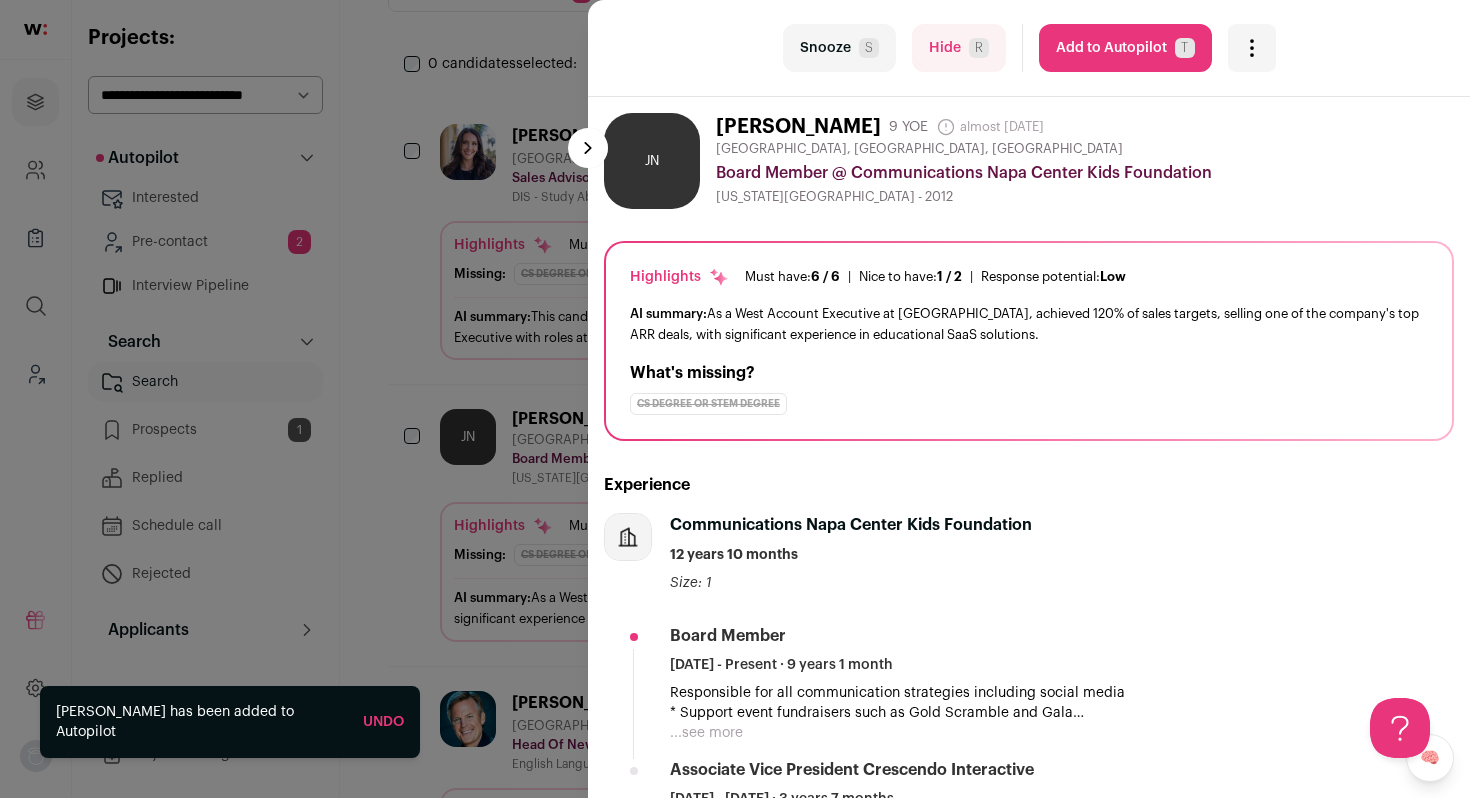 click on "last
Snooze
S
Hide
R
Add to Autopilot
T
More actions
Report a Problem
Report the candidate
next
esc
JN
Jacob Norlock" at bounding box center [735, 399] 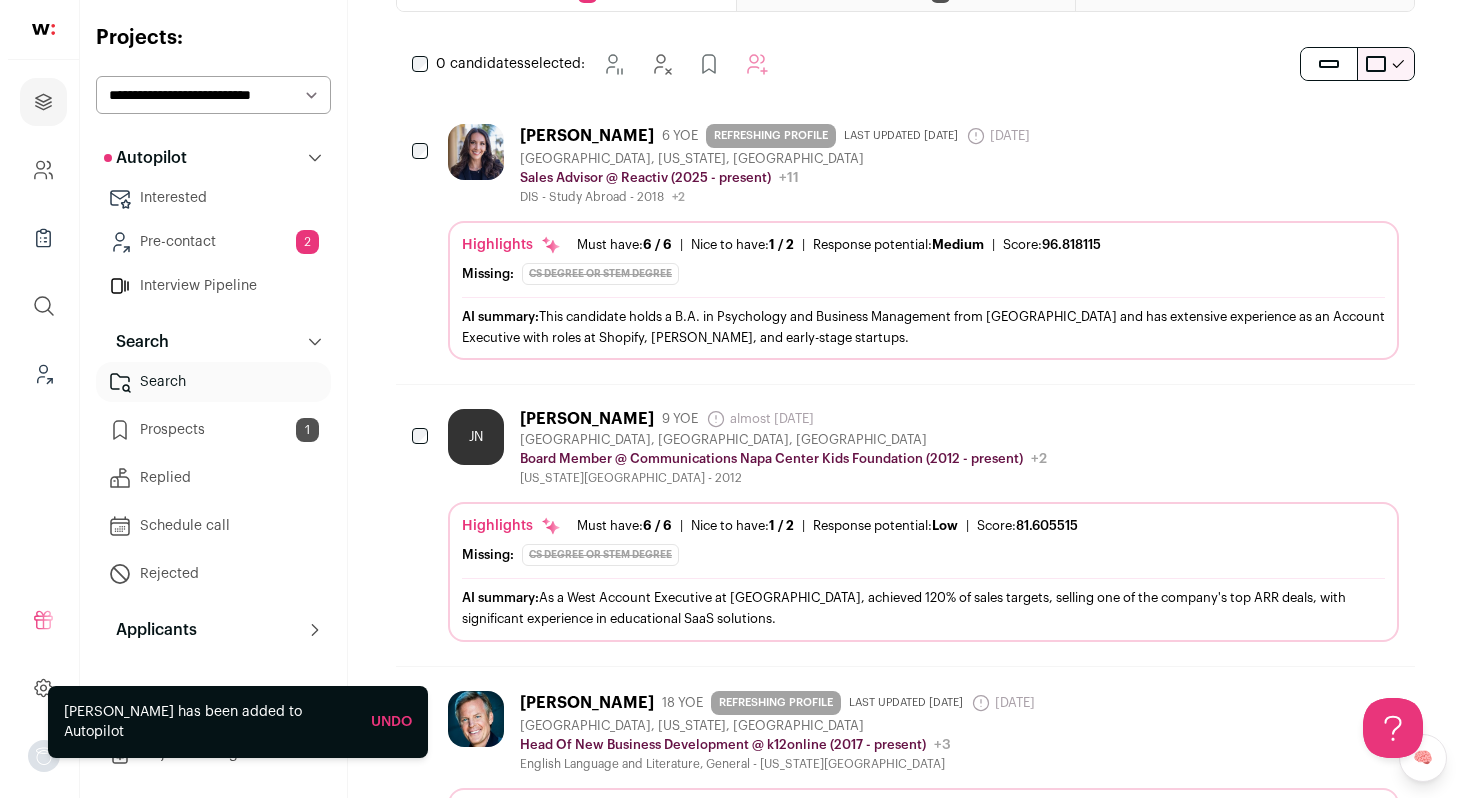 scroll, scrollTop: 0, scrollLeft: 0, axis: both 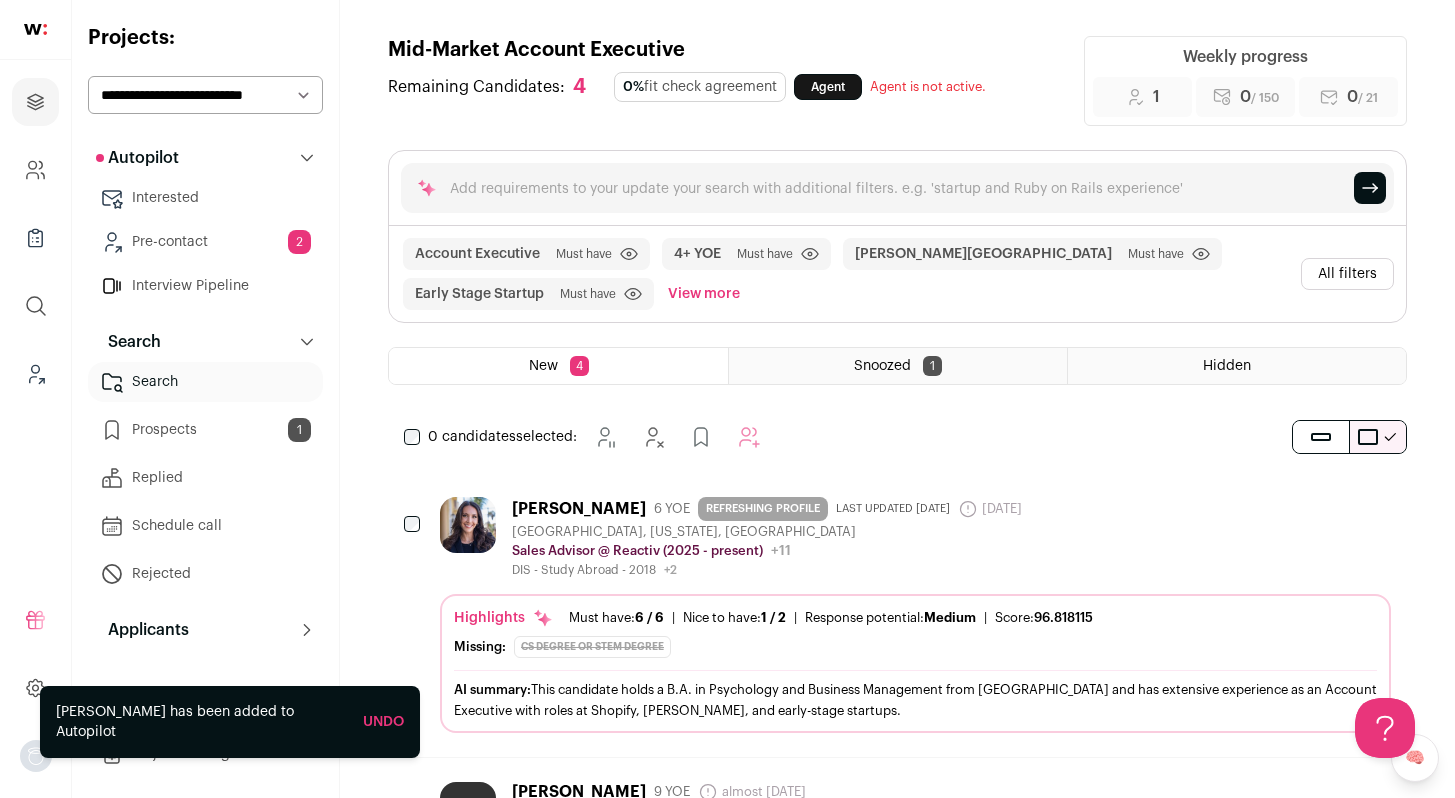 click on "All filters" at bounding box center (1347, 274) 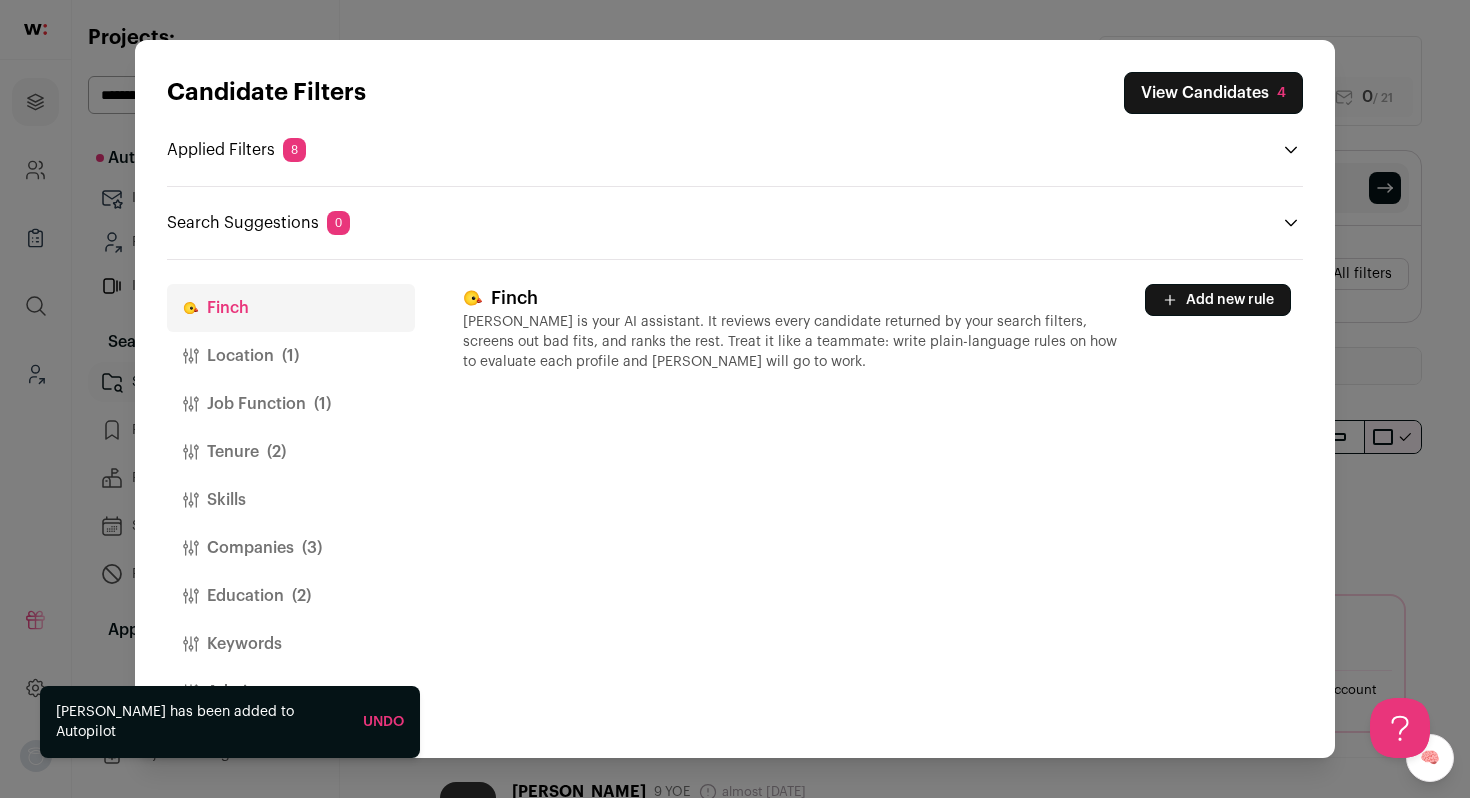 click on "Companies
(3)" at bounding box center [291, 548] 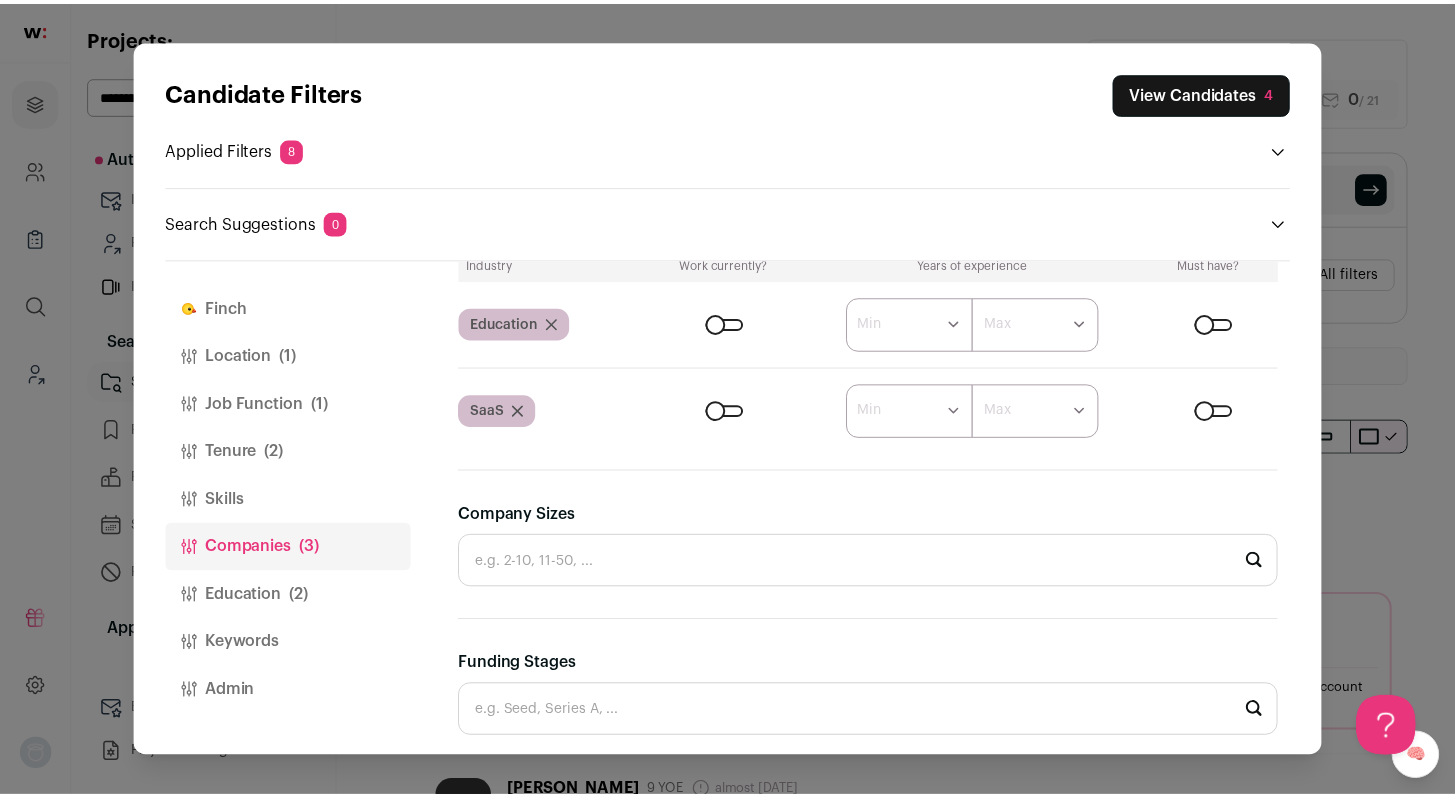 scroll, scrollTop: 613, scrollLeft: 0, axis: vertical 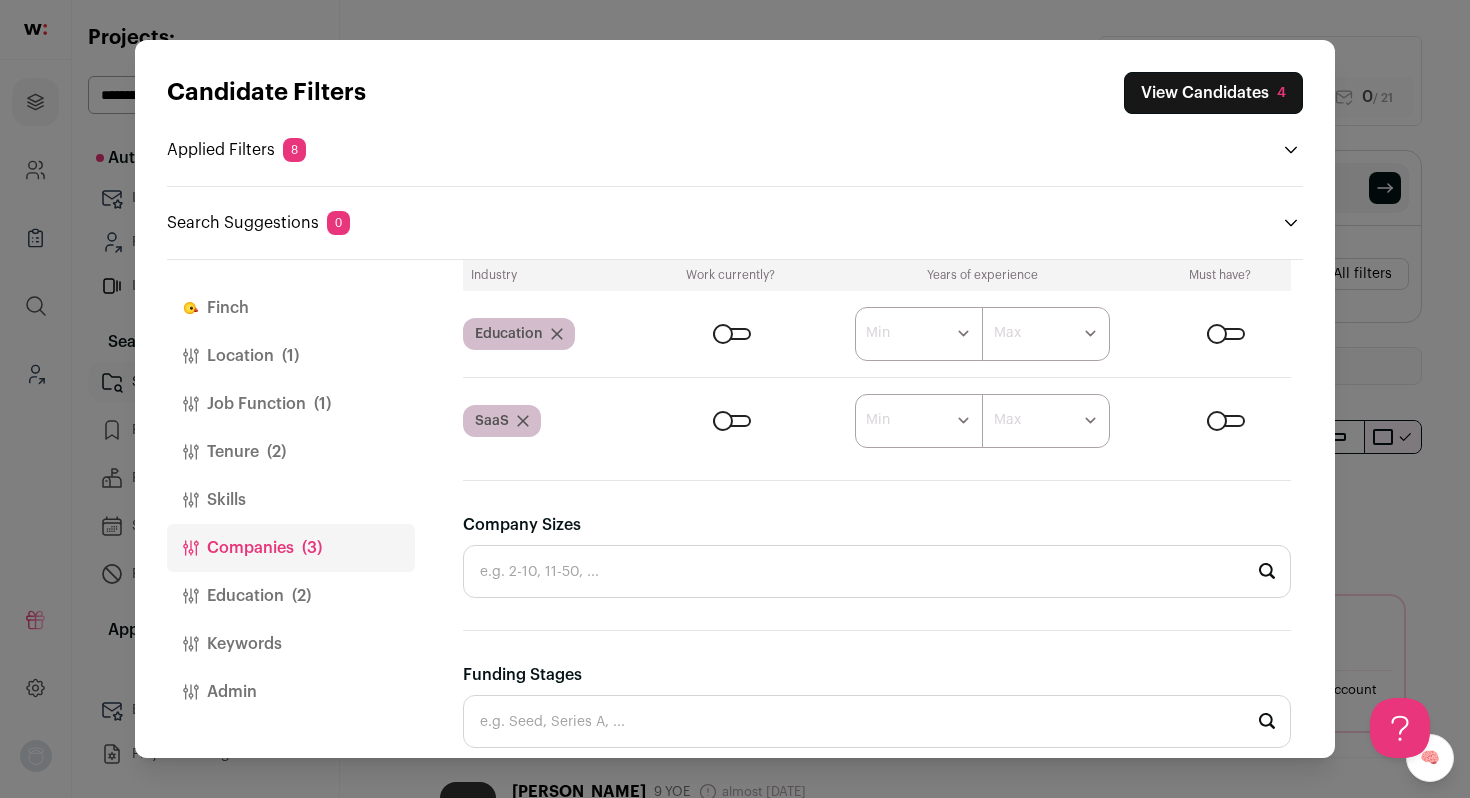 click at bounding box center [732, 421] 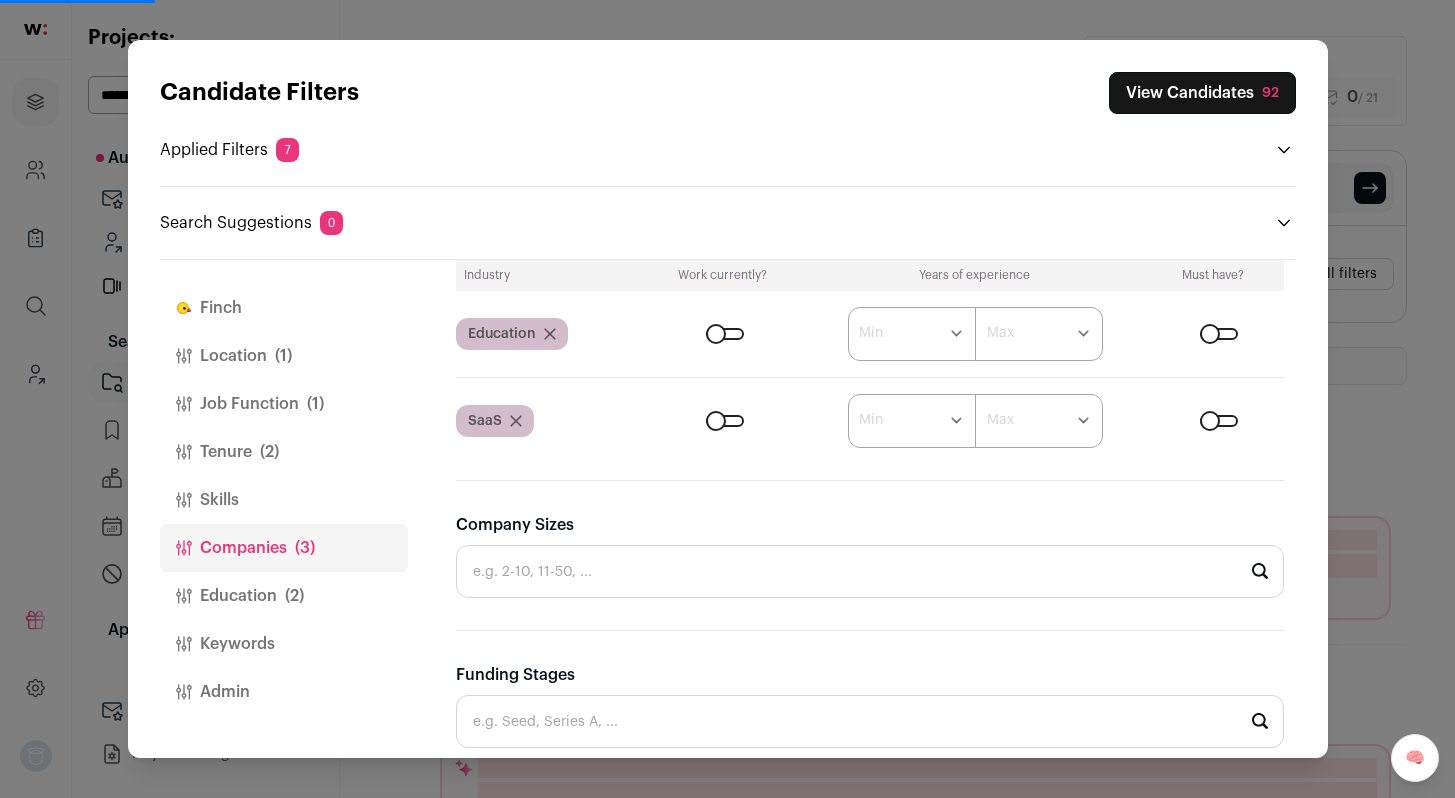 click on "Job Function
(1)" at bounding box center [284, 404] 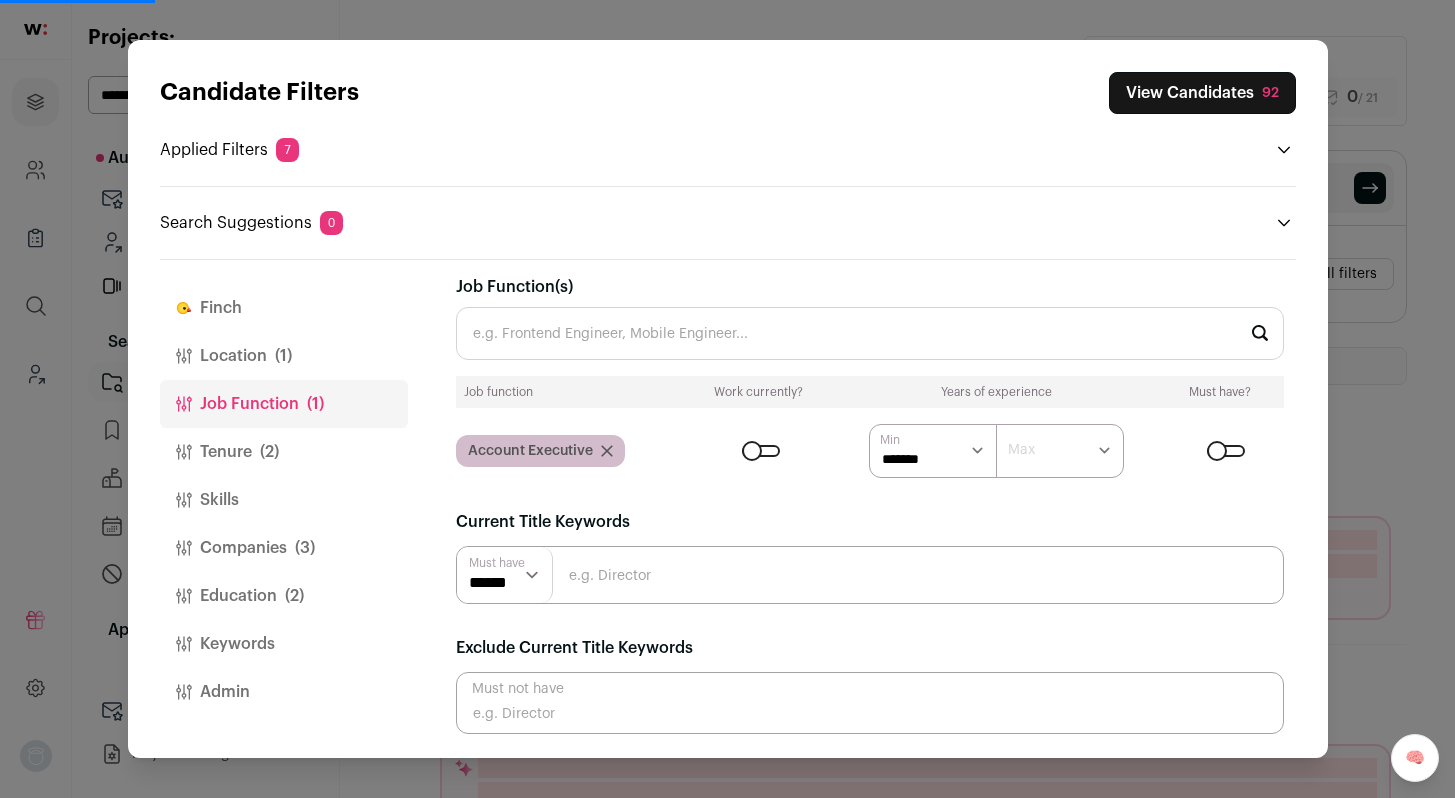 scroll, scrollTop: 9, scrollLeft: 0, axis: vertical 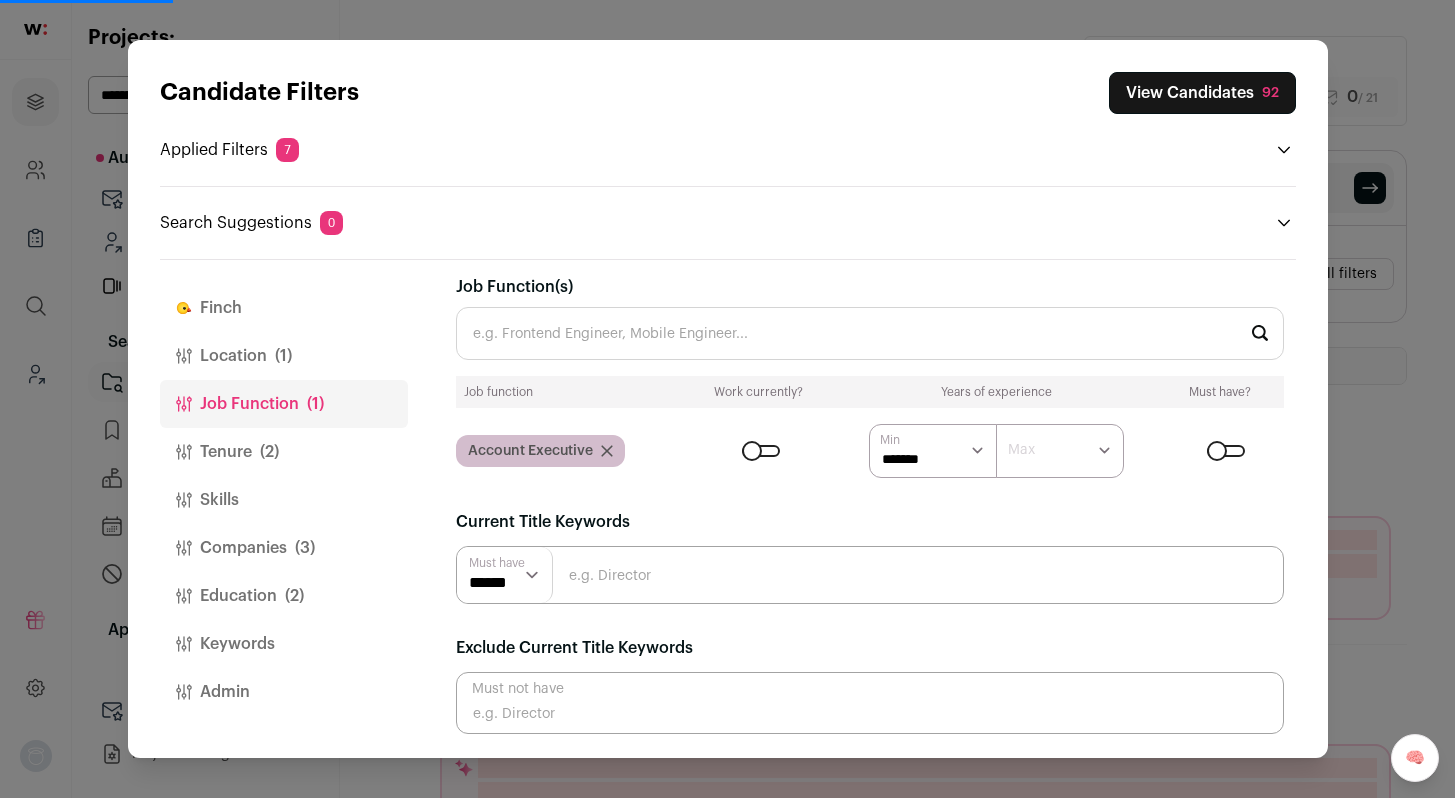 click at bounding box center (870, 575) 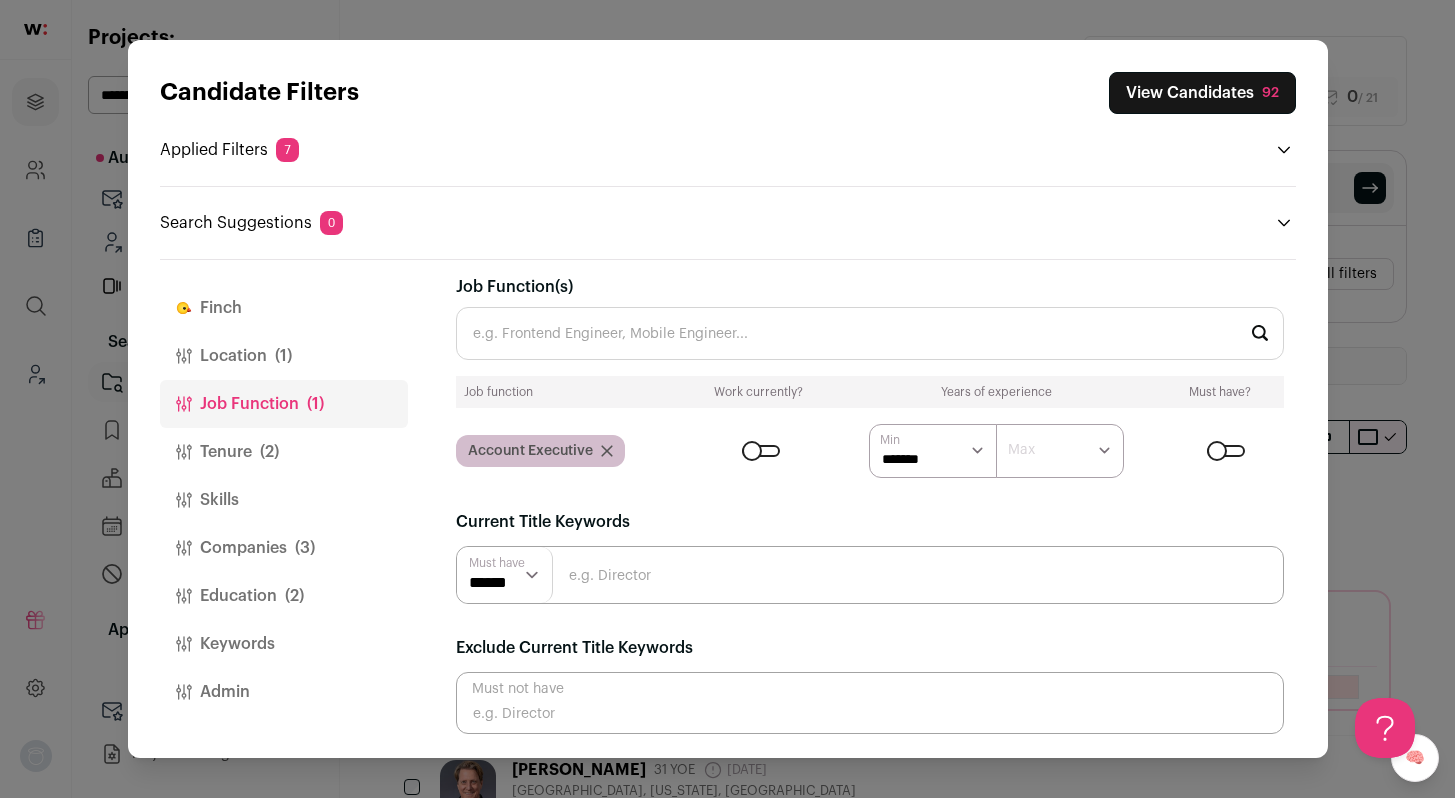 scroll, scrollTop: 0, scrollLeft: 0, axis: both 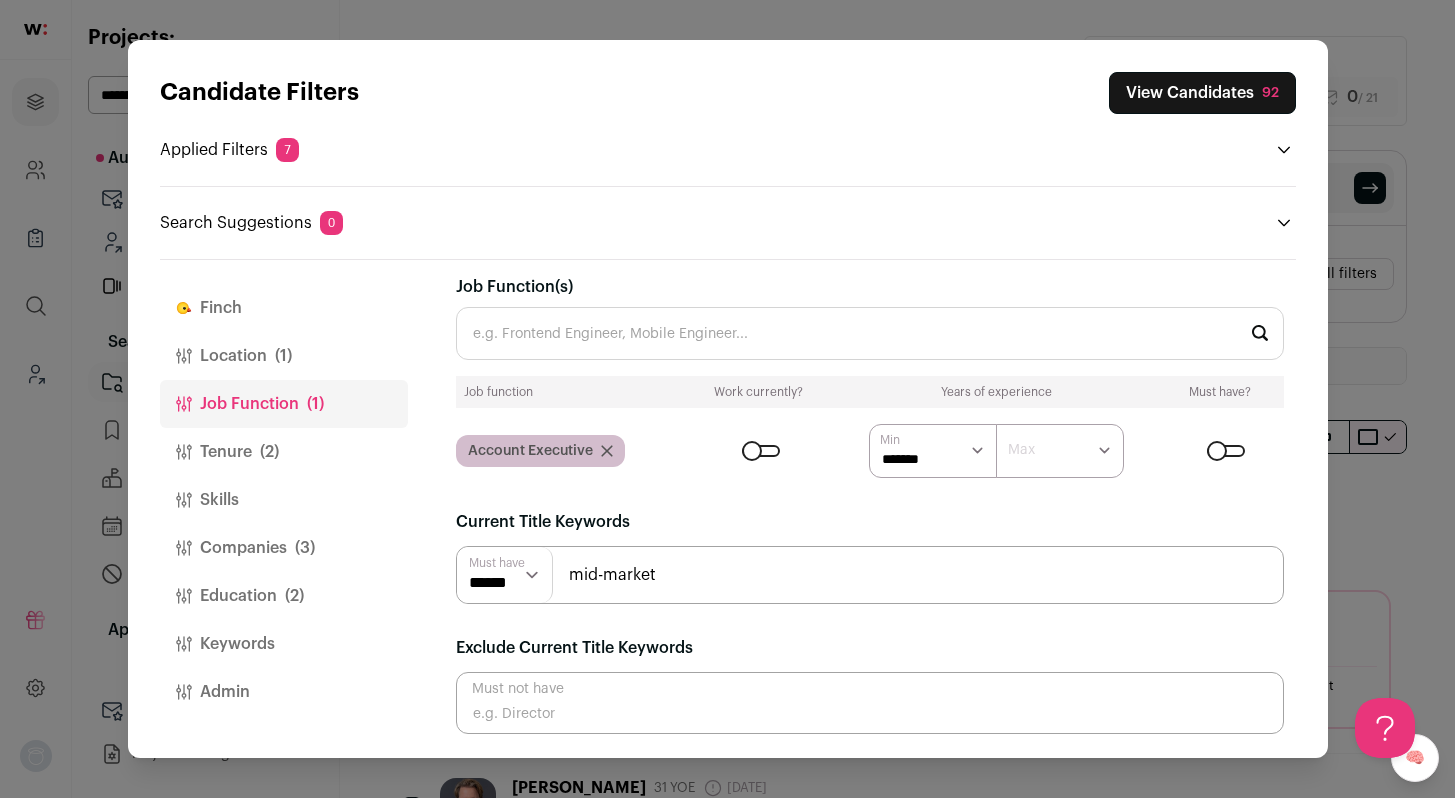 type on "mid-market" 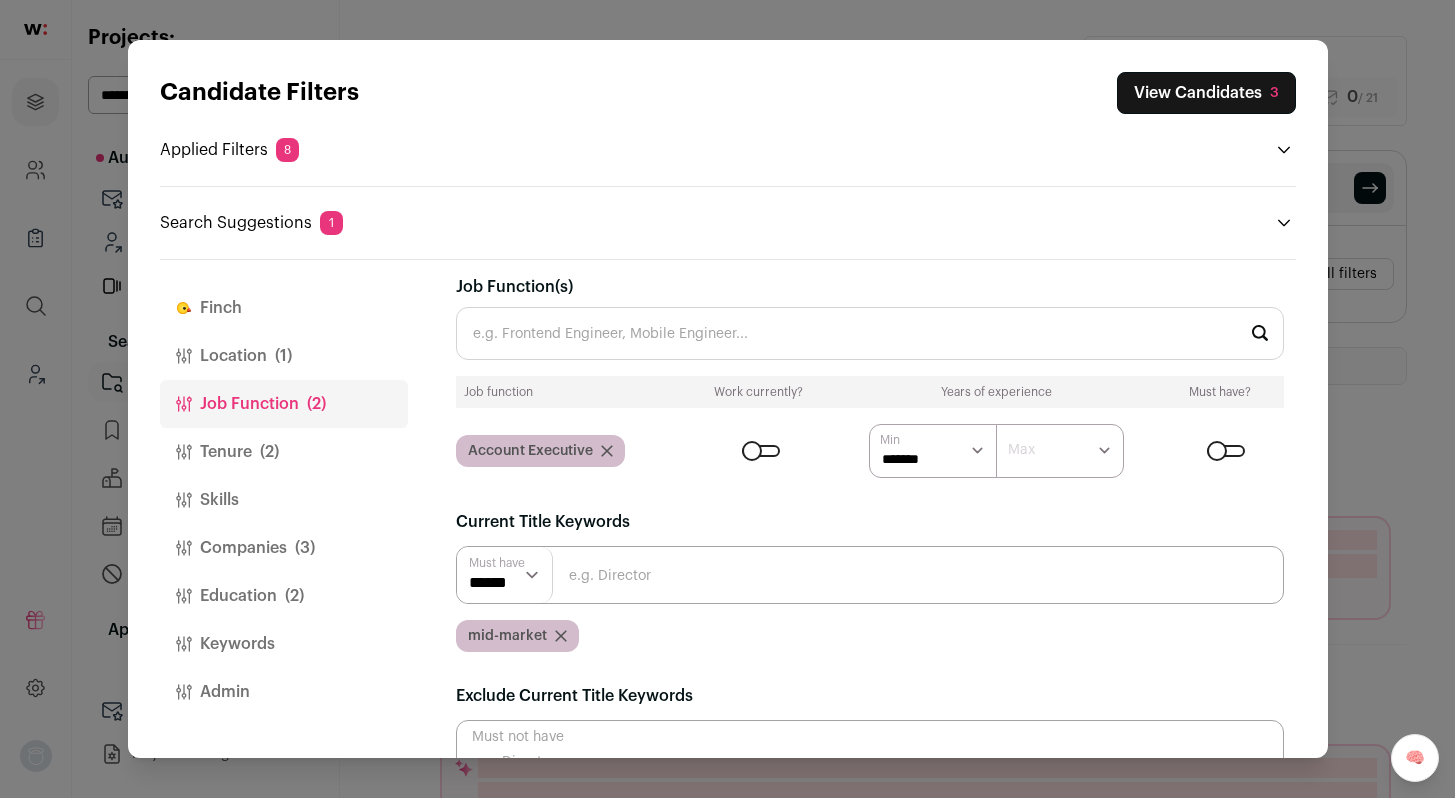 click on "Candidate Filters
View Candidates
3
Applied Filters
8
Account Executive
Must have
Beverly Hills
Must have
4+ YOE
Must have
9+ months at current job
Must have
Education or SaaS
Must have" at bounding box center (727, 399) 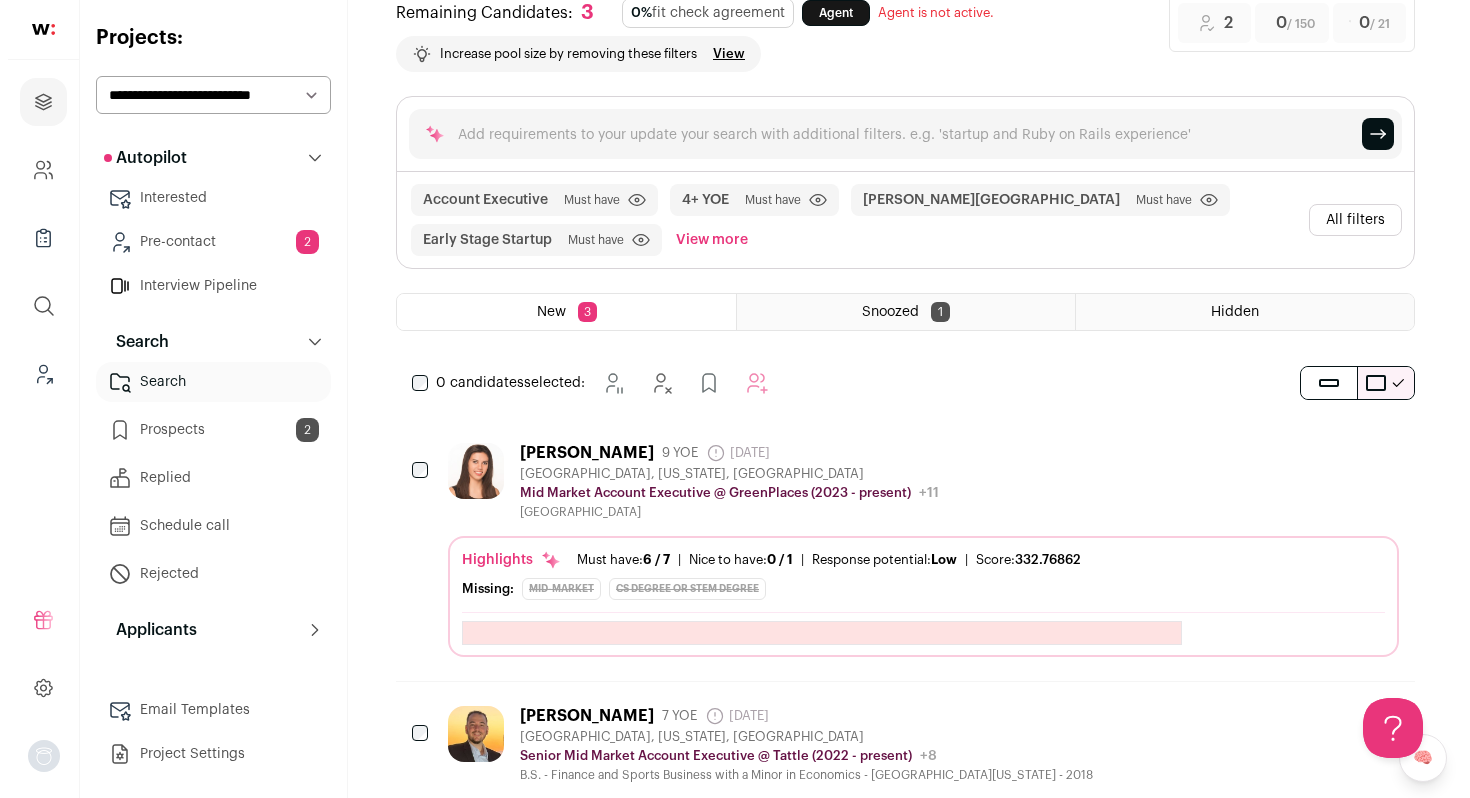scroll, scrollTop: 84, scrollLeft: 0, axis: vertical 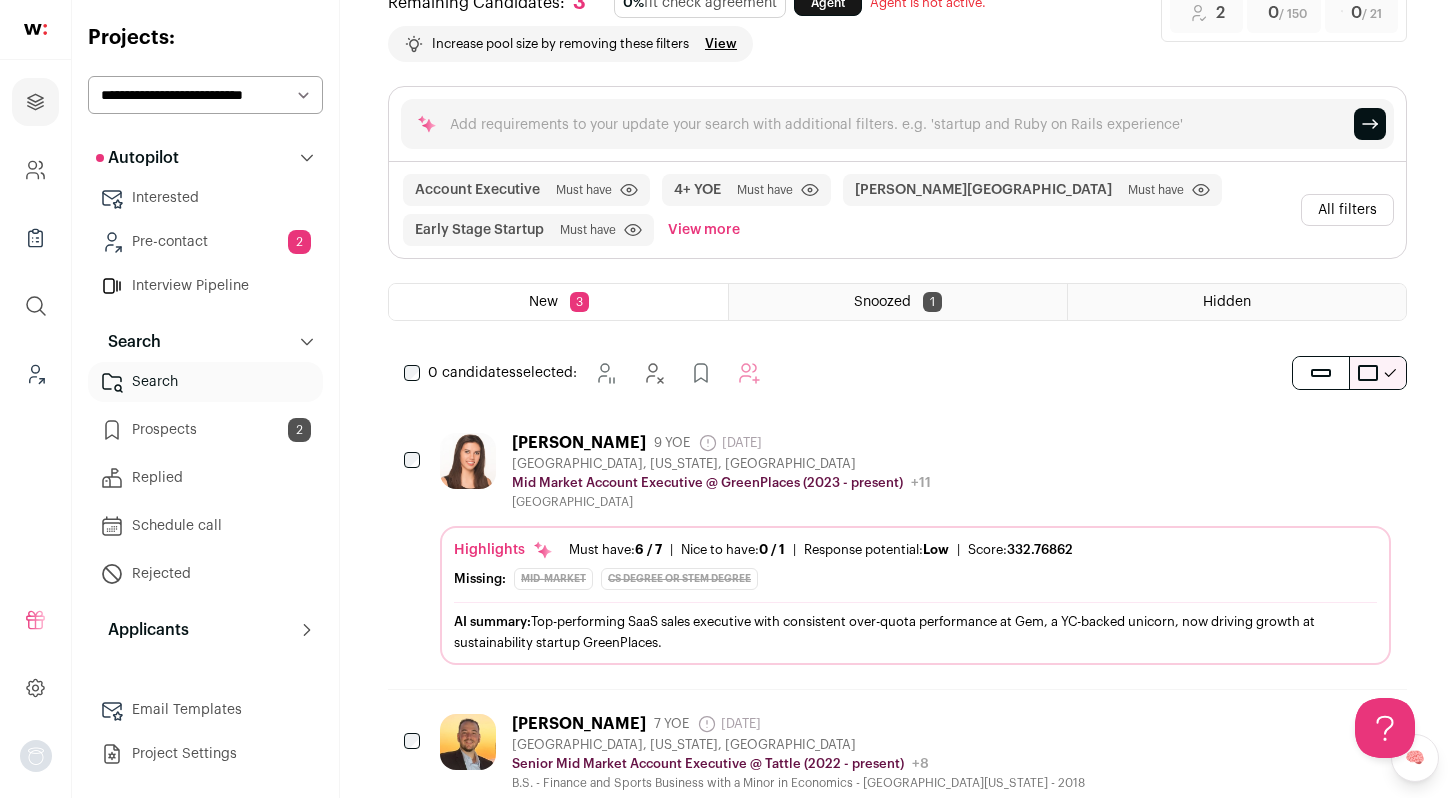click on "Paula Holloway
9 YOE
9 days ago
Admin only. The last time the profile was updated.
Los Angeles, California, United States
Mid Market Account Executive @ GreenPlaces
(2023 - present)
GreenPlaces
Public / Private
Private
Valuation" at bounding box center [915, 471] 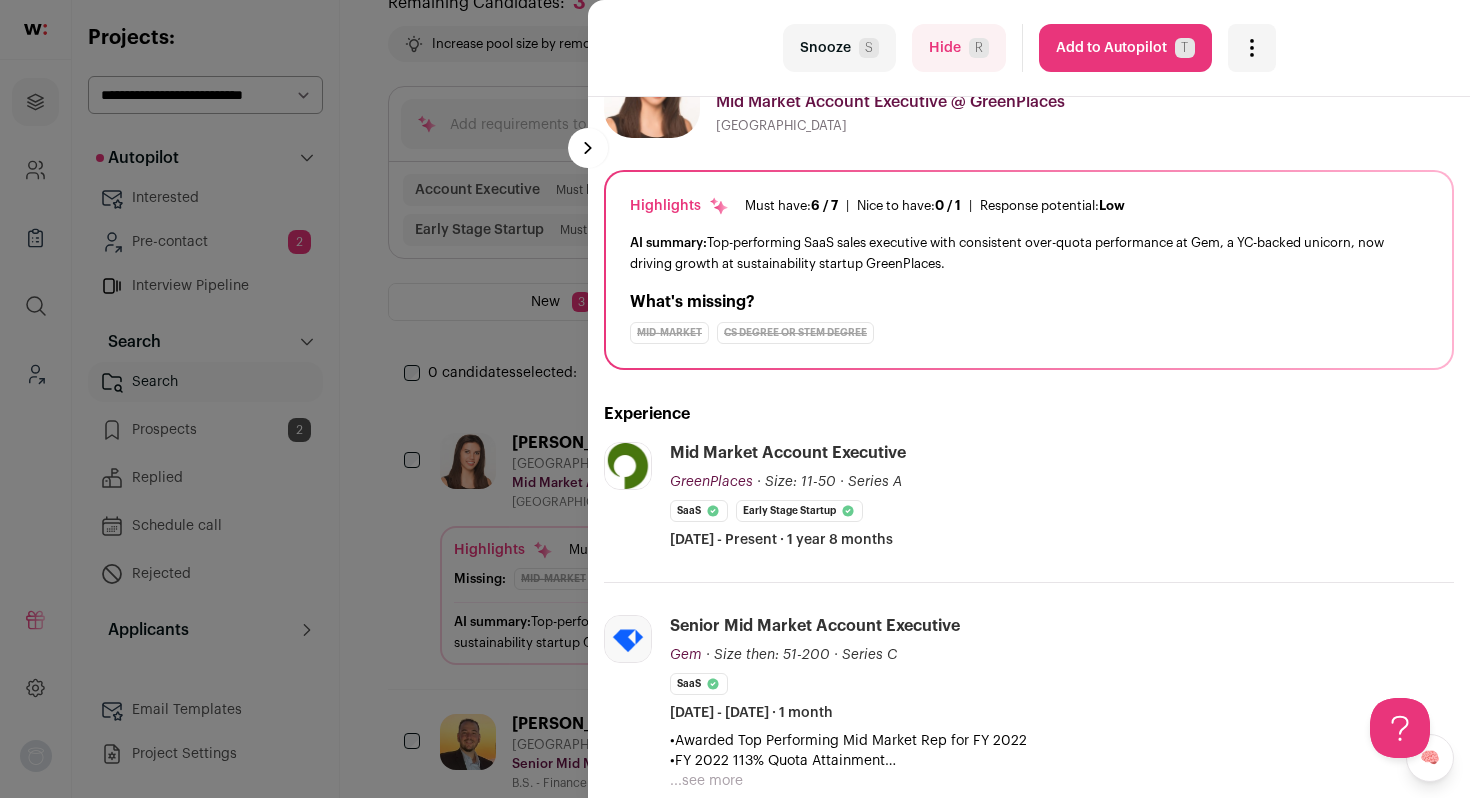 scroll, scrollTop: 84, scrollLeft: 0, axis: vertical 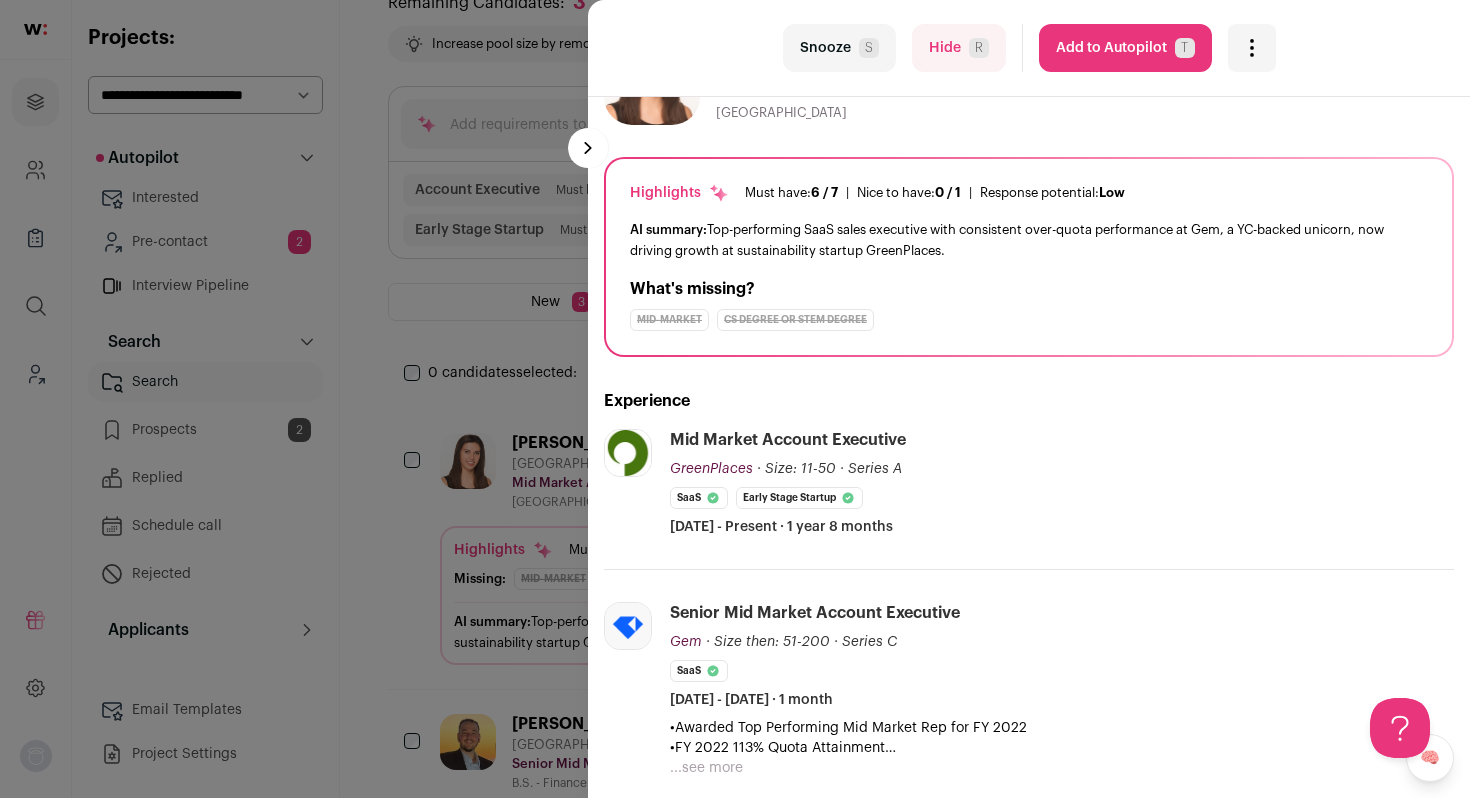 click on "Add to Autopilot
T" at bounding box center [1125, 48] 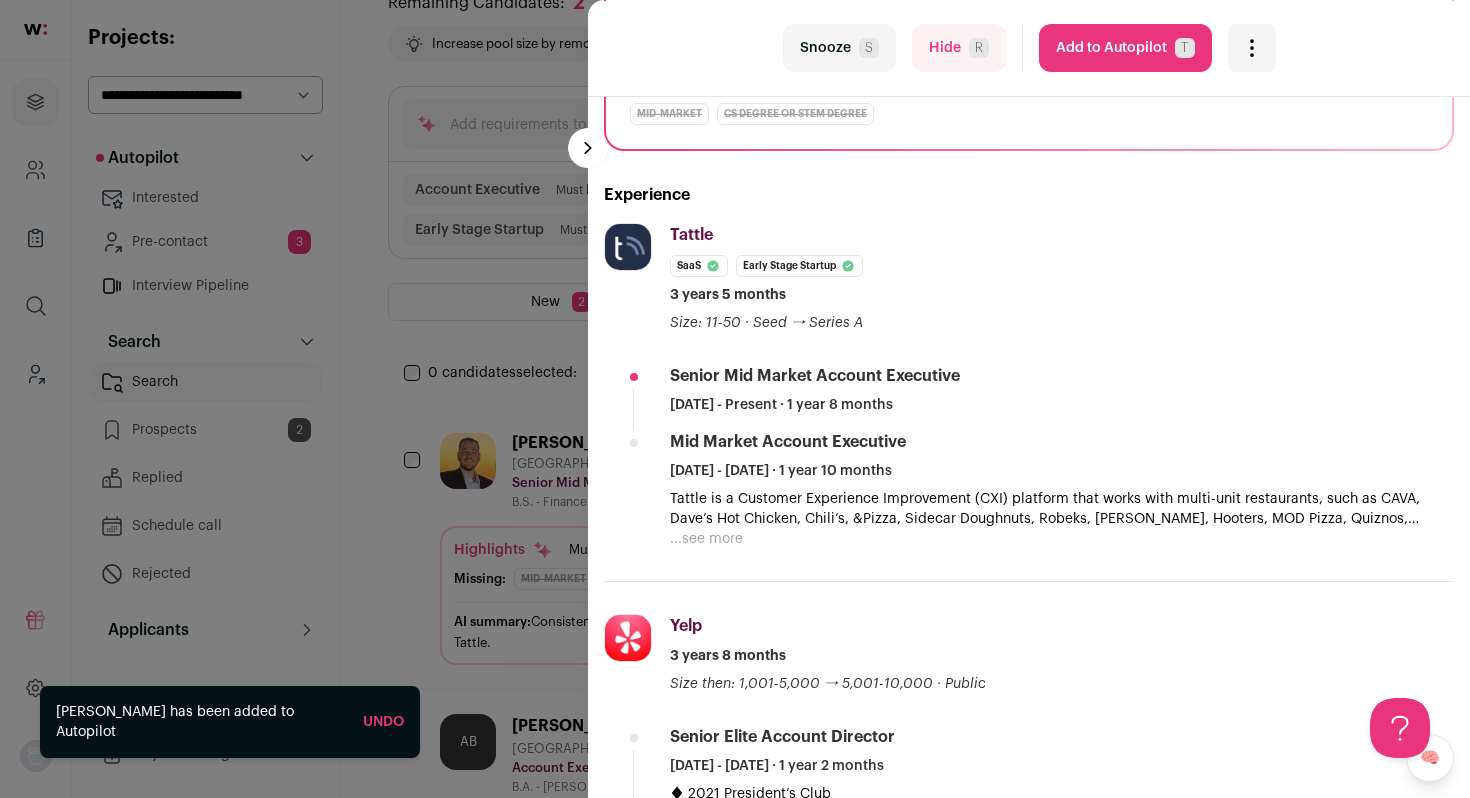 scroll, scrollTop: 328, scrollLeft: 0, axis: vertical 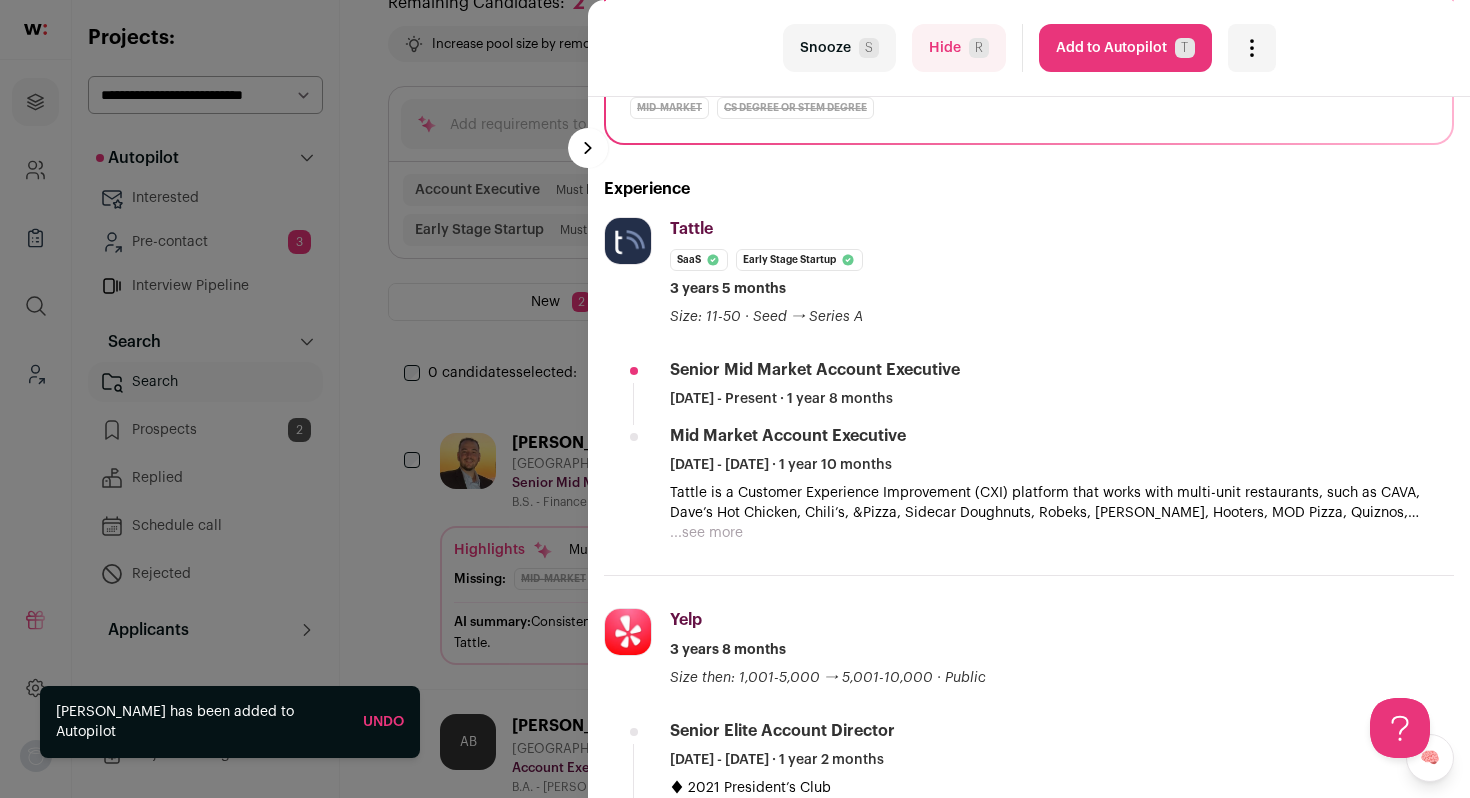 click on "Add to Autopilot
T" at bounding box center [1125, 48] 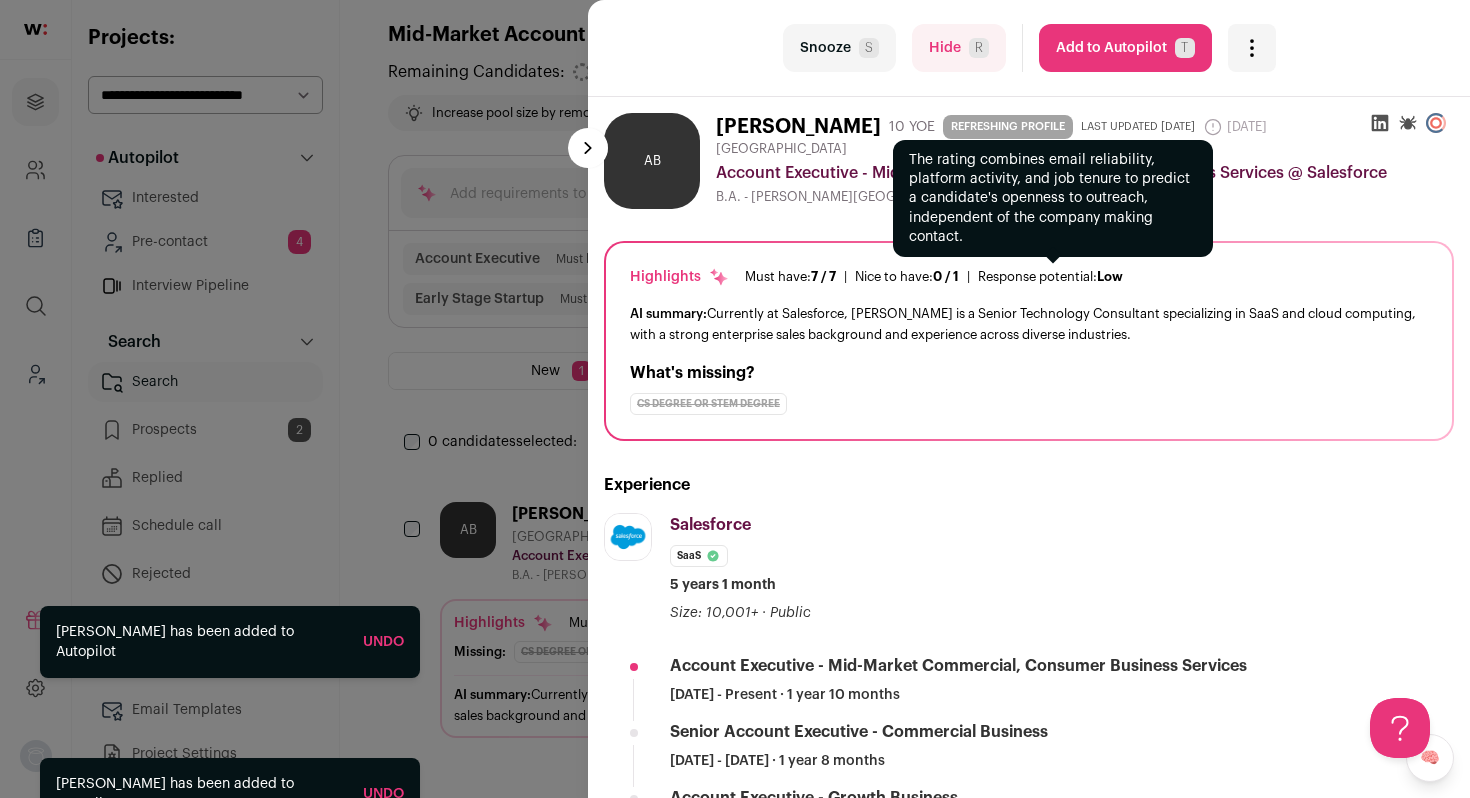 scroll, scrollTop: 15, scrollLeft: 0, axis: vertical 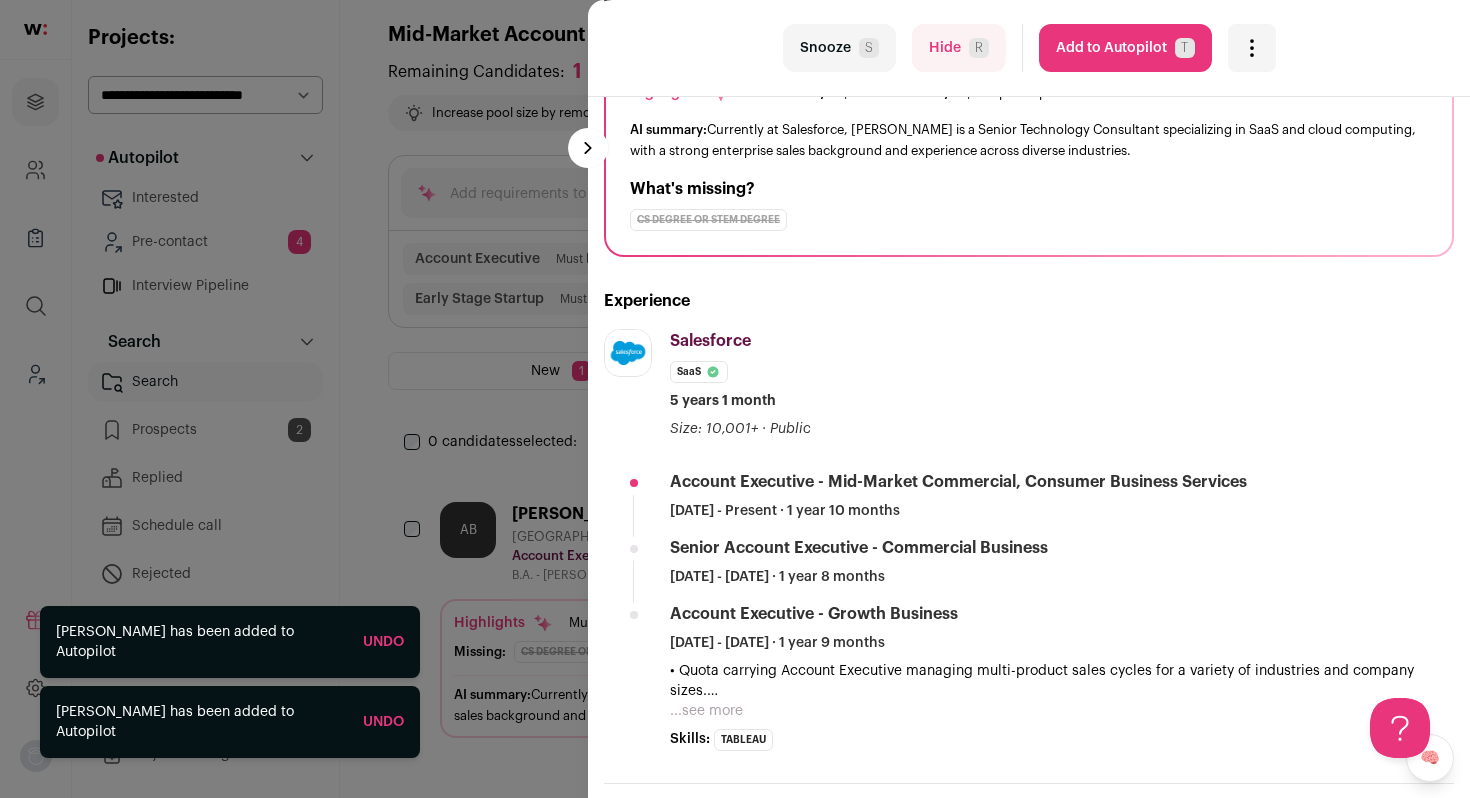click on "Hide
R" at bounding box center (959, 48) 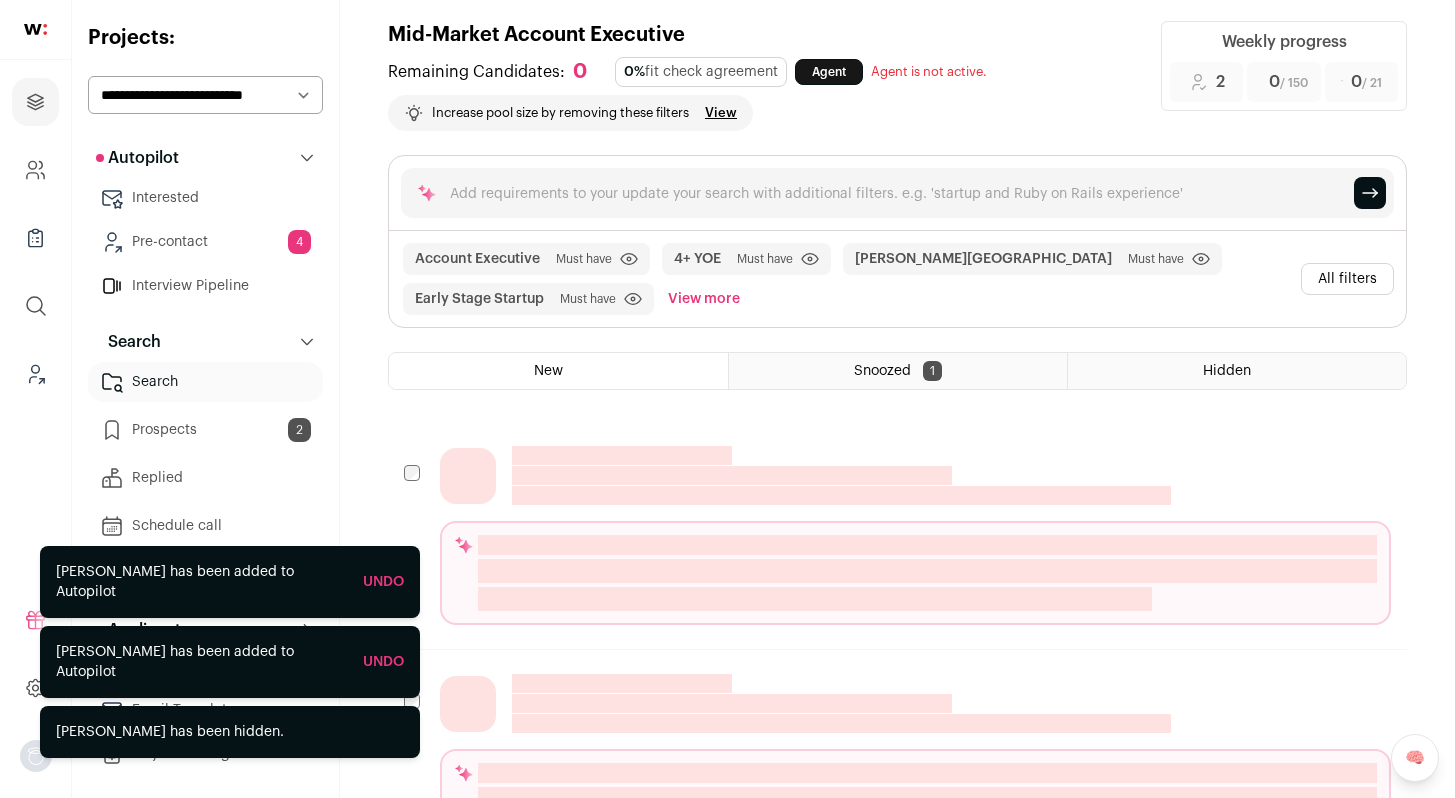 click on "All filters" at bounding box center (1347, 279) 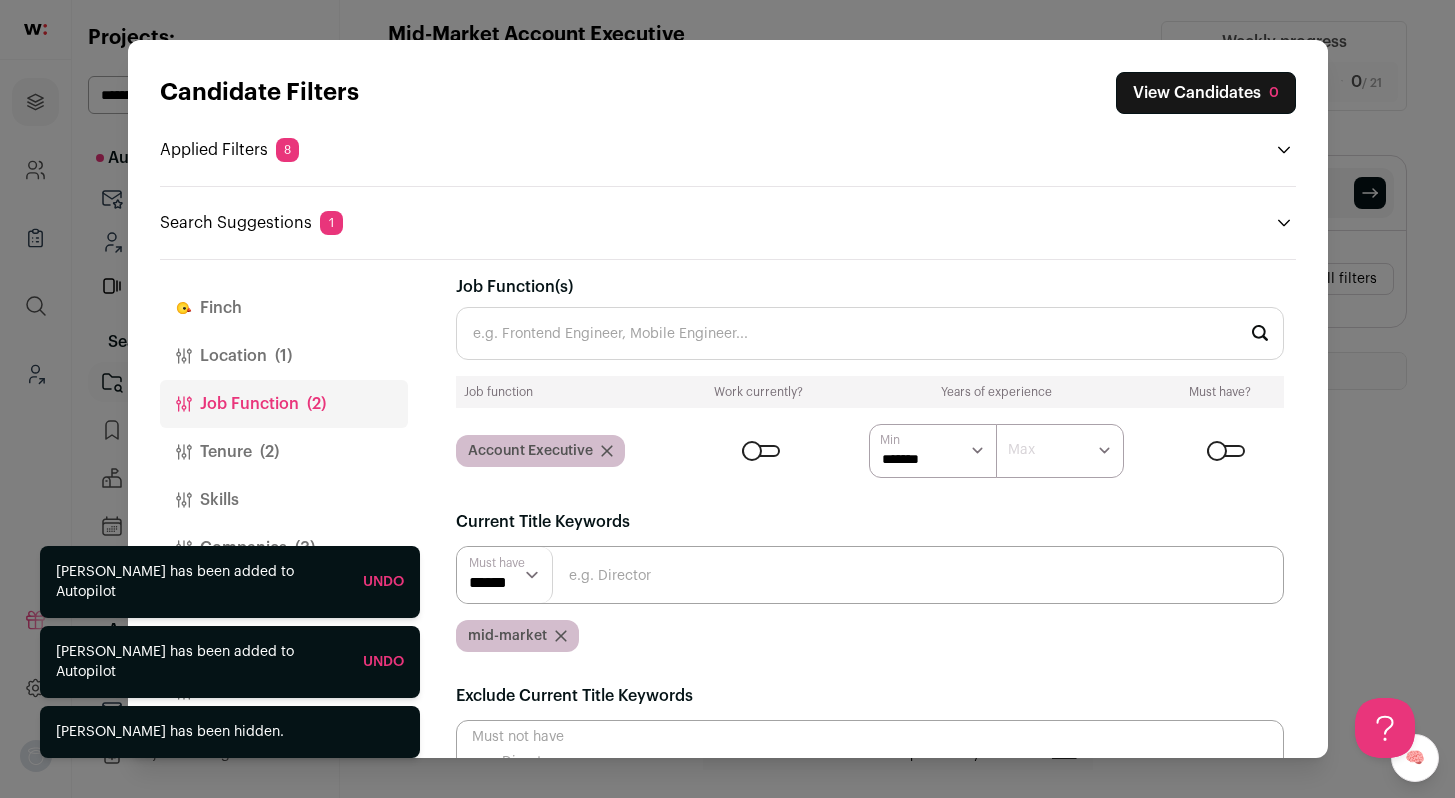 scroll, scrollTop: 0, scrollLeft: 0, axis: both 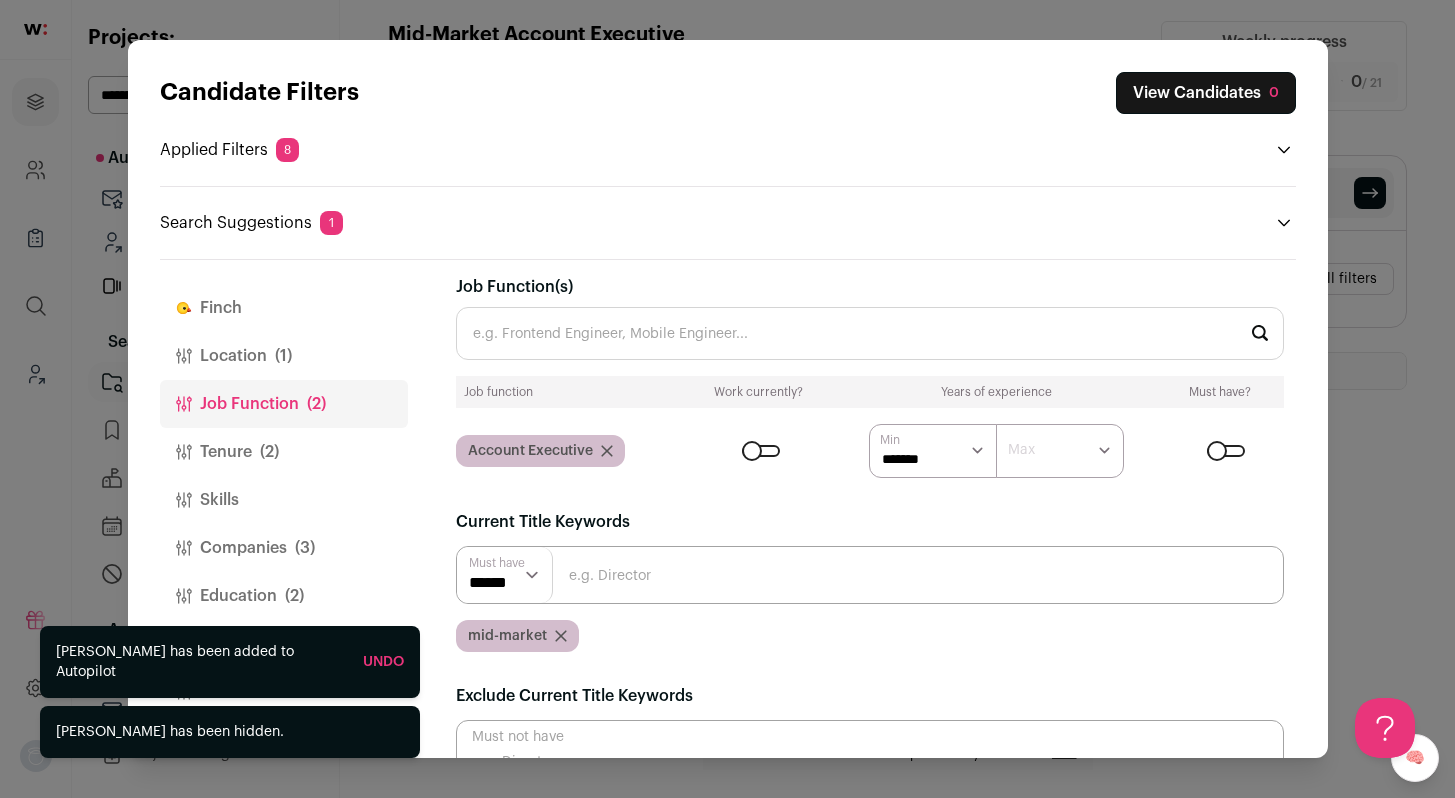 click on "Tenure
(2)" at bounding box center (284, 452) 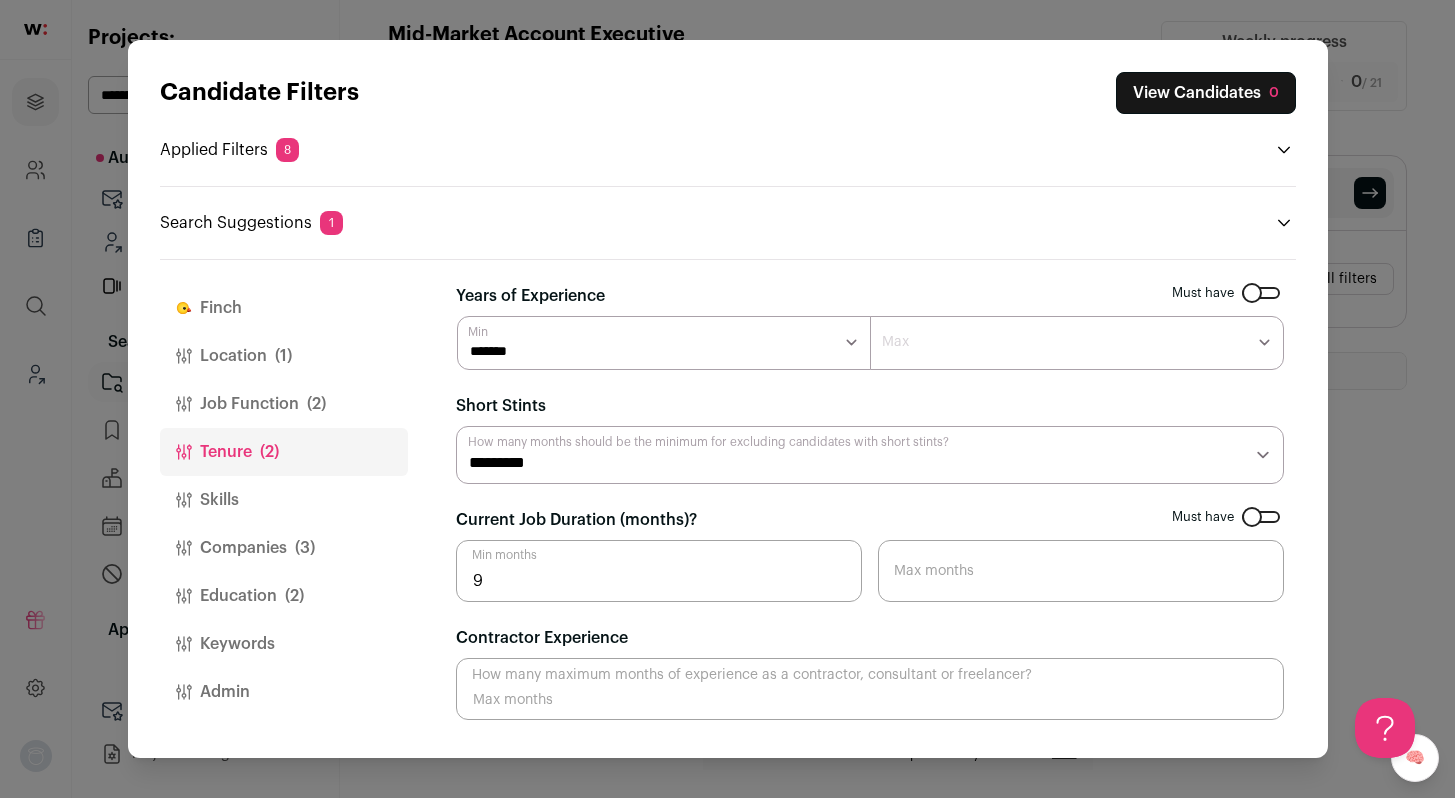 scroll, scrollTop: 23, scrollLeft: 0, axis: vertical 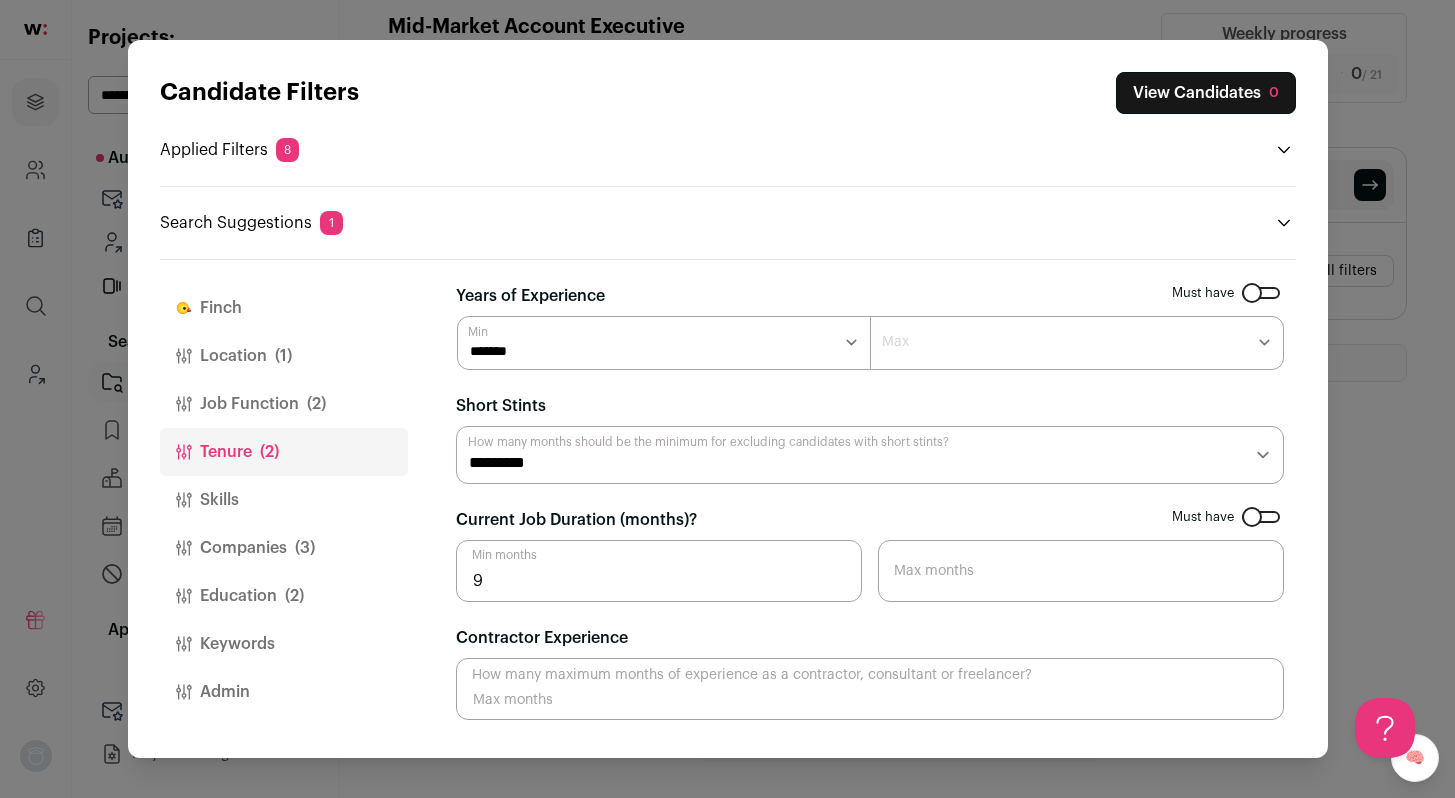 click on "Companies
(3)" at bounding box center (284, 548) 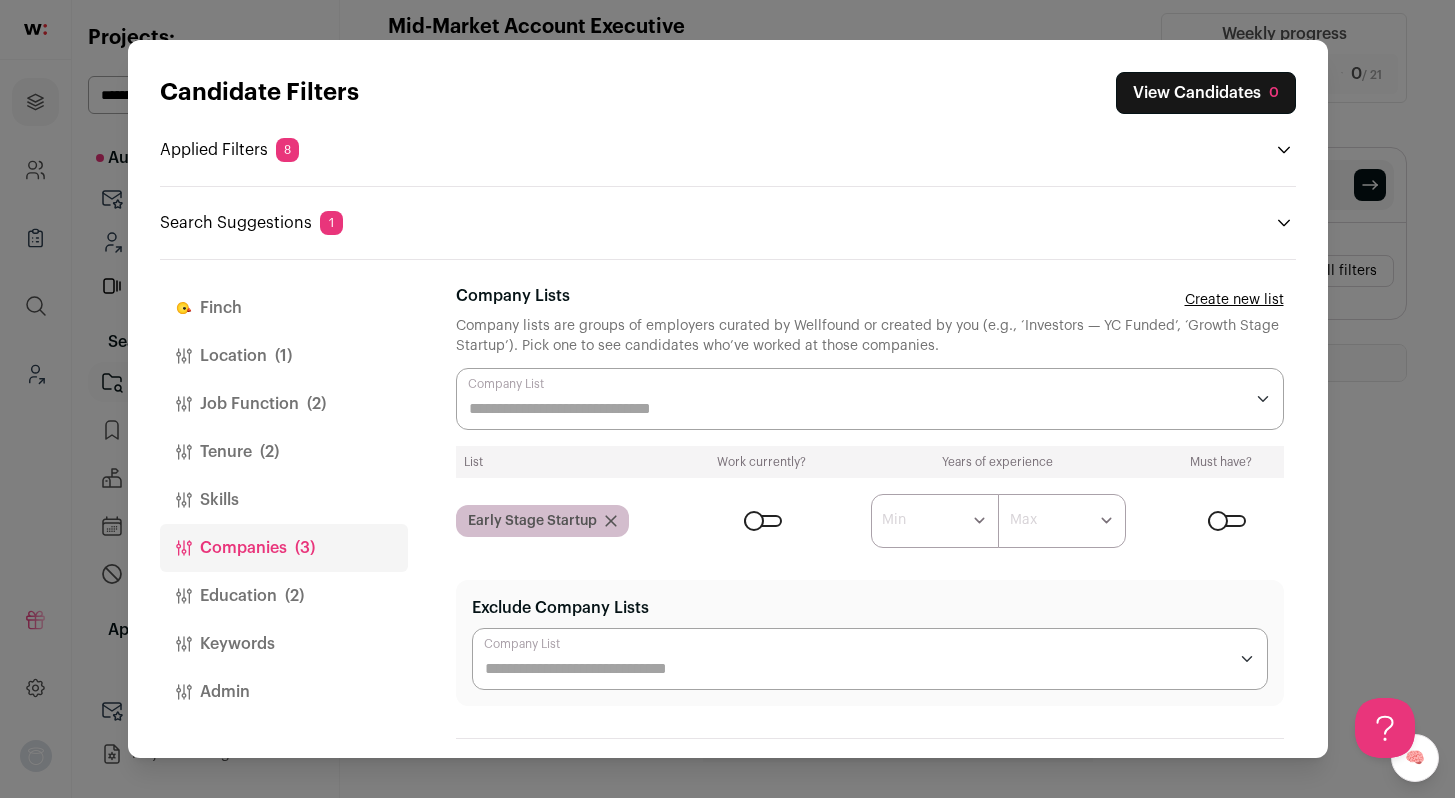 click at bounding box center [870, 399] 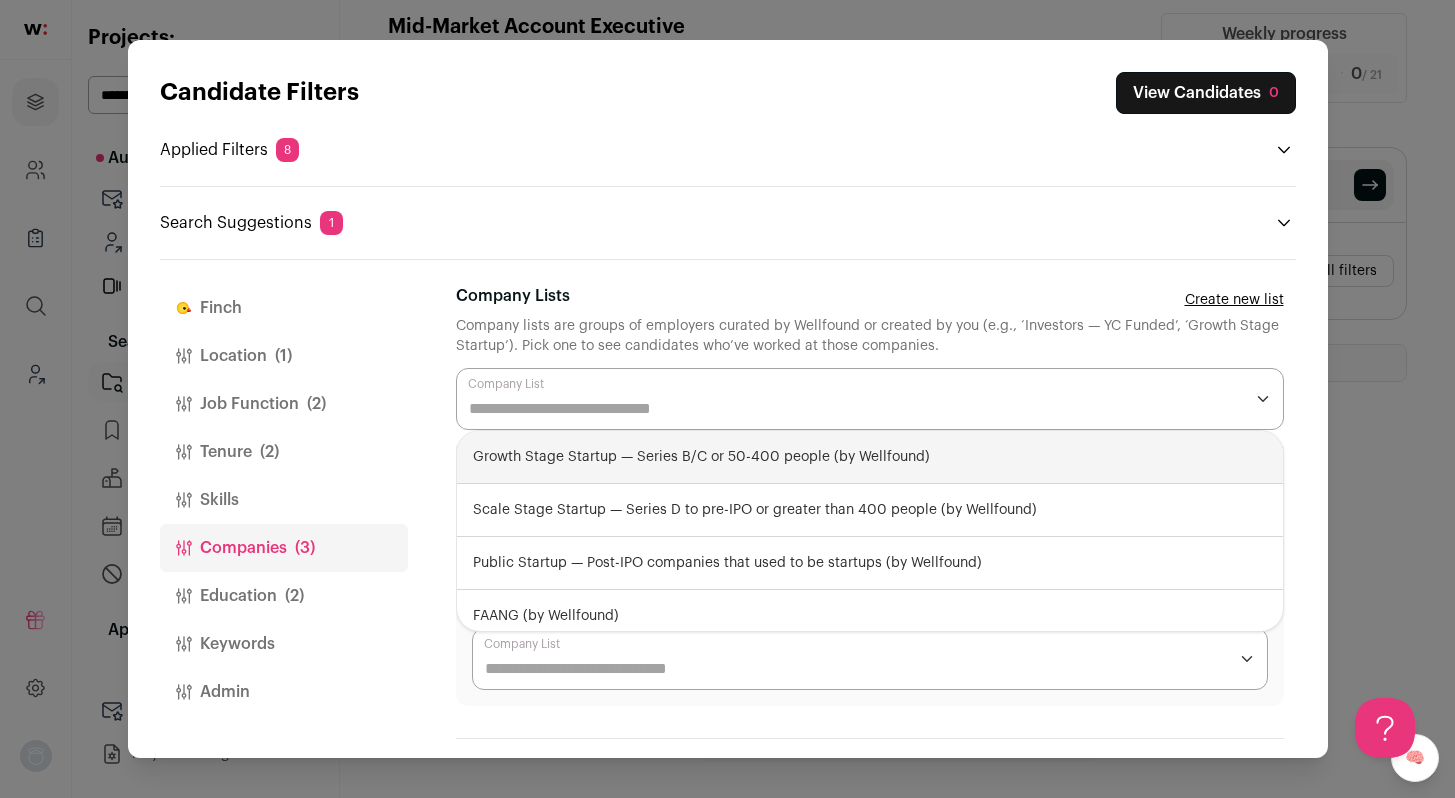click on "Growth Stage Startup — Series B/C or 50-400 people (by Wellfound)" at bounding box center [870, 457] 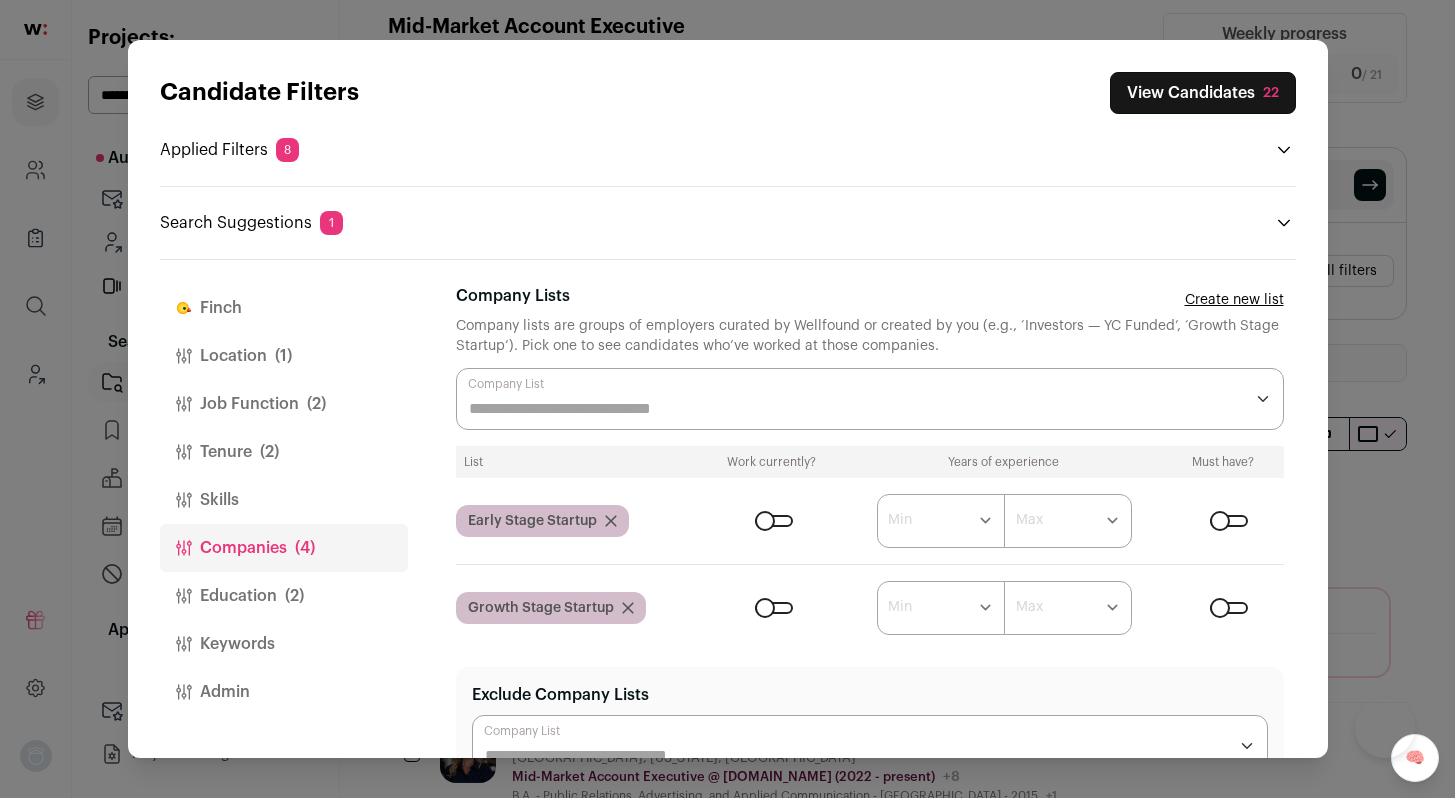 click on "Candidate Filters
View Candidates
22
Applied Filters
8
Account Executive
Must have
Beverly Hills
Must have
4+ YOE
Must have
9+ months at current job
Must have
Education or SaaS
Must have" at bounding box center [727, 399] 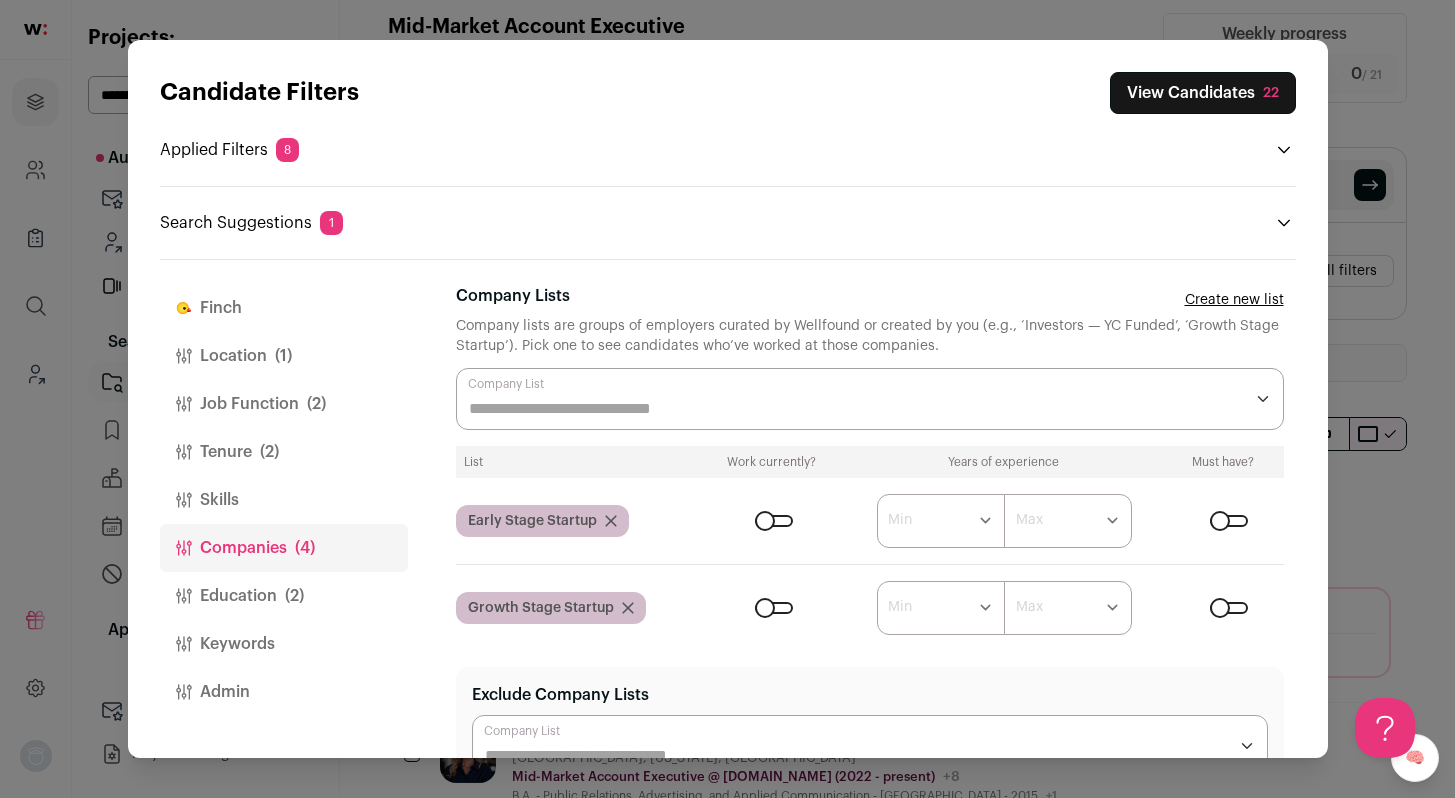 scroll, scrollTop: 0, scrollLeft: 0, axis: both 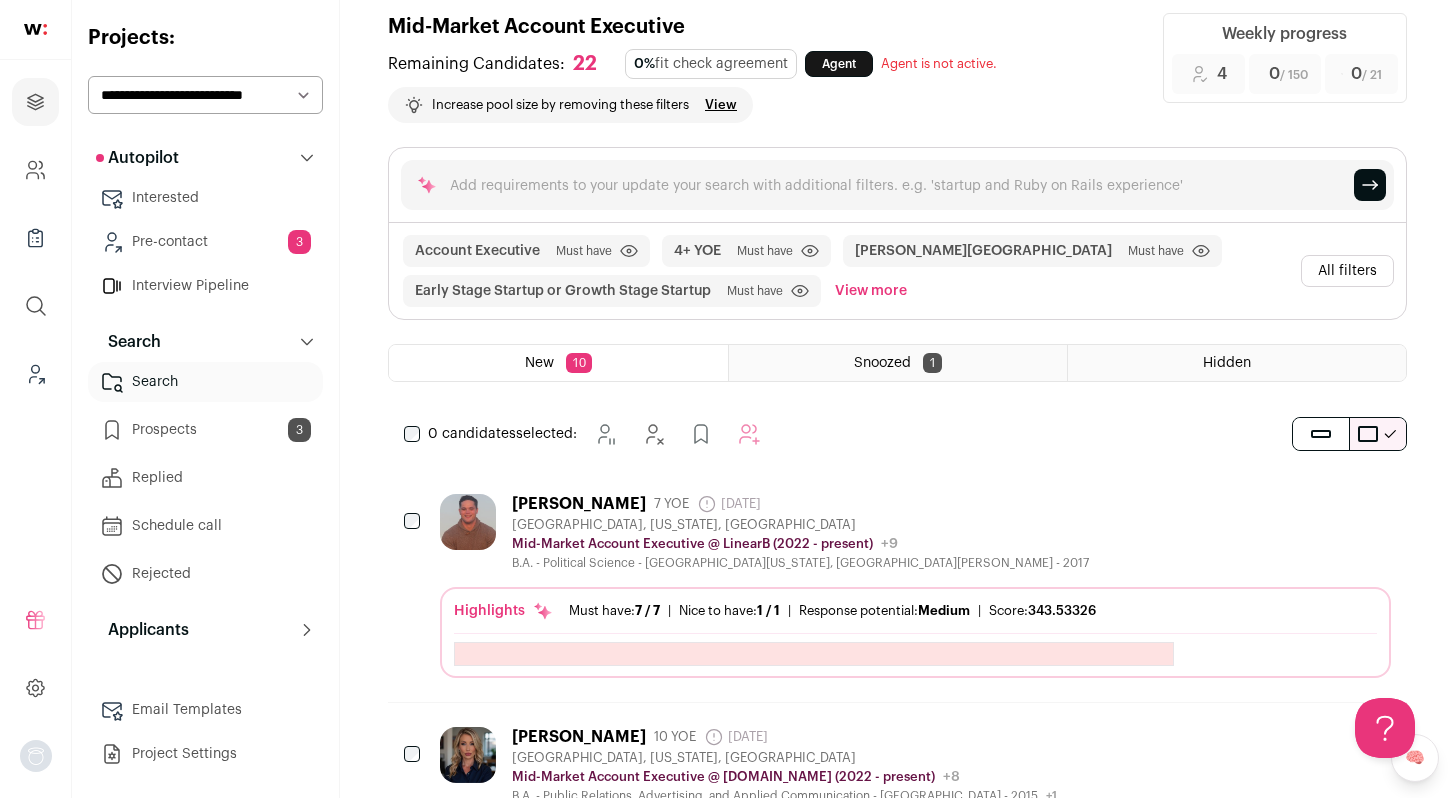 click on "All filters" at bounding box center [1347, 271] 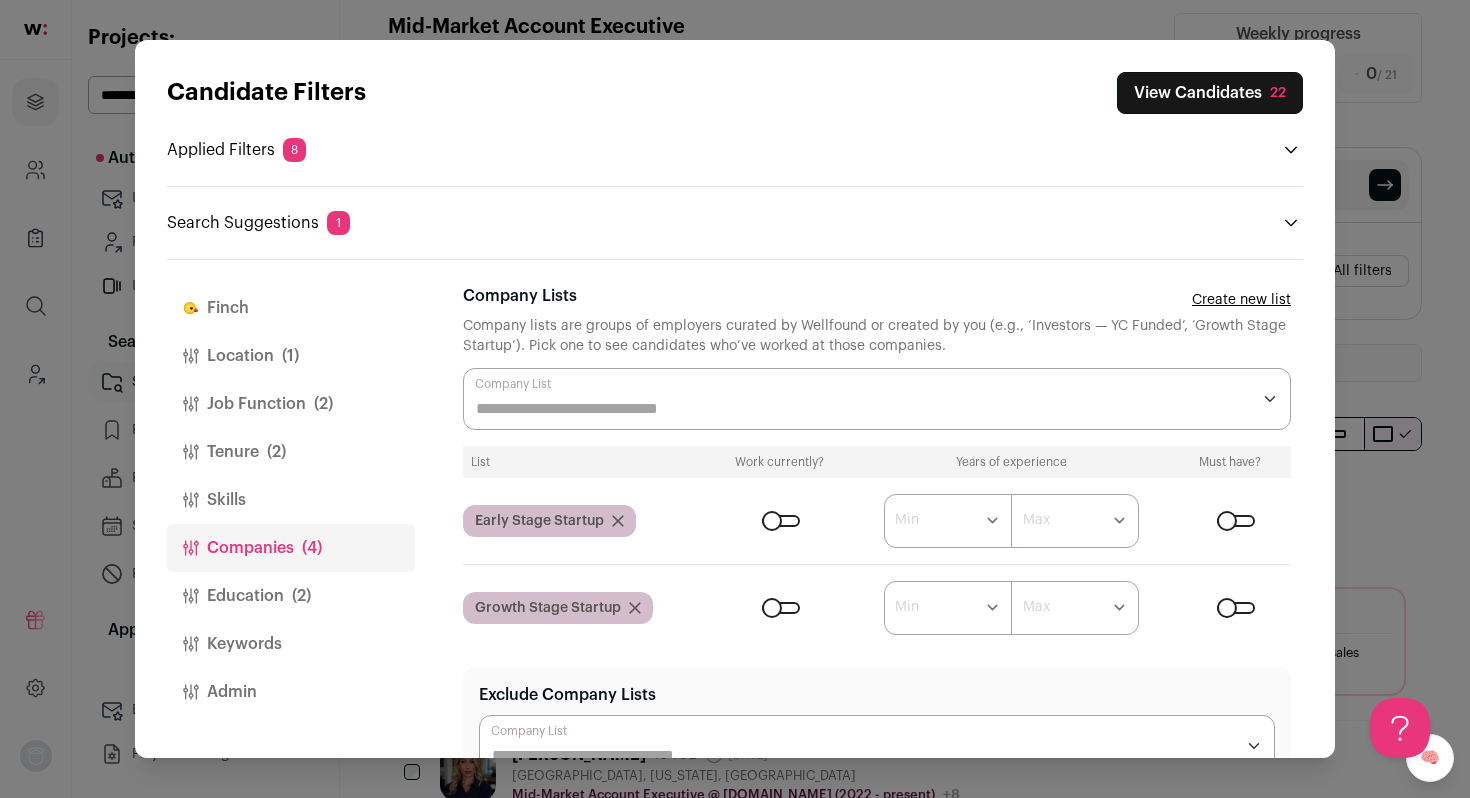 click at bounding box center [781, 608] 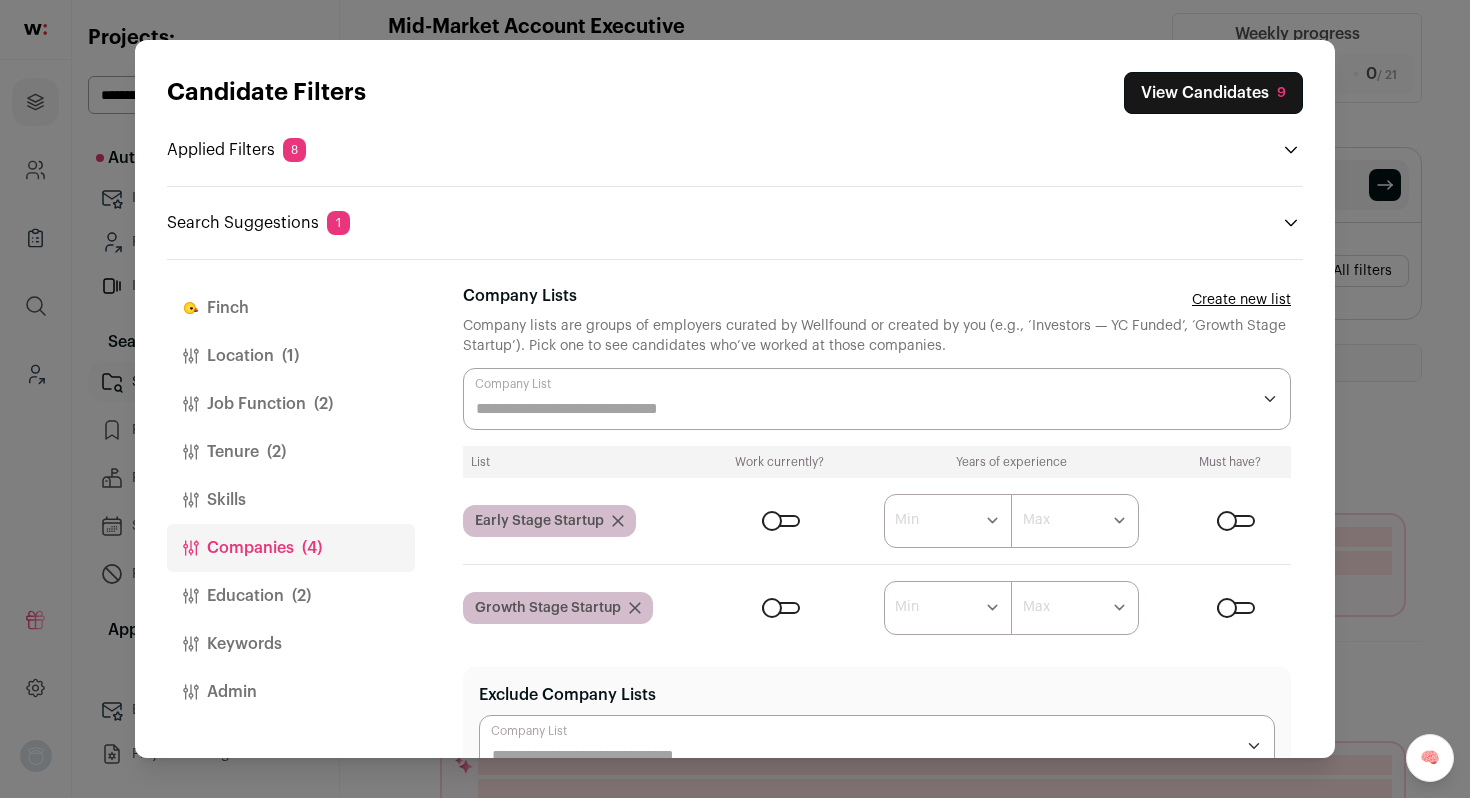 click on "Candidate Filters
View Candidates
9
Applied Filters
8
Account Executive
Must have
Beverly Hills
Must have
4+ YOE
Must have
9+ months at current job
Must have
Education or SaaS
Must have" at bounding box center [735, 399] 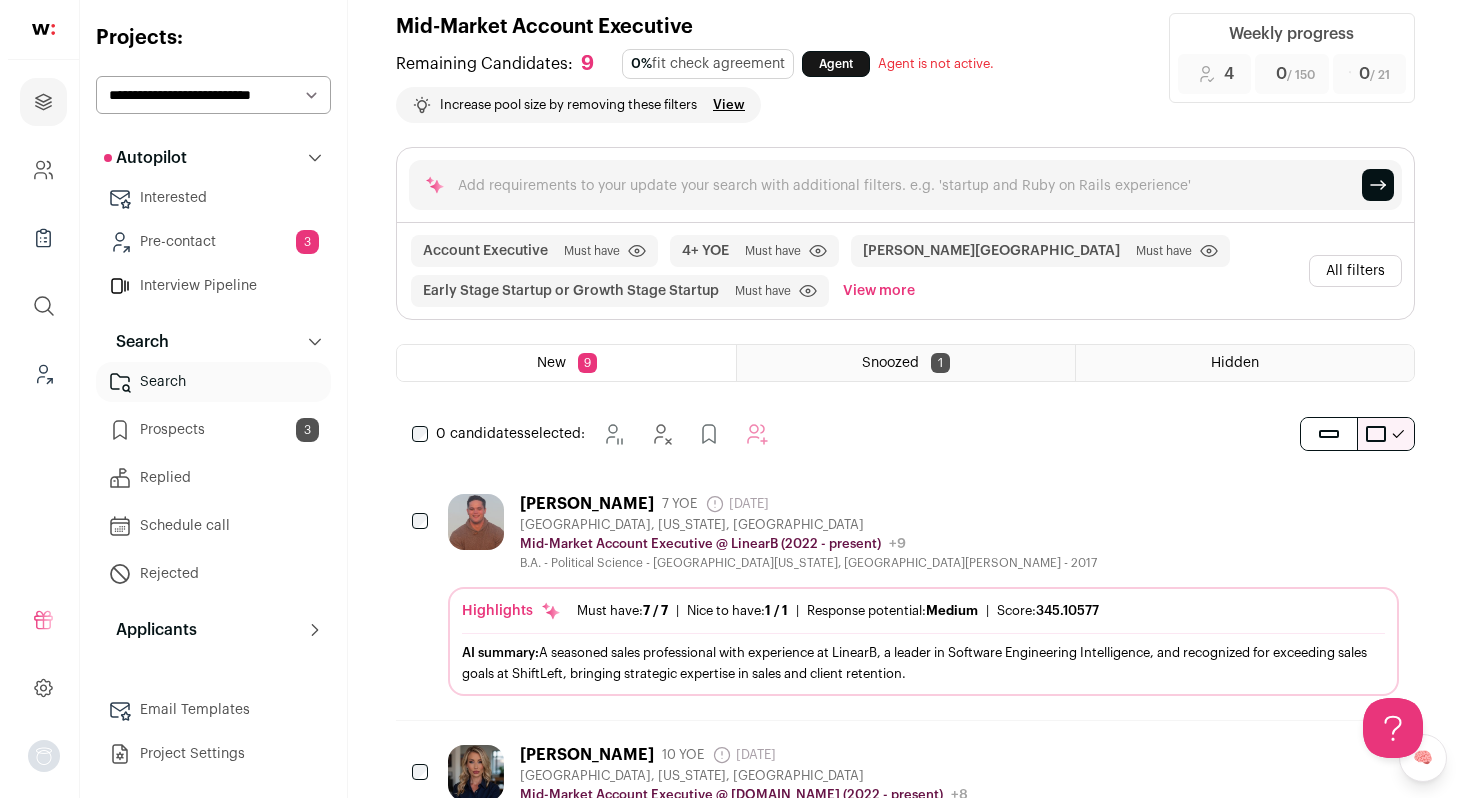 scroll, scrollTop: 0, scrollLeft: 0, axis: both 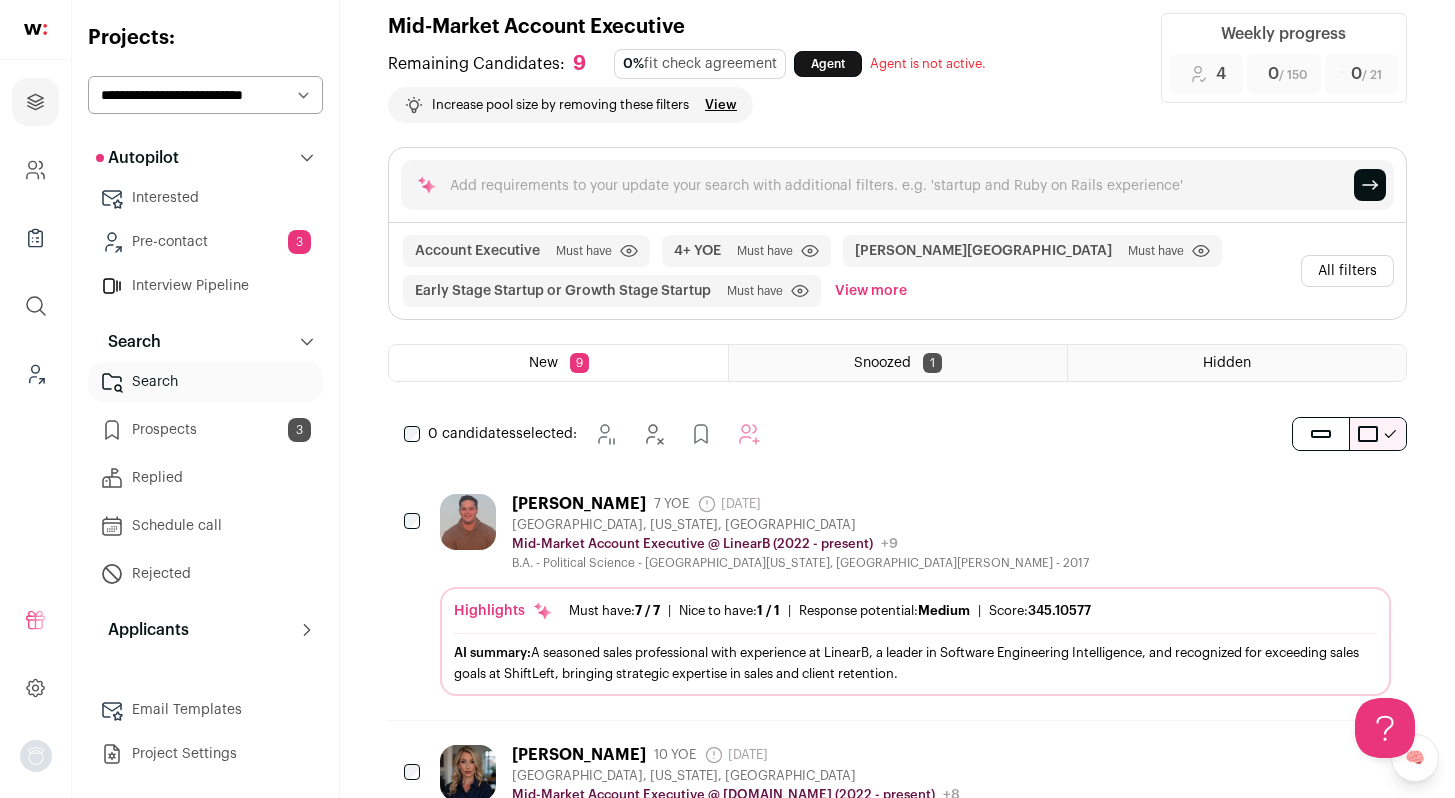 click on "Sean Huntsinger
7 YOE
8 days ago
Admin only. The last time the profile was updated.
Beverly Hills, California, United States
Mid-Market Account Executive @ LinearB
(2022 - present)
LinearB
Public / Private
Private
Valuation
101-250" at bounding box center (915, 532) 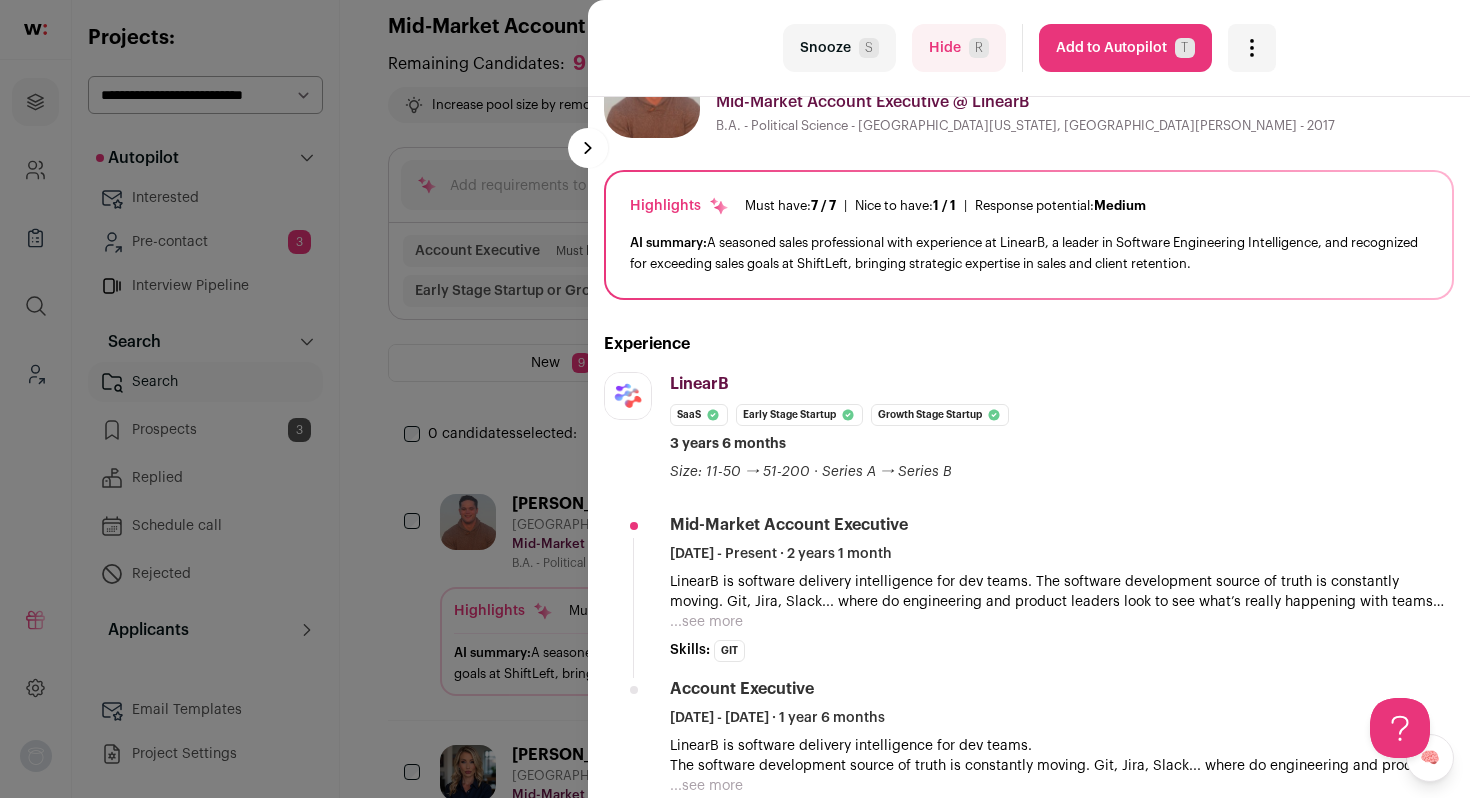 scroll, scrollTop: 84, scrollLeft: 0, axis: vertical 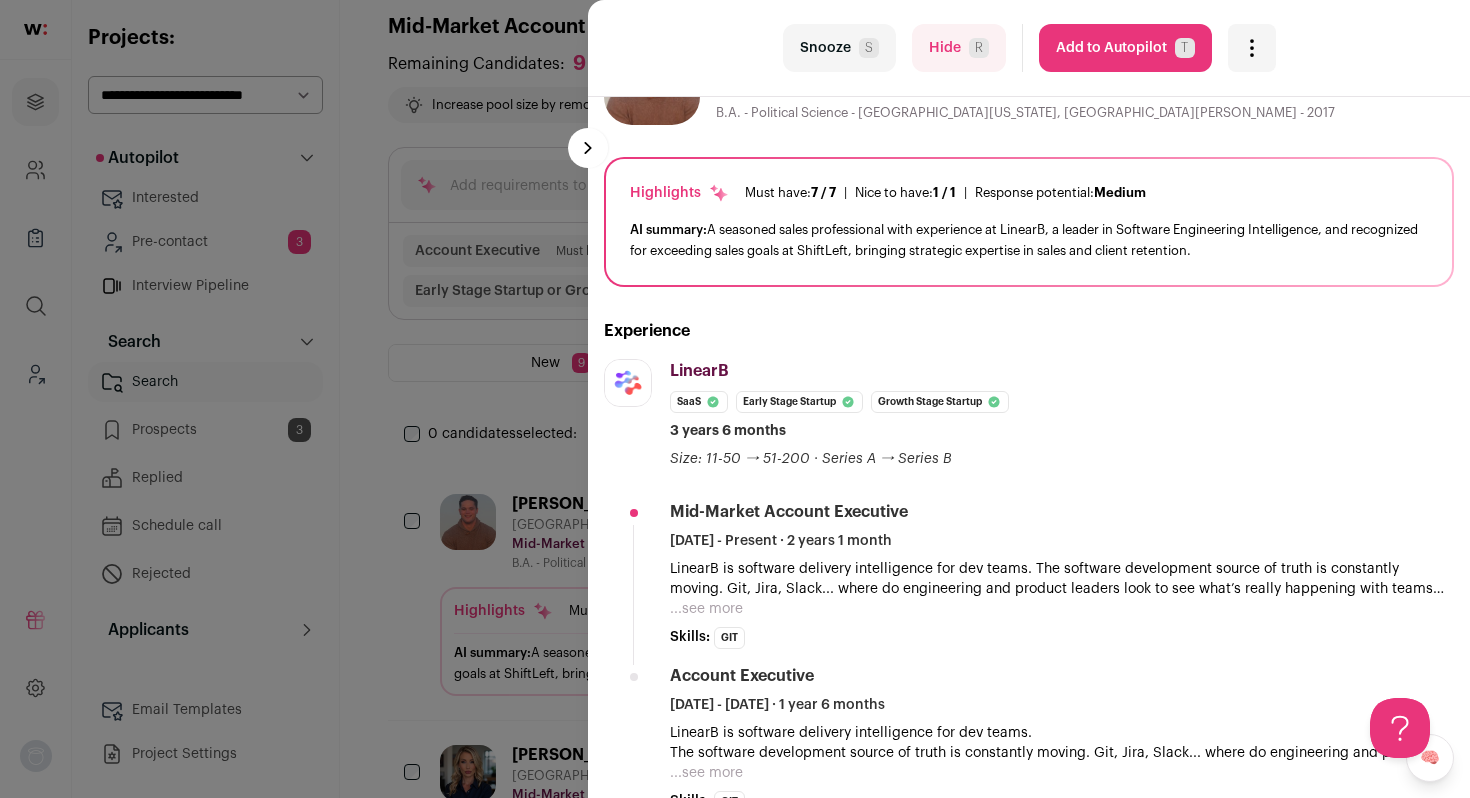 click on "Add to Autopilot
T" at bounding box center (1125, 48) 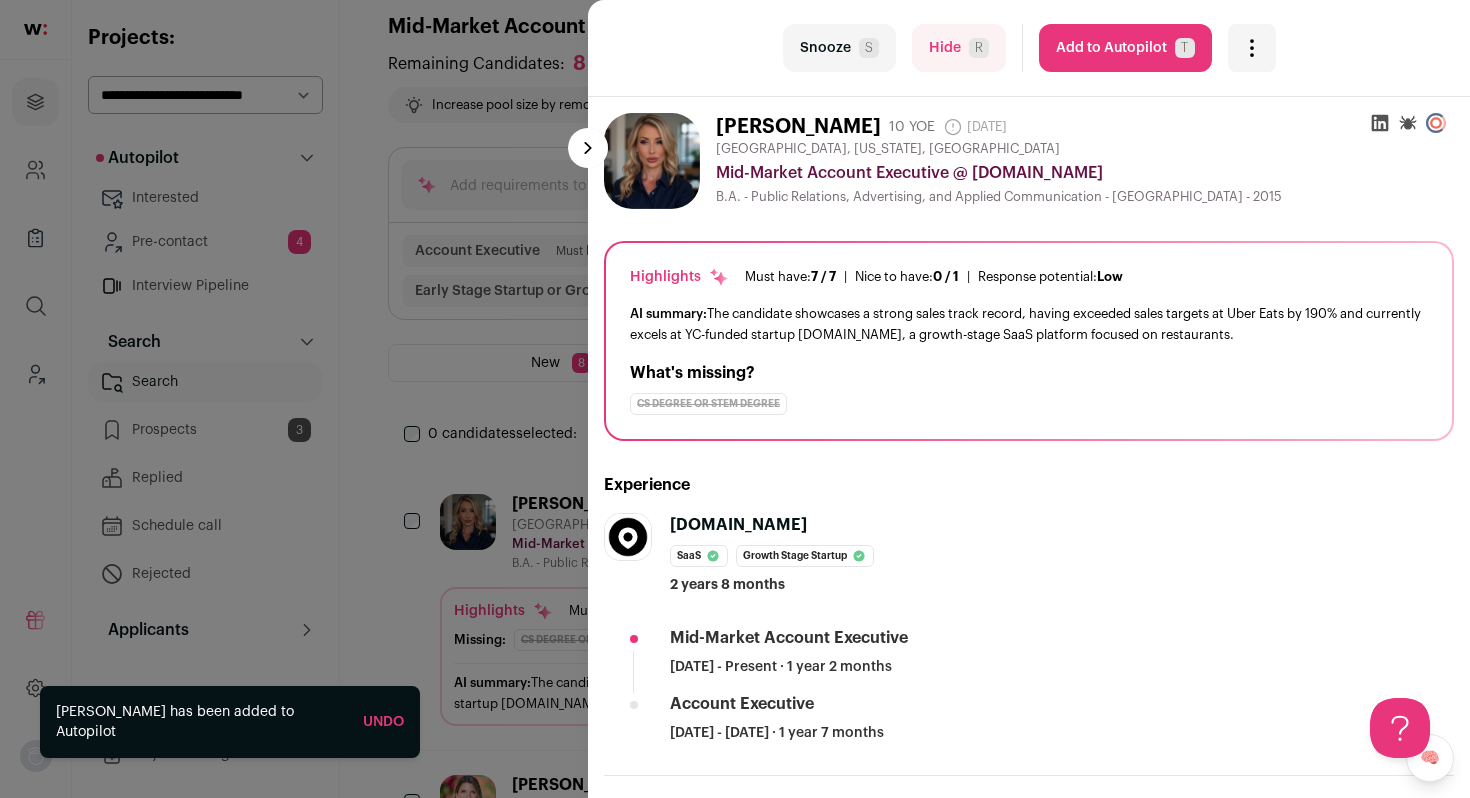 click on "Add to Autopilot
T" at bounding box center (1125, 48) 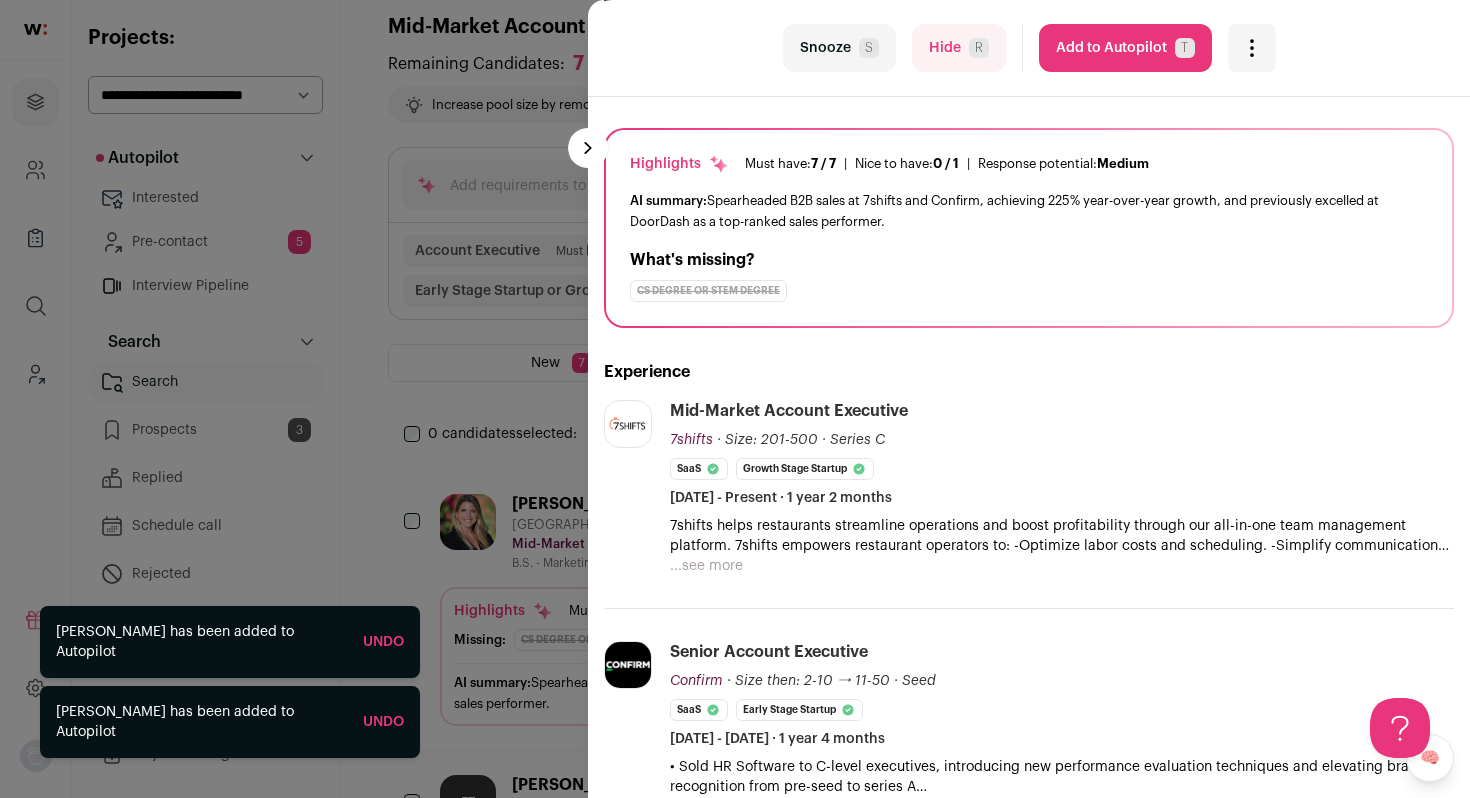 scroll, scrollTop: 187, scrollLeft: 0, axis: vertical 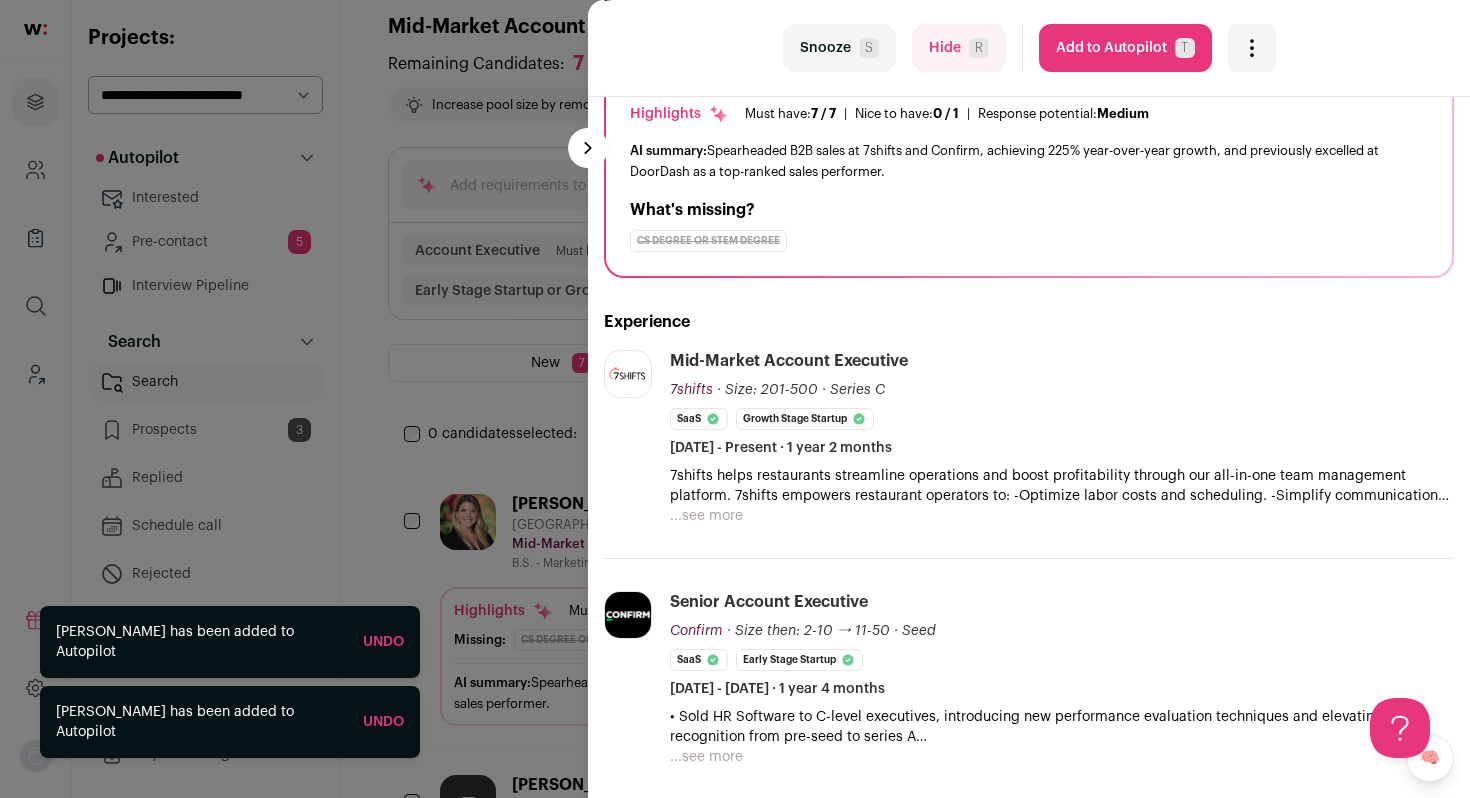 click on "Add to Autopilot
T" at bounding box center [1125, 48] 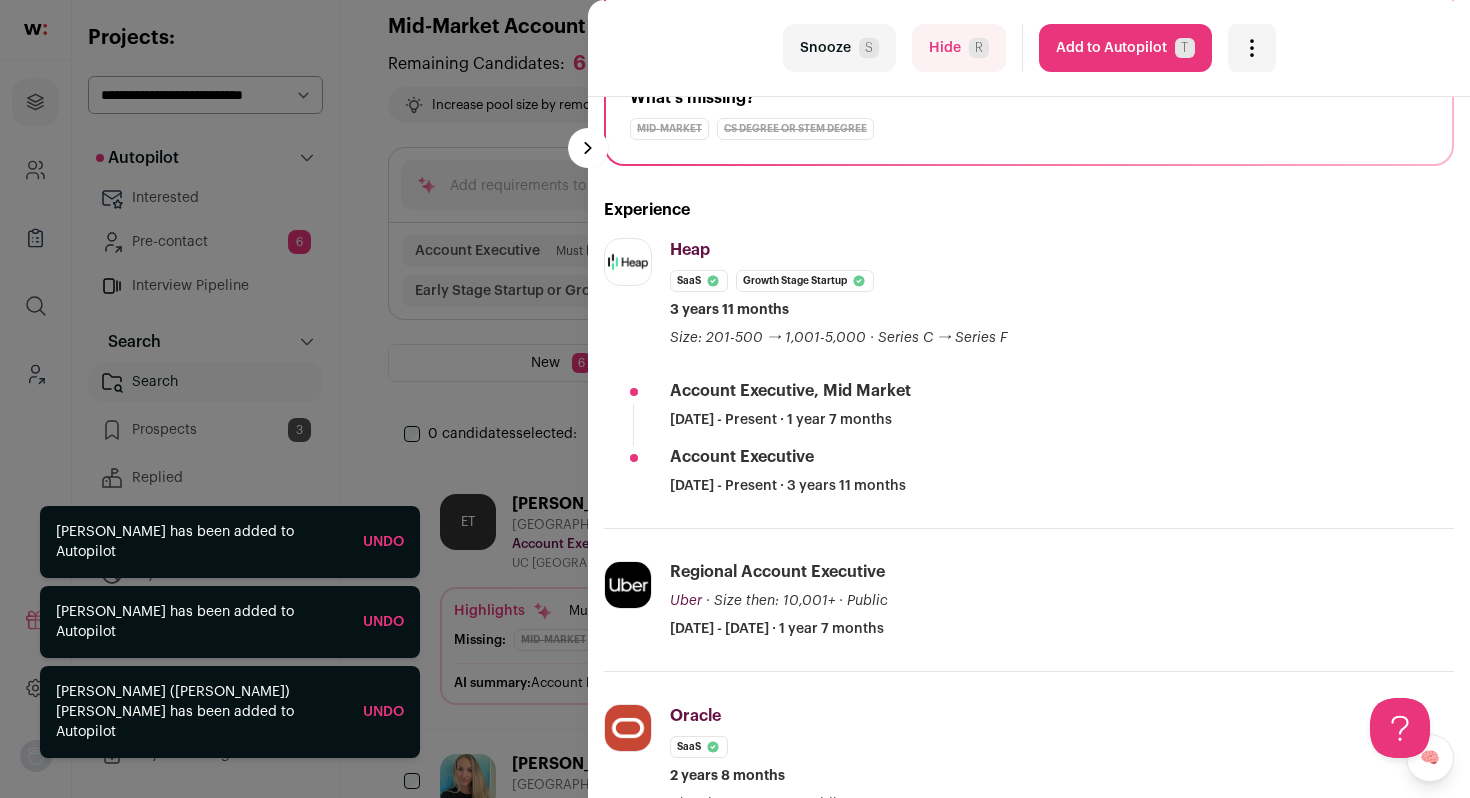 scroll, scrollTop: 287, scrollLeft: 0, axis: vertical 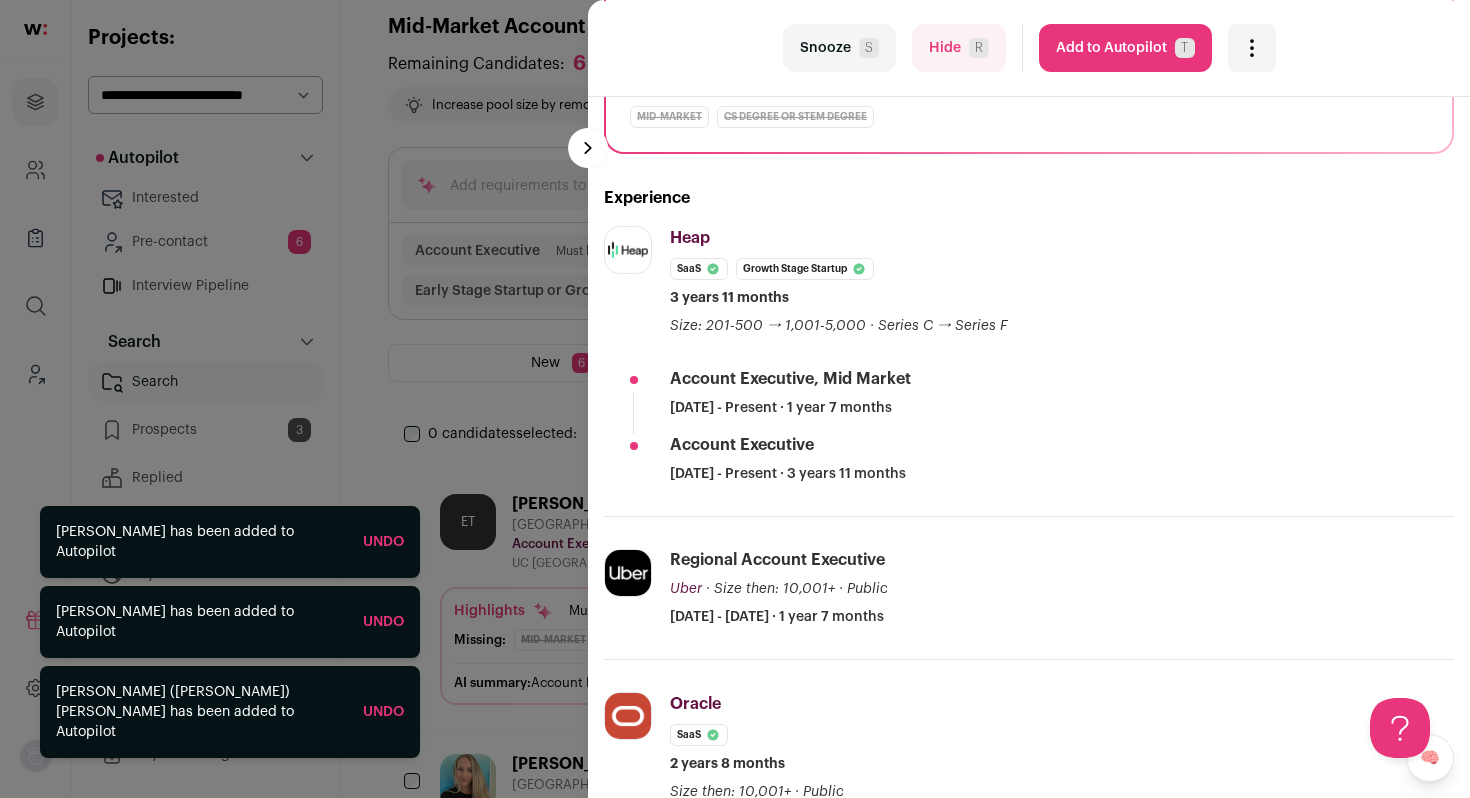 click on "Add to Autopilot
T" at bounding box center (1125, 48) 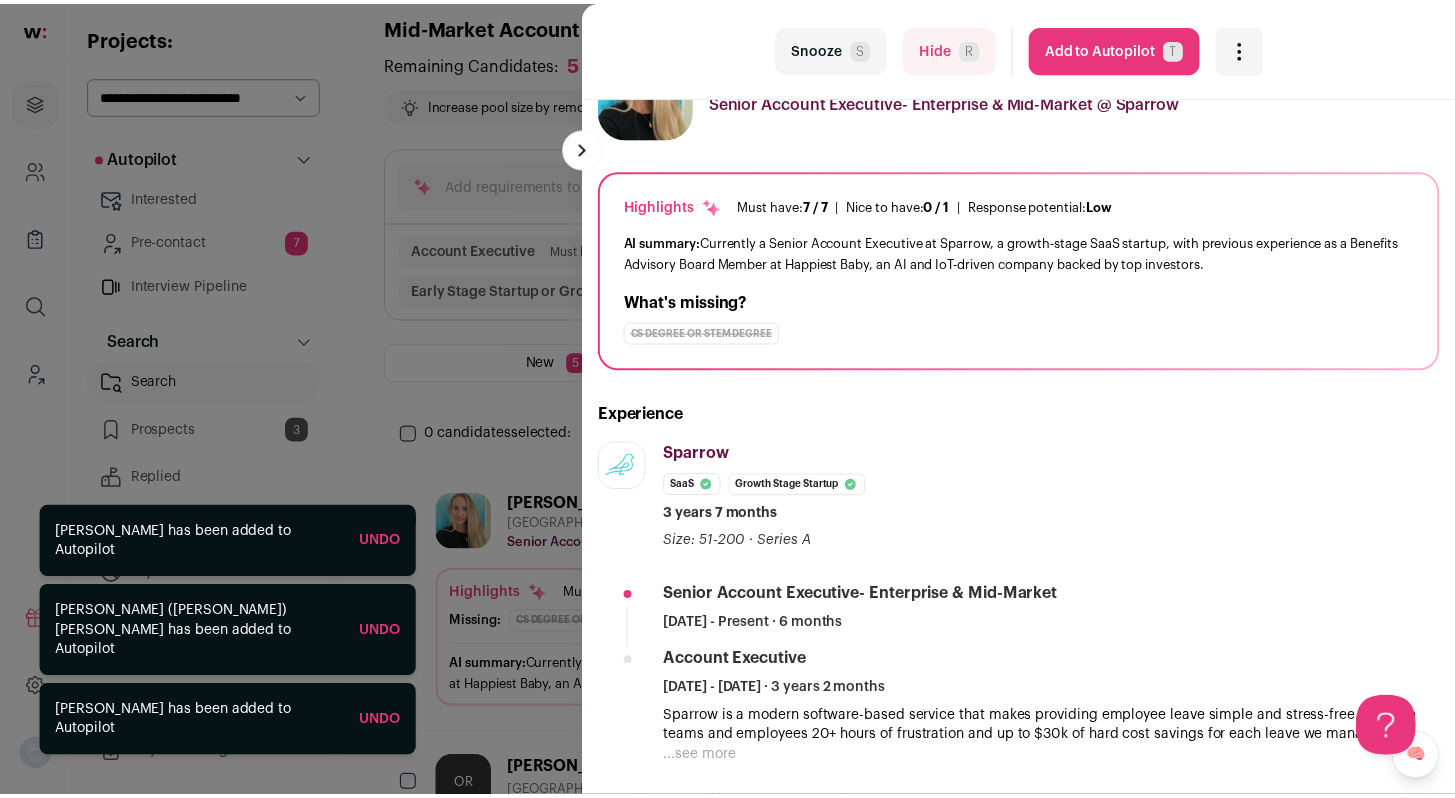 scroll, scrollTop: 84, scrollLeft: 0, axis: vertical 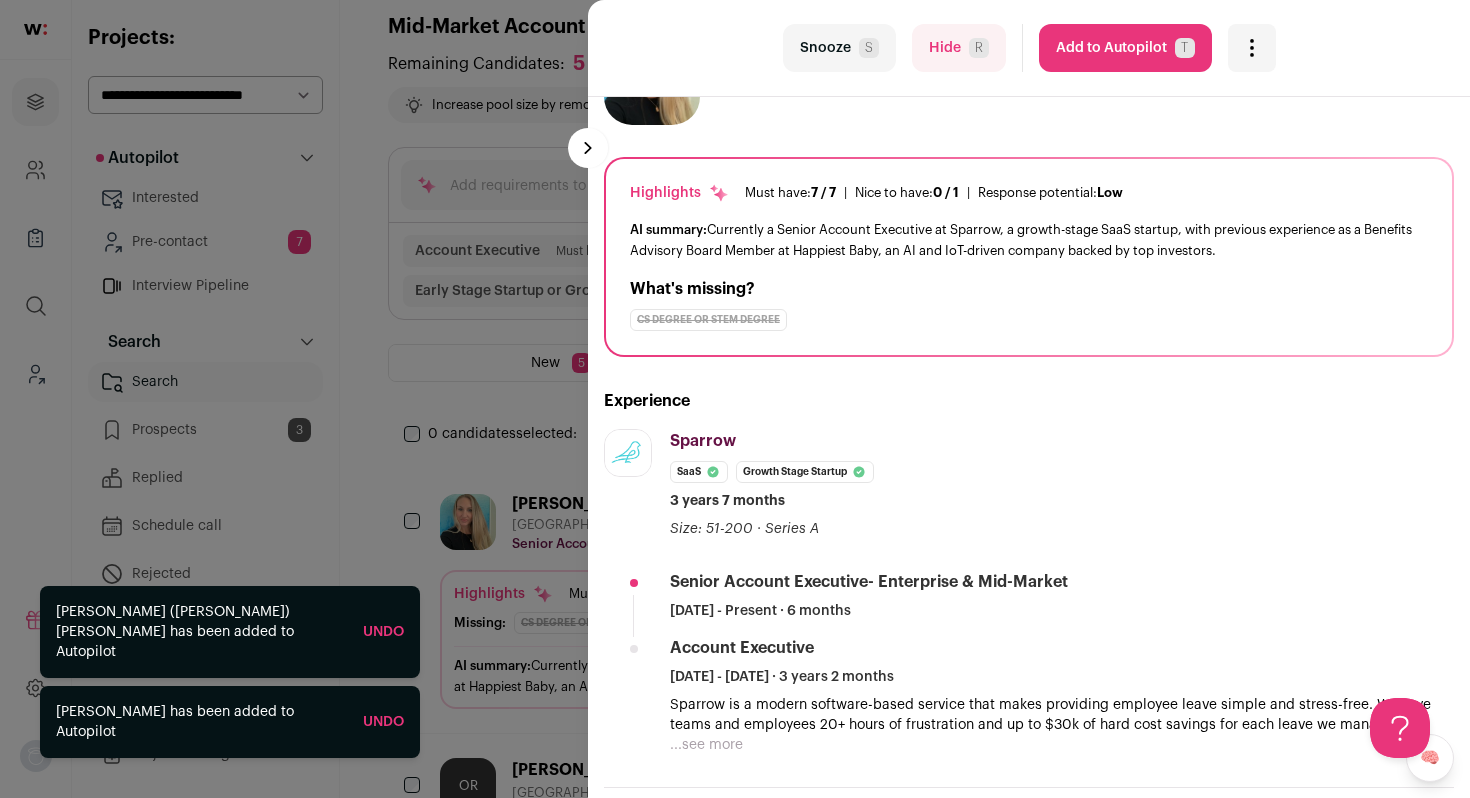 click on "Add to Autopilot
T" at bounding box center [1125, 48] 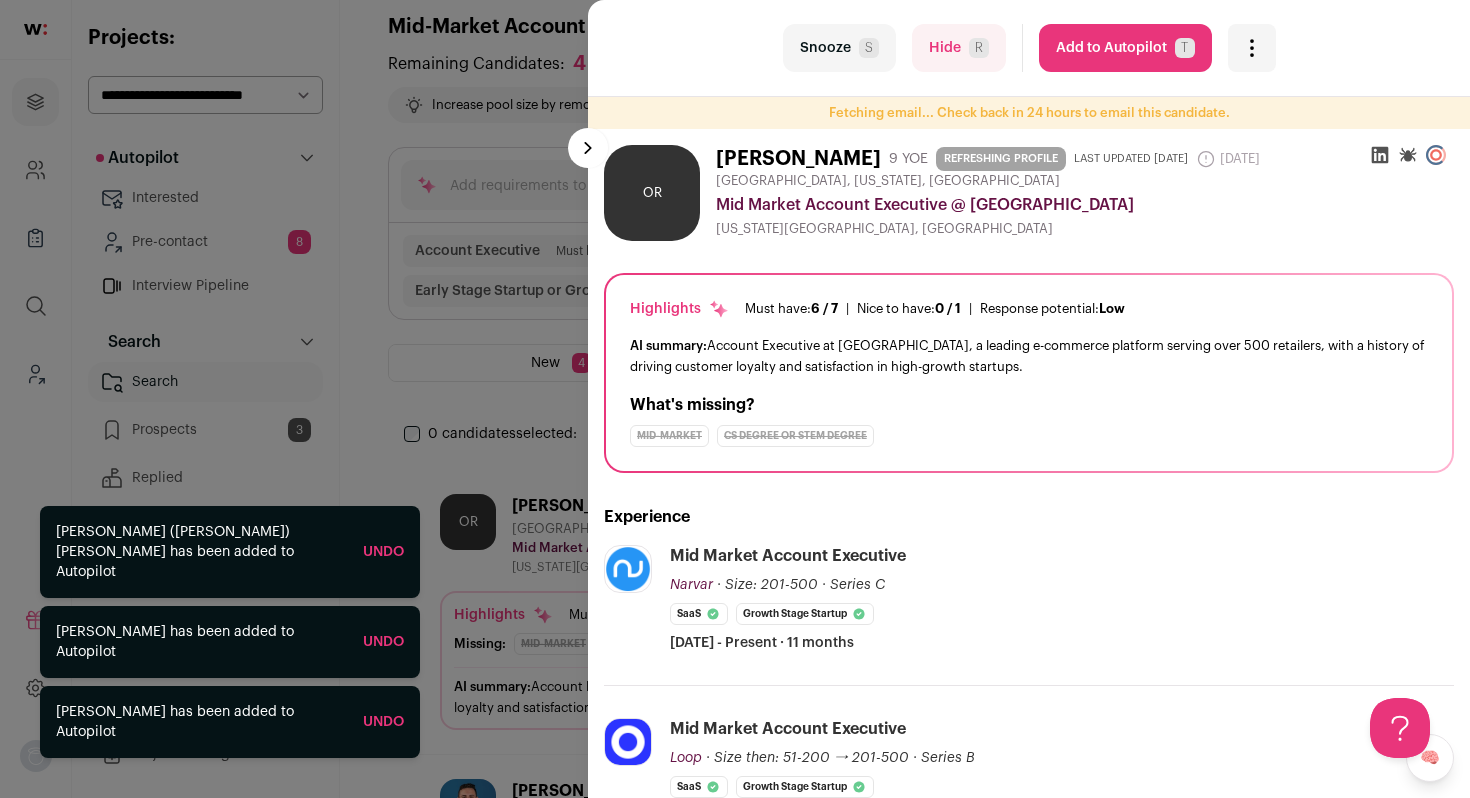 click on "last
Snooze
S
Hide
R
Add to Autopilot
T
More actions
Report a Problem
Report the candidate
next
esc
Fetching email... Check back in 24 hours to email this candidate." at bounding box center (735, 399) 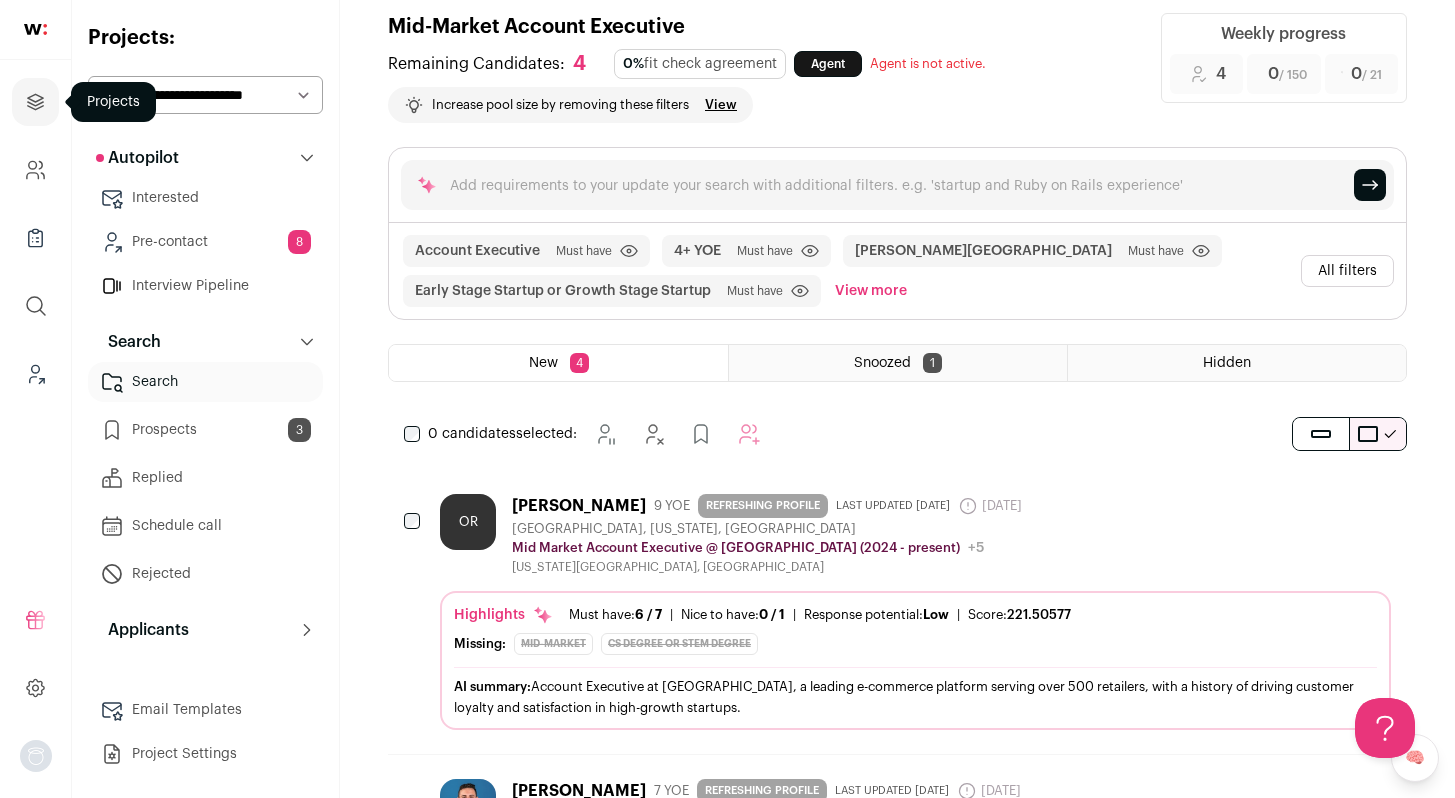 click at bounding box center [35, 102] 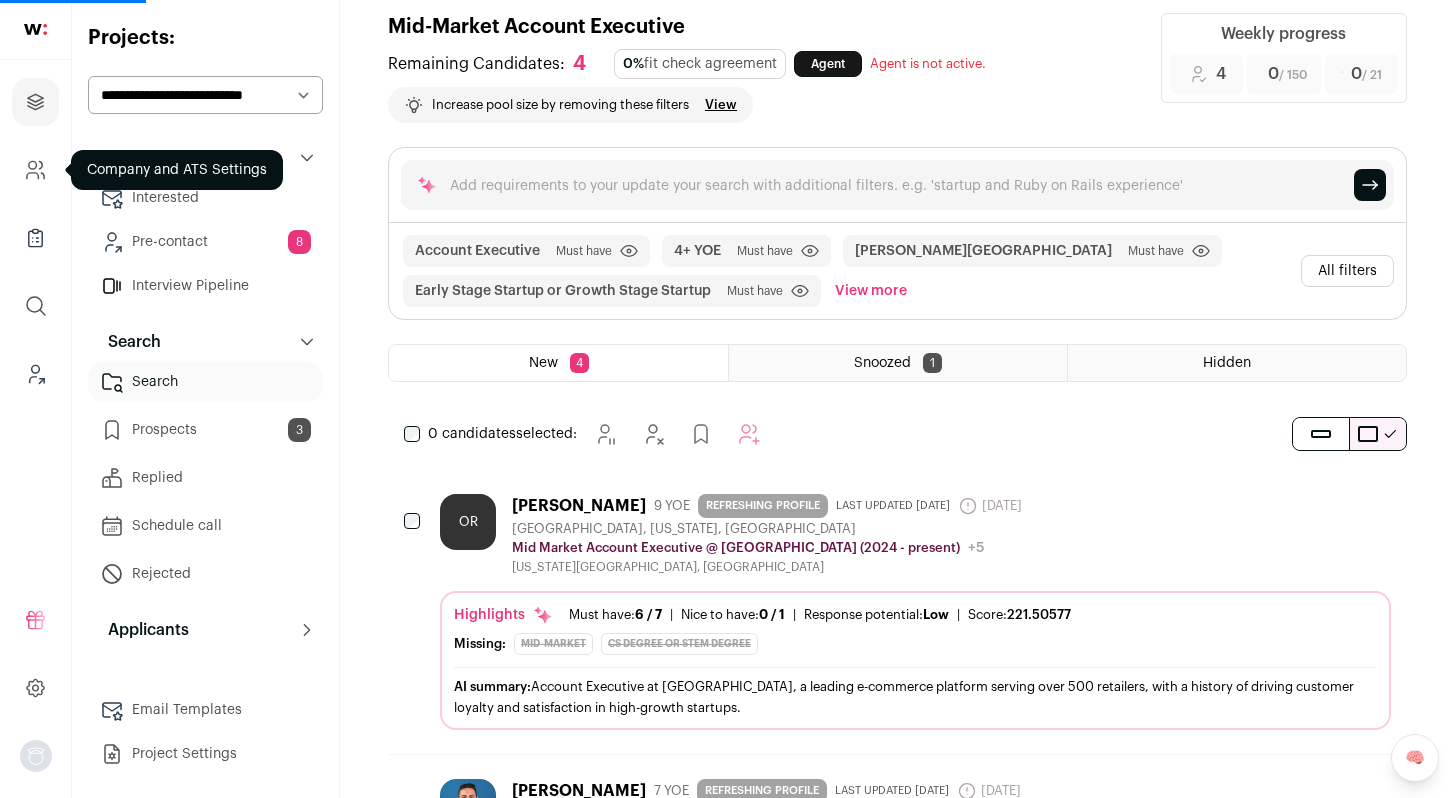 click 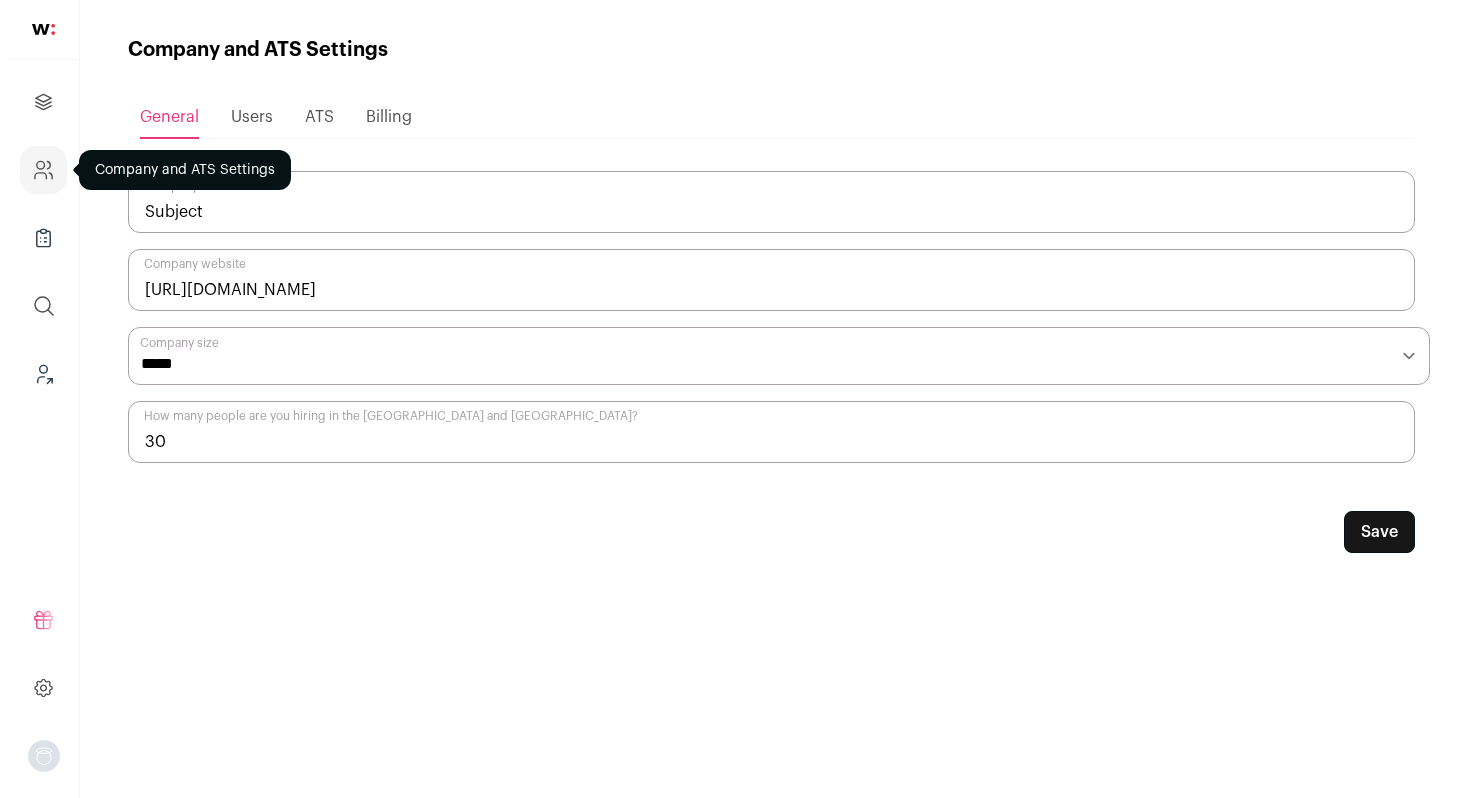 scroll, scrollTop: 0, scrollLeft: 0, axis: both 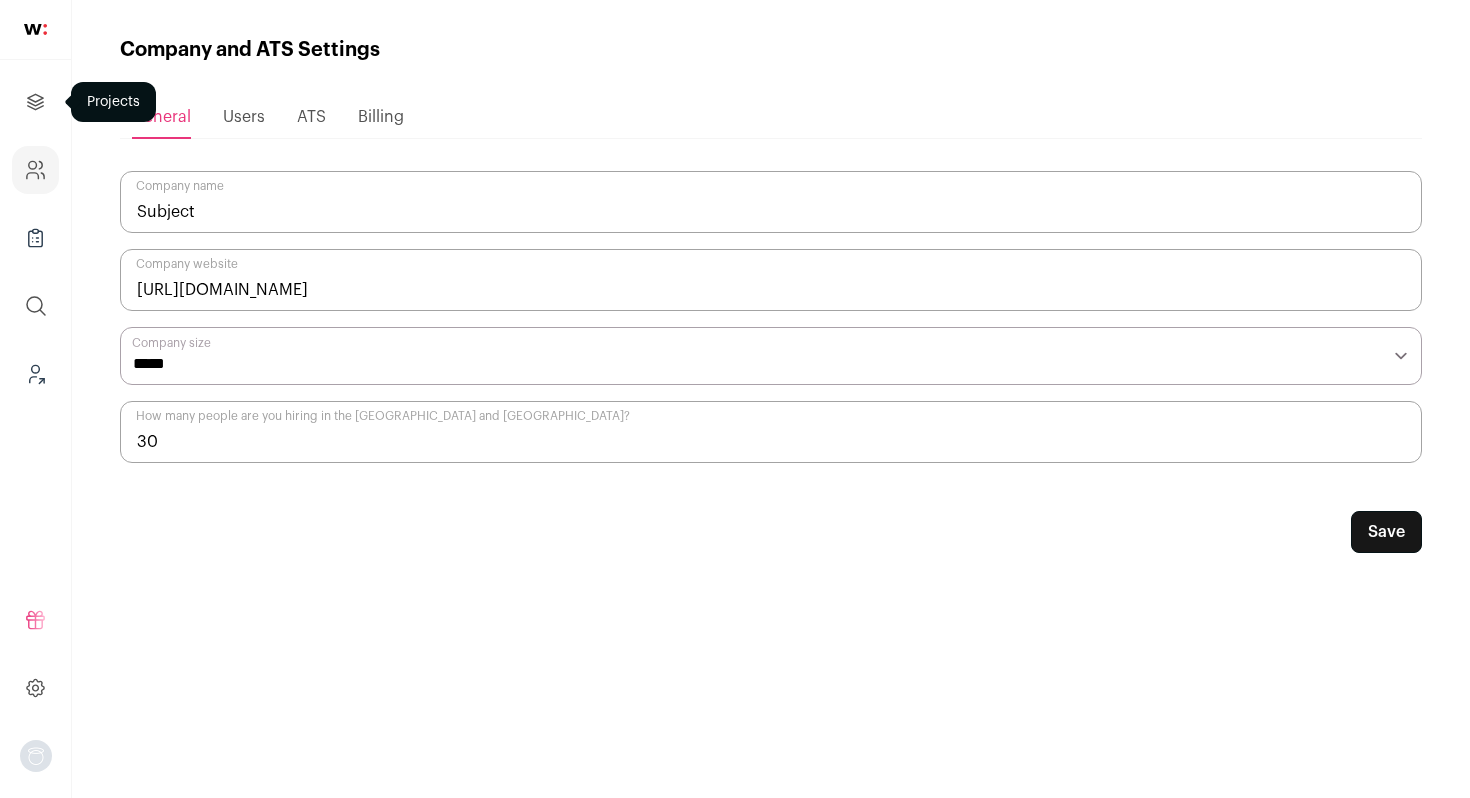 click 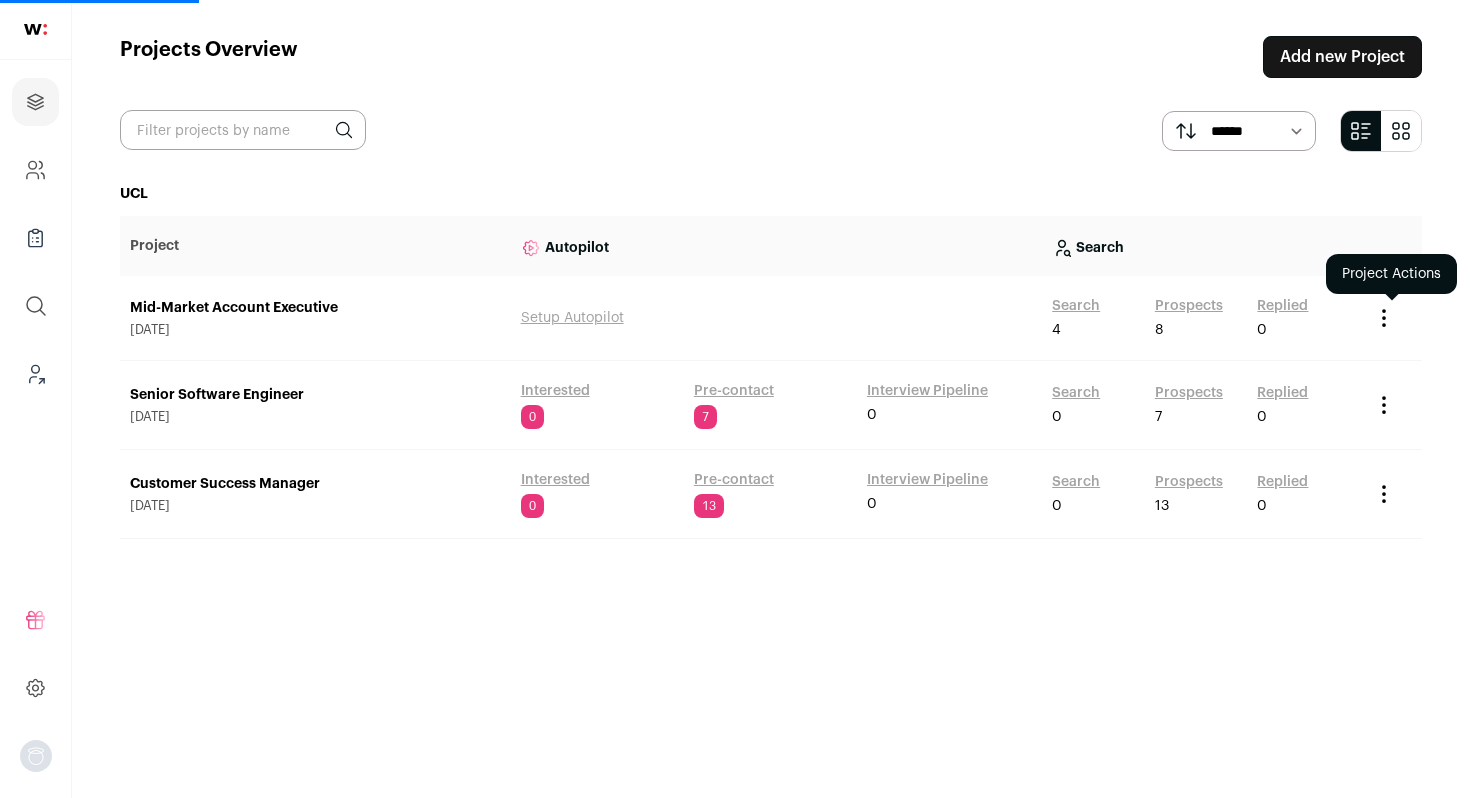 click 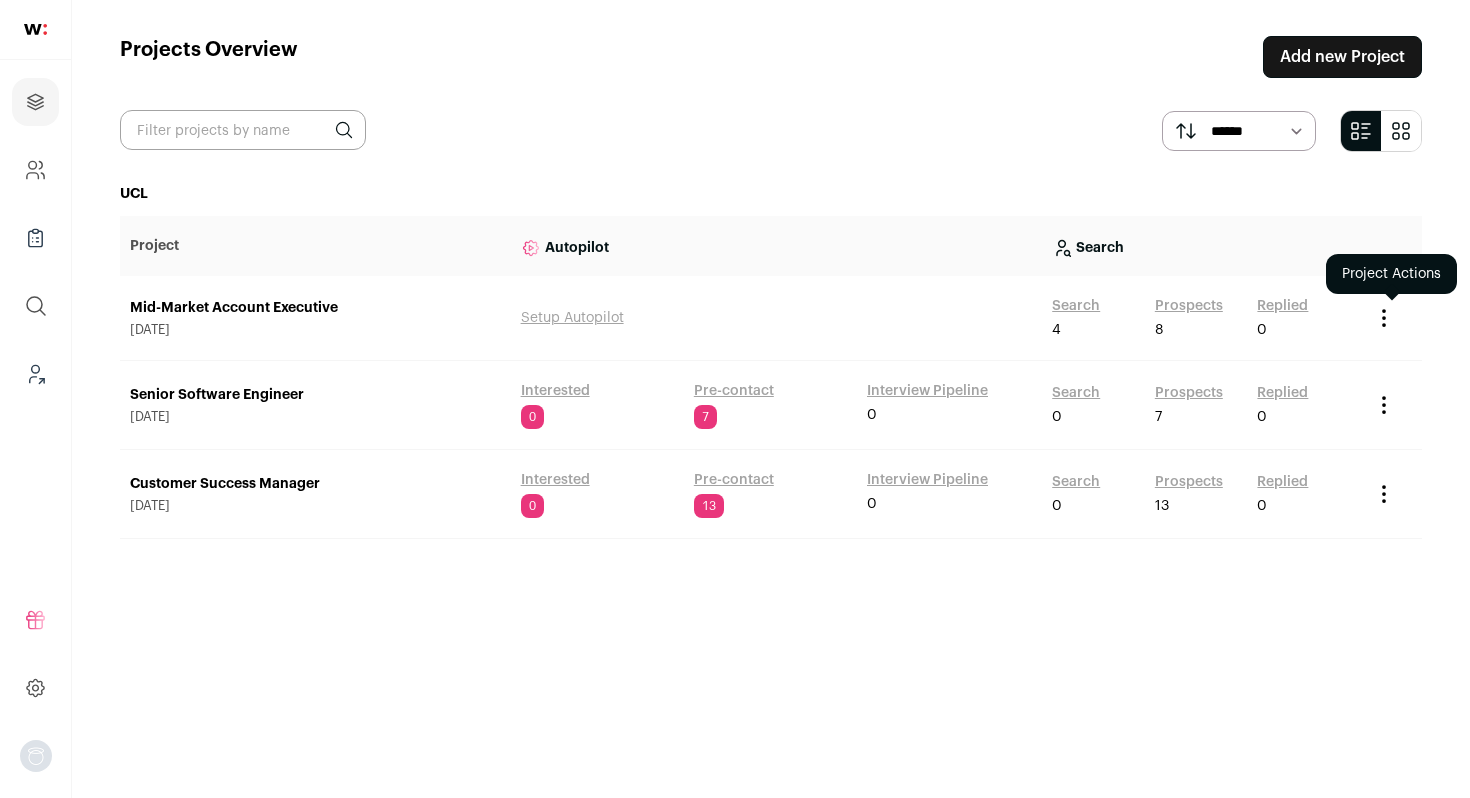 click 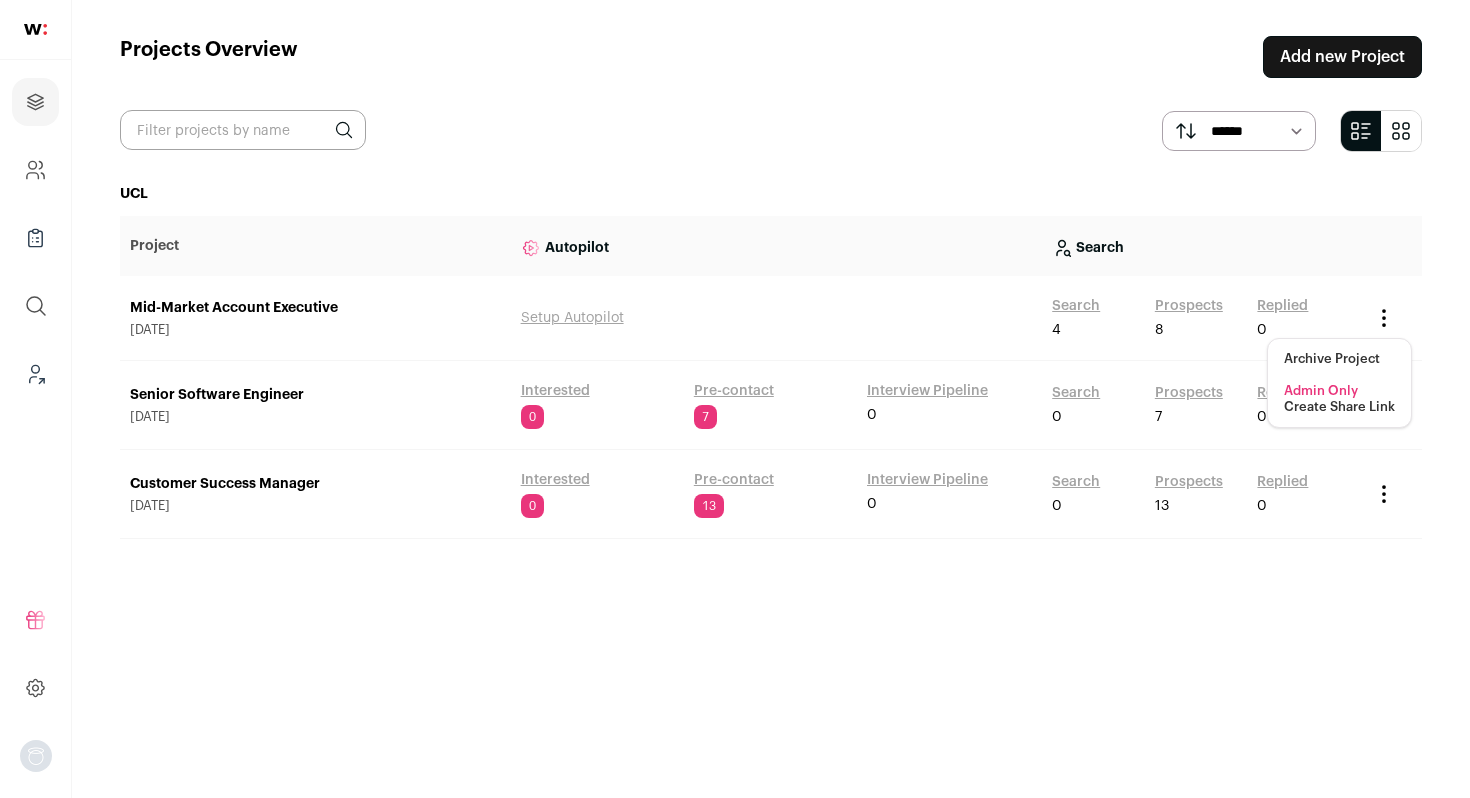 click on "Create Share Link" at bounding box center [1339, 407] 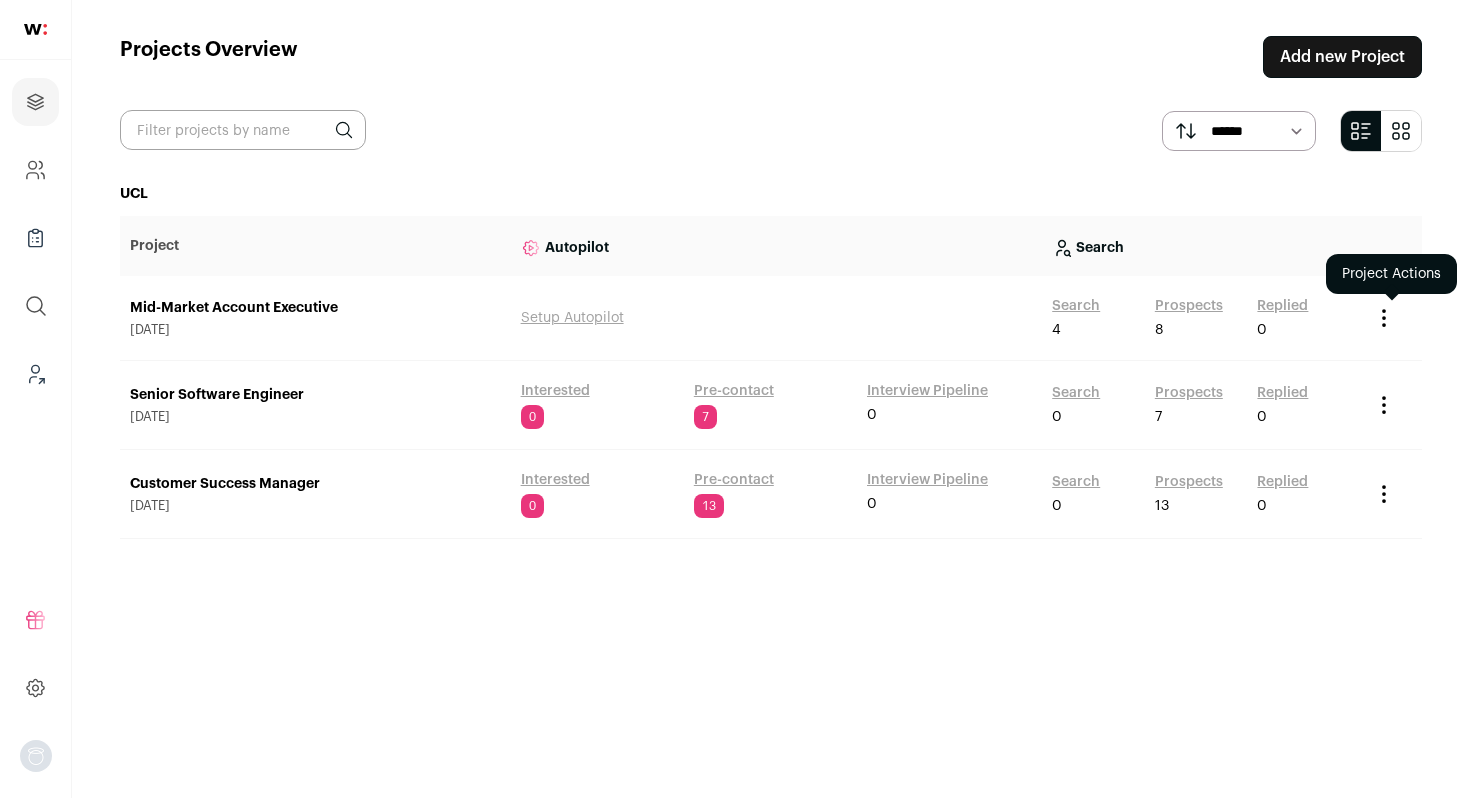 click 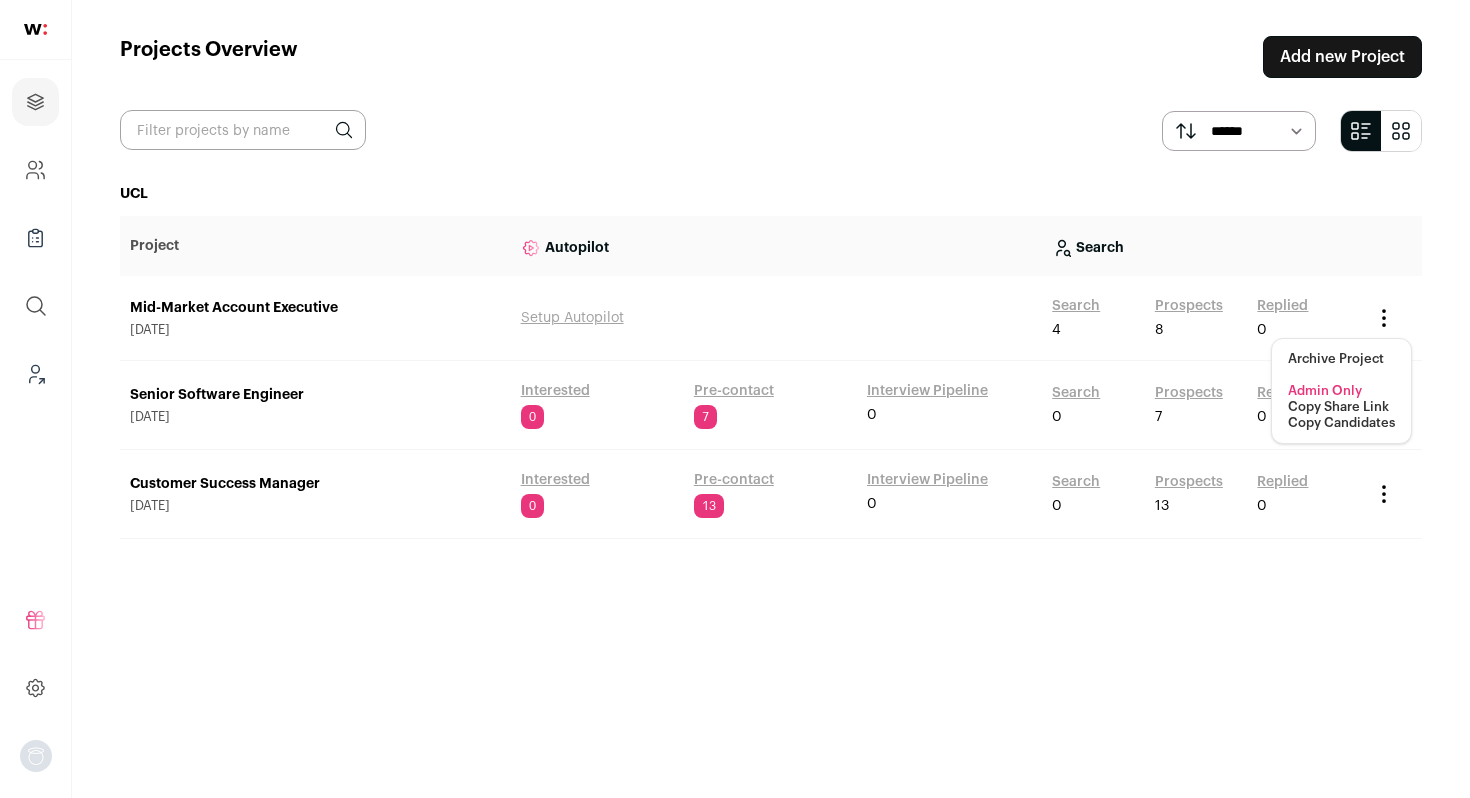 click on "Copy Share Link" at bounding box center (1338, 407) 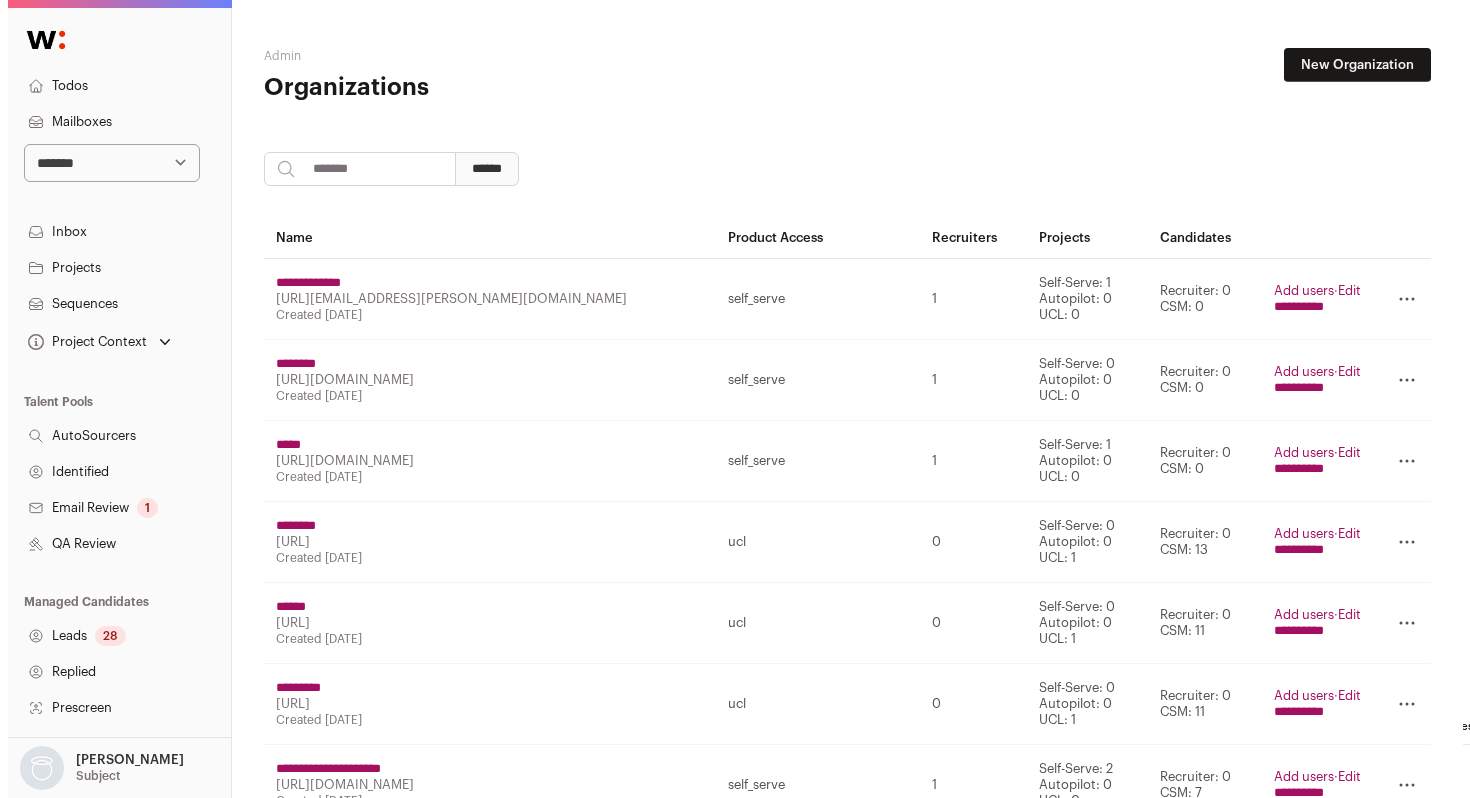 scroll, scrollTop: 0, scrollLeft: 0, axis: both 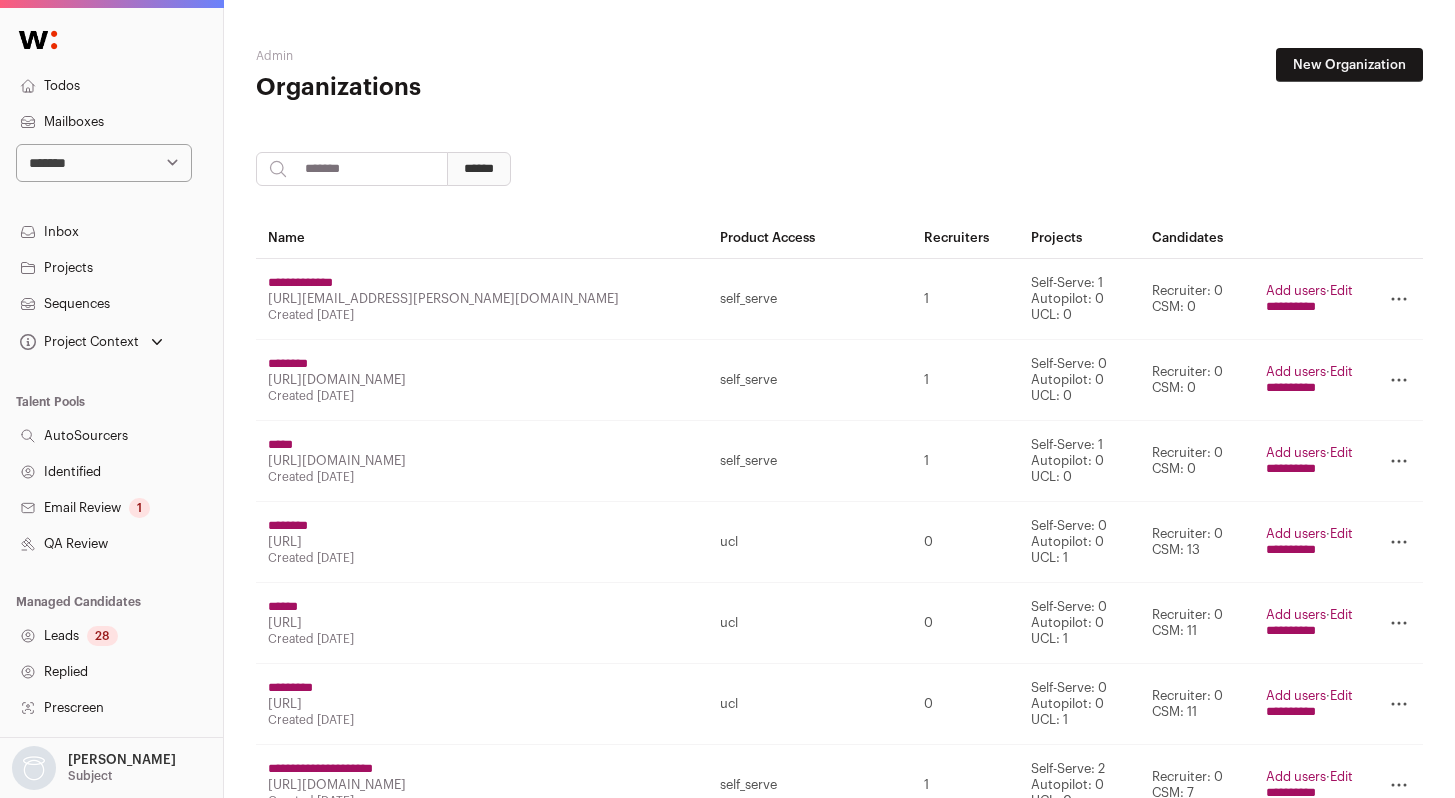 click at bounding box center (352, 169) 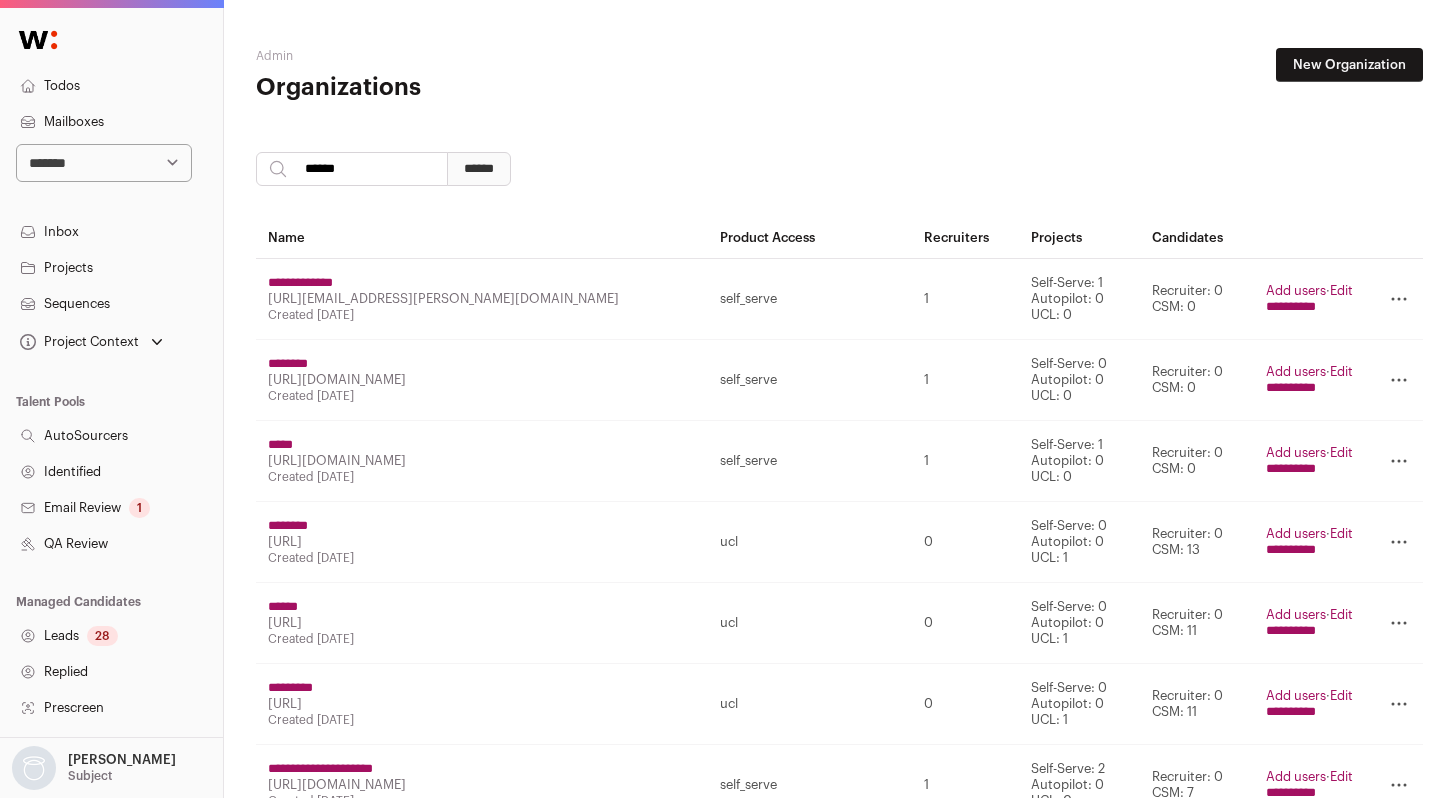 type on "******" 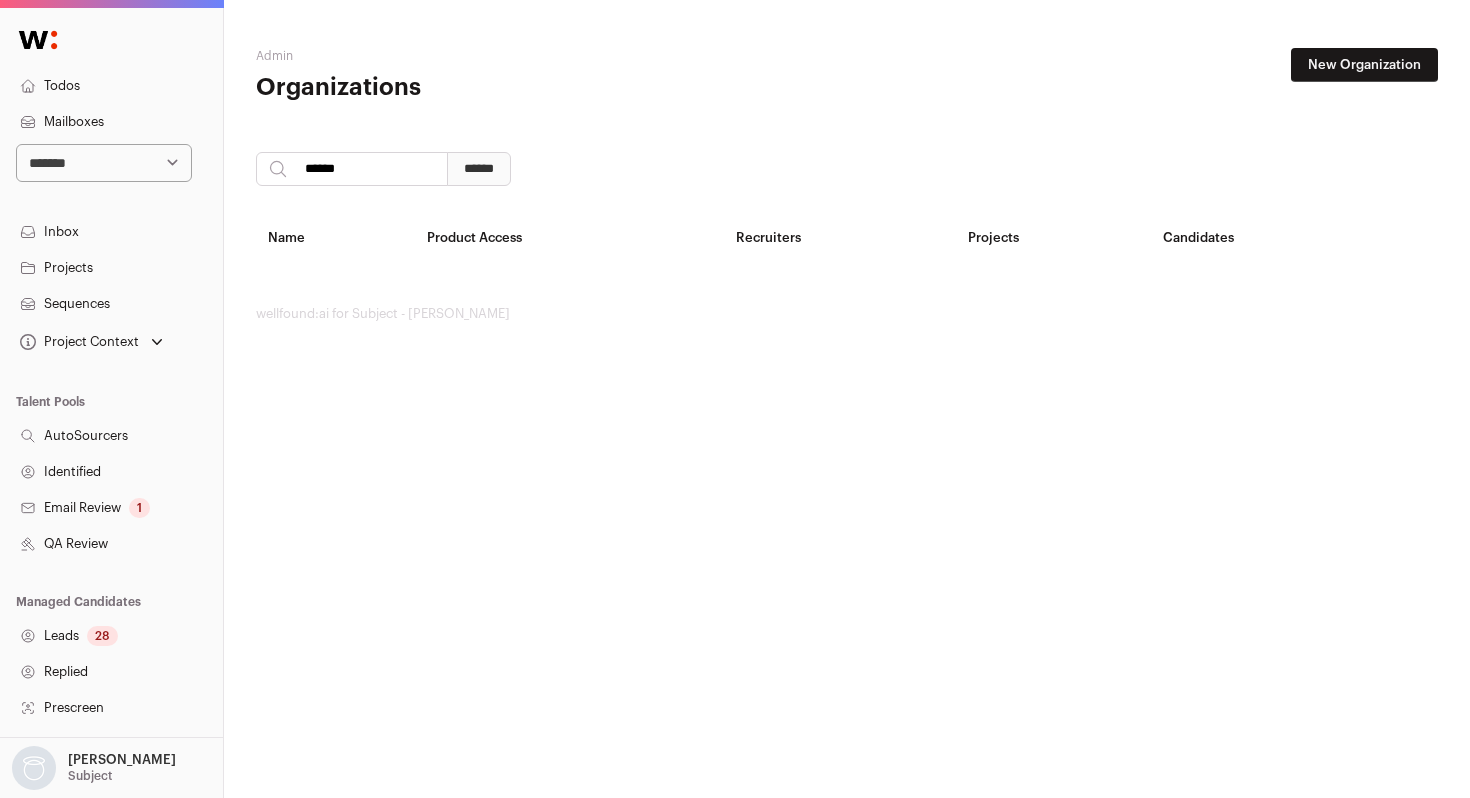 click on "New Organization" at bounding box center (1364, 65) 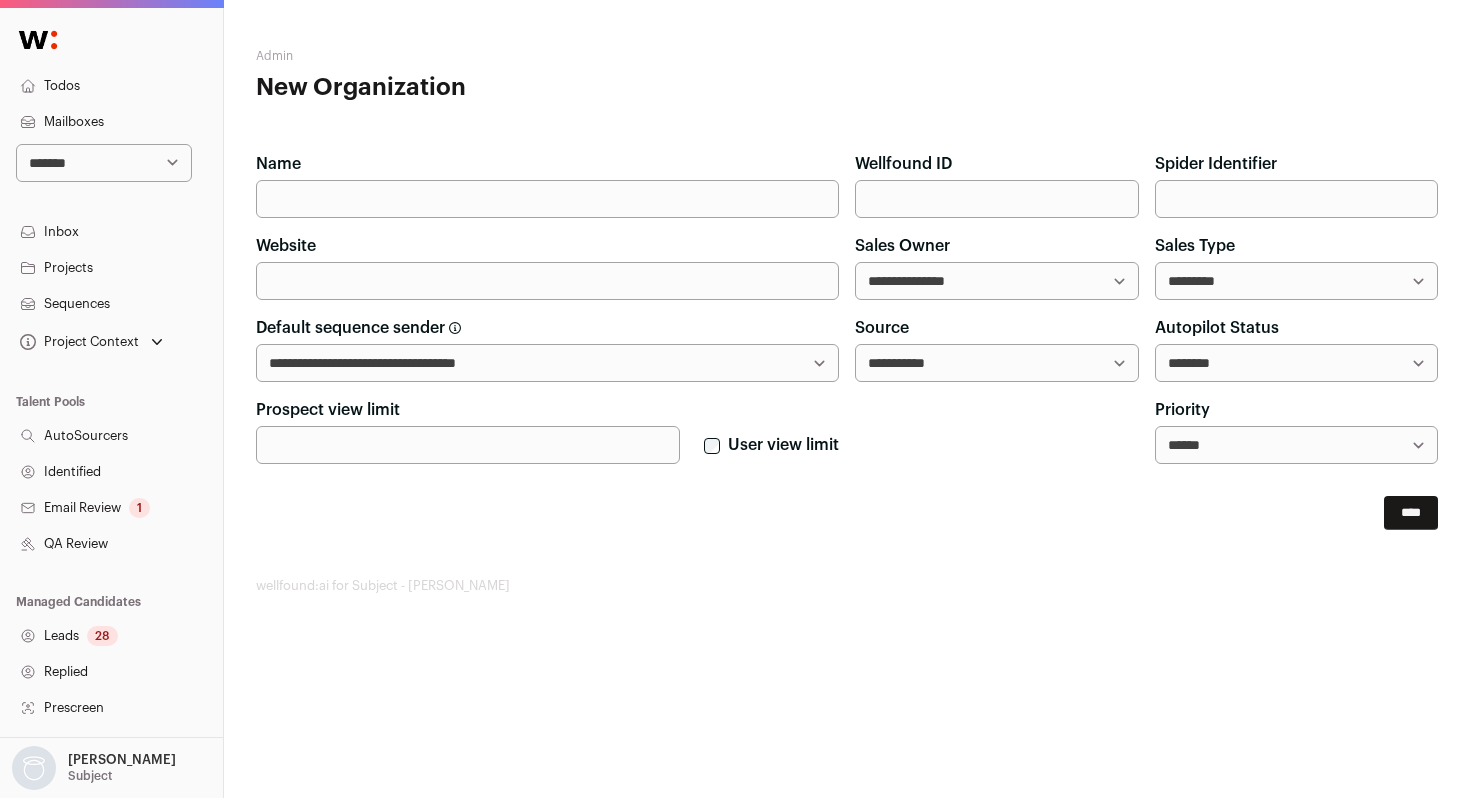 click on "Name" at bounding box center (547, 199) 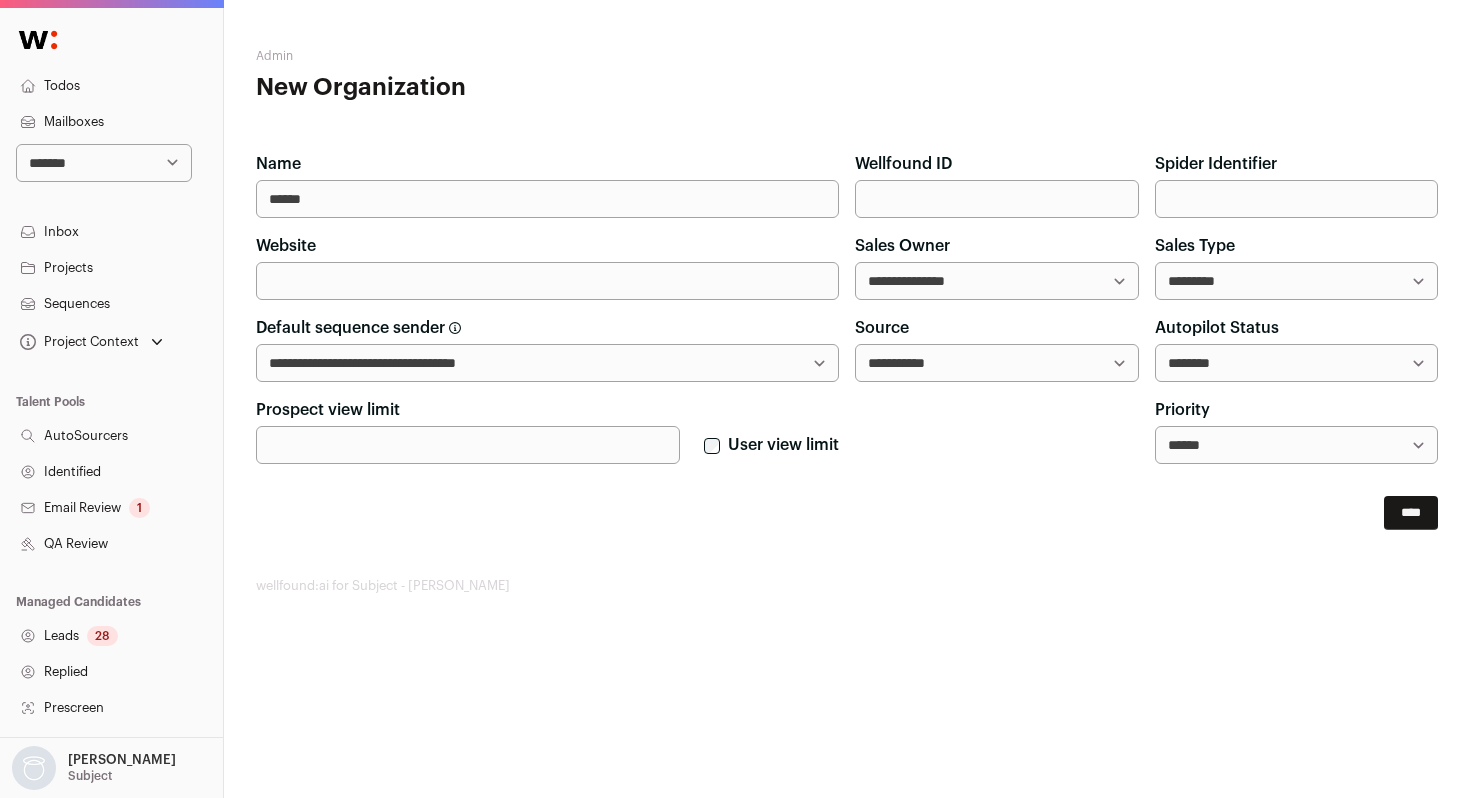 type on "******" 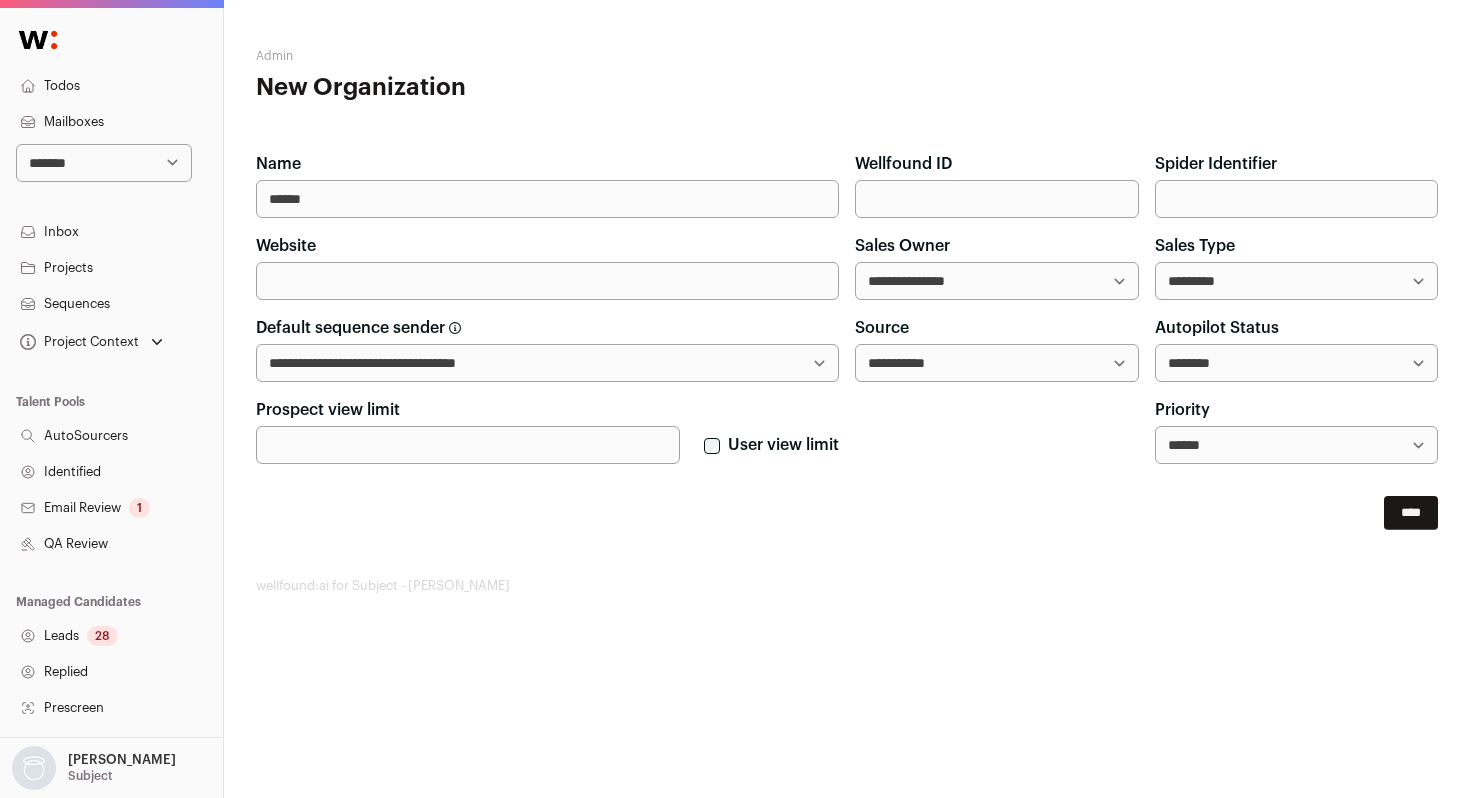 click on "Website" at bounding box center [547, 281] 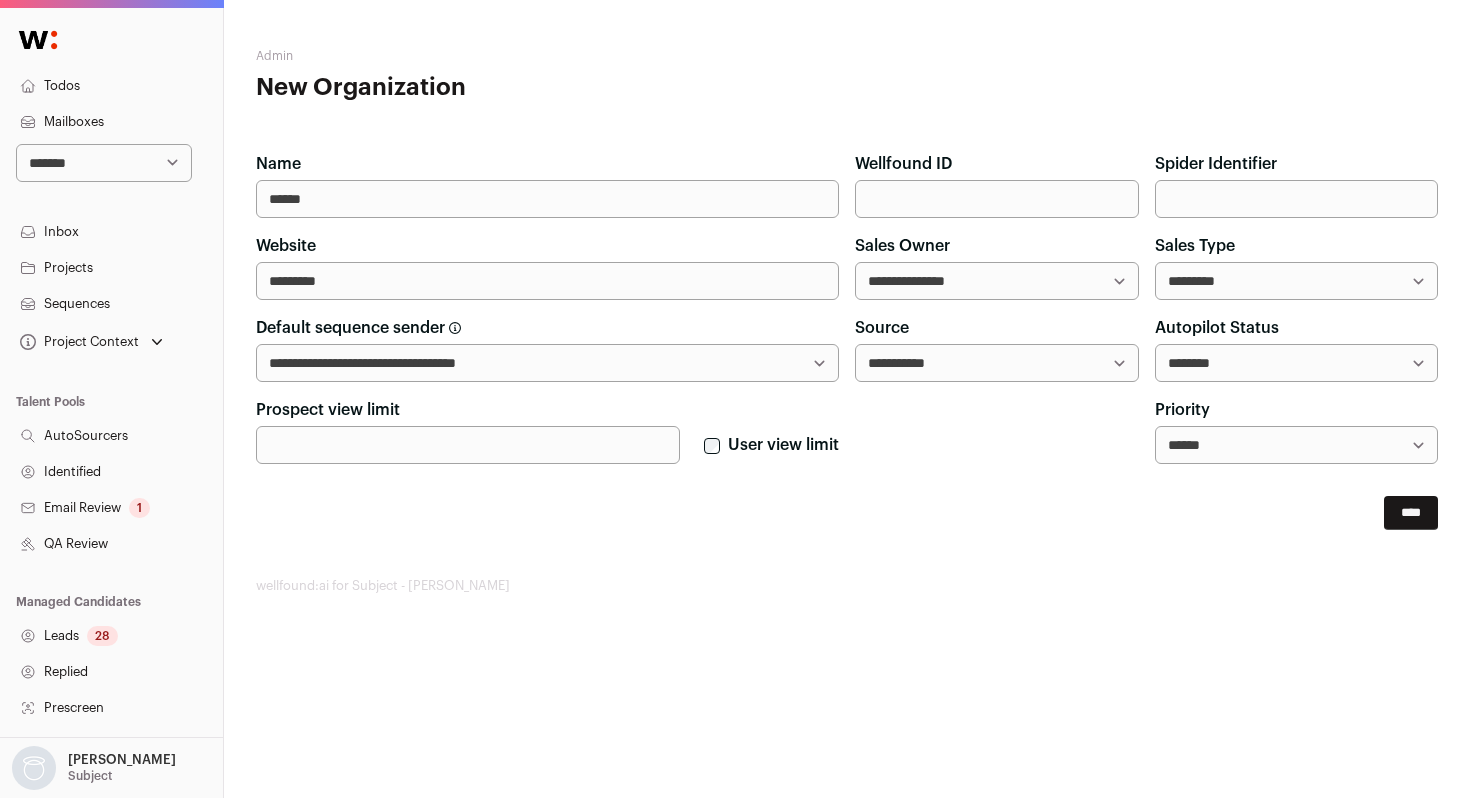 type on "*********" 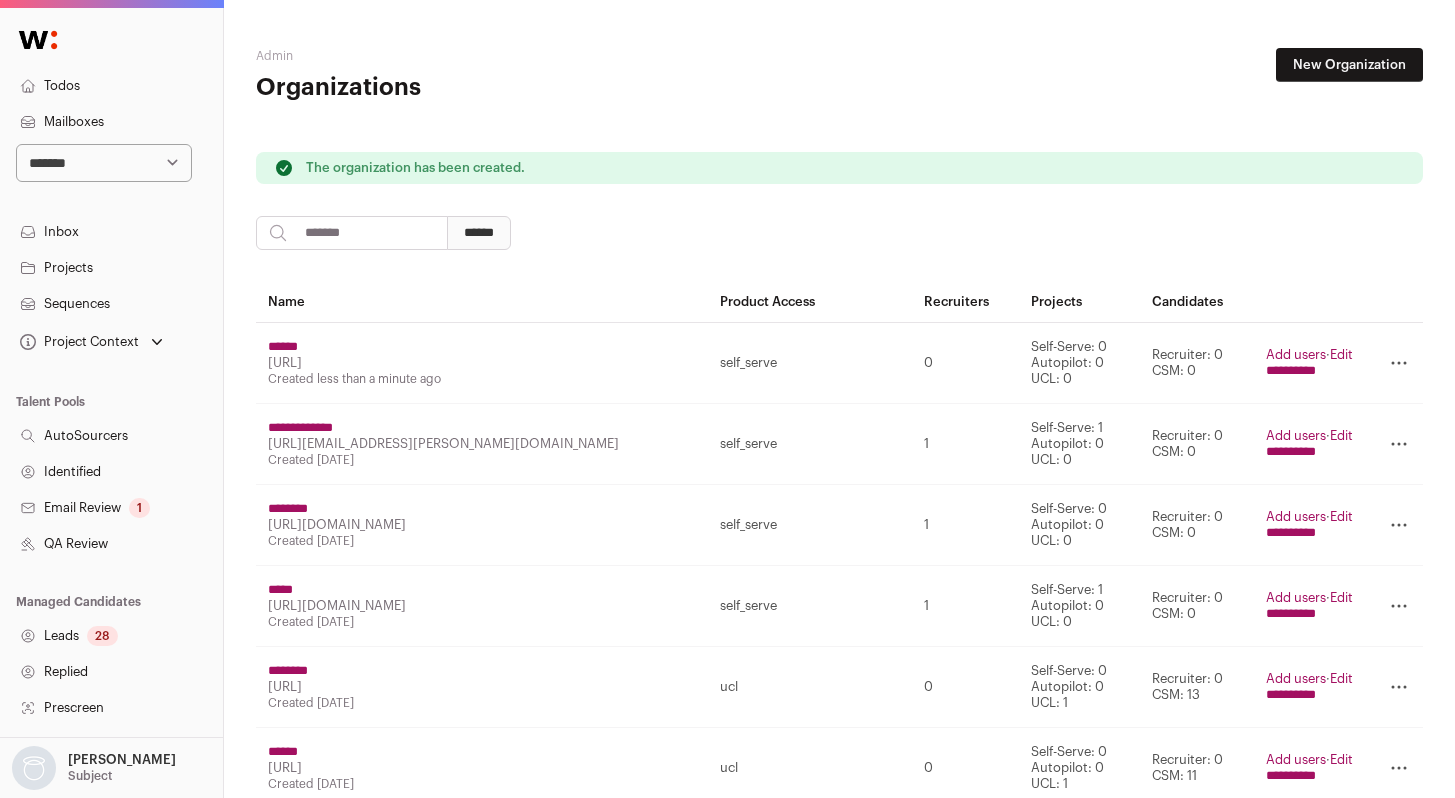 click on "**********" at bounding box center (1291, 371) 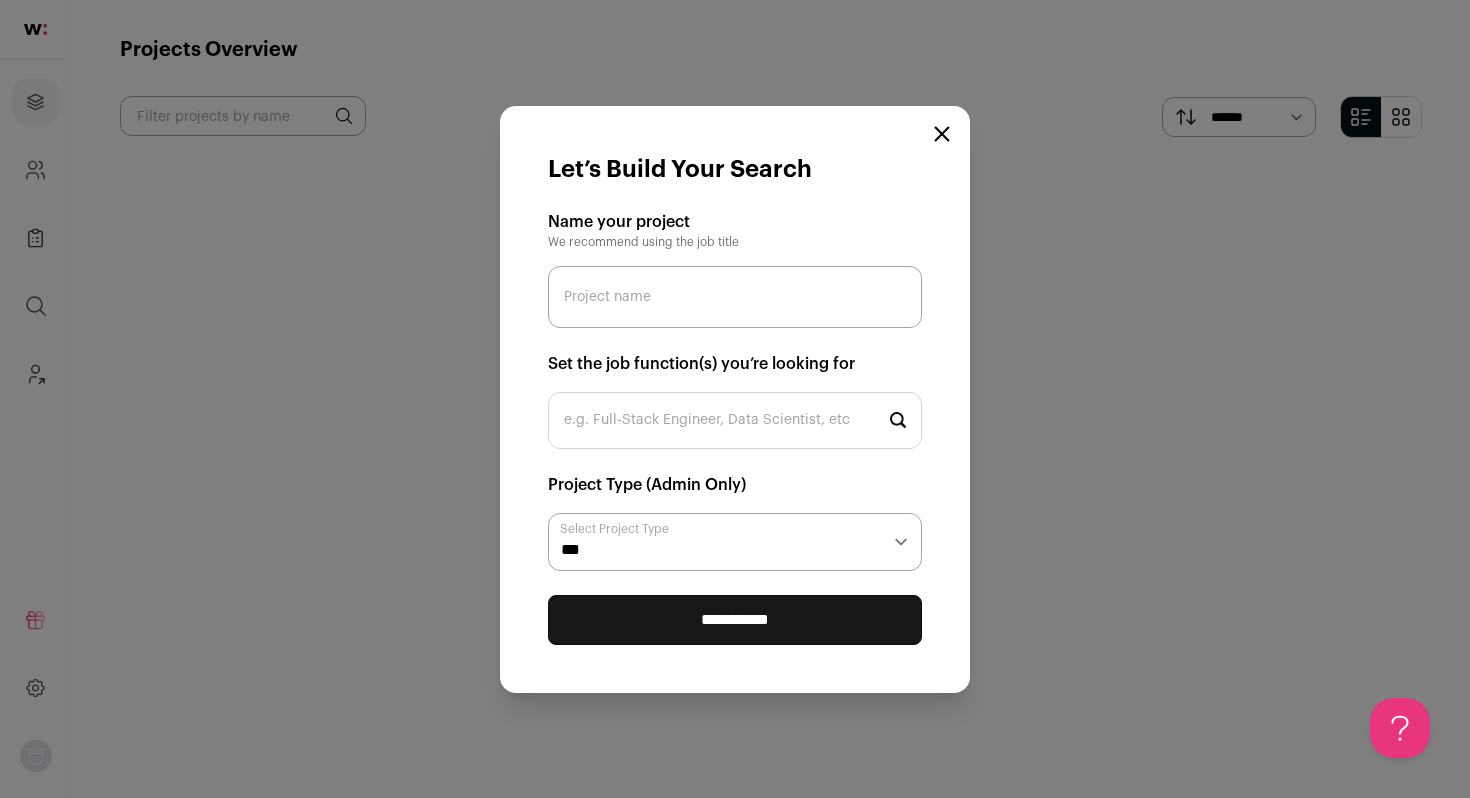 scroll, scrollTop: 0, scrollLeft: 0, axis: both 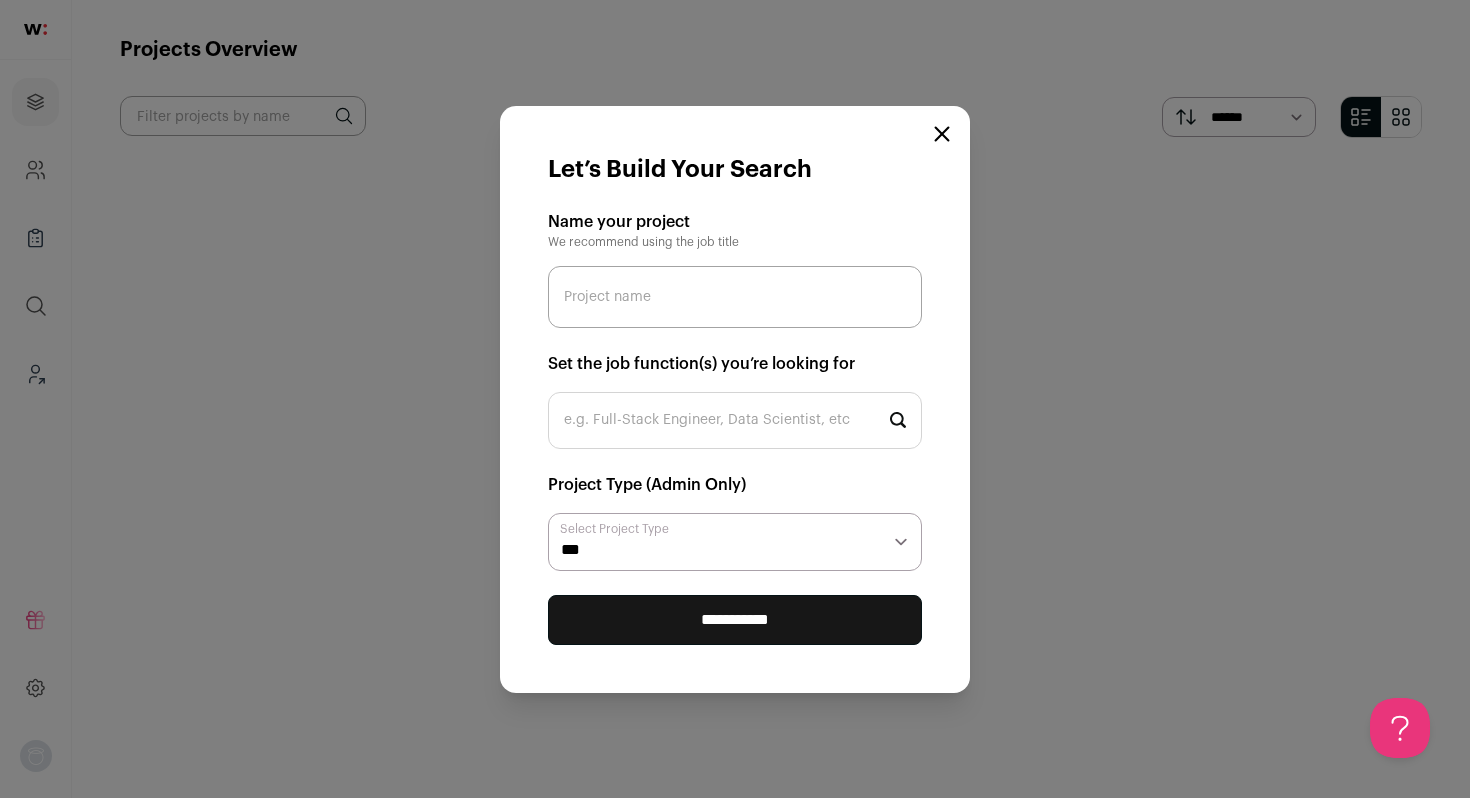 click on "Project name" at bounding box center [735, 297] 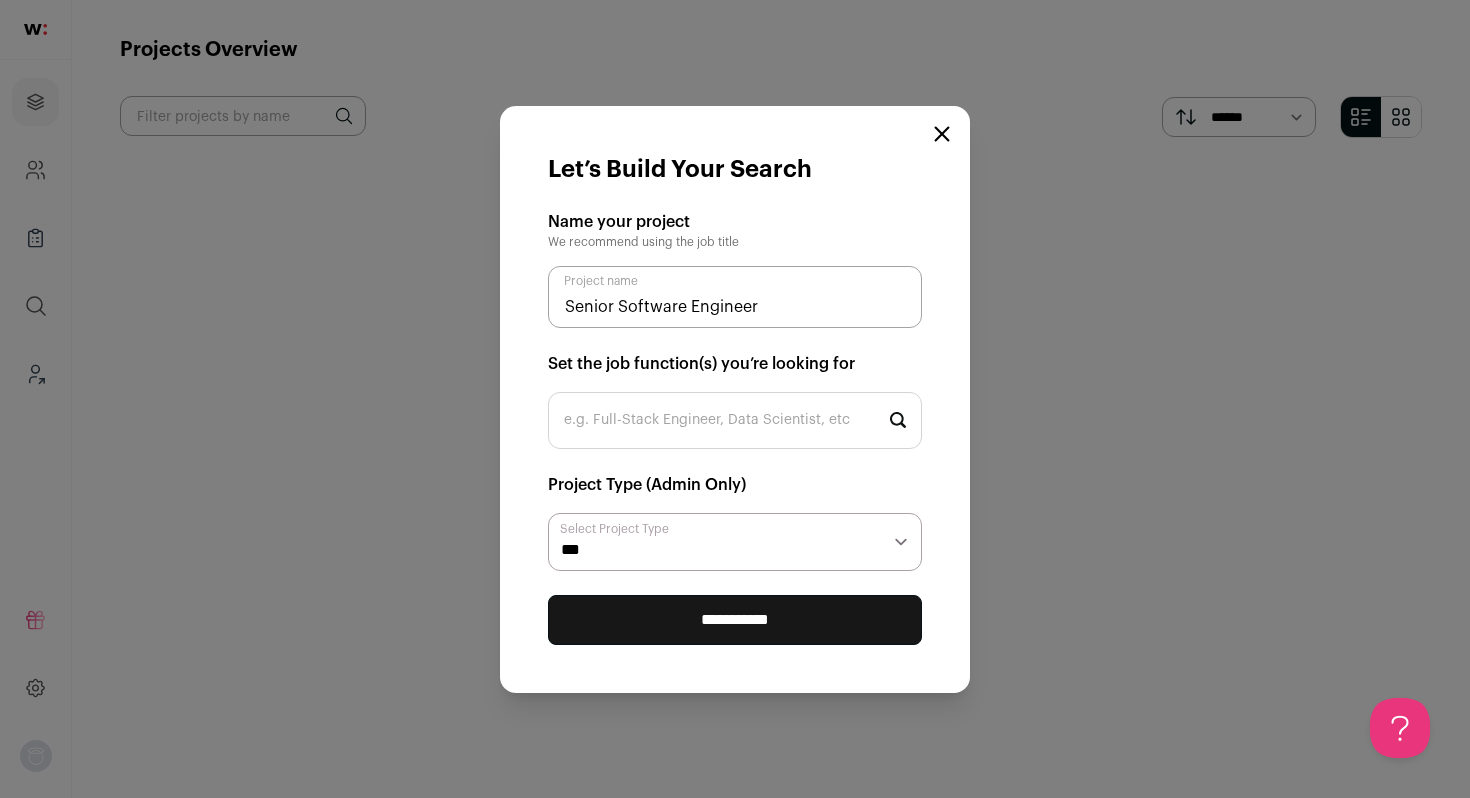 type on "Senior Software Engineer" 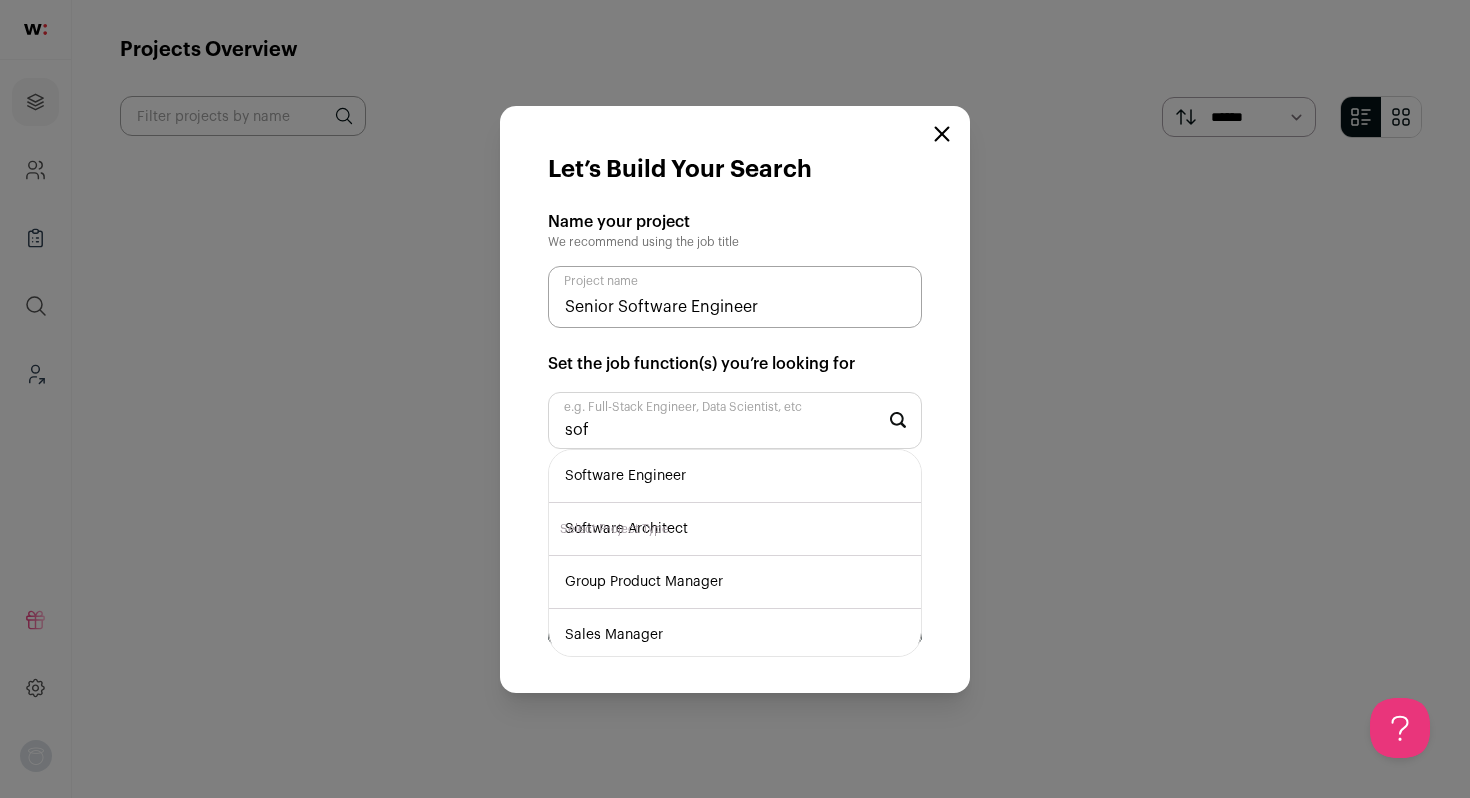 type on "sof" 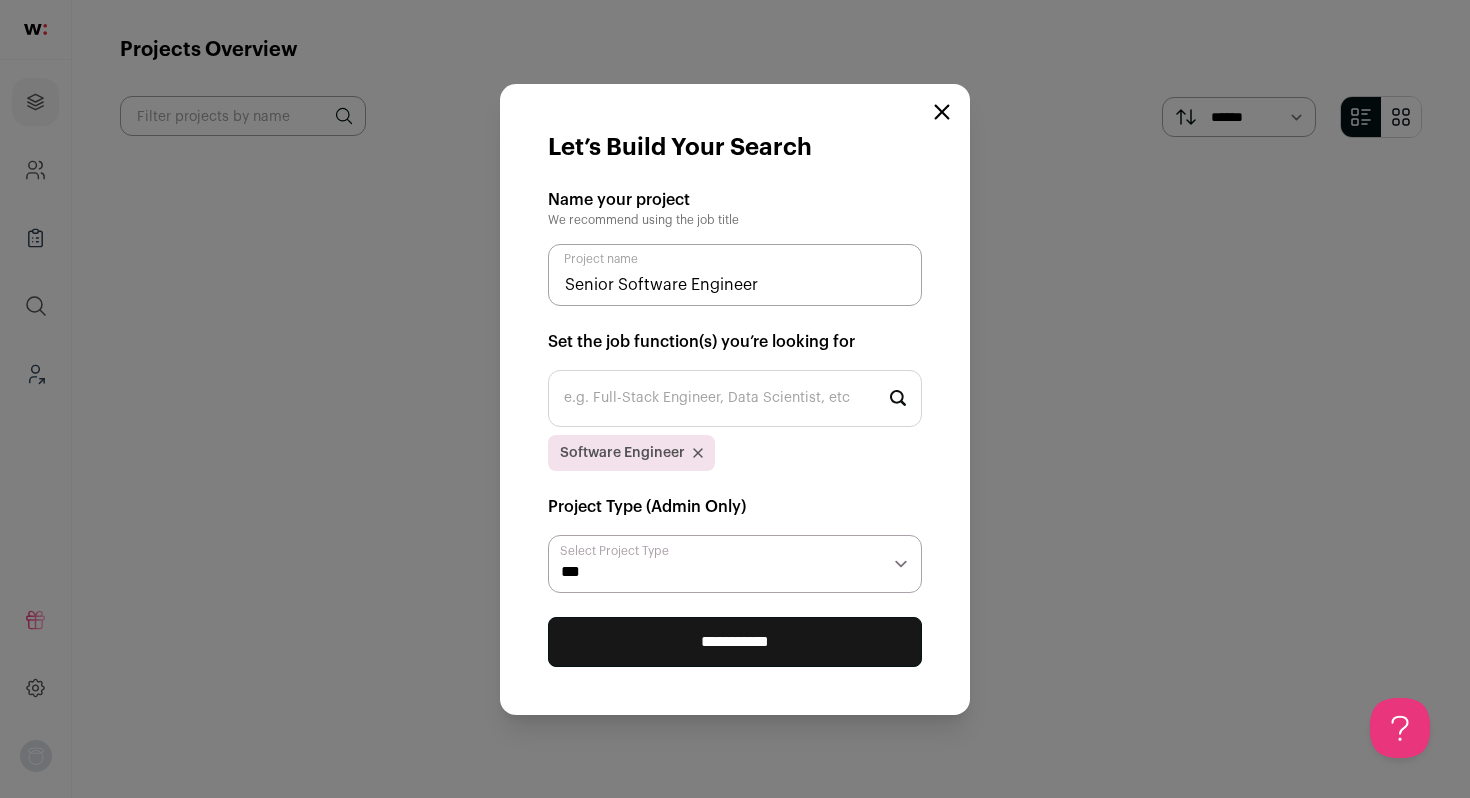 click on "**********" at bounding box center (735, 642) 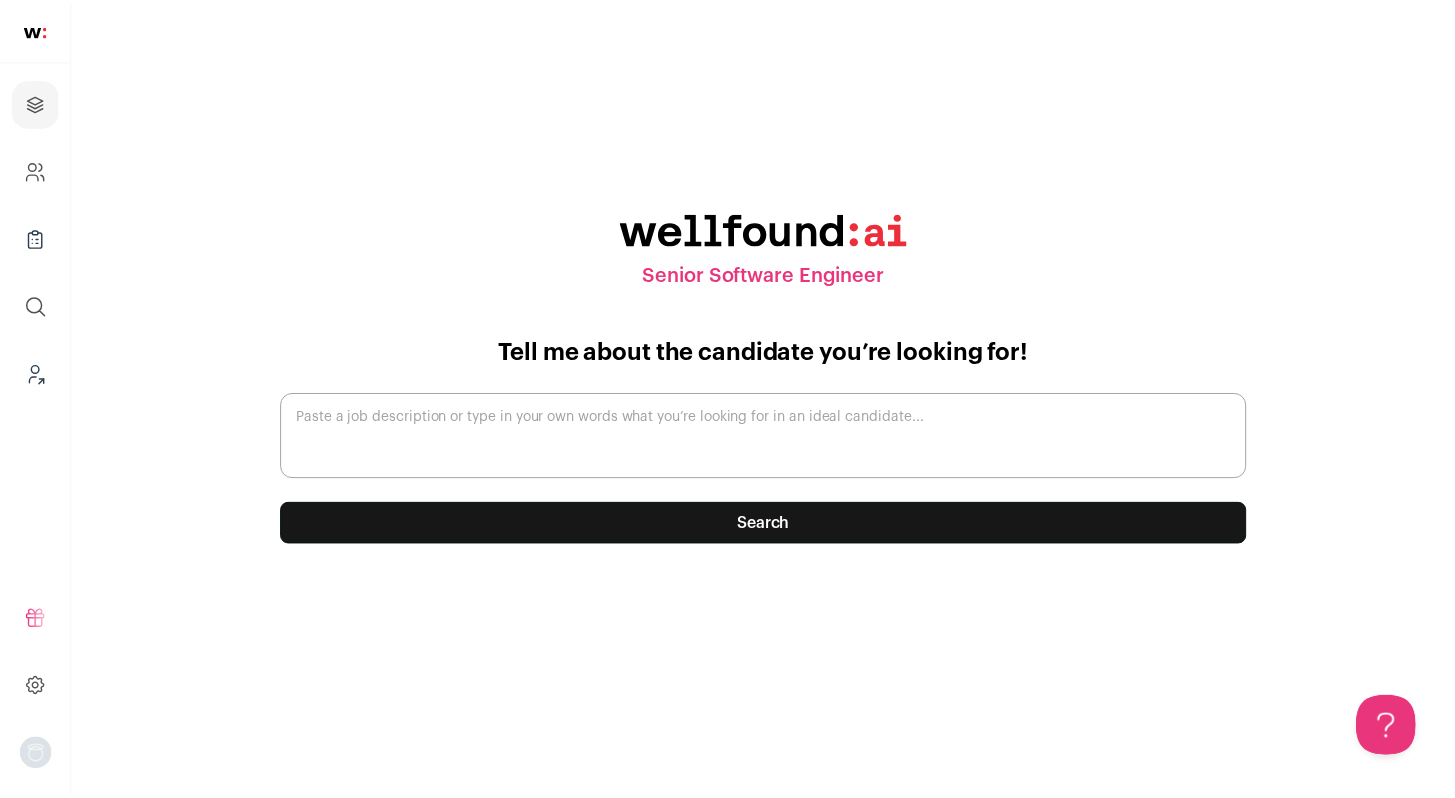 scroll, scrollTop: 0, scrollLeft: 0, axis: both 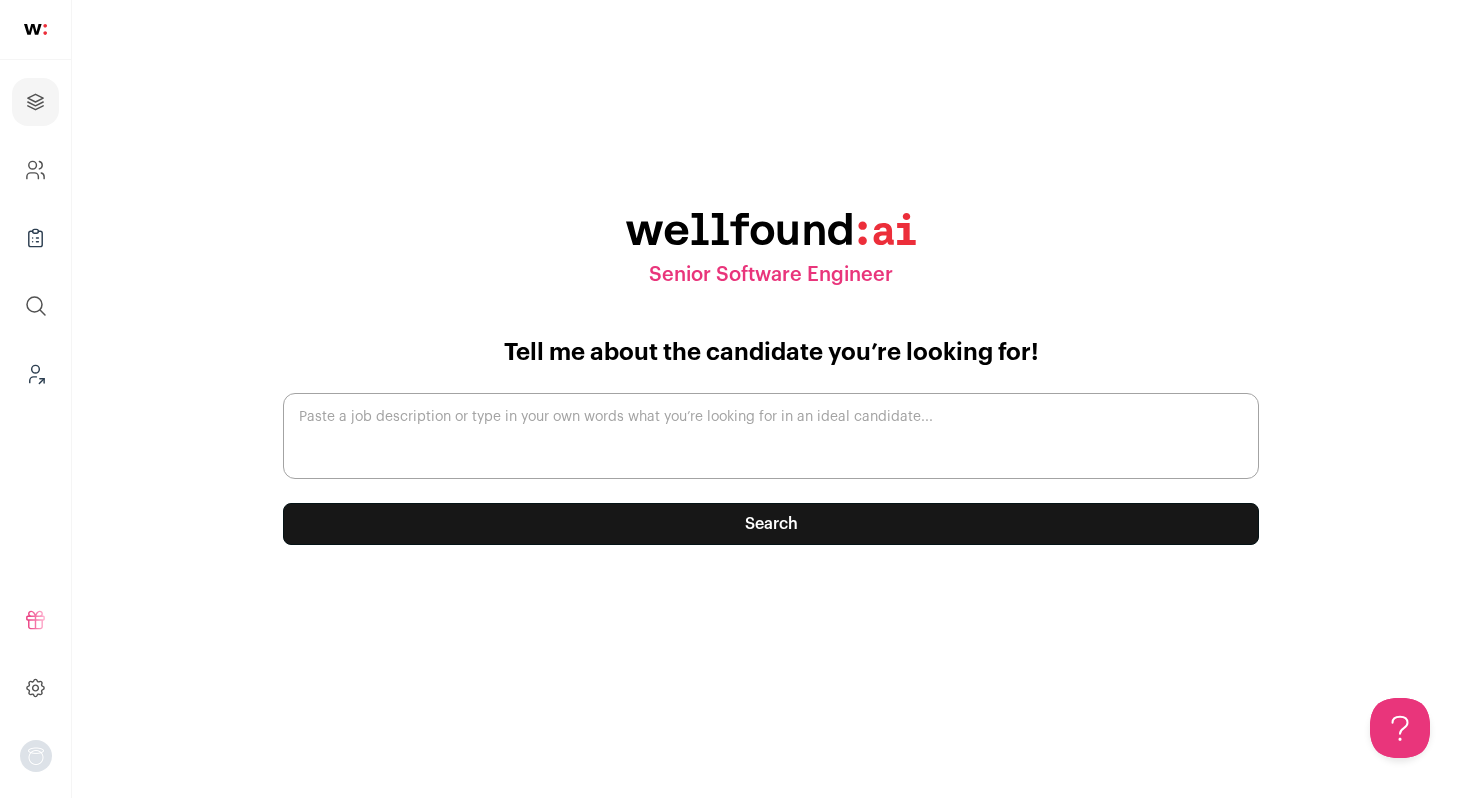 click on "Paste a job description or type in your own words what you’re looking for in an ideal candidate..." at bounding box center (771, 436) 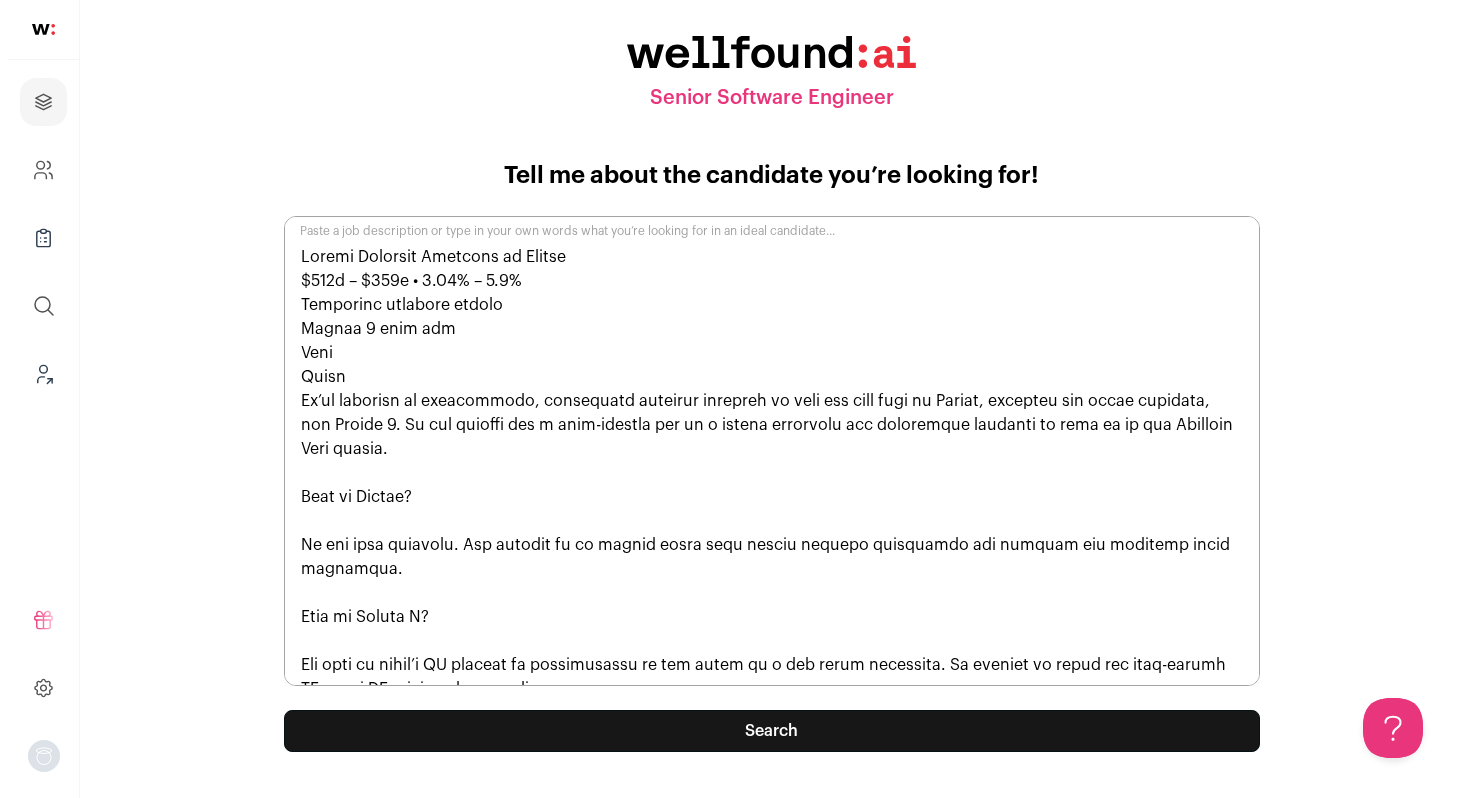 scroll, scrollTop: 1092, scrollLeft: 0, axis: vertical 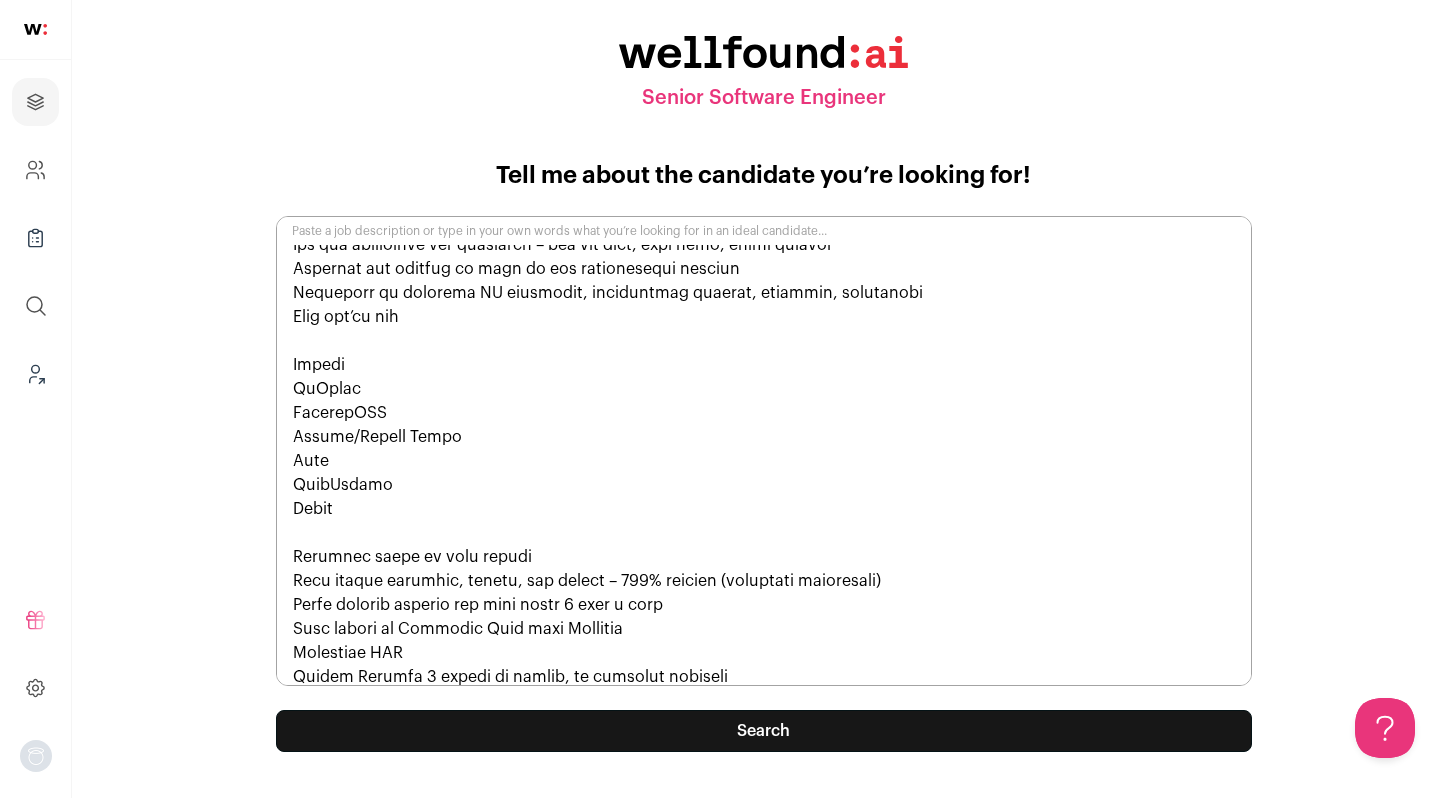 type on "Senior Software Engineer at Mother
$200k – $220k • 0.25% – 0.5%
Recruiter recently active
Posted 1 week ago
Save
Apply
We’re inviting an experienced, generalist software engineer to join our core team at Mother, building our first computer, the Mother 1. We are looking for a self-starter who is a highly motivated and autonomous operator to join us in our Mountain View office.
What is Mother?
We are tool builders. Our mission is to create tools that enable endless creativity and amplify our inherent human abilities.
What is Mother I?
Too much of today’s AI compute is concentrated in the hands of a few large companies. We believe in local and open-source AI—your AI should truly be your own.
Mother I is an AI supercomputer designed to run a wide range of open-source models locally. At its core is a software stack that makes it remarkably easy to run models and perform powerful tasks—directly on your own machine.
You will
Build robust APIs with Python and Rust using the async/await pattern
Write perform..." 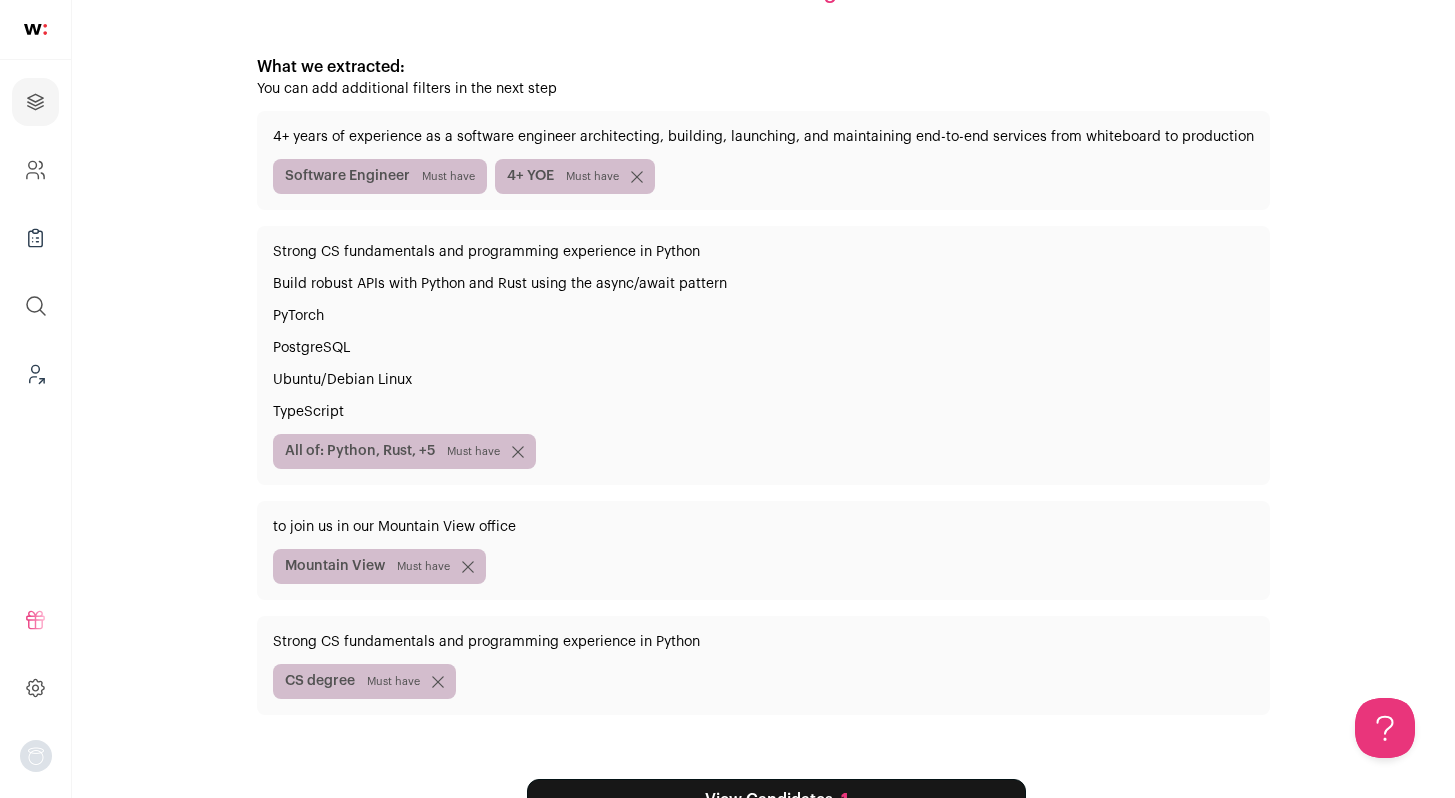 scroll, scrollTop: 266, scrollLeft: 0, axis: vertical 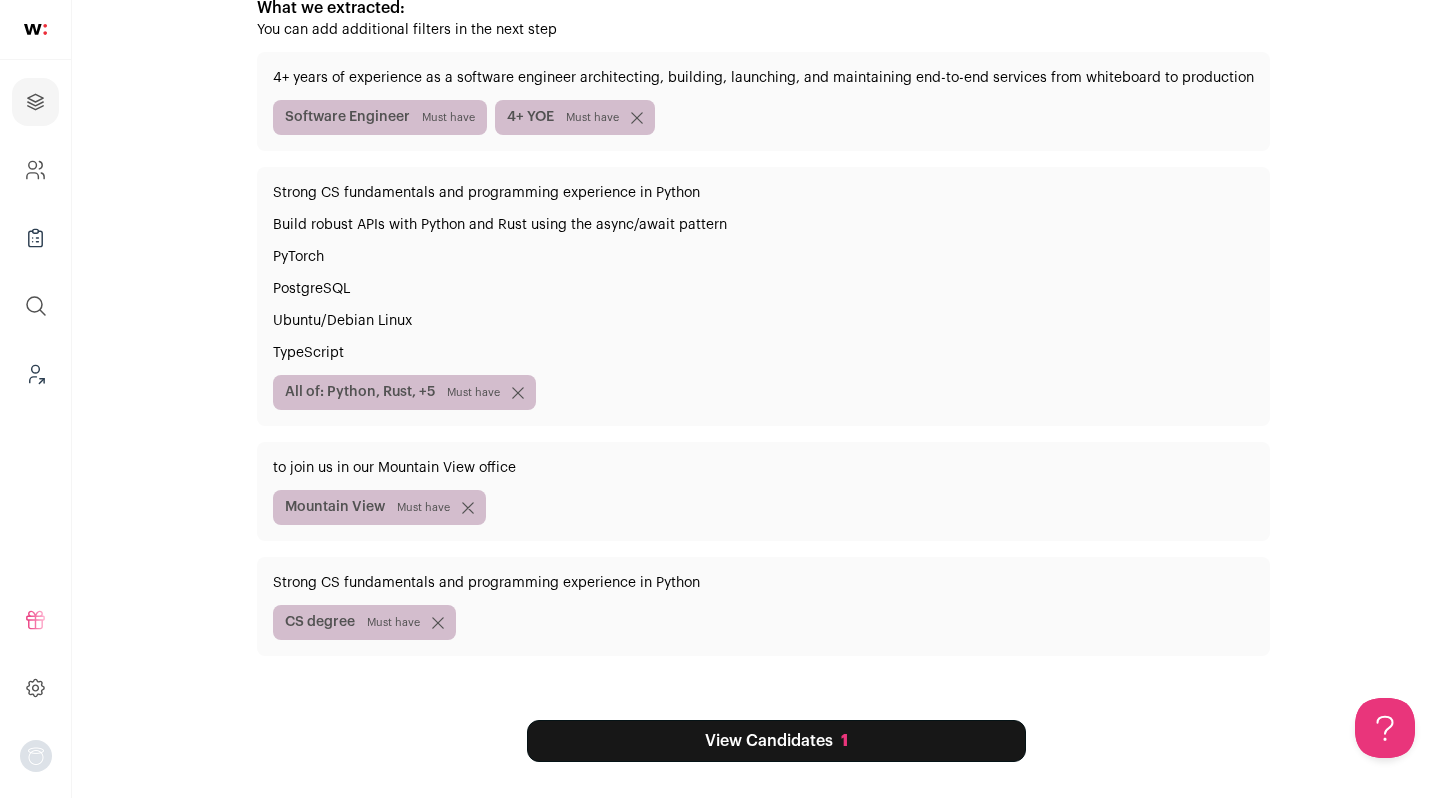 click on "View Candidates
1" at bounding box center [776, 741] 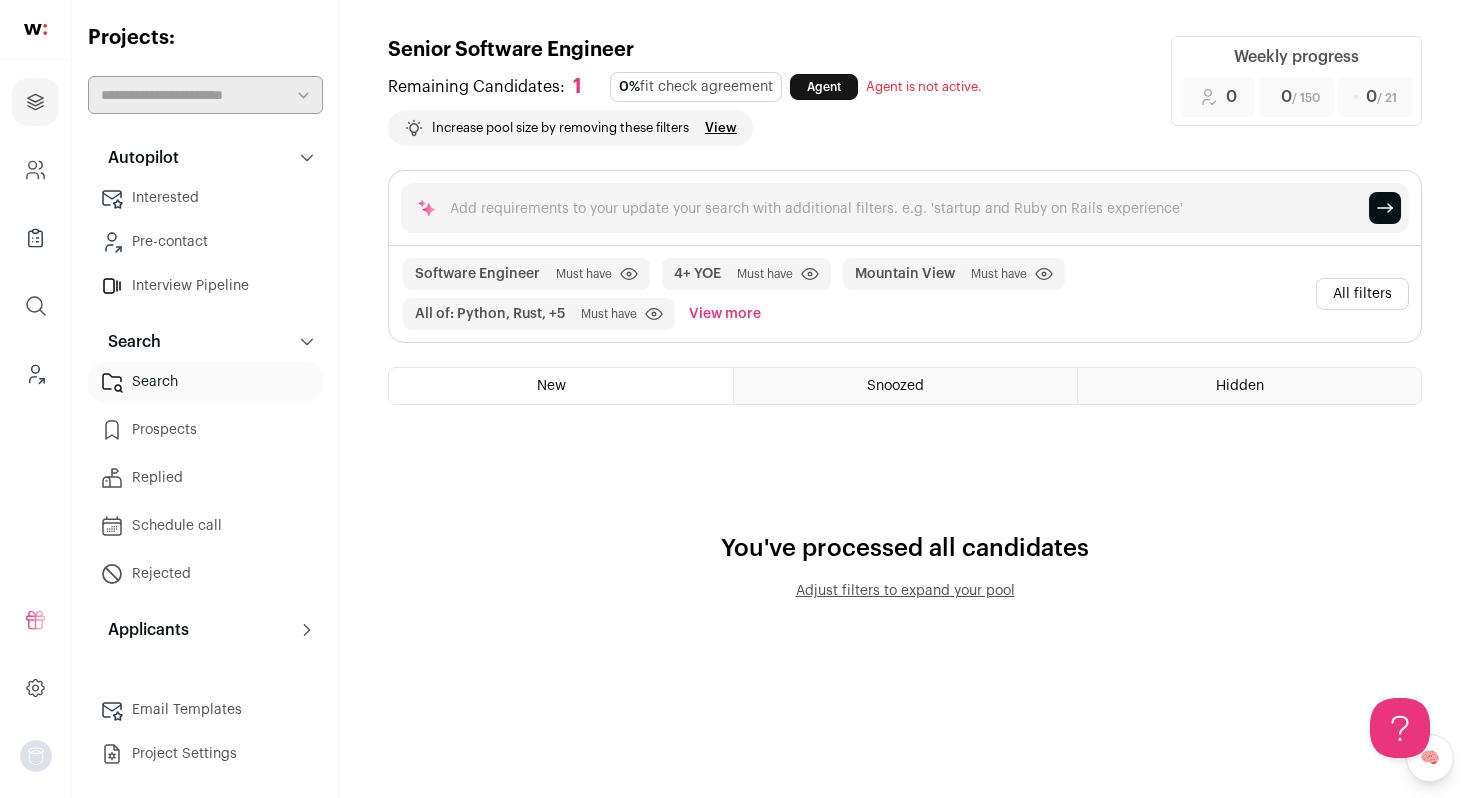 scroll, scrollTop: 0, scrollLeft: 0, axis: both 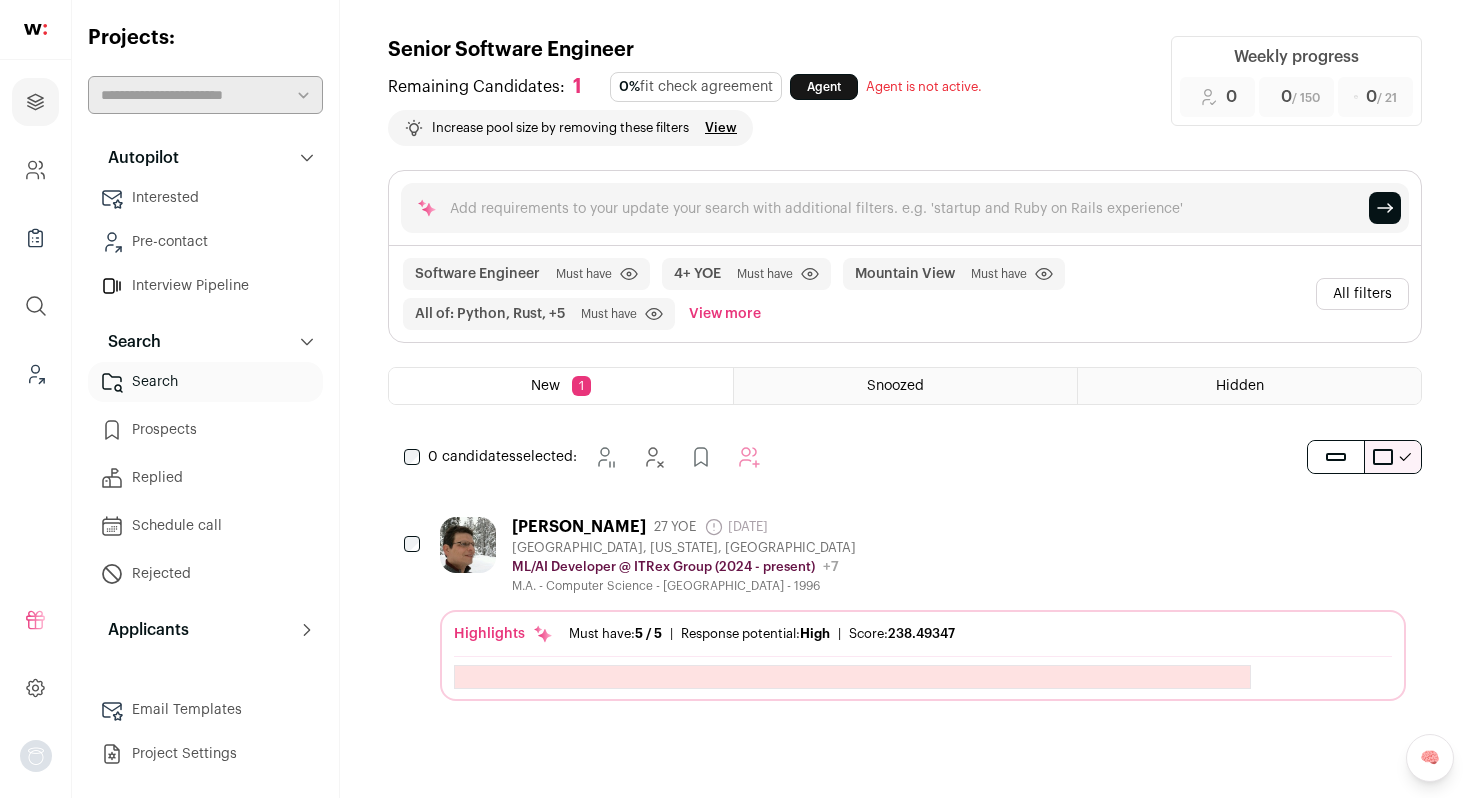 click on "All filters" at bounding box center [1362, 294] 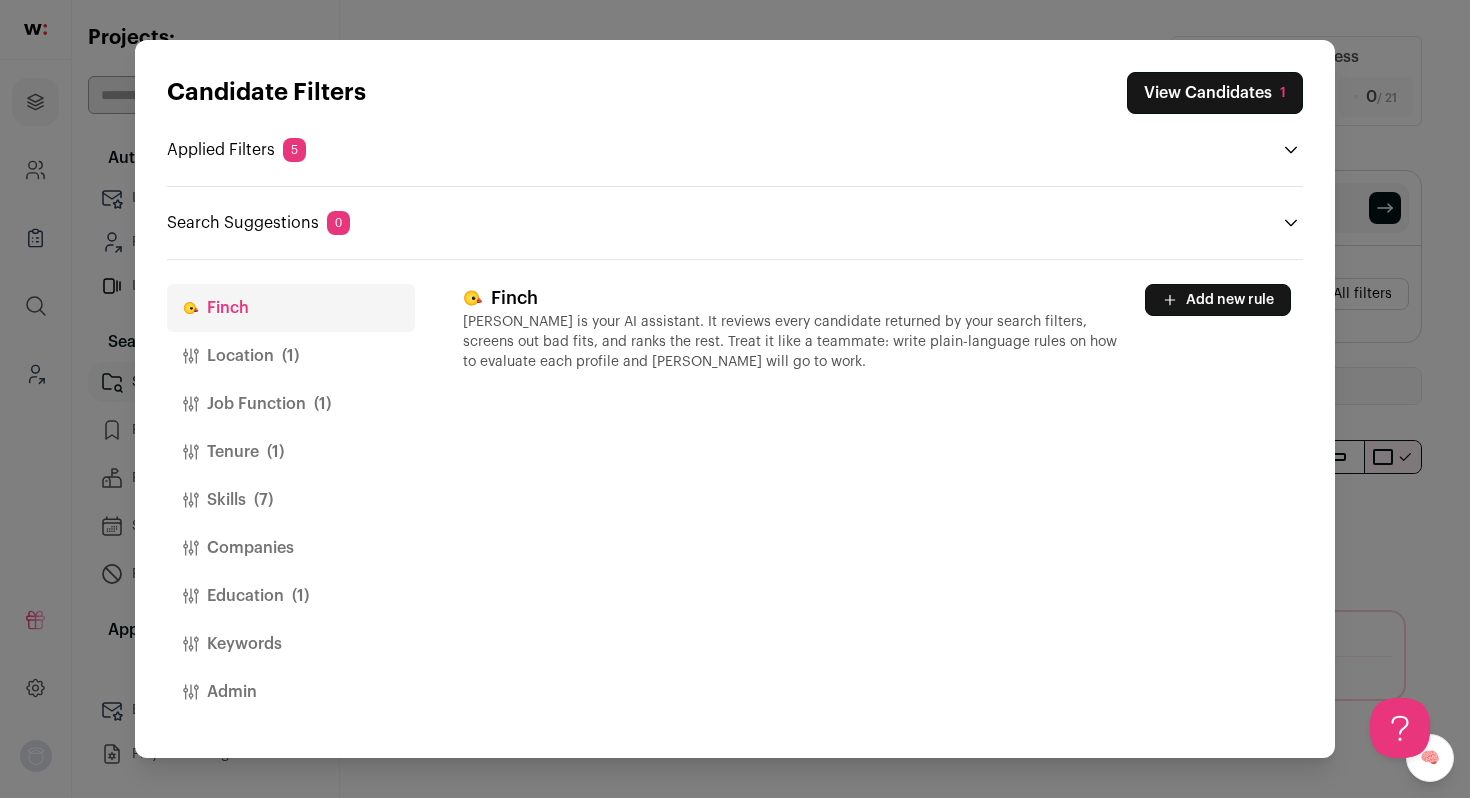 scroll, scrollTop: 0, scrollLeft: 0, axis: both 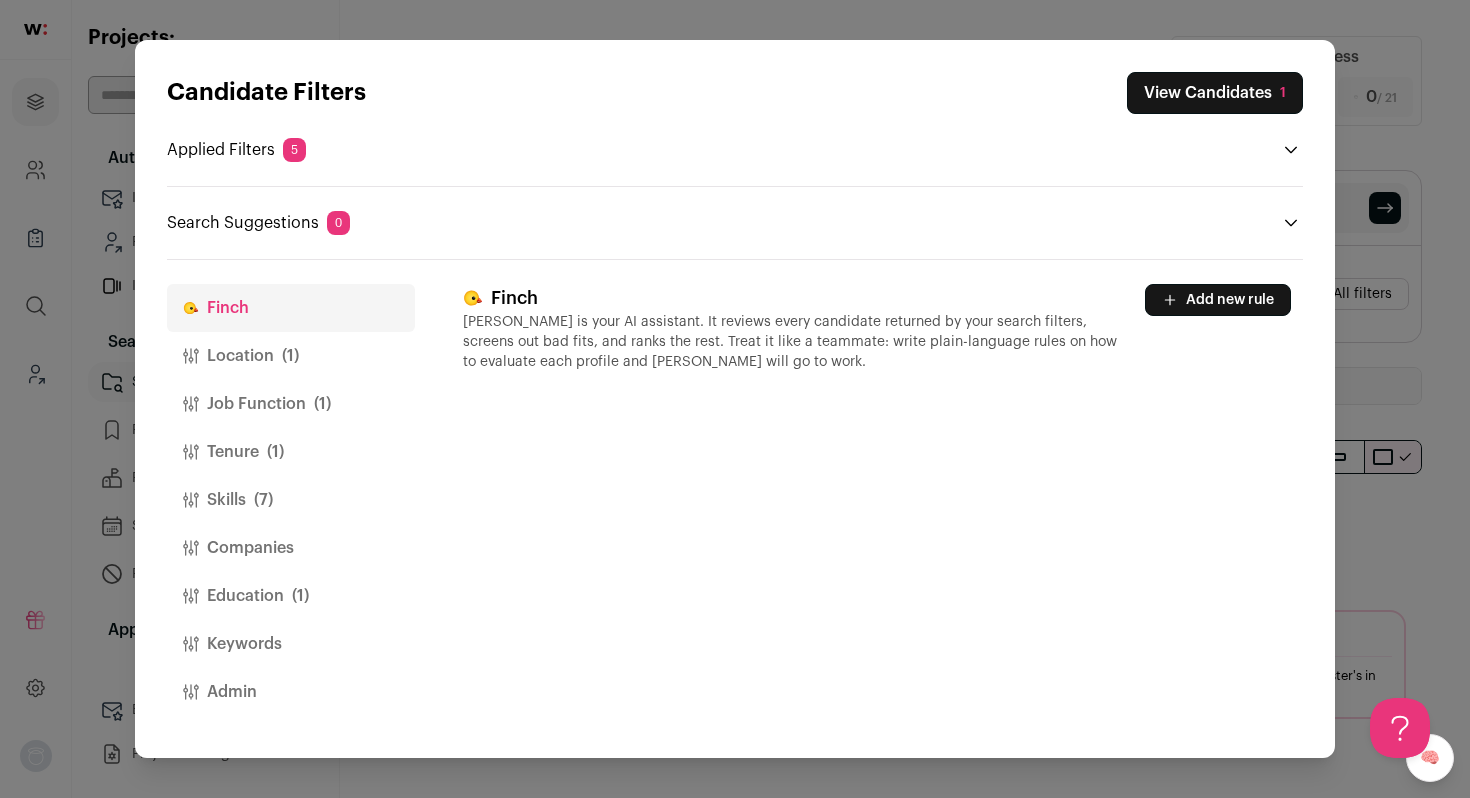 click 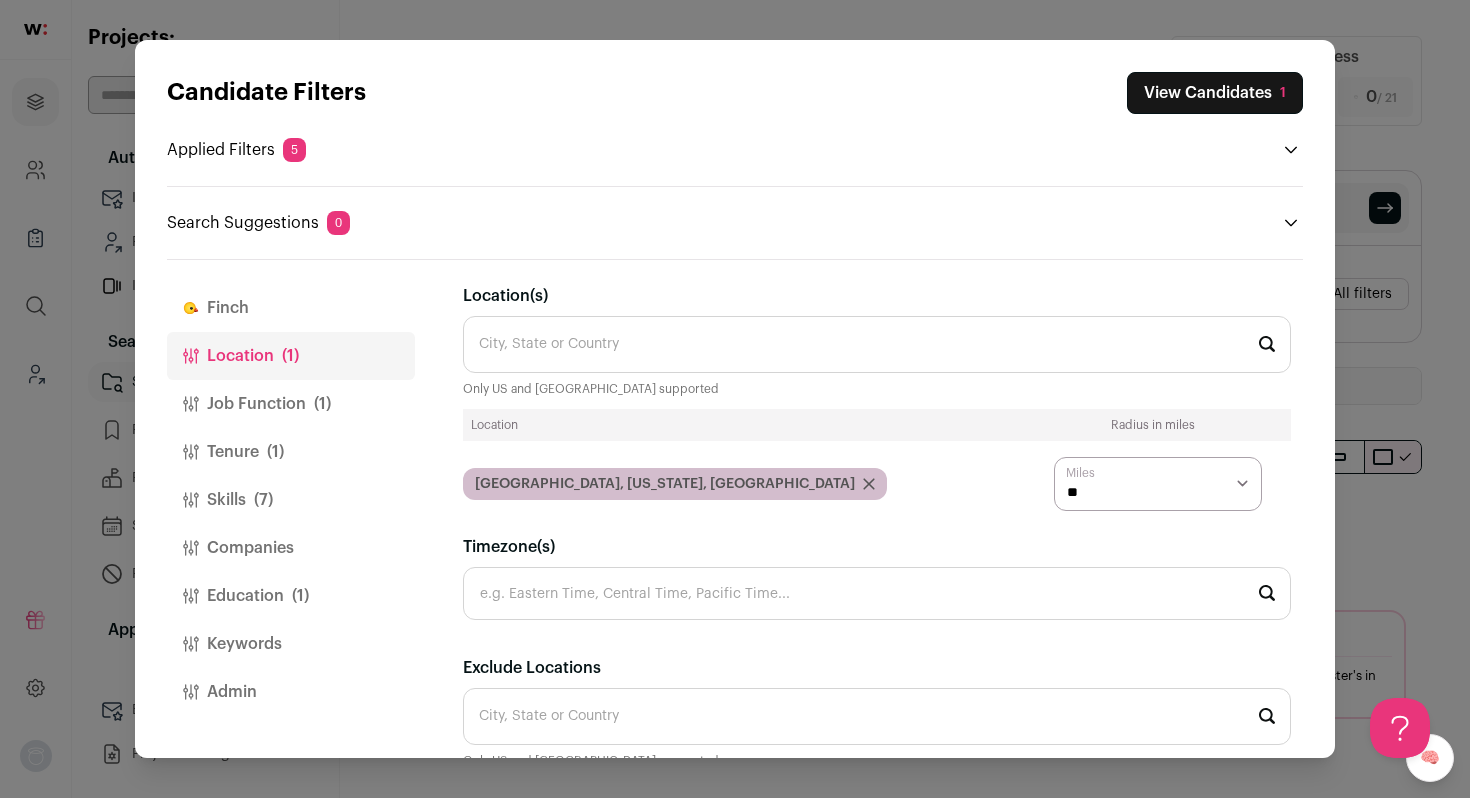 click on "Job Function
(1)" at bounding box center [291, 404] 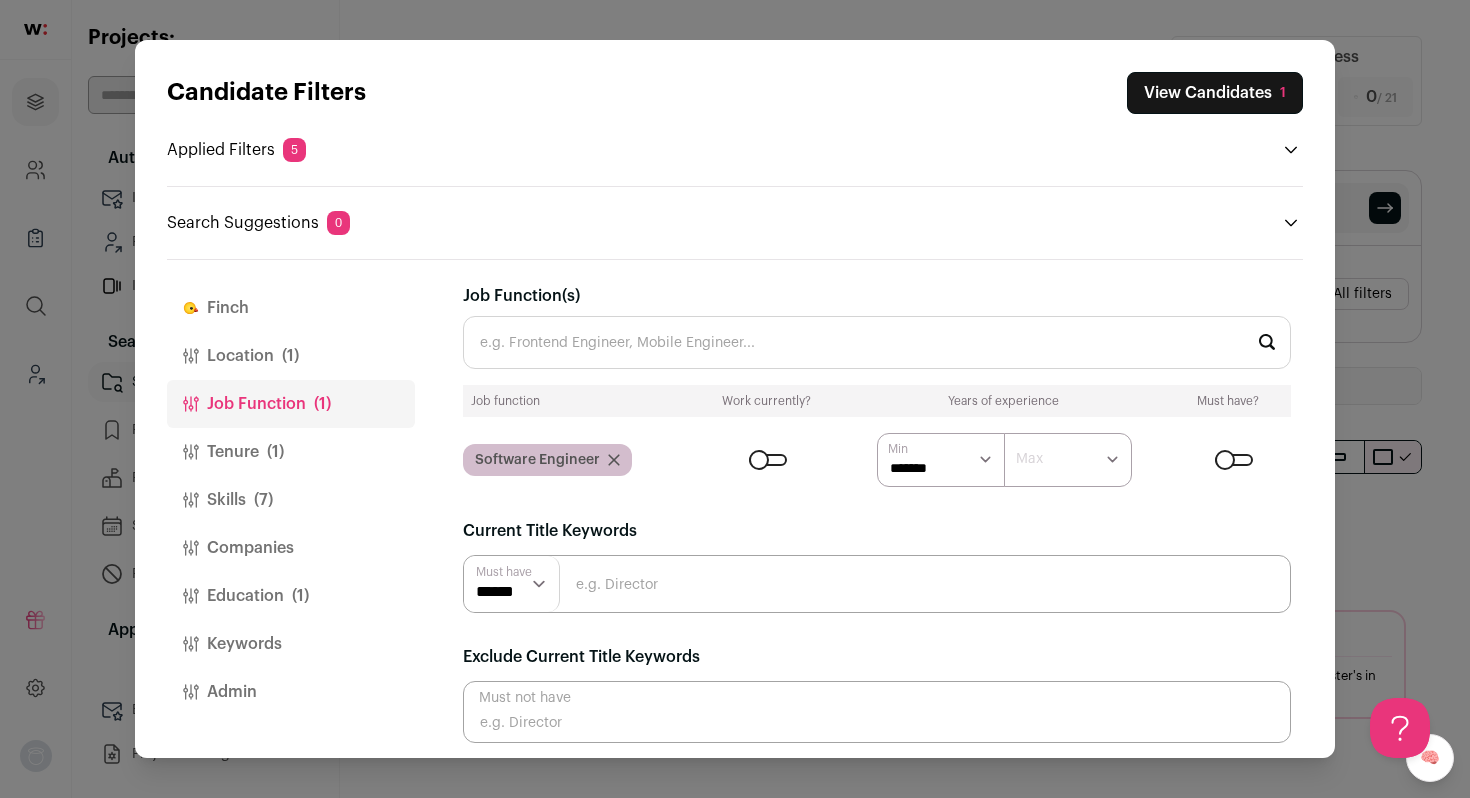 click on "Tenure
(1)" at bounding box center [291, 452] 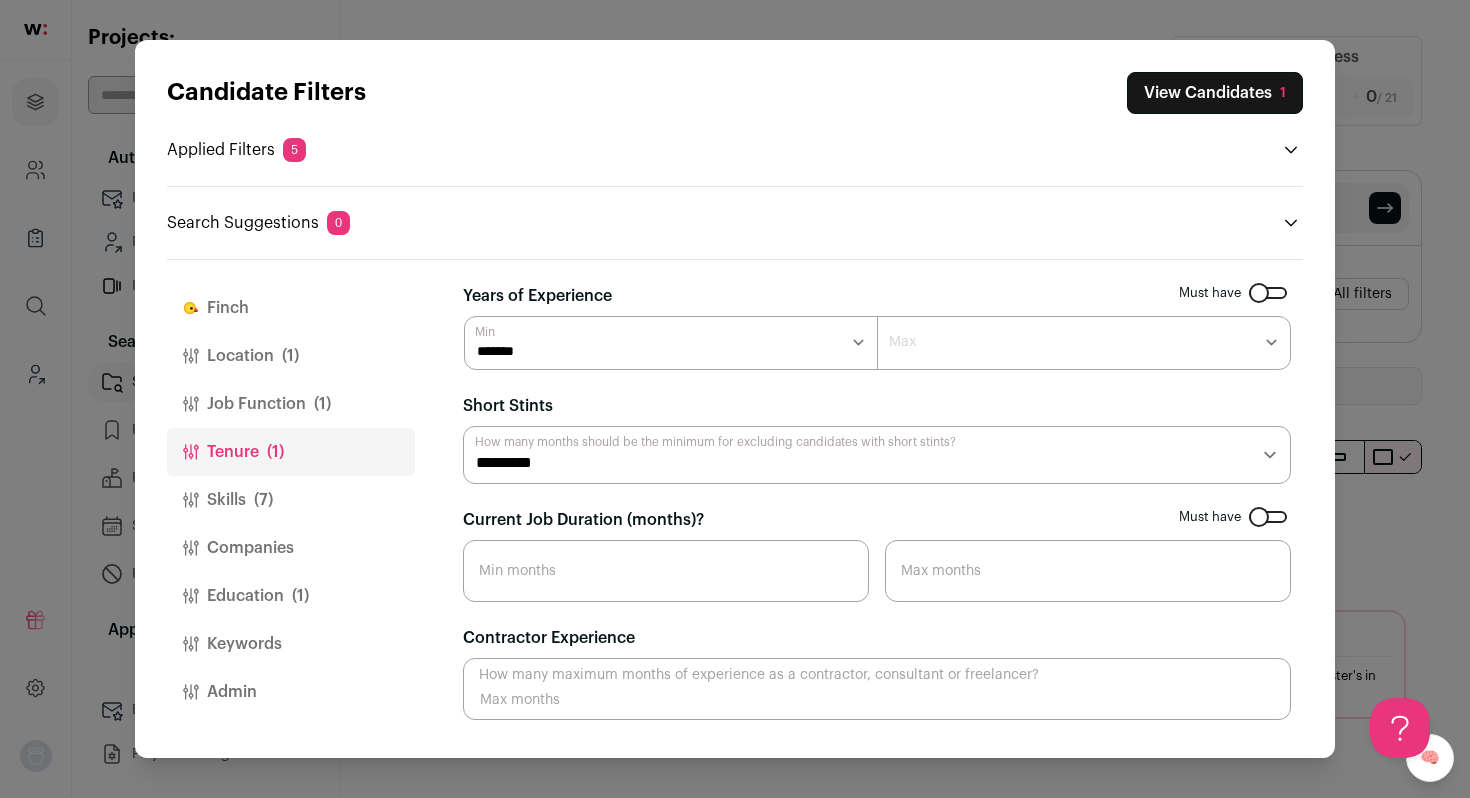 click on "Current Job Duration (months)?" at bounding box center [666, 571] 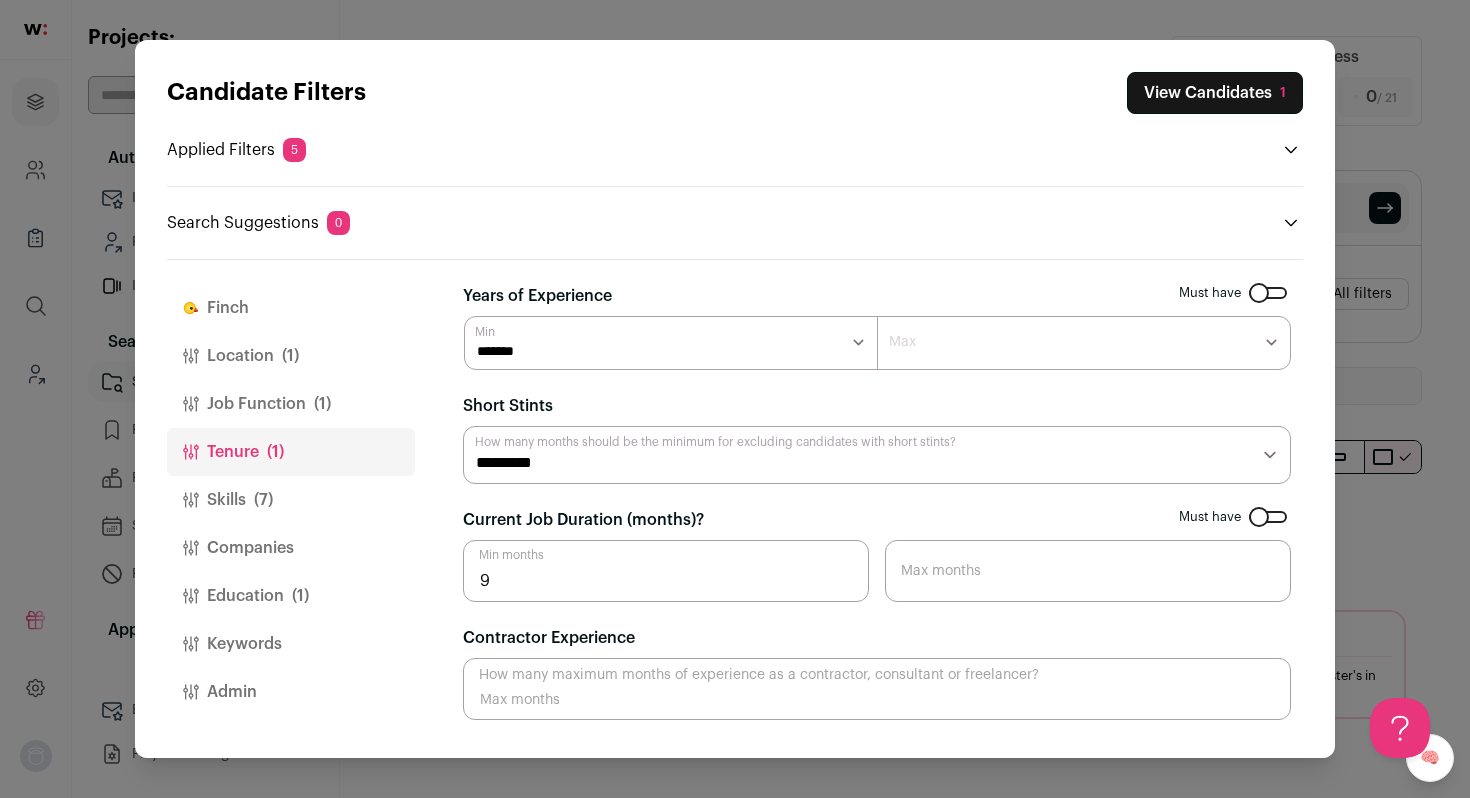 type on "9" 